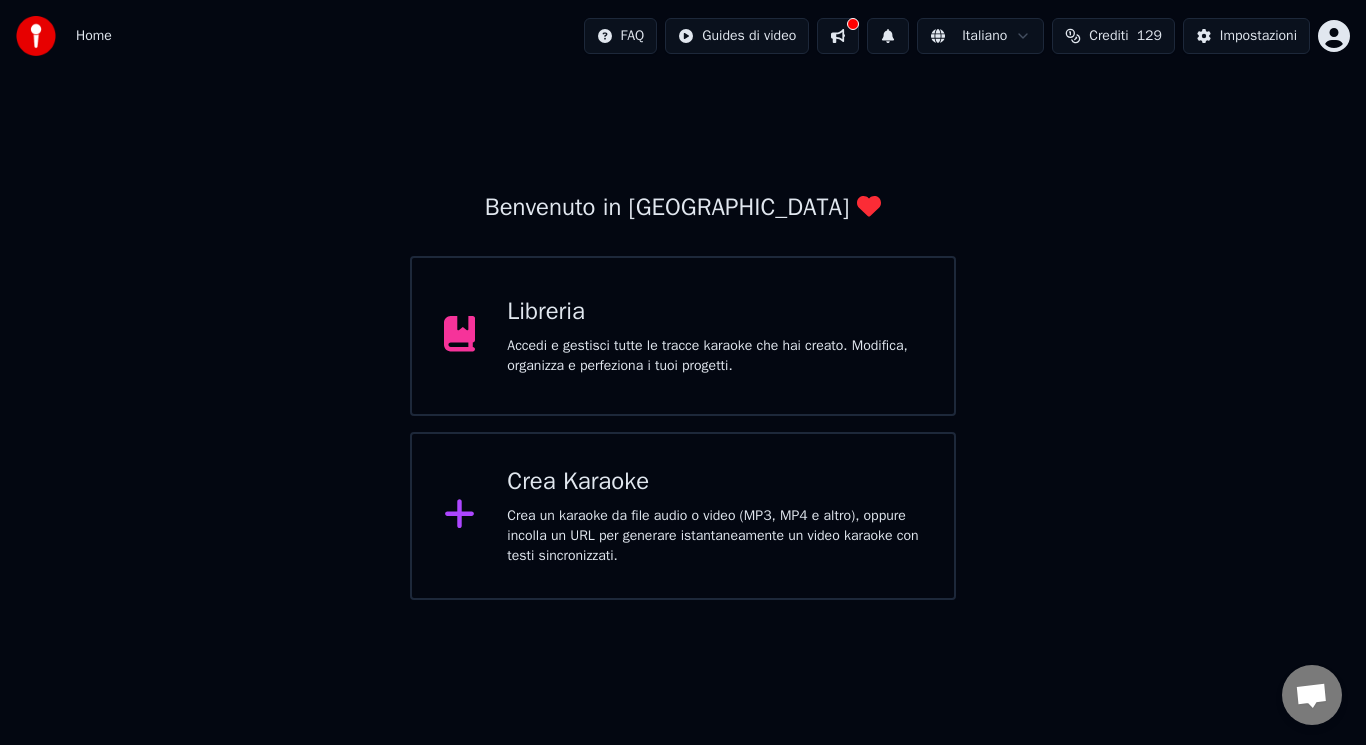 scroll, scrollTop: 0, scrollLeft: 0, axis: both 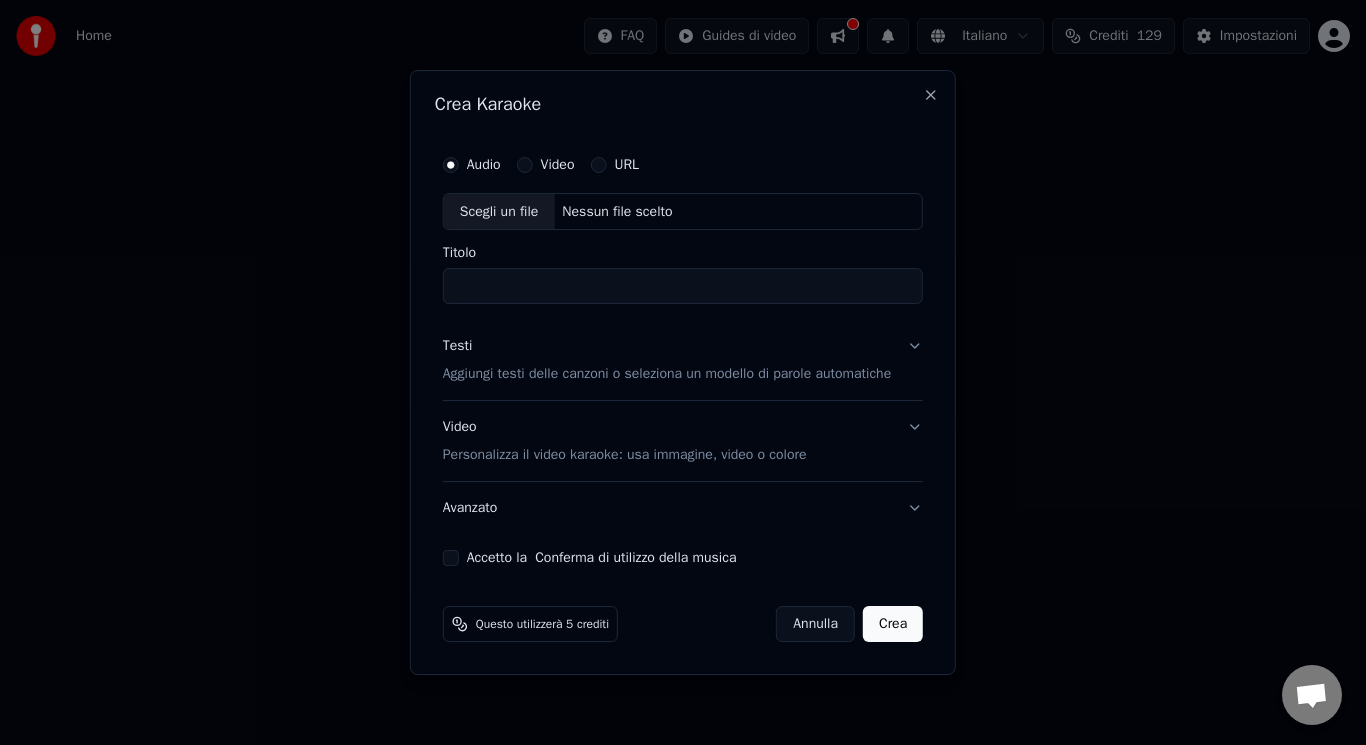 click on "Accetto la   Conferma di utilizzo della musica" at bounding box center [451, 558] 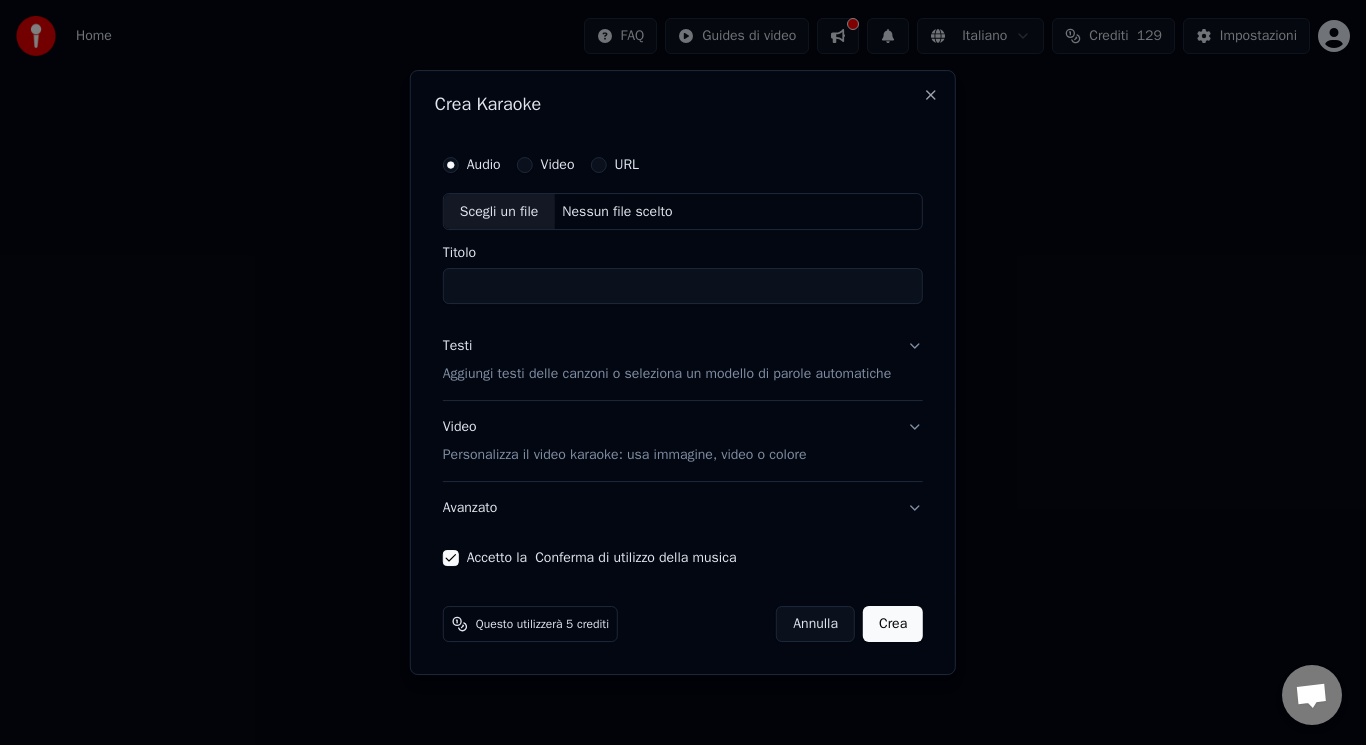 click on "Scegli un file" at bounding box center [499, 212] 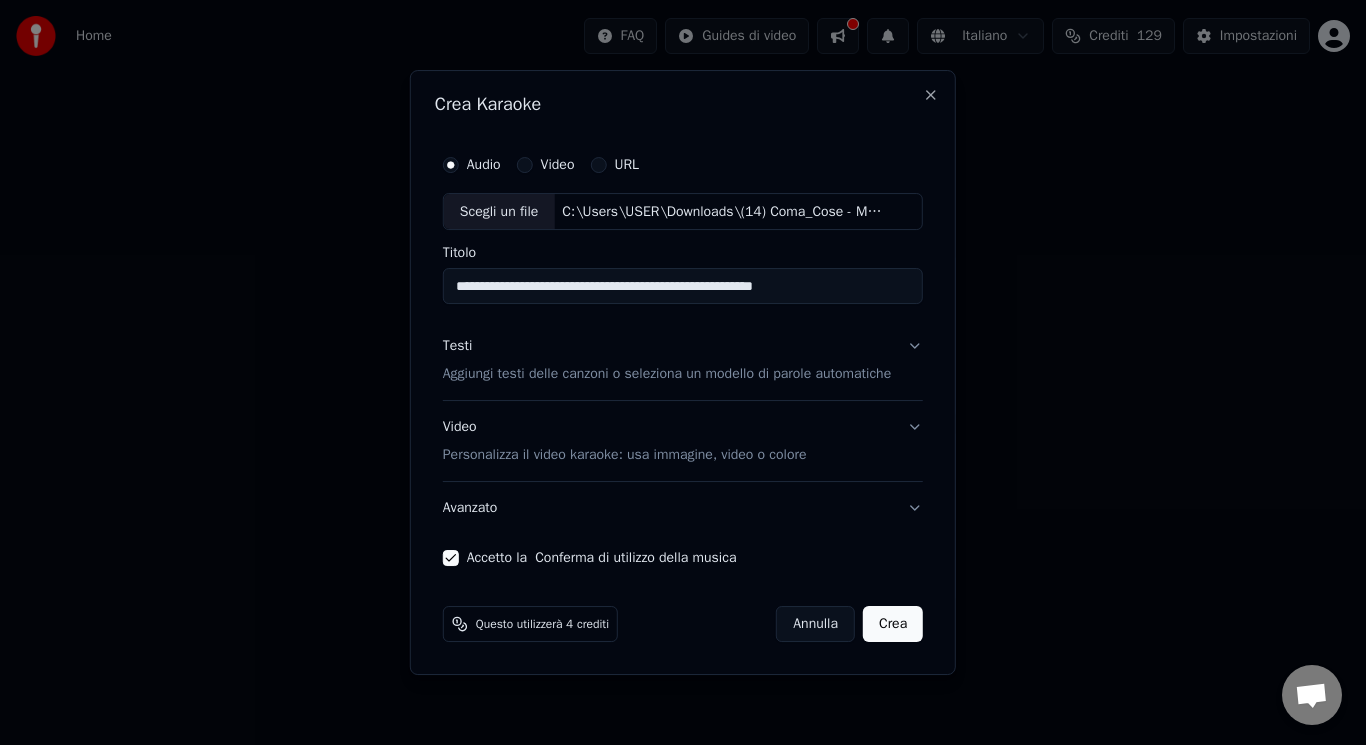 drag, startPoint x: 822, startPoint y: 283, endPoint x: 613, endPoint y: 290, distance: 209.11719 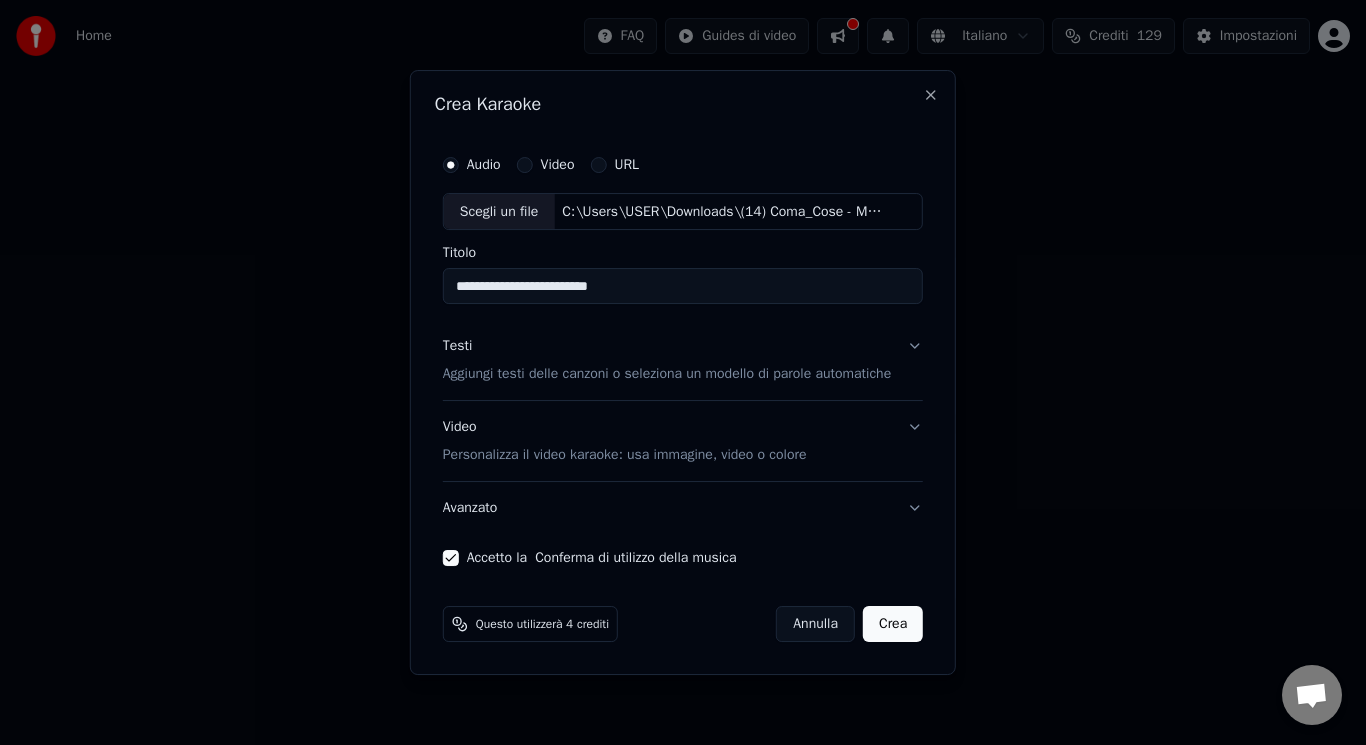 drag, startPoint x: 470, startPoint y: 289, endPoint x: 306, endPoint y: 273, distance: 164.77864 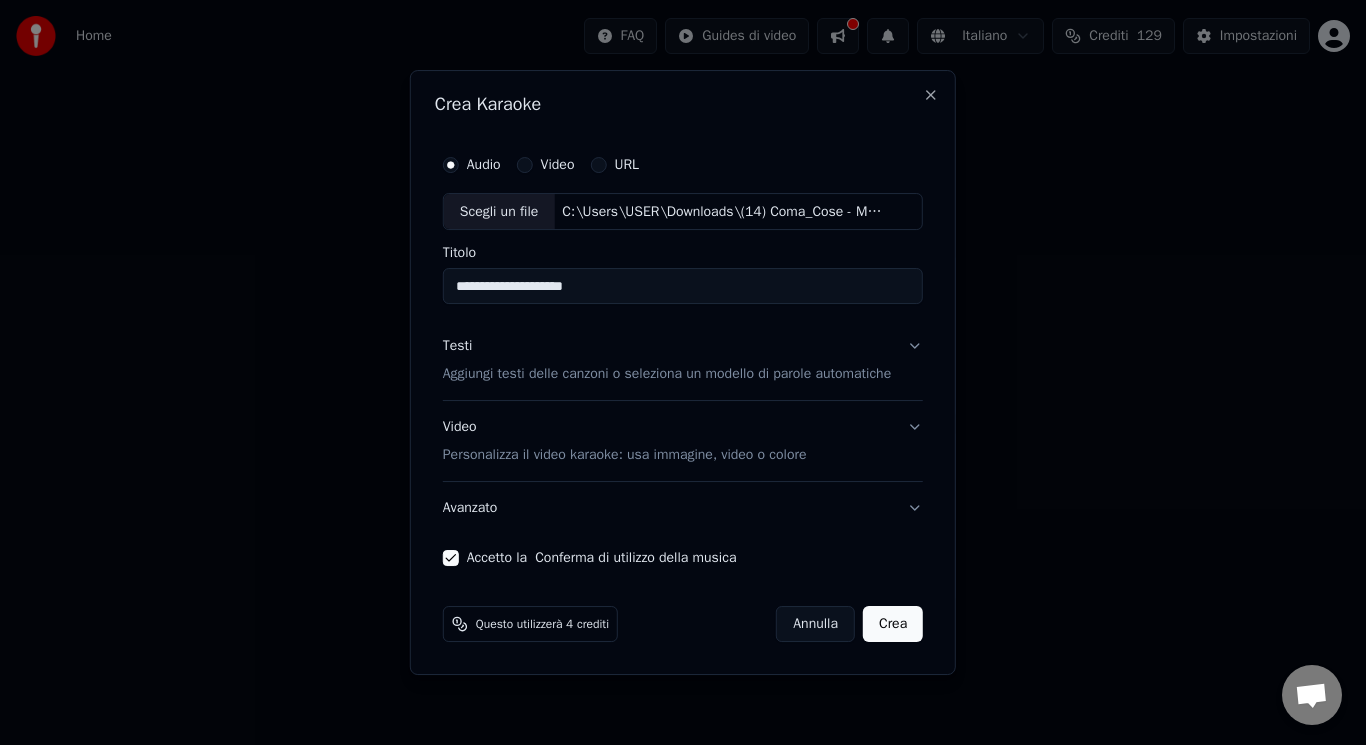 type on "**********" 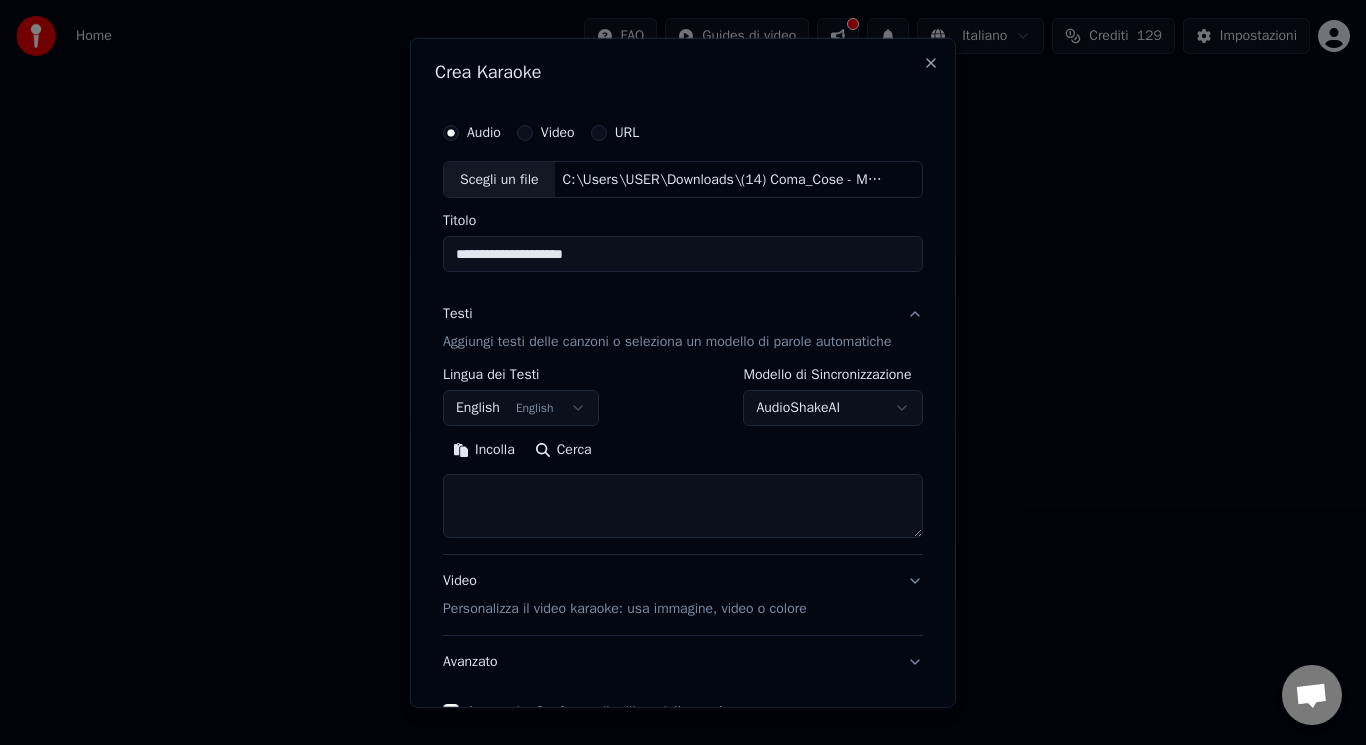 click on "English English" at bounding box center [521, 408] 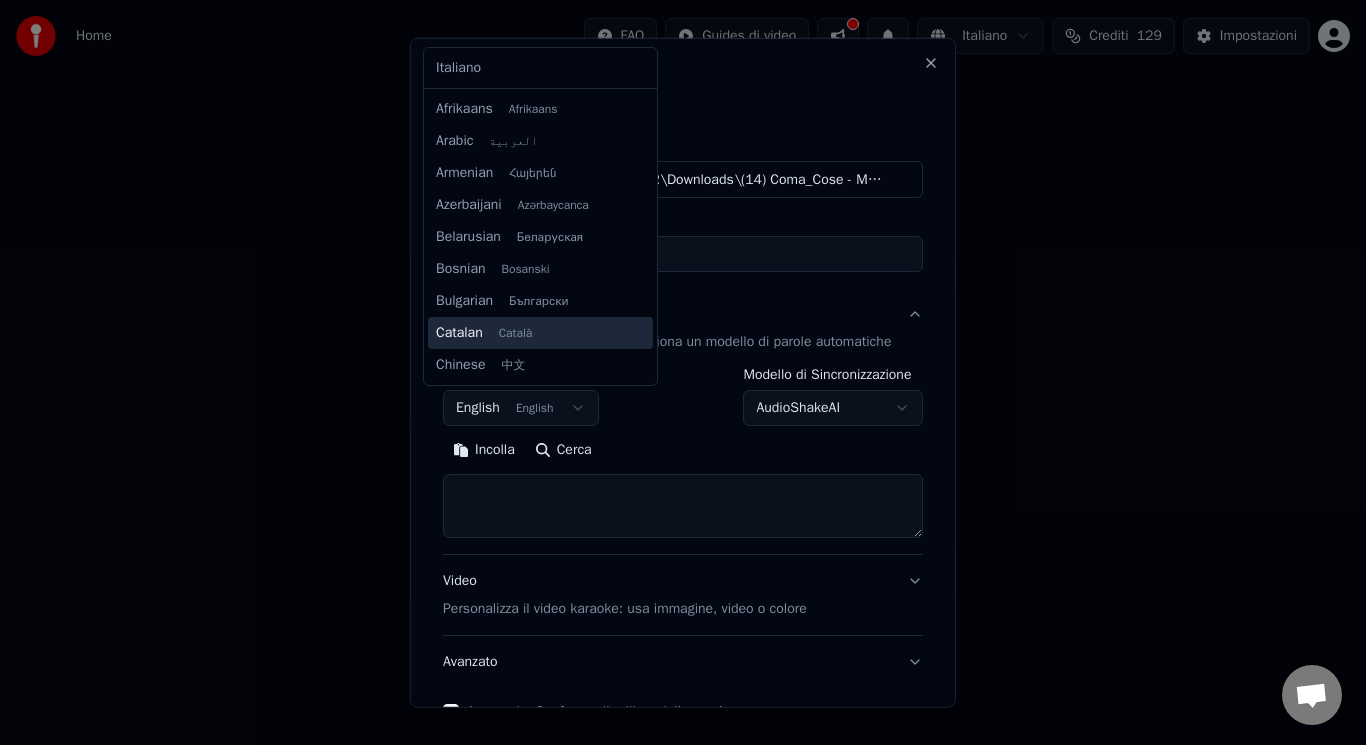 scroll, scrollTop: 160, scrollLeft: 0, axis: vertical 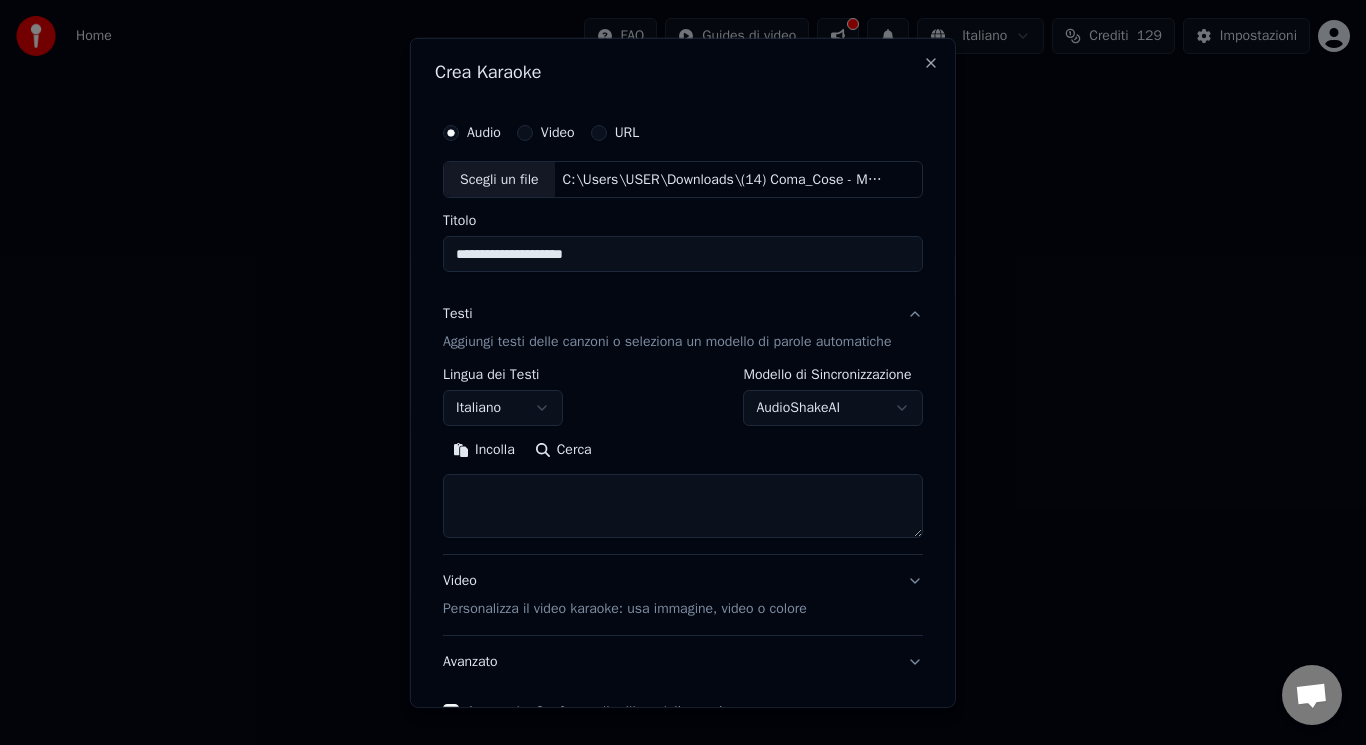 click at bounding box center [683, 506] 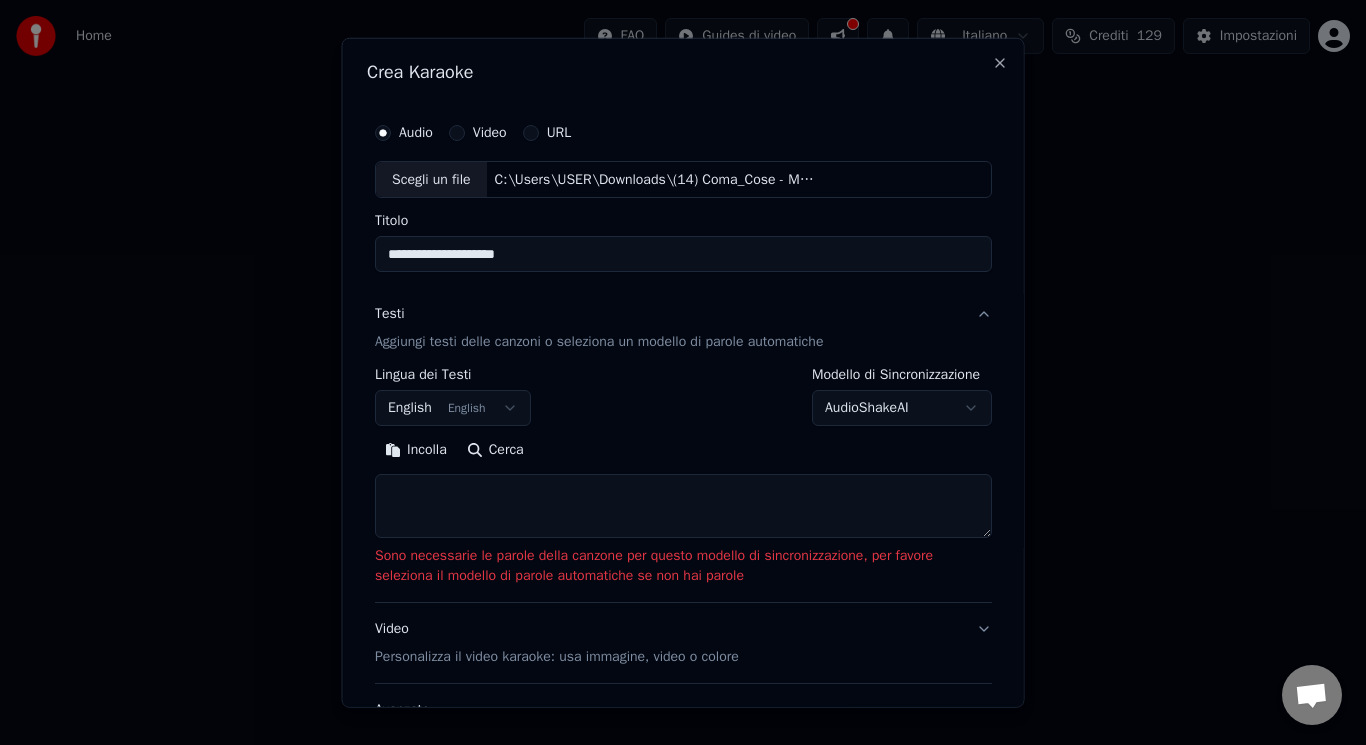 click at bounding box center (683, 506) 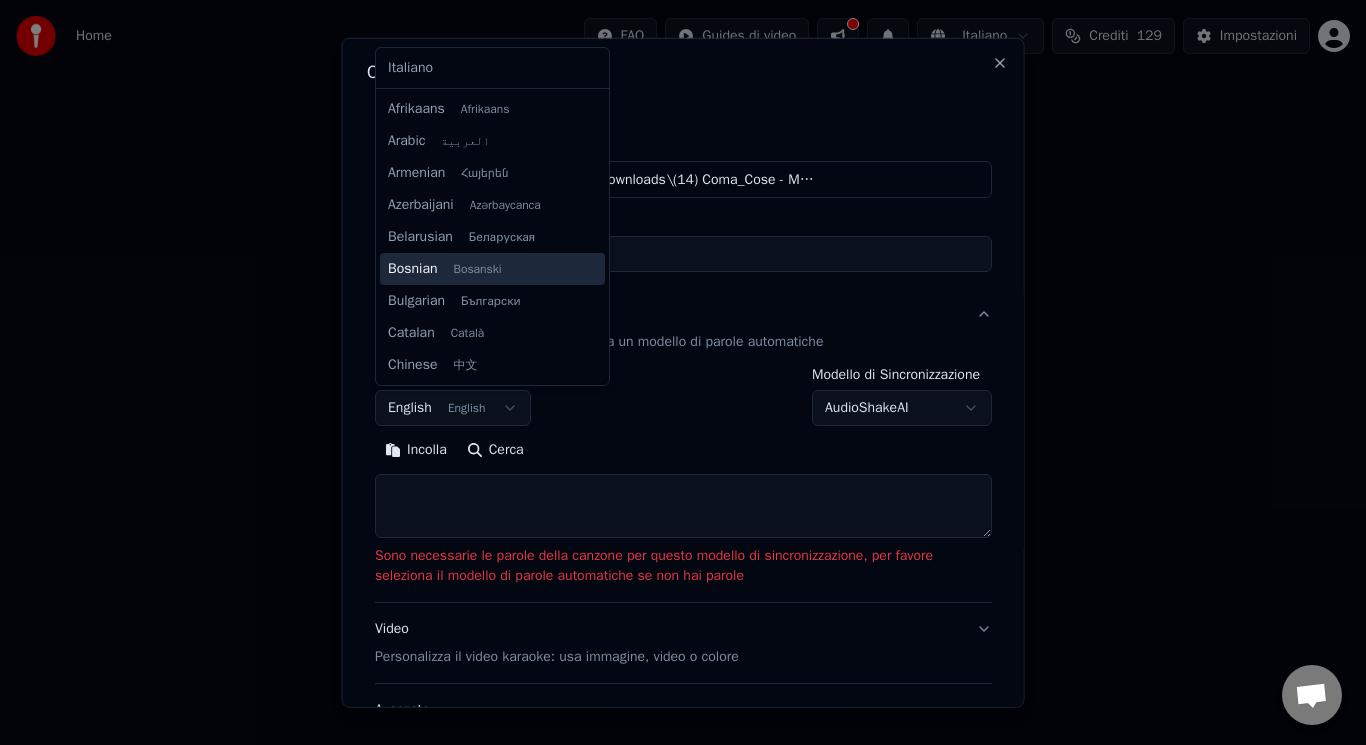 scroll, scrollTop: 160, scrollLeft: 0, axis: vertical 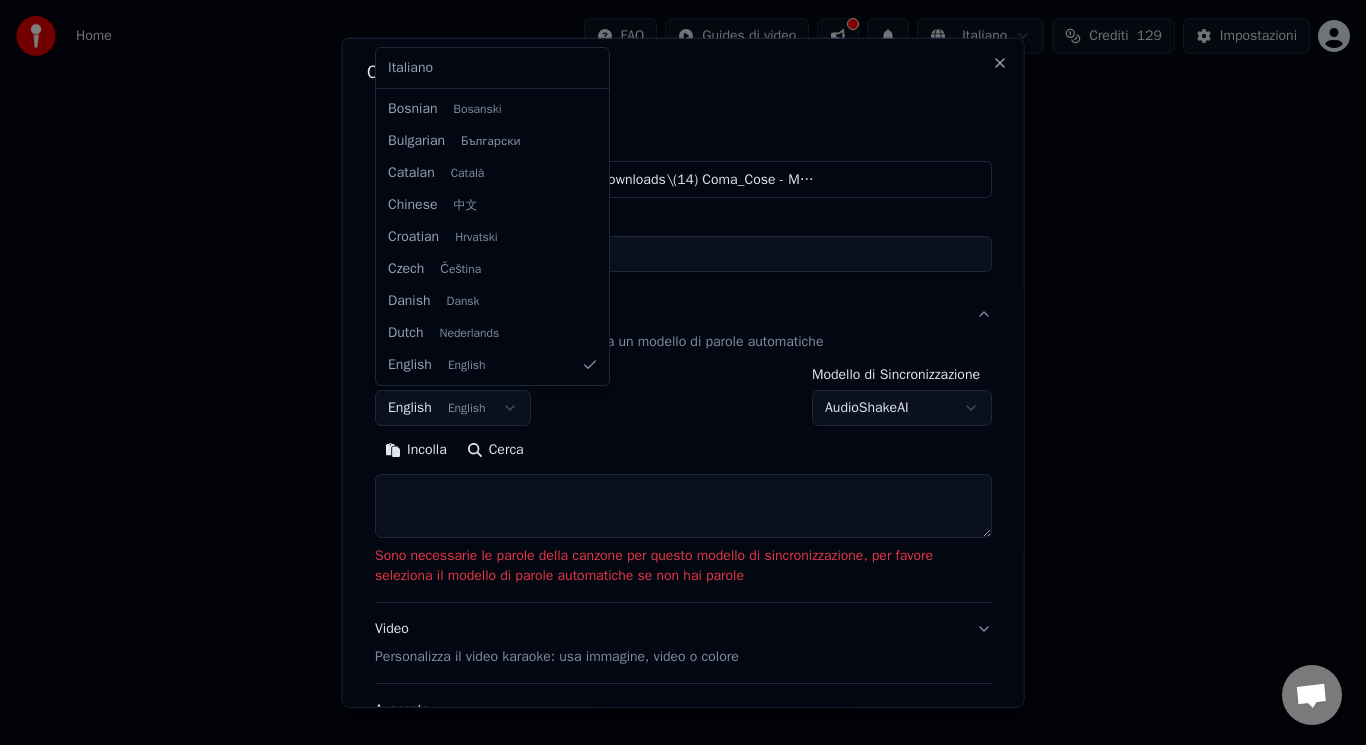 select on "**" 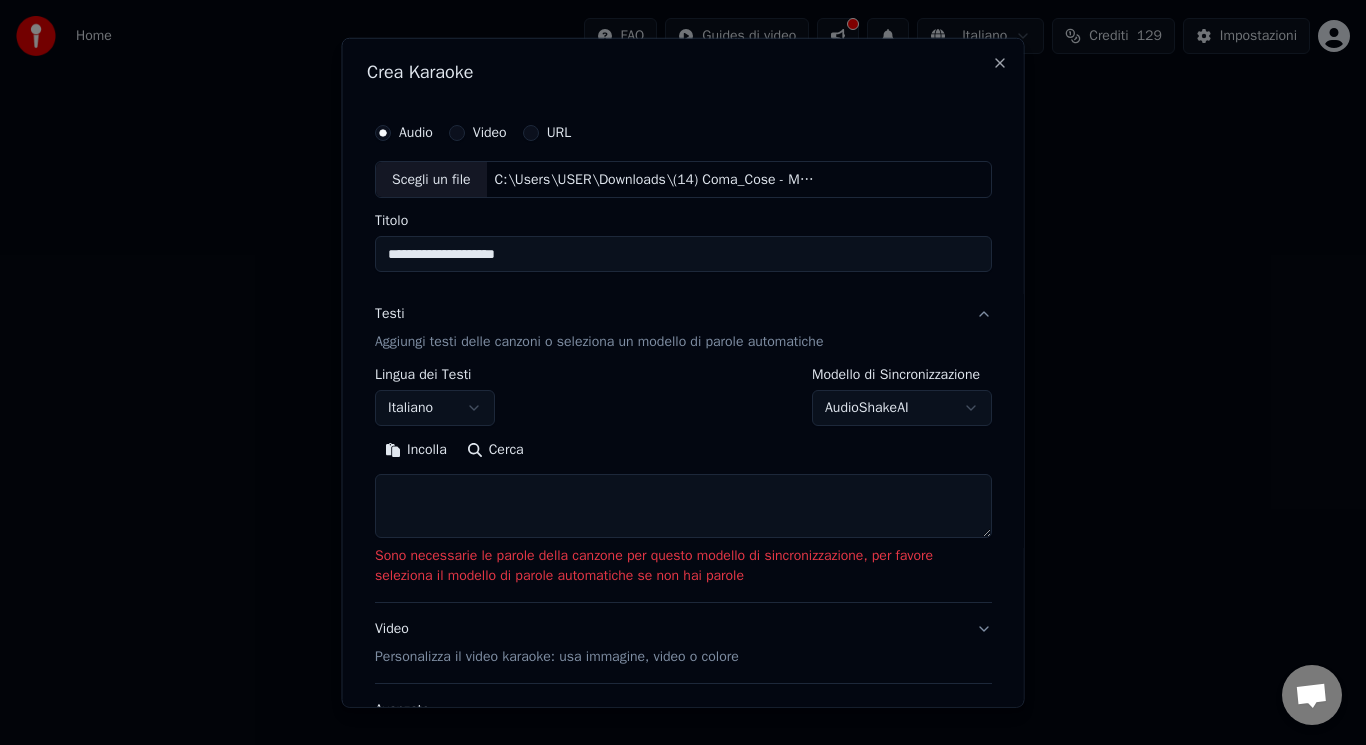 click at bounding box center (683, 506) 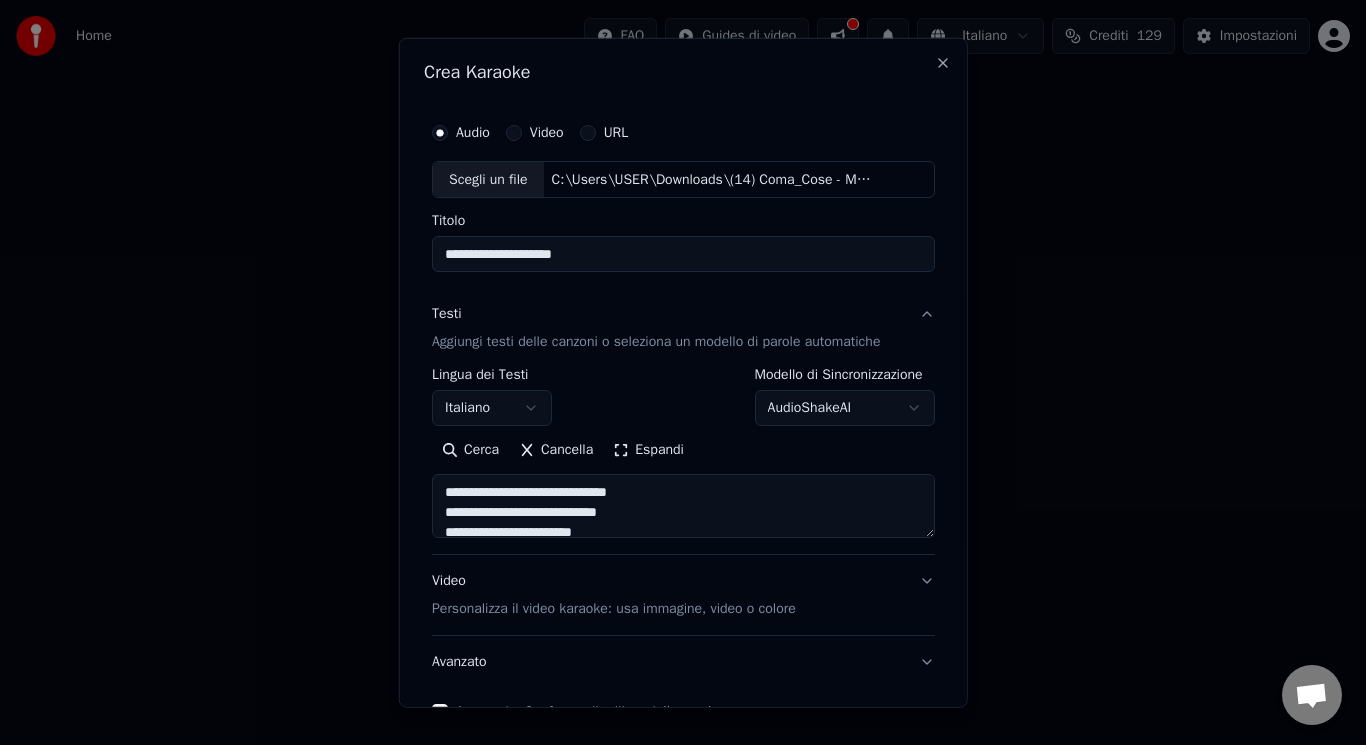 click on "Espandi" at bounding box center (648, 450) 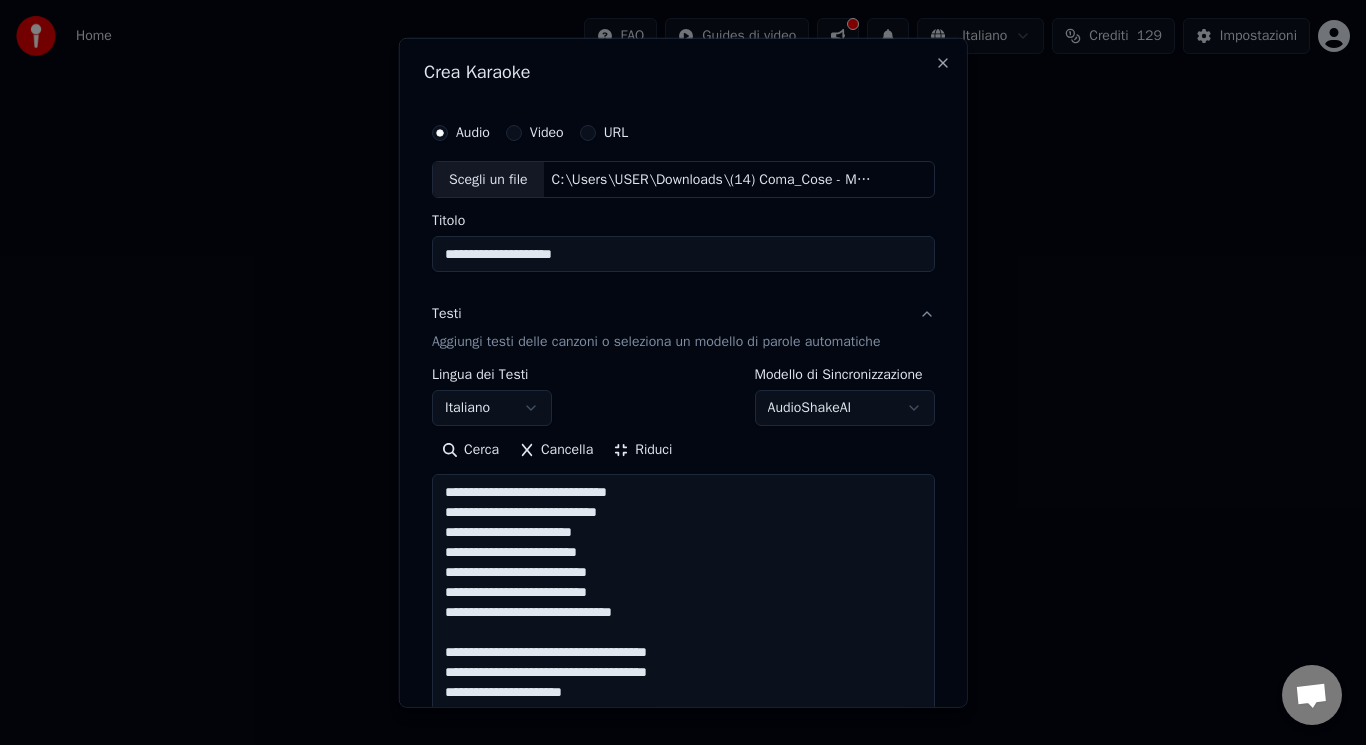 drag, startPoint x: 630, startPoint y: 493, endPoint x: 375, endPoint y: 487, distance: 255.07057 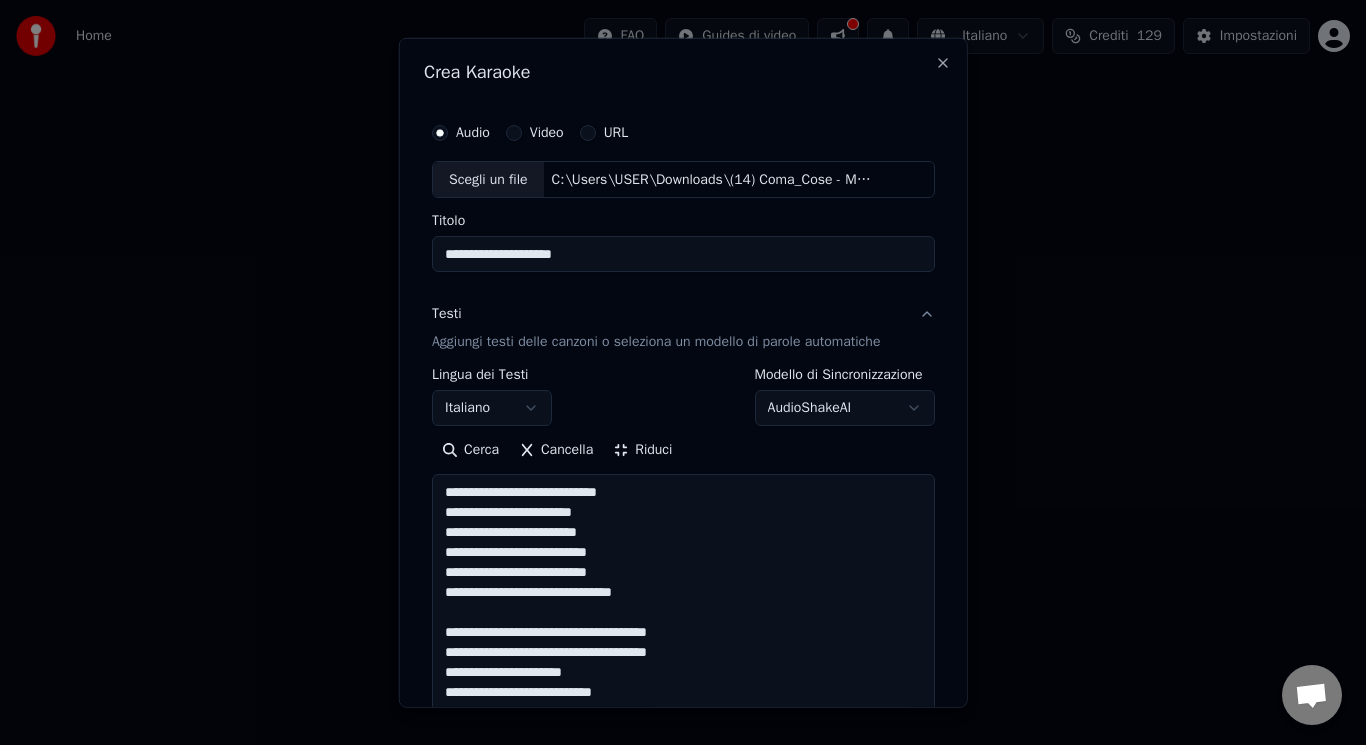 drag, startPoint x: 702, startPoint y: 624, endPoint x: 582, endPoint y: 612, distance: 120.59851 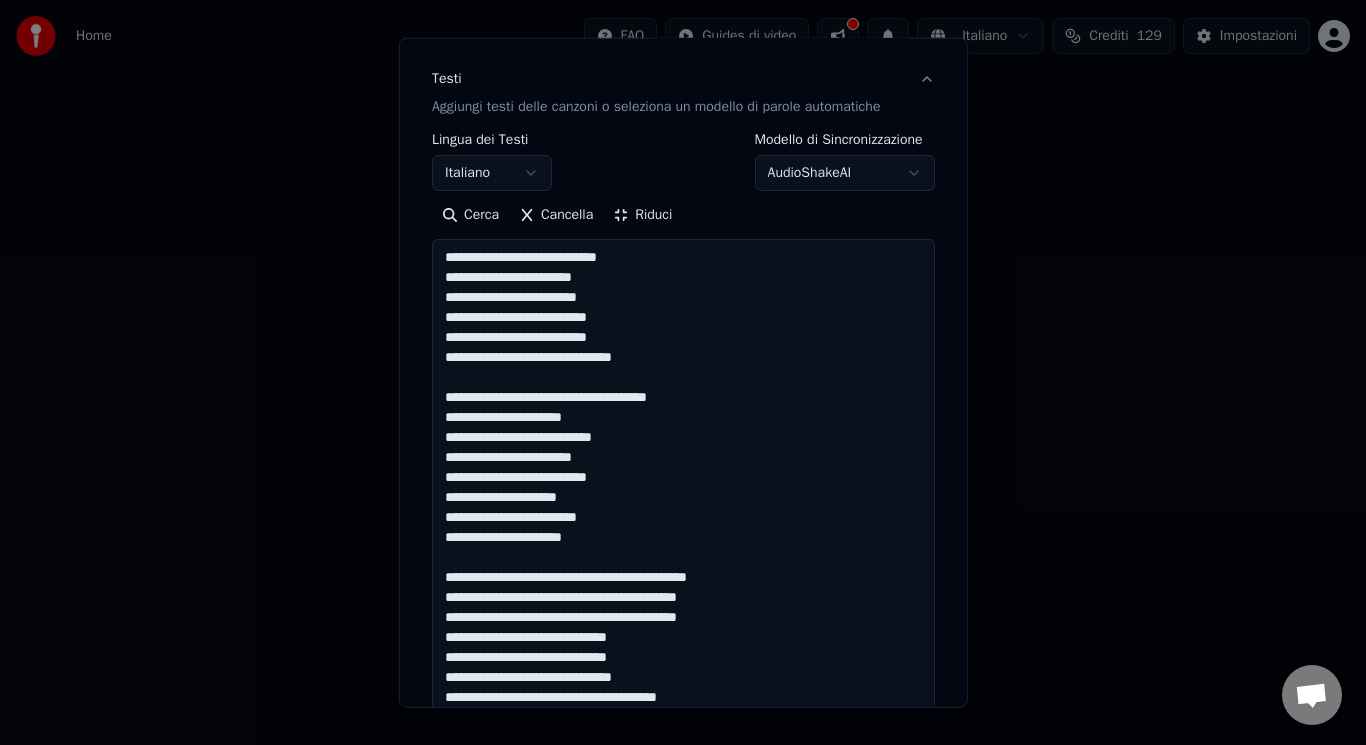 scroll, scrollTop: 375, scrollLeft: 0, axis: vertical 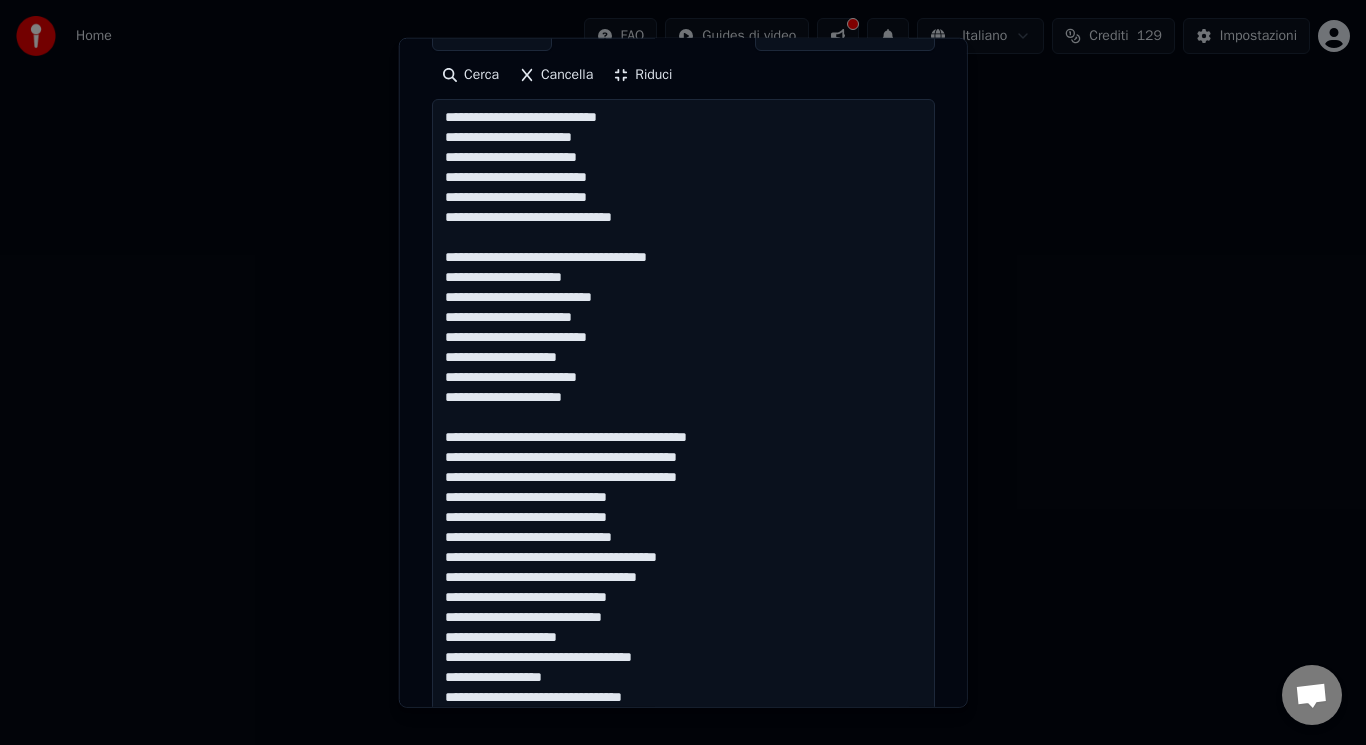 drag, startPoint x: 732, startPoint y: 437, endPoint x: 607, endPoint y: 411, distance: 127.67537 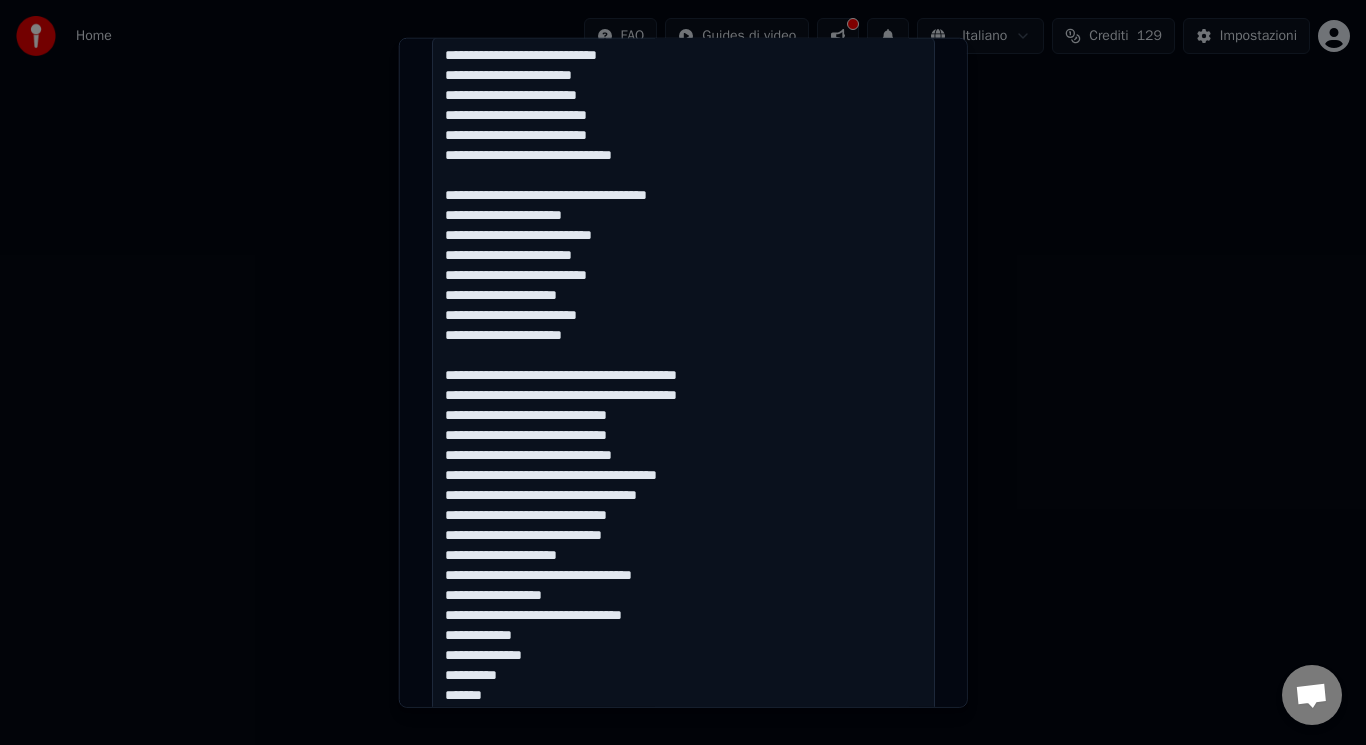 scroll, scrollTop: 577, scrollLeft: 0, axis: vertical 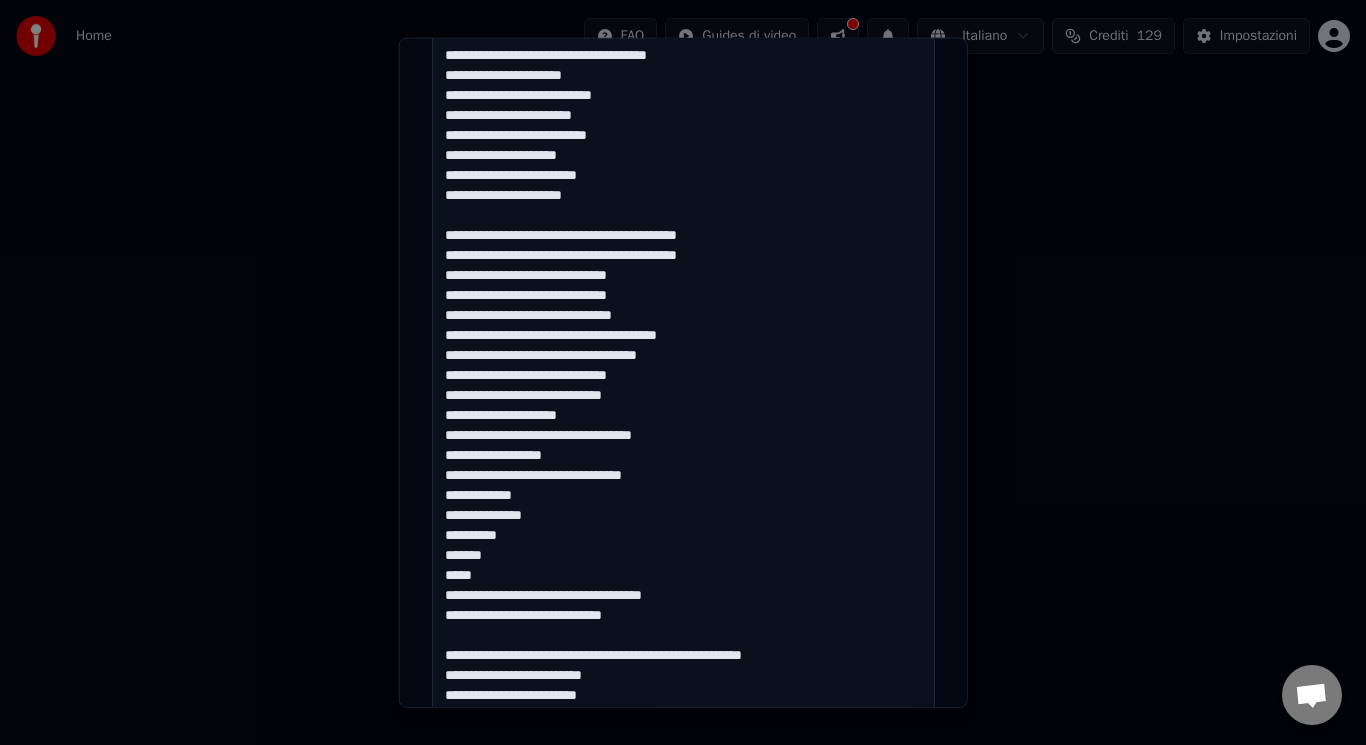 drag, startPoint x: 436, startPoint y: 619, endPoint x: 683, endPoint y: 593, distance: 248.36465 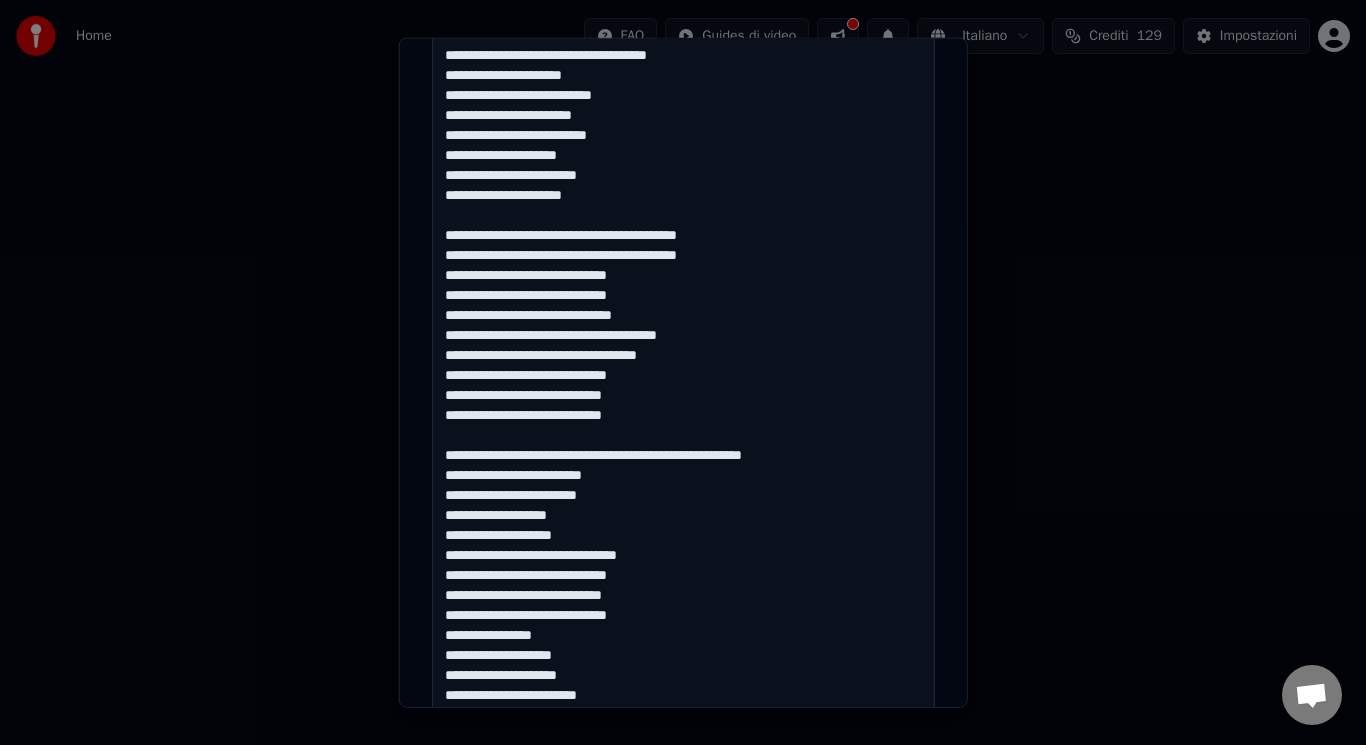drag, startPoint x: 810, startPoint y: 459, endPoint x: 658, endPoint y: 434, distance: 154.0422 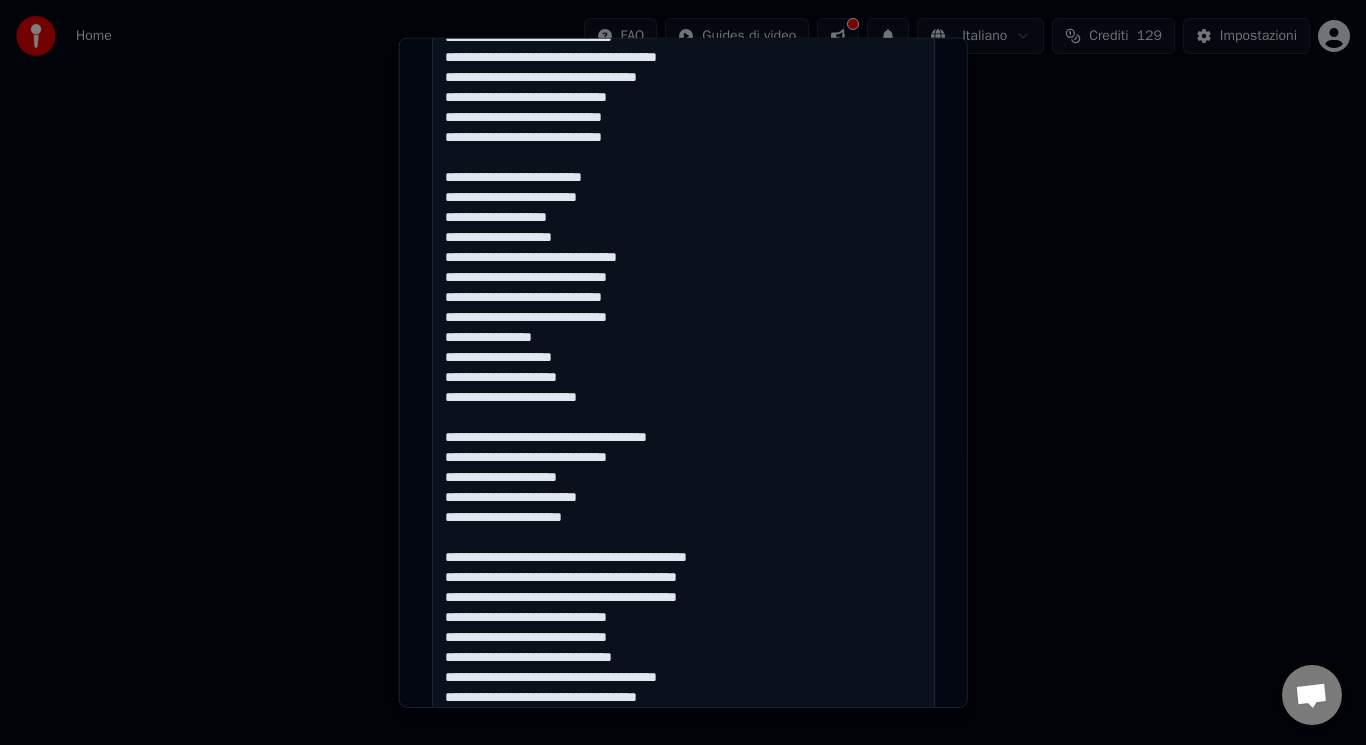 scroll, scrollTop: 915, scrollLeft: 0, axis: vertical 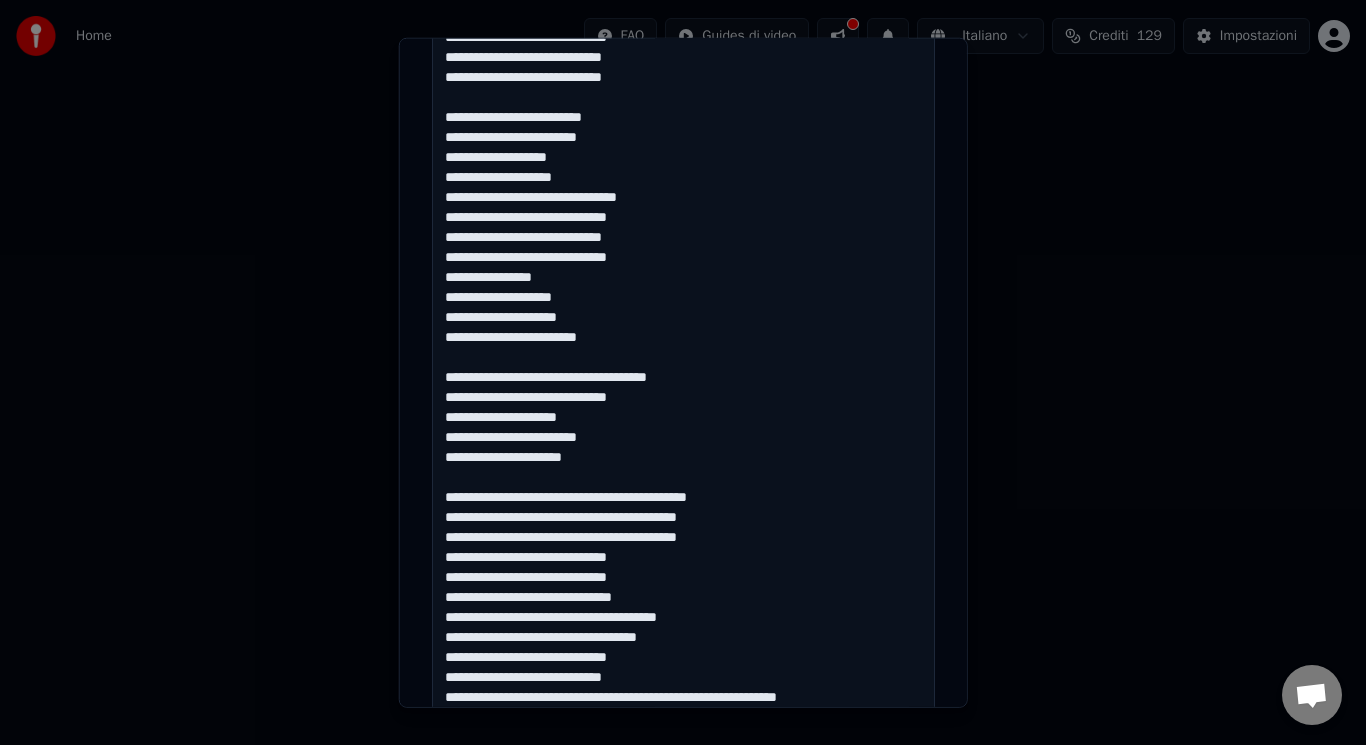 drag, startPoint x: 684, startPoint y: 375, endPoint x: 602, endPoint y: 366, distance: 82.492424 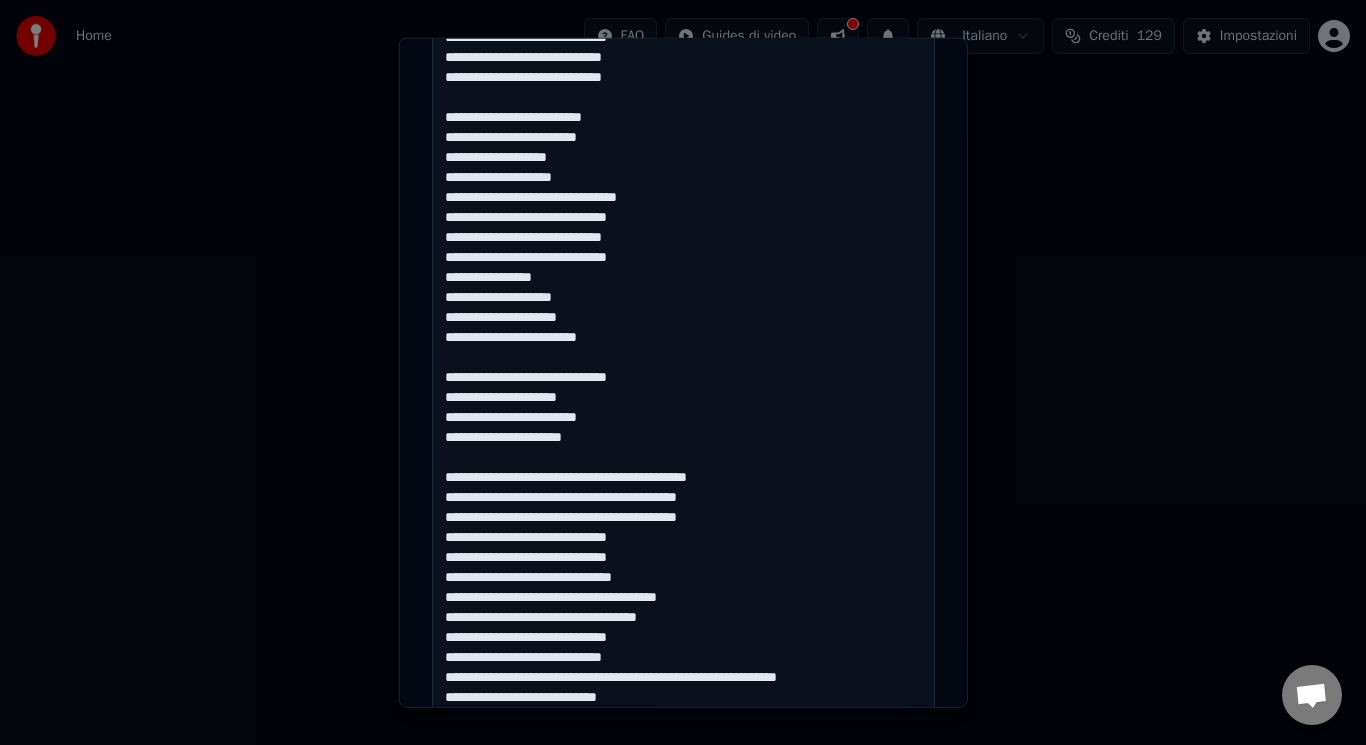 drag, startPoint x: 742, startPoint y: 470, endPoint x: 664, endPoint y: 447, distance: 81.32035 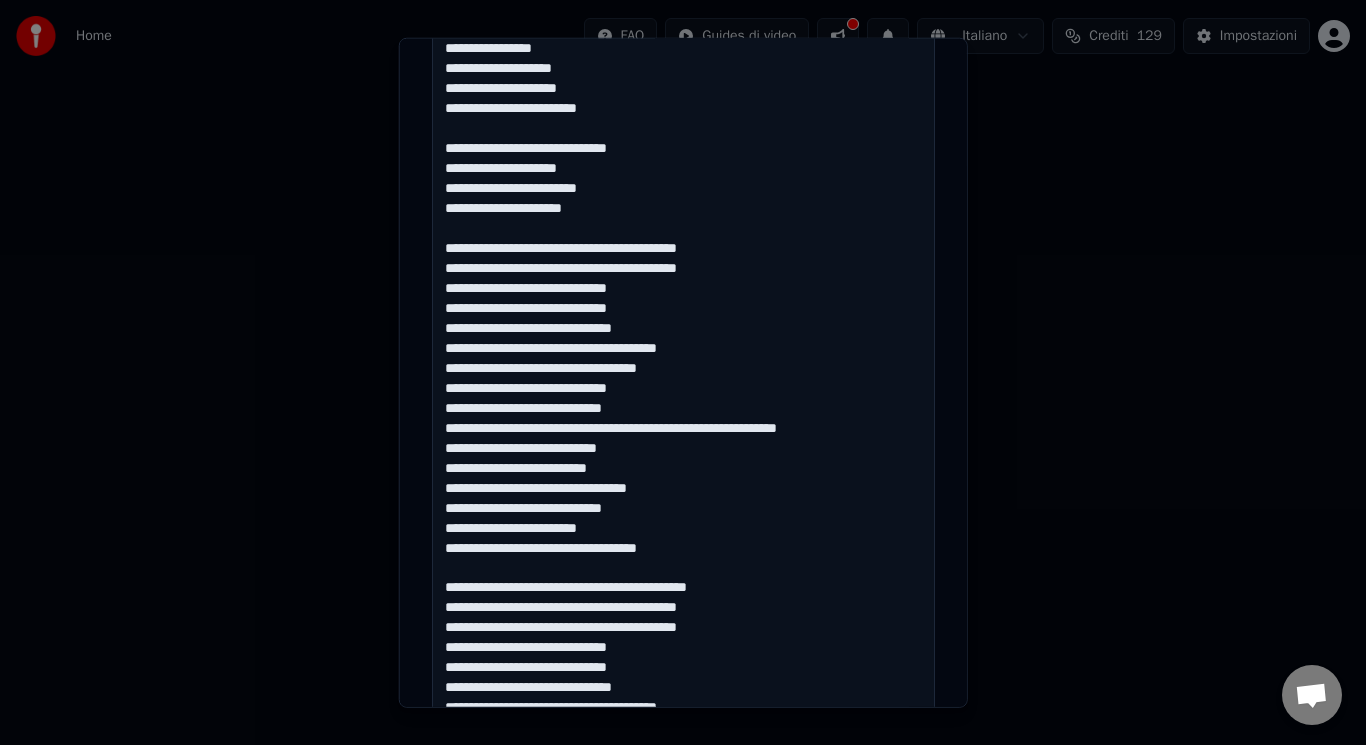scroll, scrollTop: 1124, scrollLeft: 0, axis: vertical 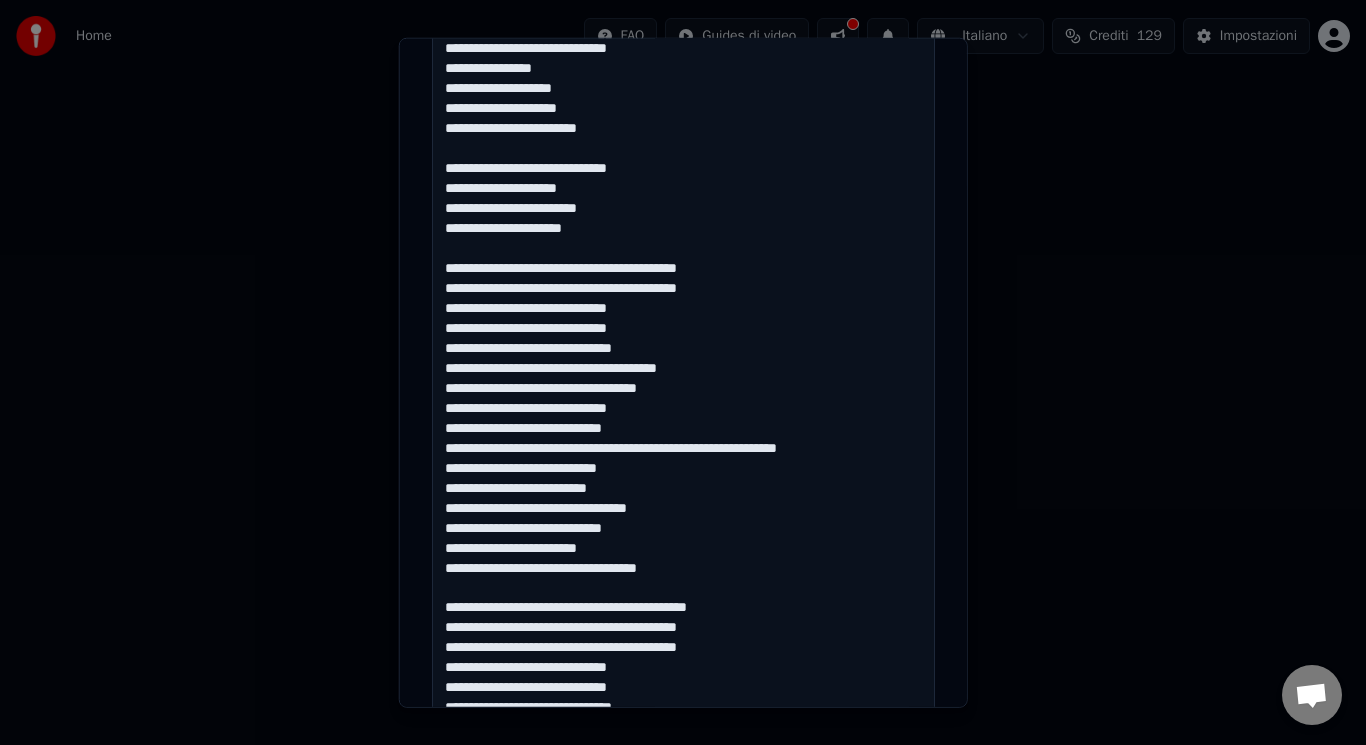 drag, startPoint x: 863, startPoint y: 455, endPoint x: 429, endPoint y: 450, distance: 434.0288 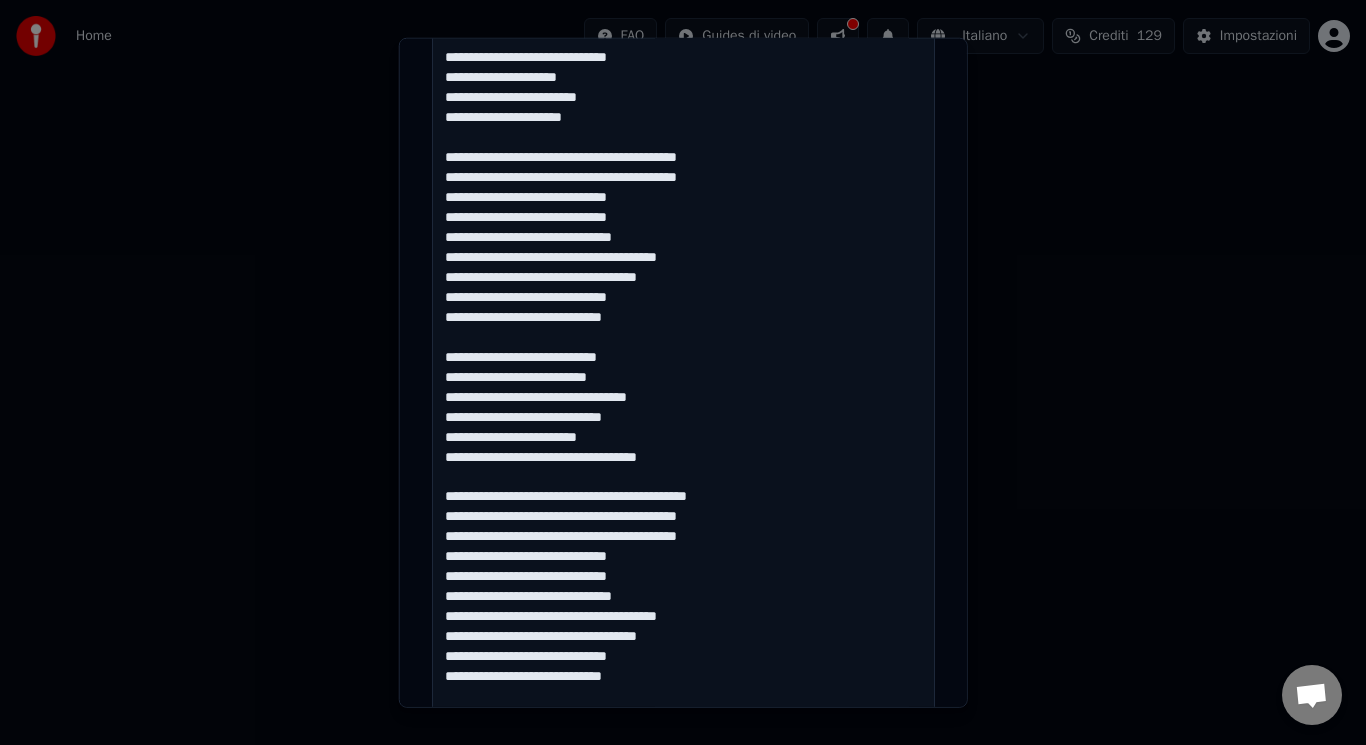 scroll, scrollTop: 1295, scrollLeft: 0, axis: vertical 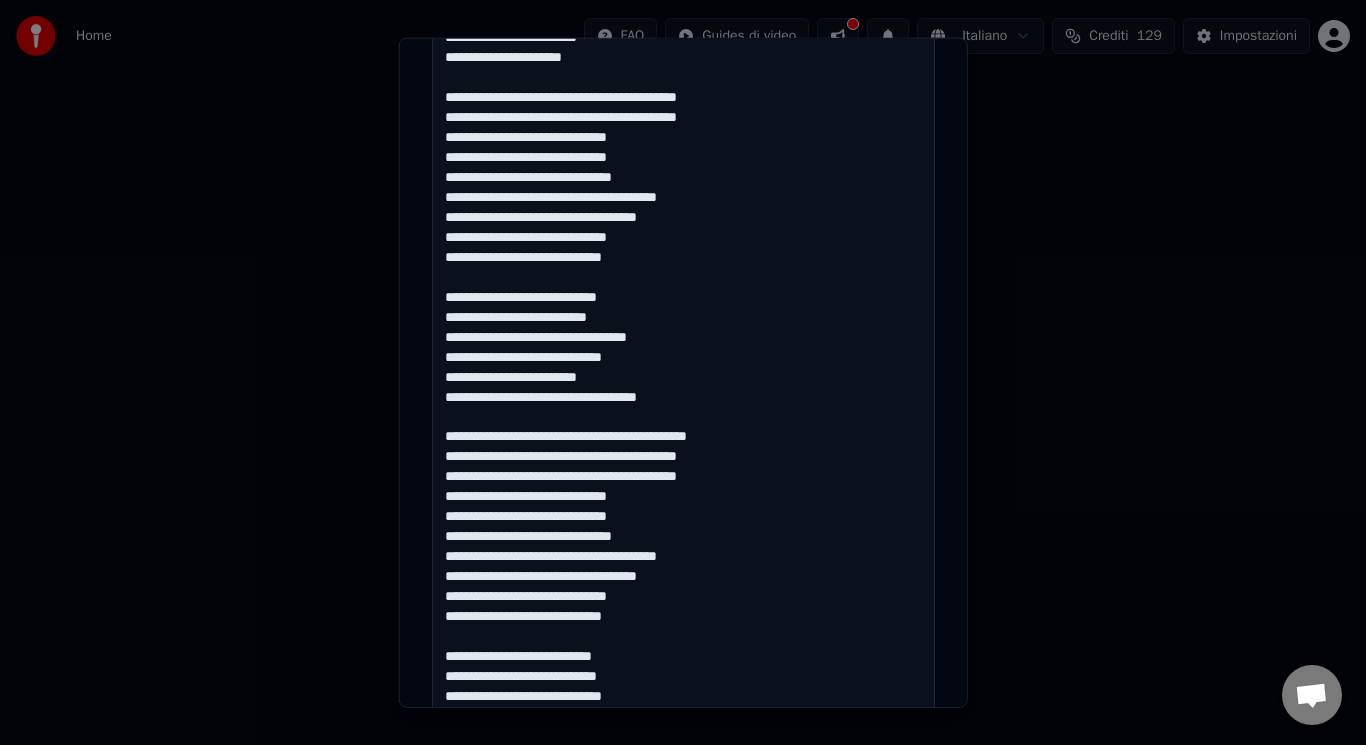 drag, startPoint x: 741, startPoint y: 434, endPoint x: 655, endPoint y: 422, distance: 86.833176 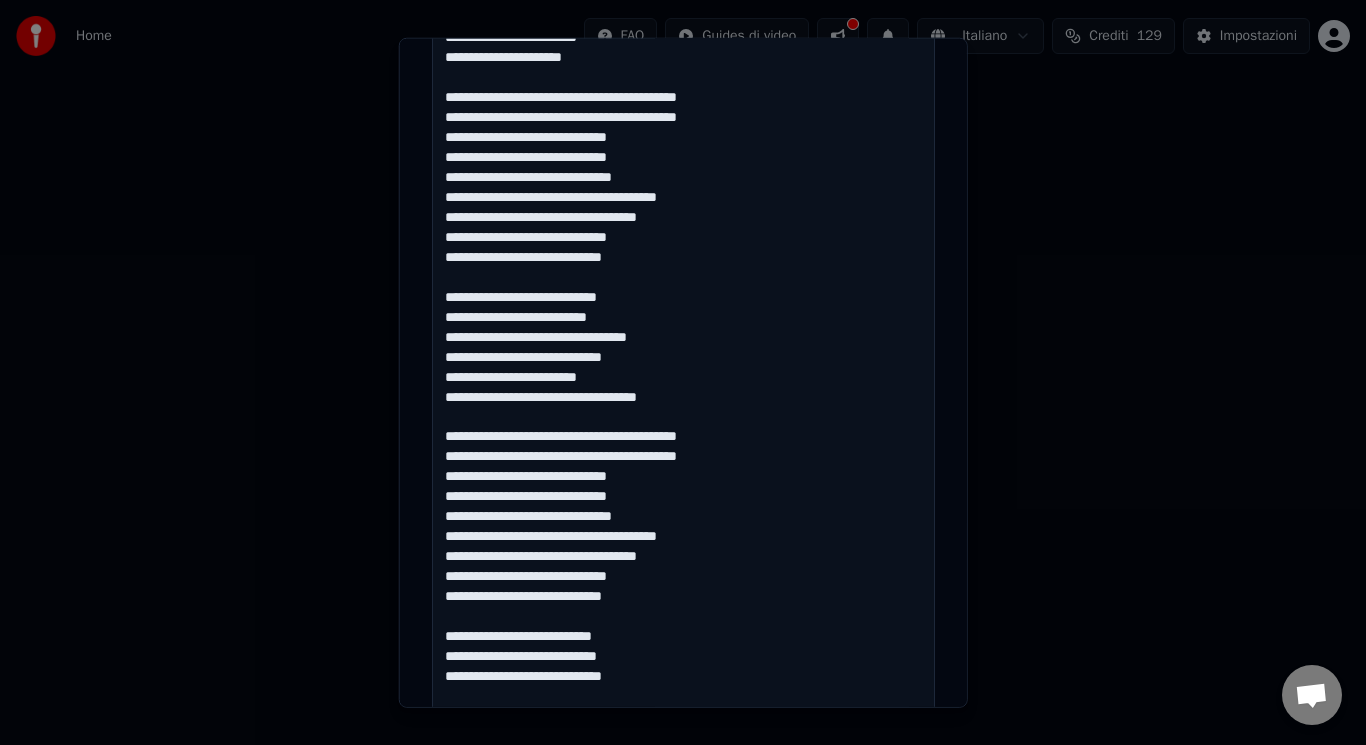 drag, startPoint x: 625, startPoint y: 626, endPoint x: 641, endPoint y: 636, distance: 18.867962 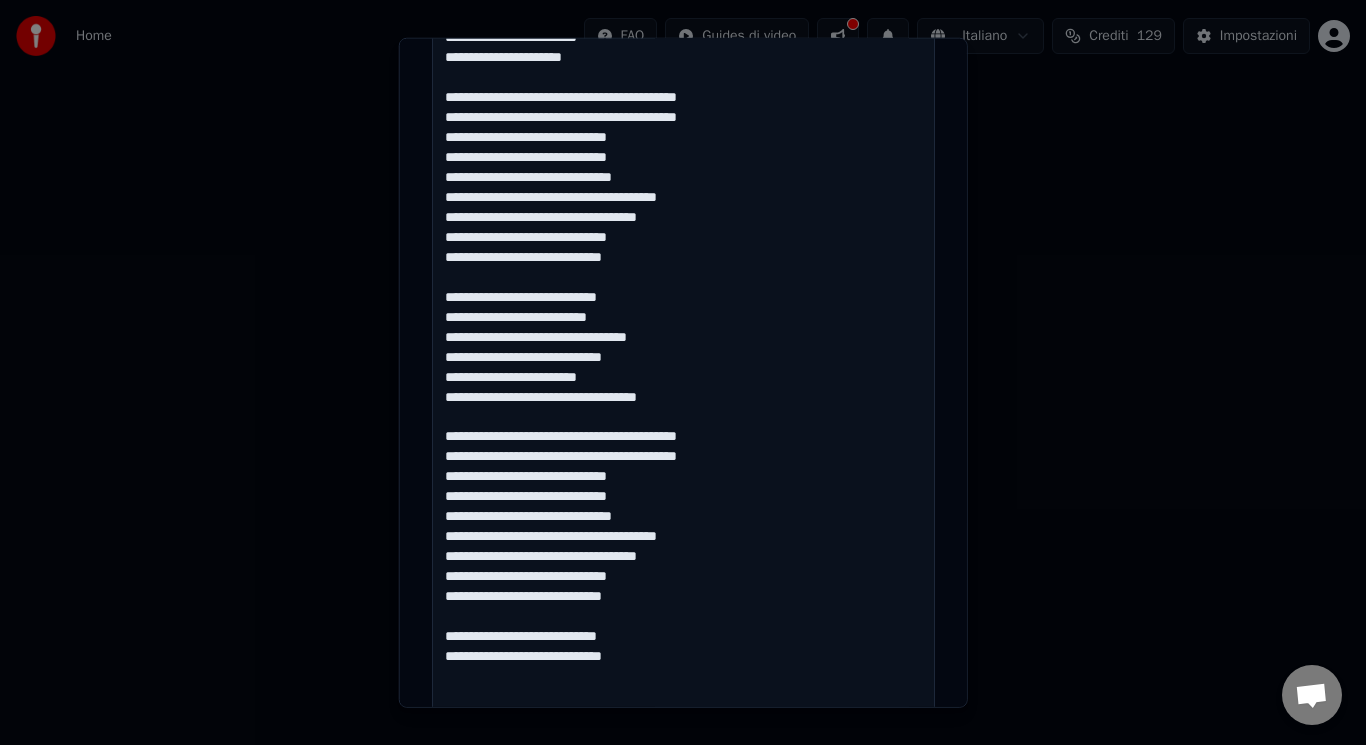 type on "**********" 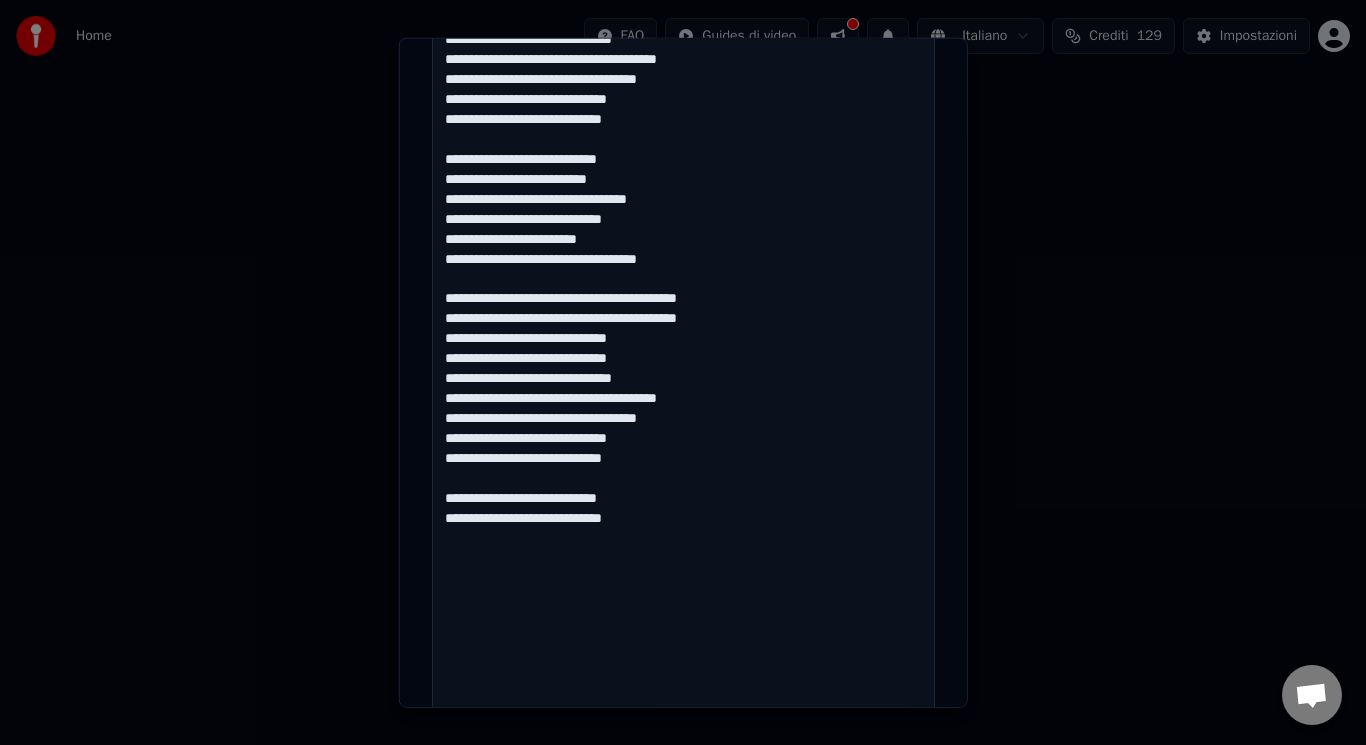 scroll, scrollTop: 1466, scrollLeft: 0, axis: vertical 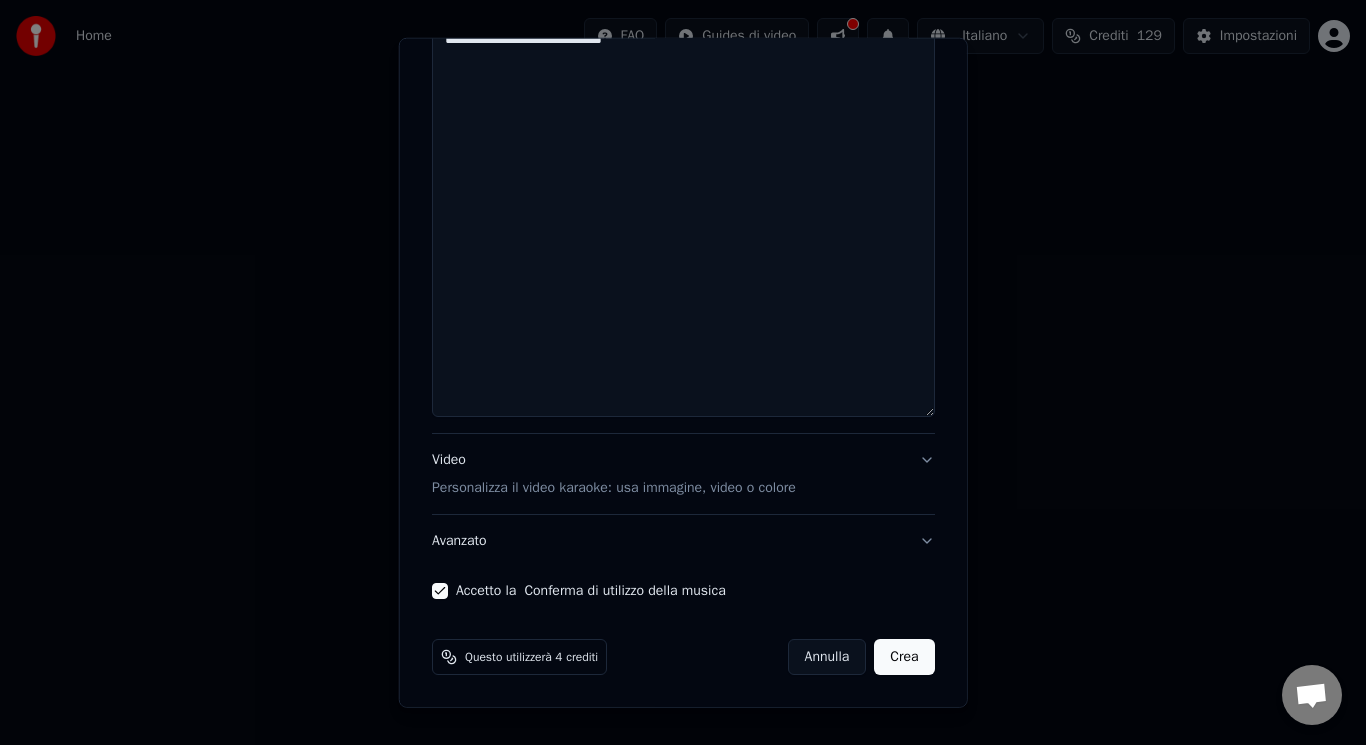 click on "Video Personalizza il video karaoke: usa immagine, video o colore" at bounding box center (683, 474) 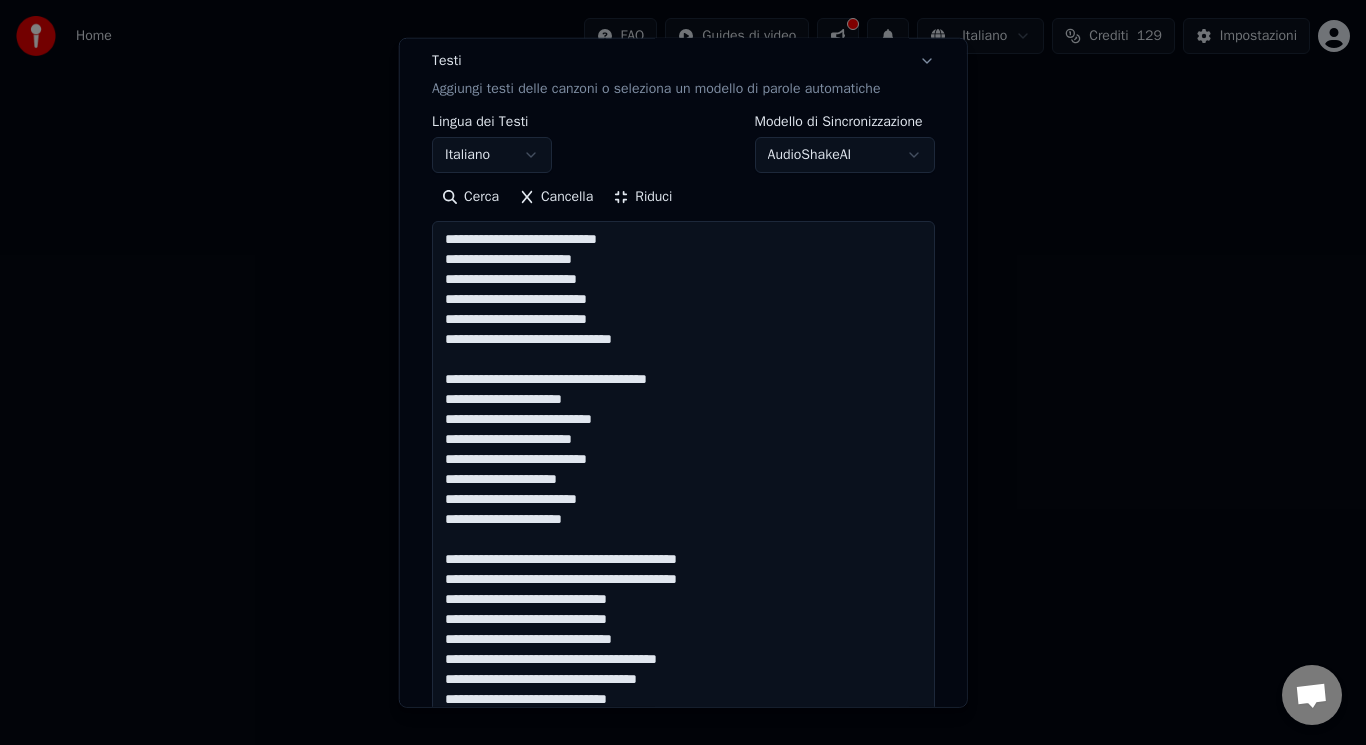scroll, scrollTop: 67, scrollLeft: 0, axis: vertical 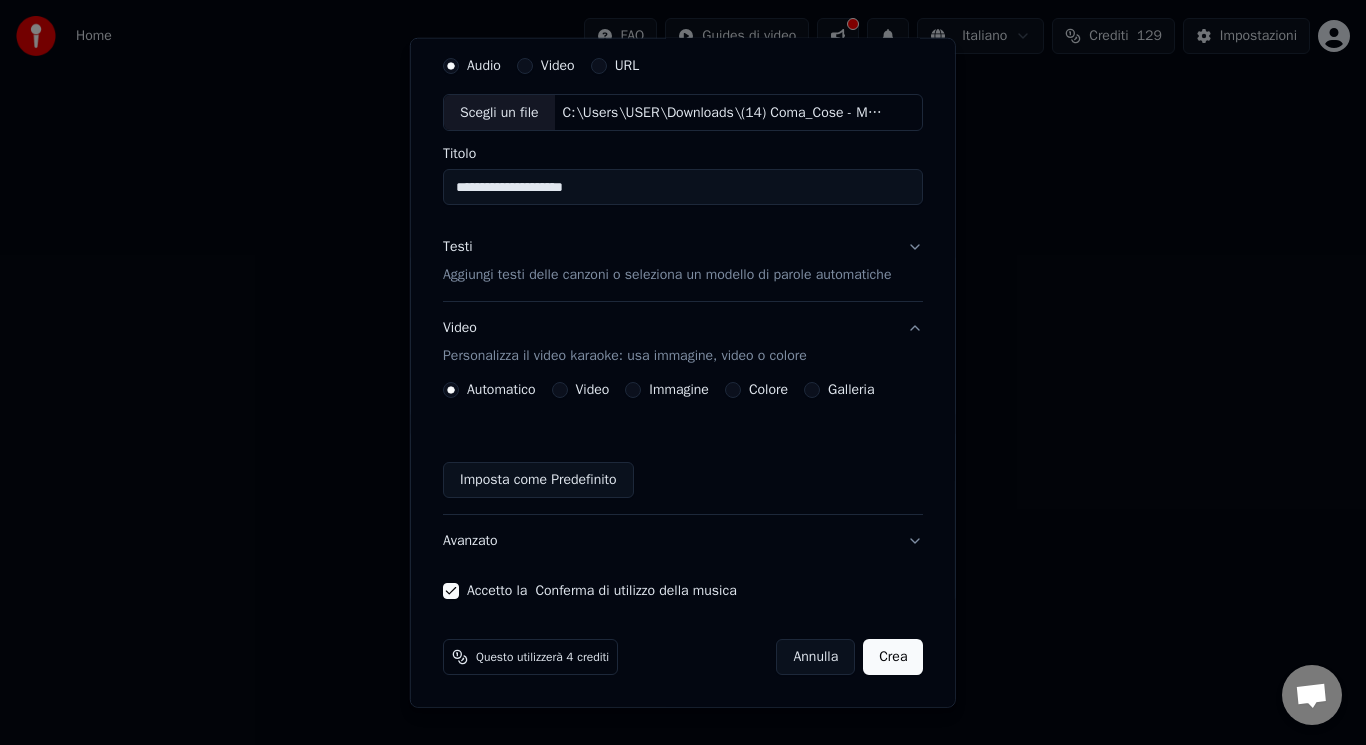 click on "Video" at bounding box center [559, 390] 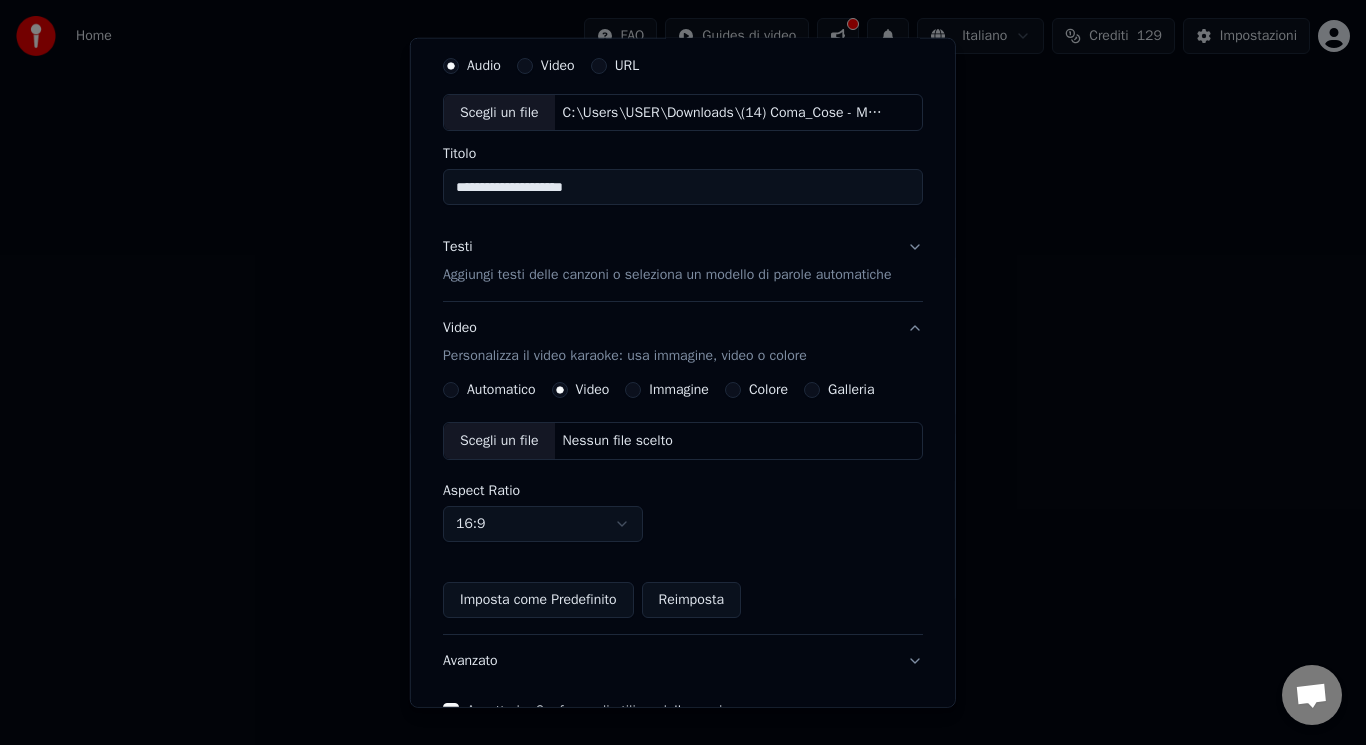 click on "Scegli un file" at bounding box center (499, 441) 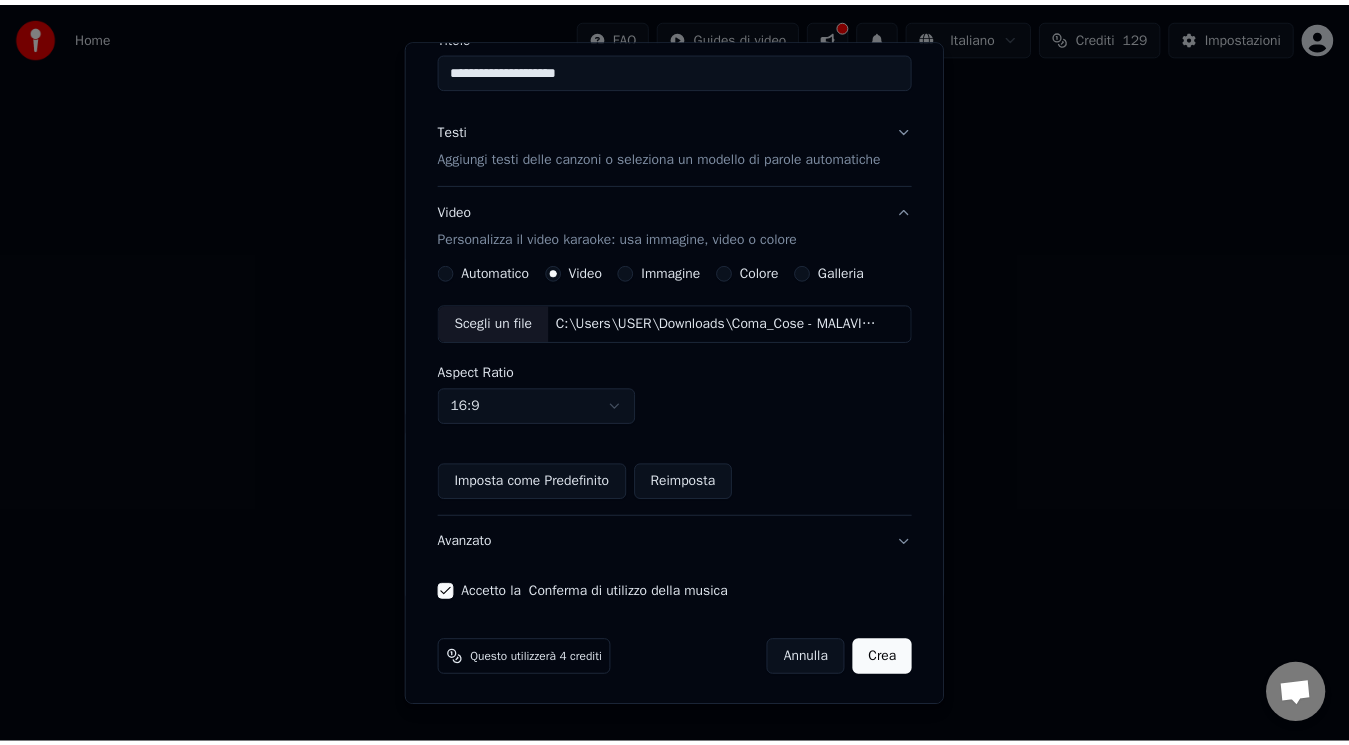 scroll, scrollTop: 187, scrollLeft: 0, axis: vertical 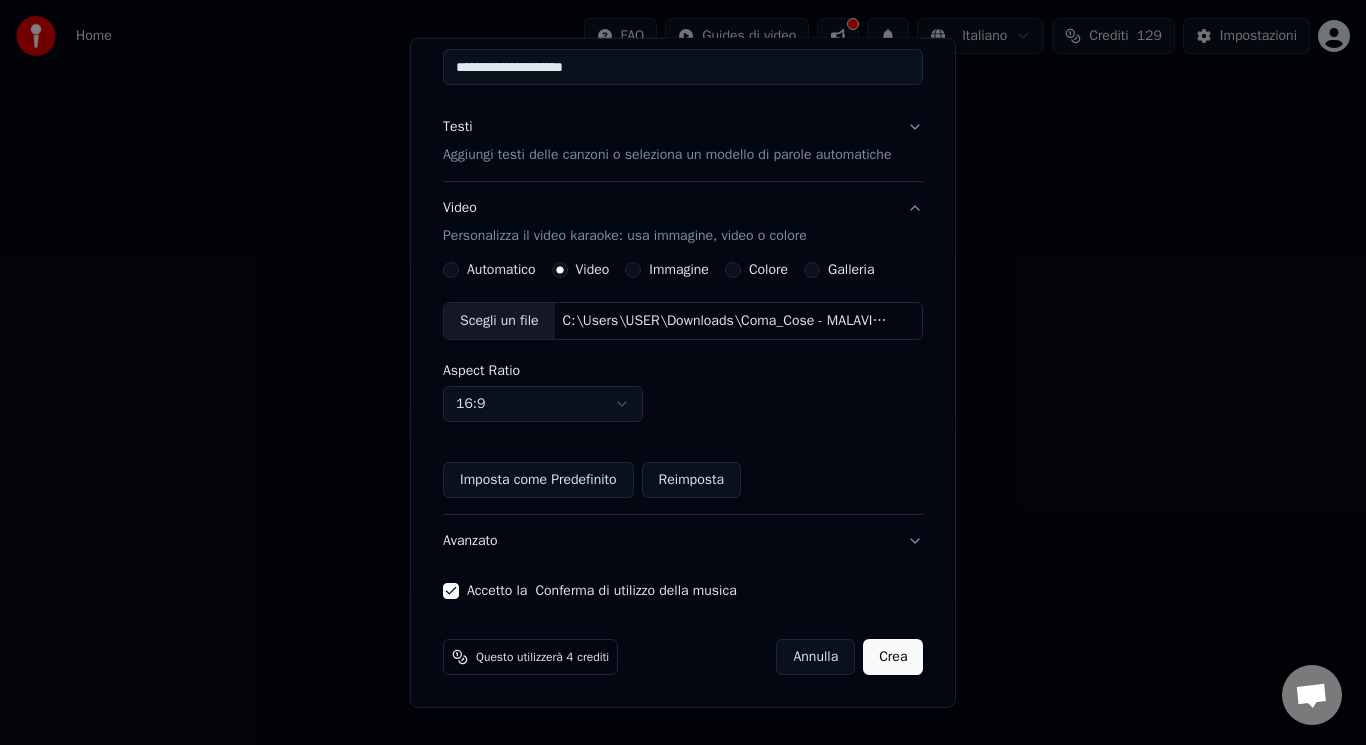 click on "Crea" at bounding box center (893, 657) 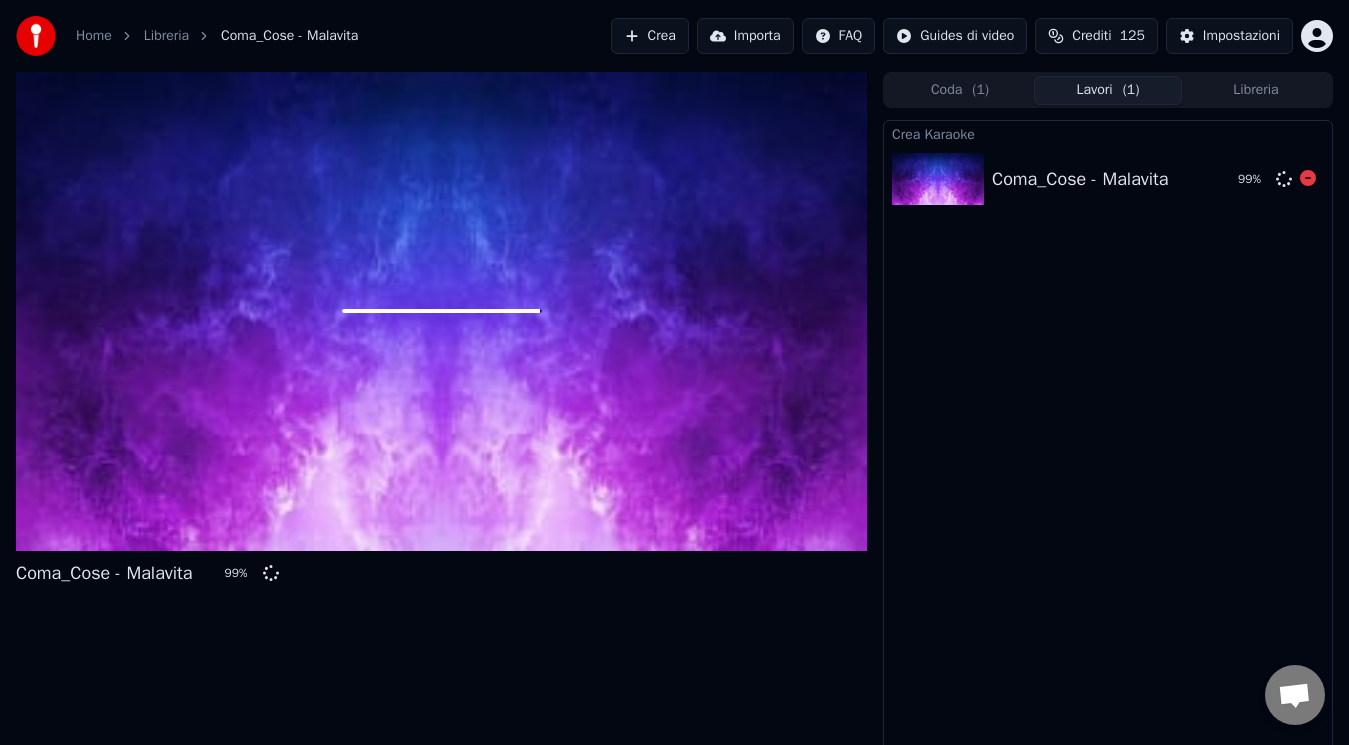 click on "Crea Karaoke" at bounding box center [1108, 133] 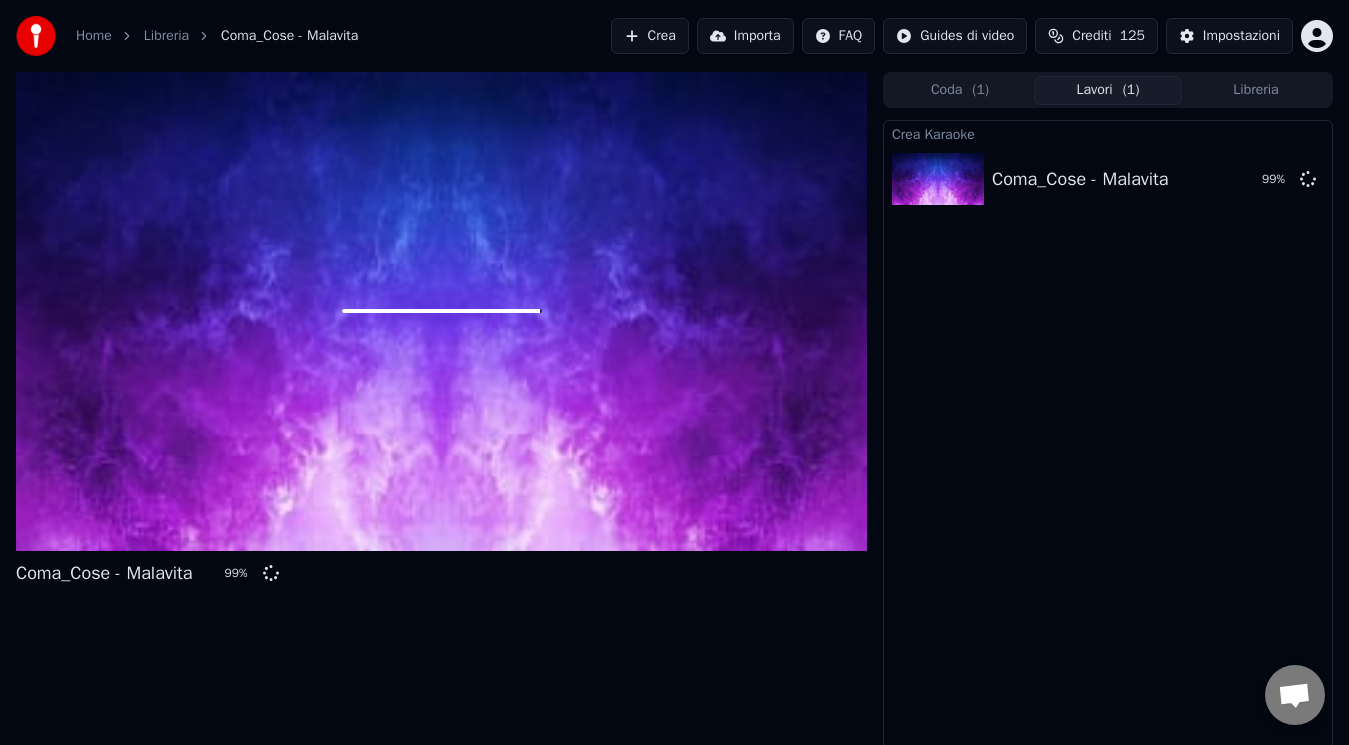 drag, startPoint x: 354, startPoint y: 425, endPoint x: 513, endPoint y: 575, distance: 218.58865 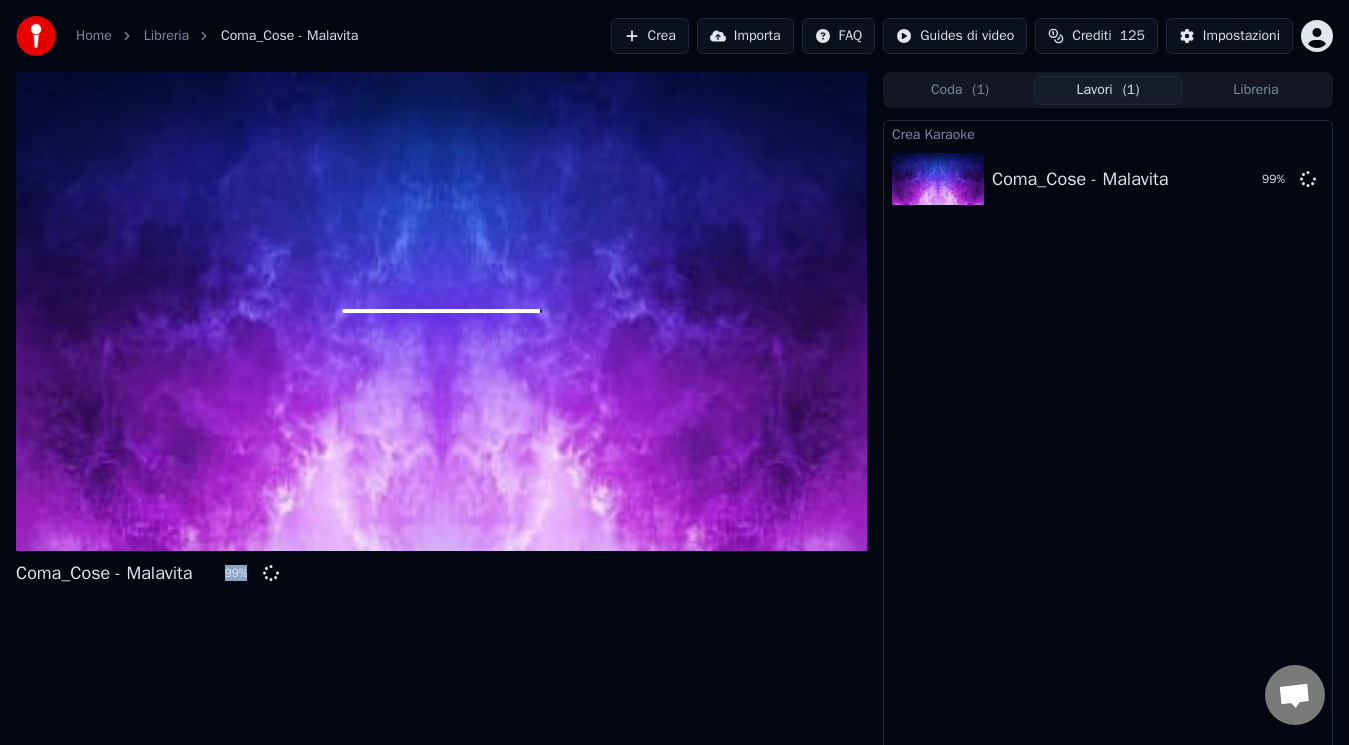 click on "Coda ( 1 )" at bounding box center (960, 90) 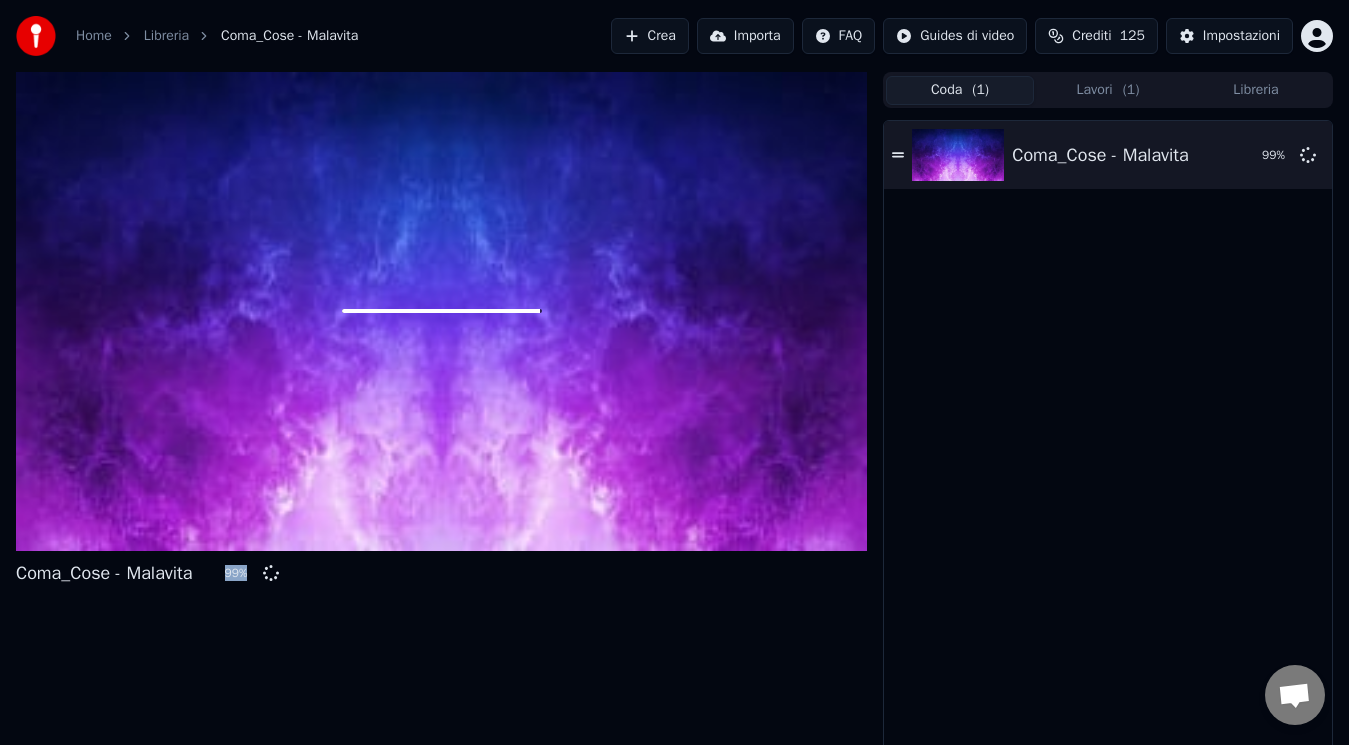 click on "Libreria" at bounding box center (1256, 90) 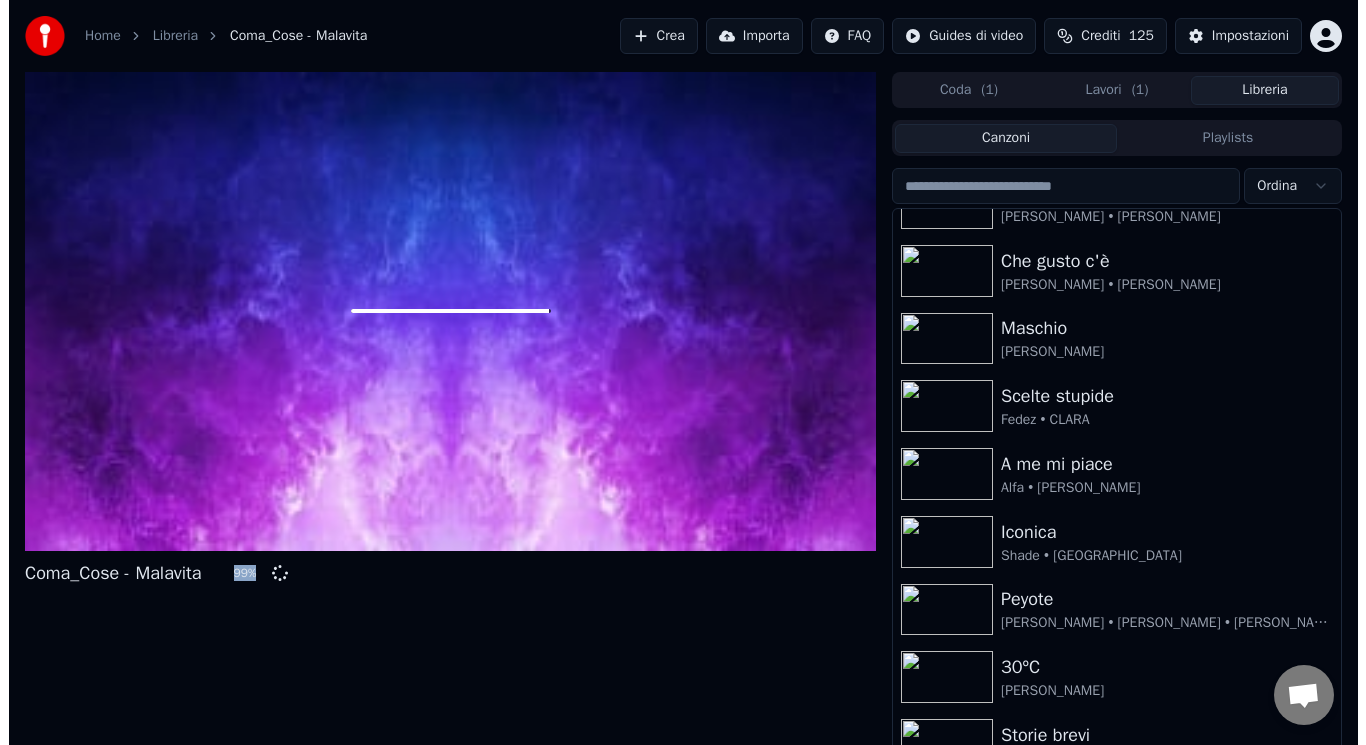 scroll, scrollTop: 393, scrollLeft: 0, axis: vertical 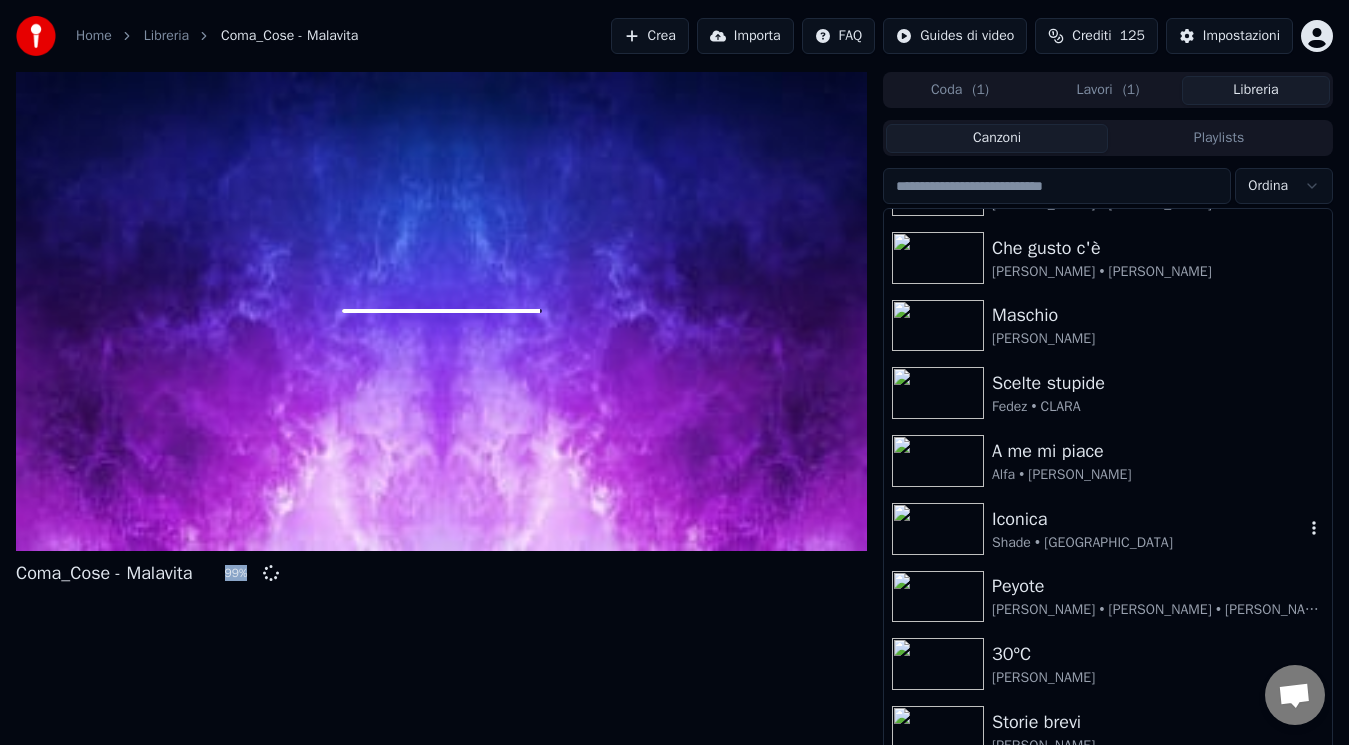 click on "Iconica" at bounding box center (1148, 519) 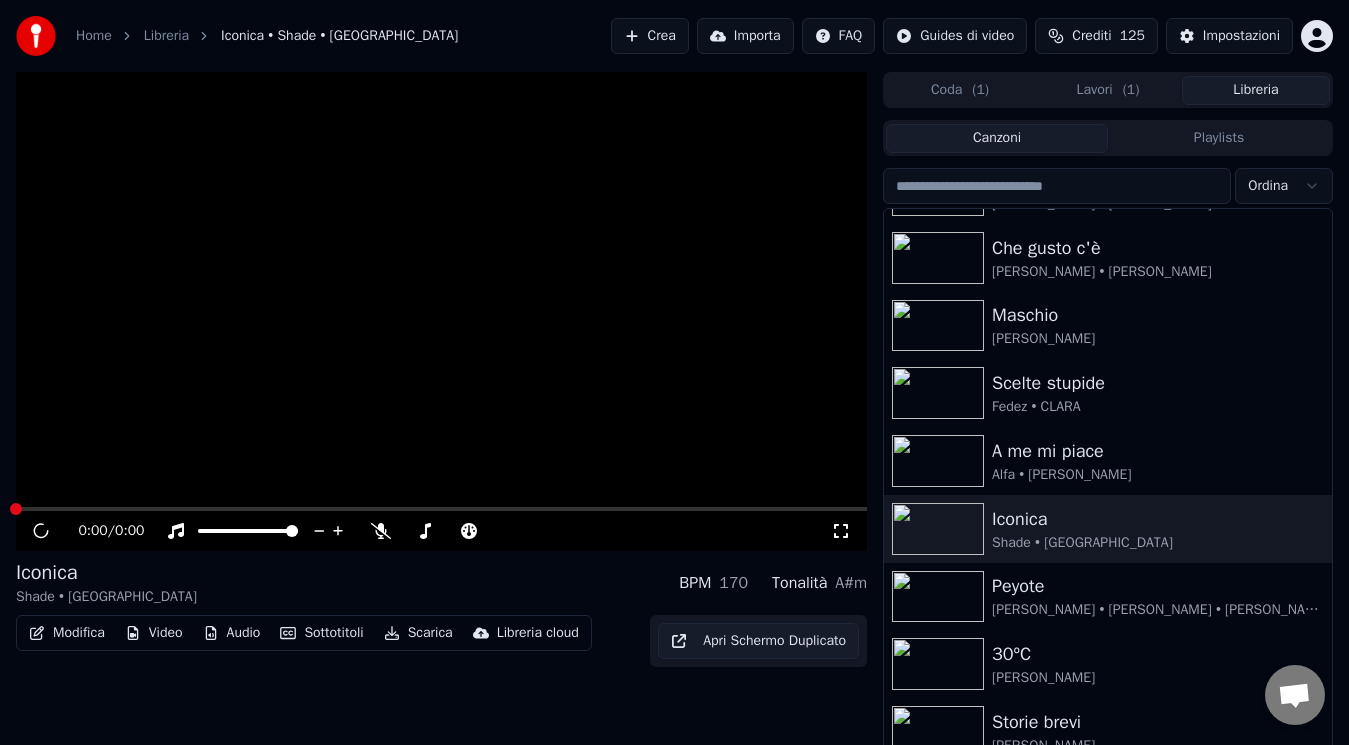 click on "Maschio Annalisa" at bounding box center (1108, 326) 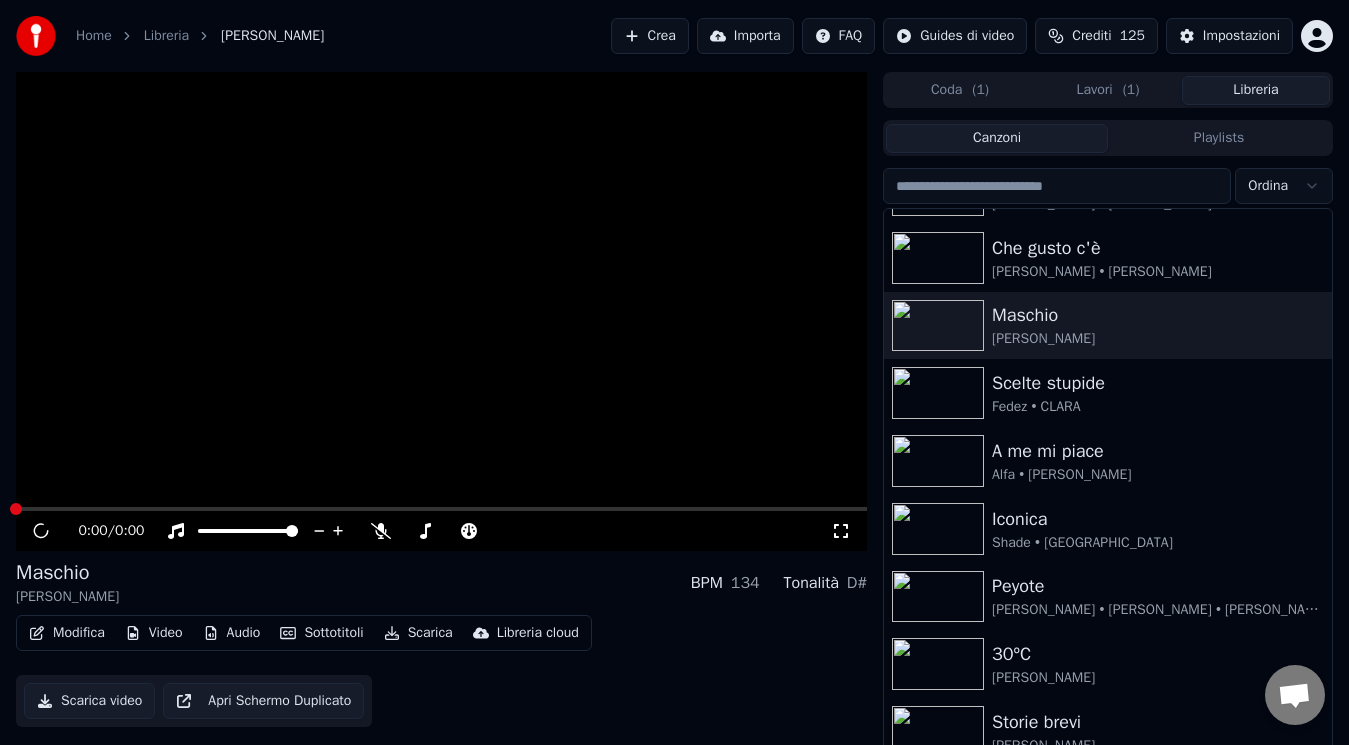 click on "Home Libreria Maschio • Annalisa Crea Importa FAQ Guides di video Crediti 125 Impostazioni 0:00  /  0:00 Maschio Annalisa BPM 134 Tonalità D# Modifica Video Audio Sottotitoli Scarica Libreria cloud Scarica video Apri Schermo Duplicato Coda ( 1 ) Lavori ( 1 ) Libreria Canzoni Playlists Ordina Serenata Serena Brancale • Alessandra Amoroso Che gusto c'è Fabri Fibra • Tredici Pietro Maschio Annalisa Scelte stupide Fedez • CLARA A me mi piace Alfa • Manu Chao Iconica Shade • JARO Peyote Articolo 31 • Fabri Fibra • Rocco Hunt 30ºC ANNA Storie brevi Tananai • Annalisa Conversazione Adam da Youka Desktop Altri canali Continua su Email Rete assente. Riconnessione in corso... Nessun messaggio può essere ricevuto o inviato per ora. Youka Desktop Ciao! Come posso aiutarti?  Venerdì, 18 Luglio non funziona 18/7/2025 ci mette troppo a caricare e si blocca 18/7/2025 fate immediatamente qualcosa 18/7/2025 Adam 18/7/2025 come non esiste 18/7/2025 Letto Adam Hai cambiato lo sfondo predefinito del video?" at bounding box center (674, 372) 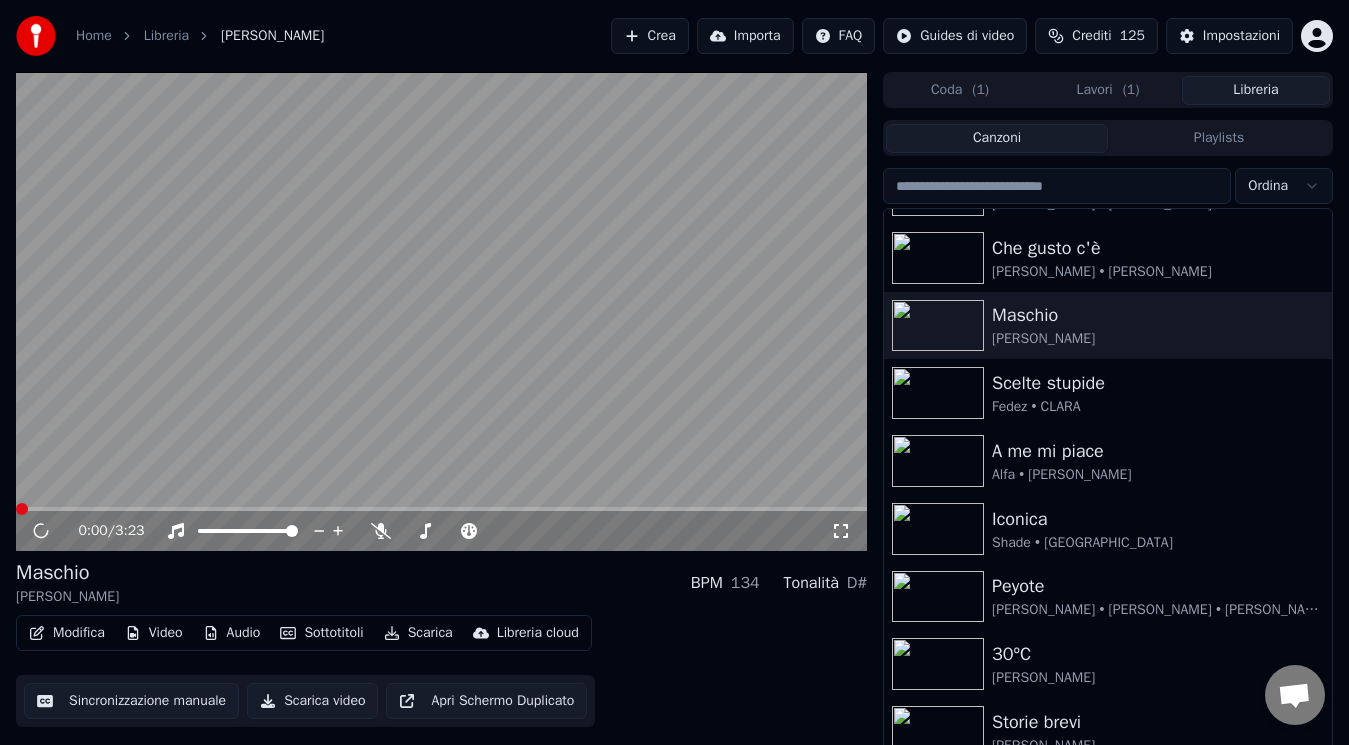 click on "( 1 )" at bounding box center (1131, 90) 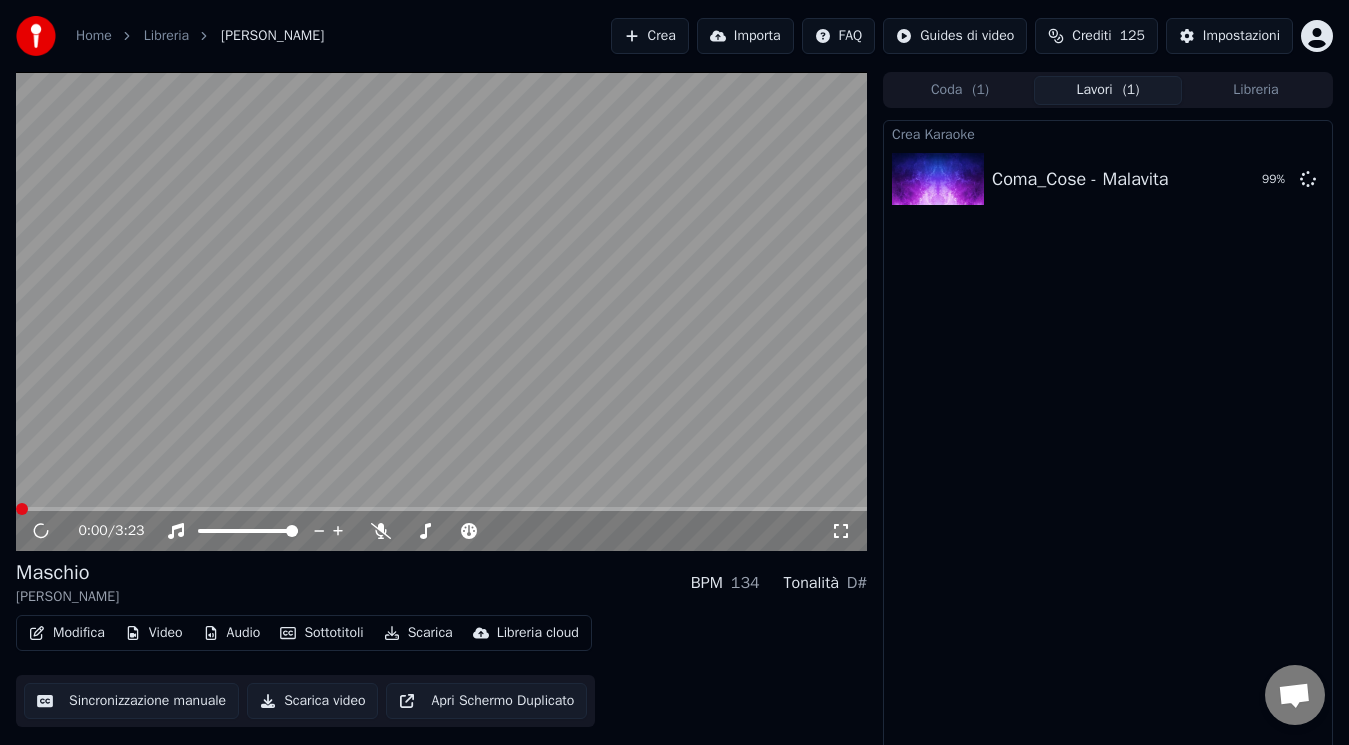 click on "Crea Karaoke Coma_Cose - Malavita  99 %" at bounding box center [1108, 436] 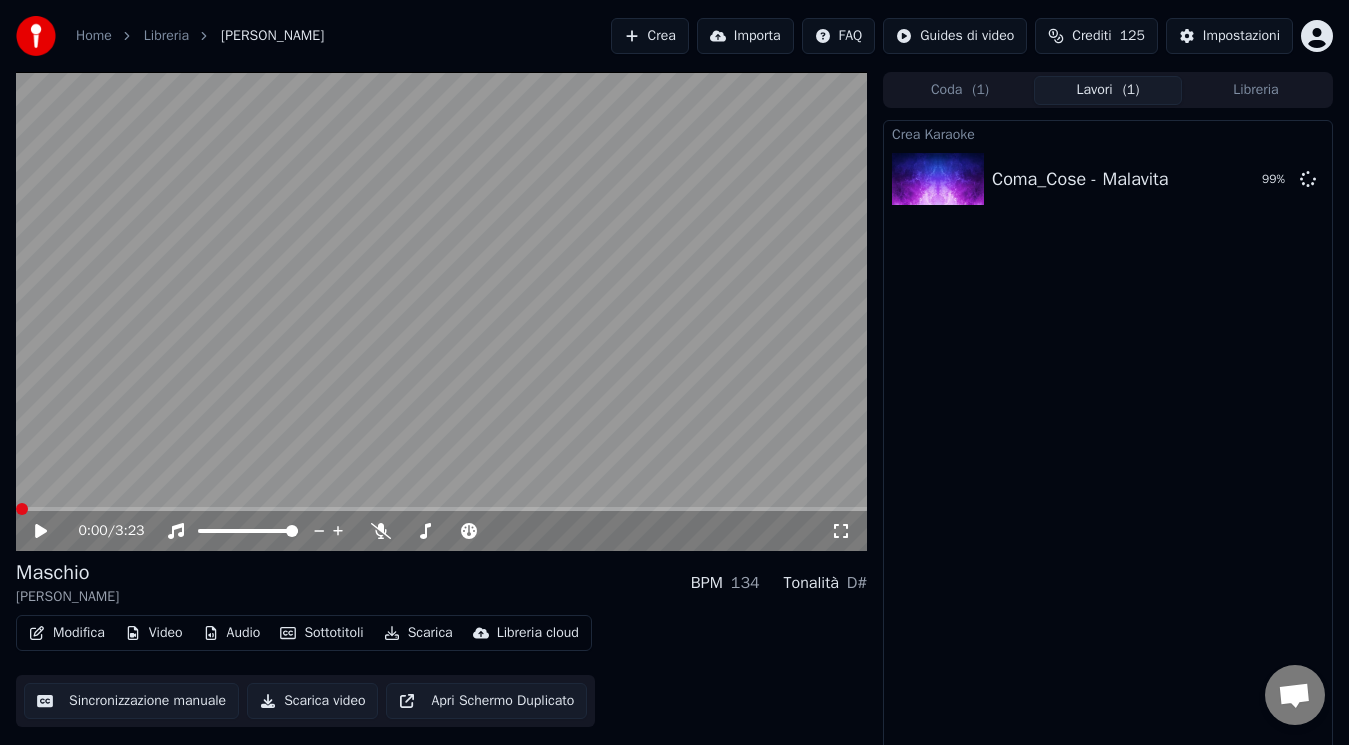 click 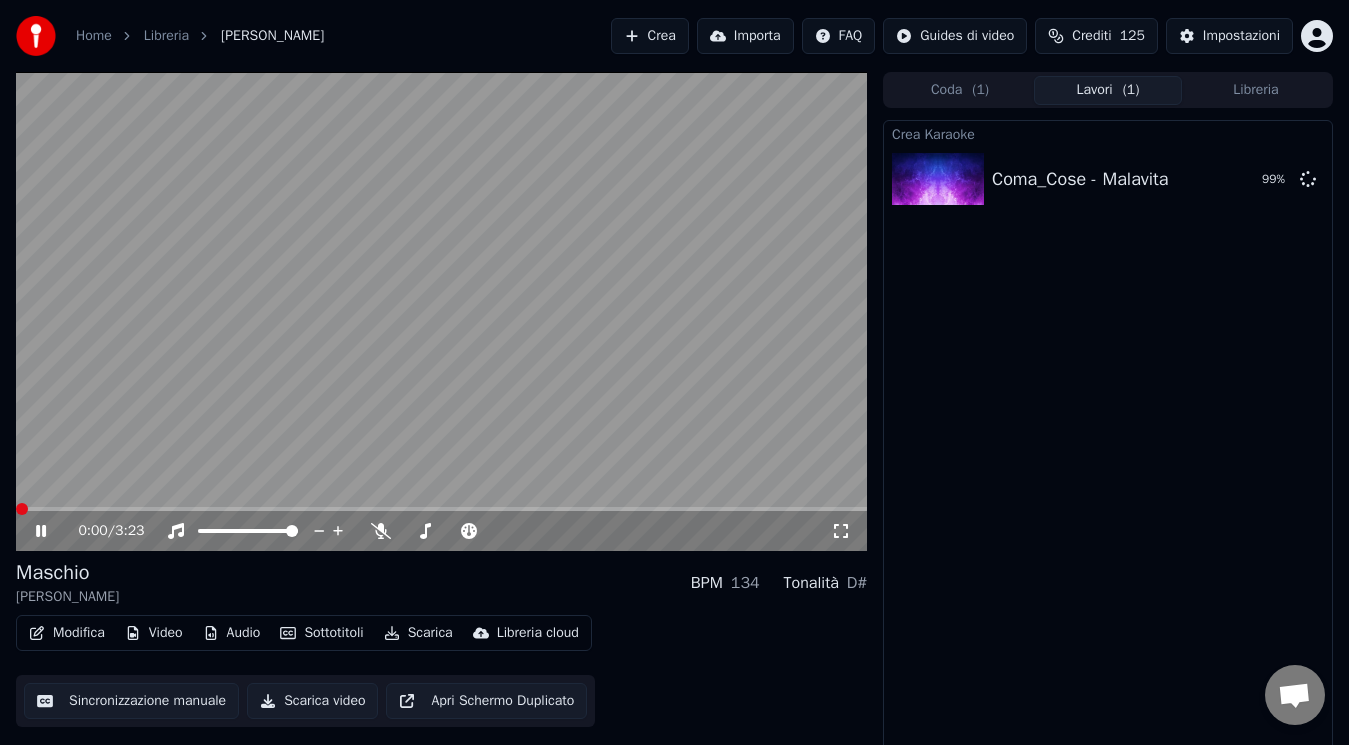 click at bounding box center (22, 509) 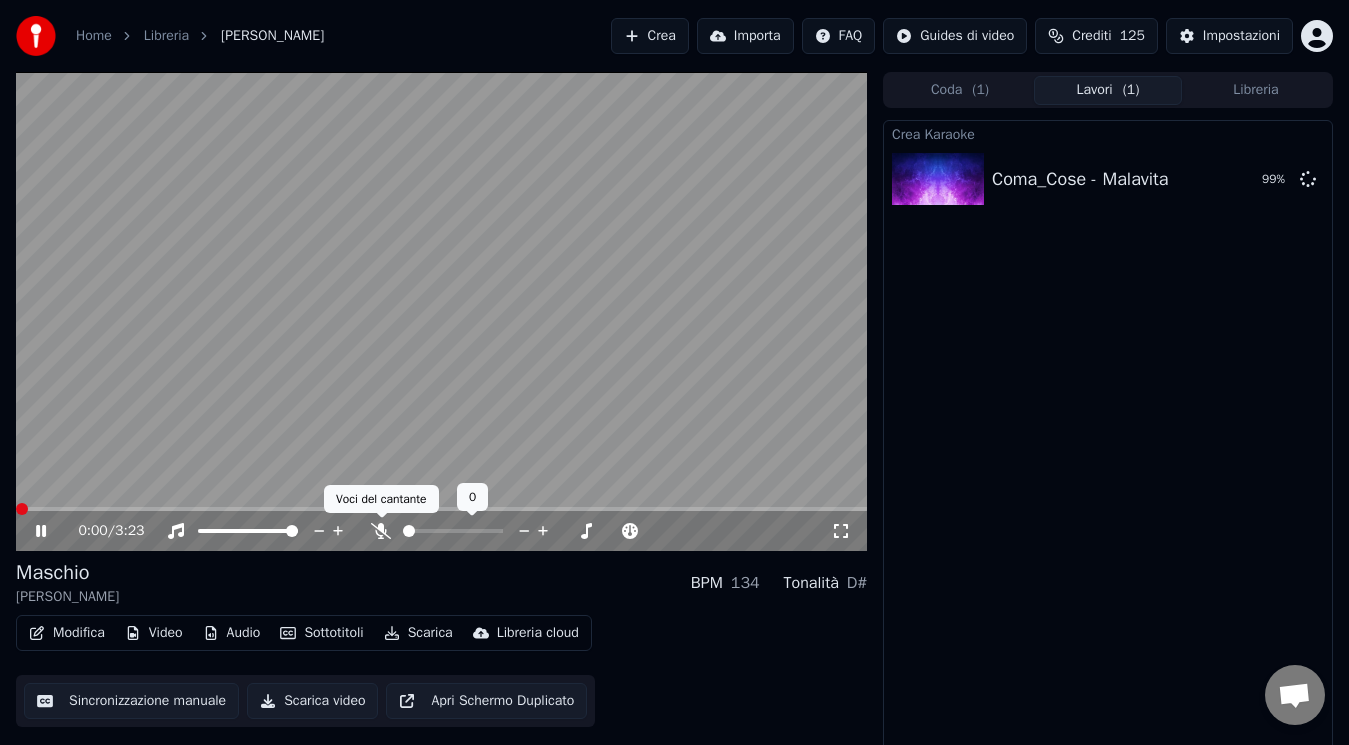 click at bounding box center (382, 518) 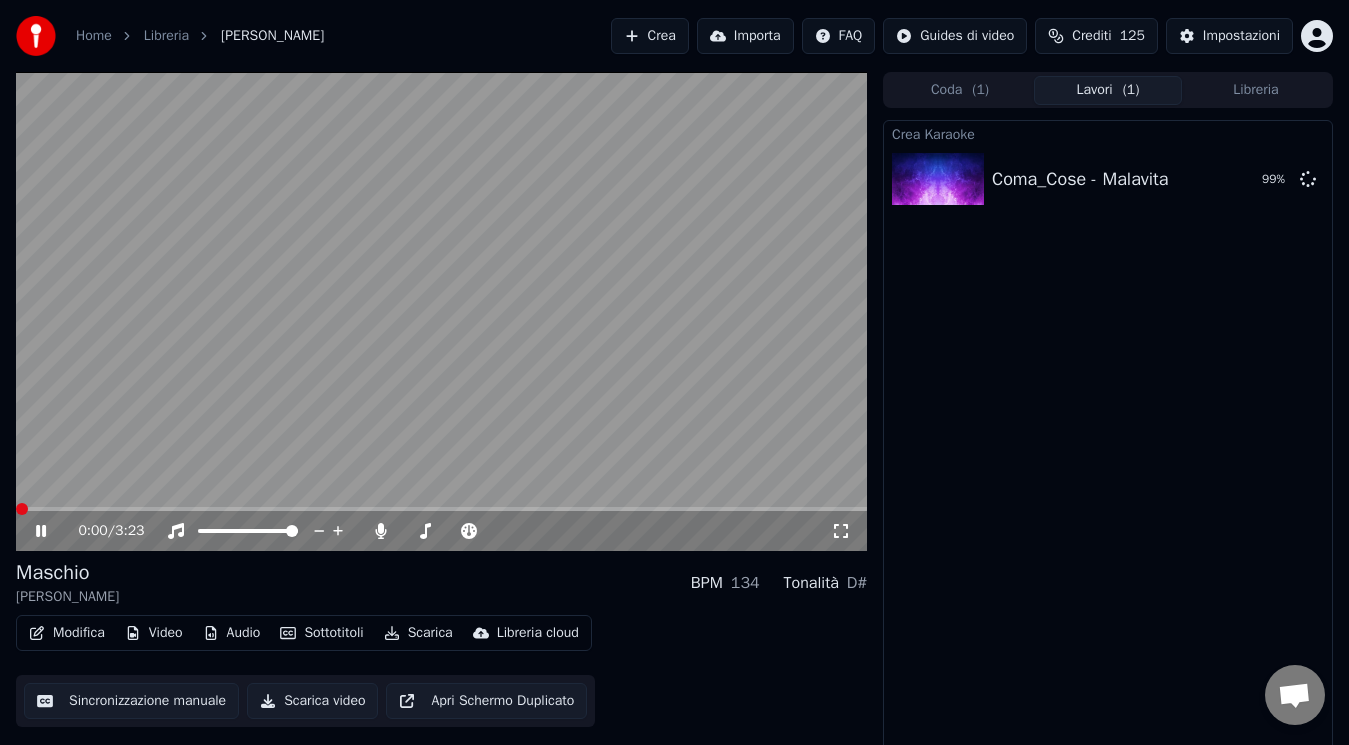 click 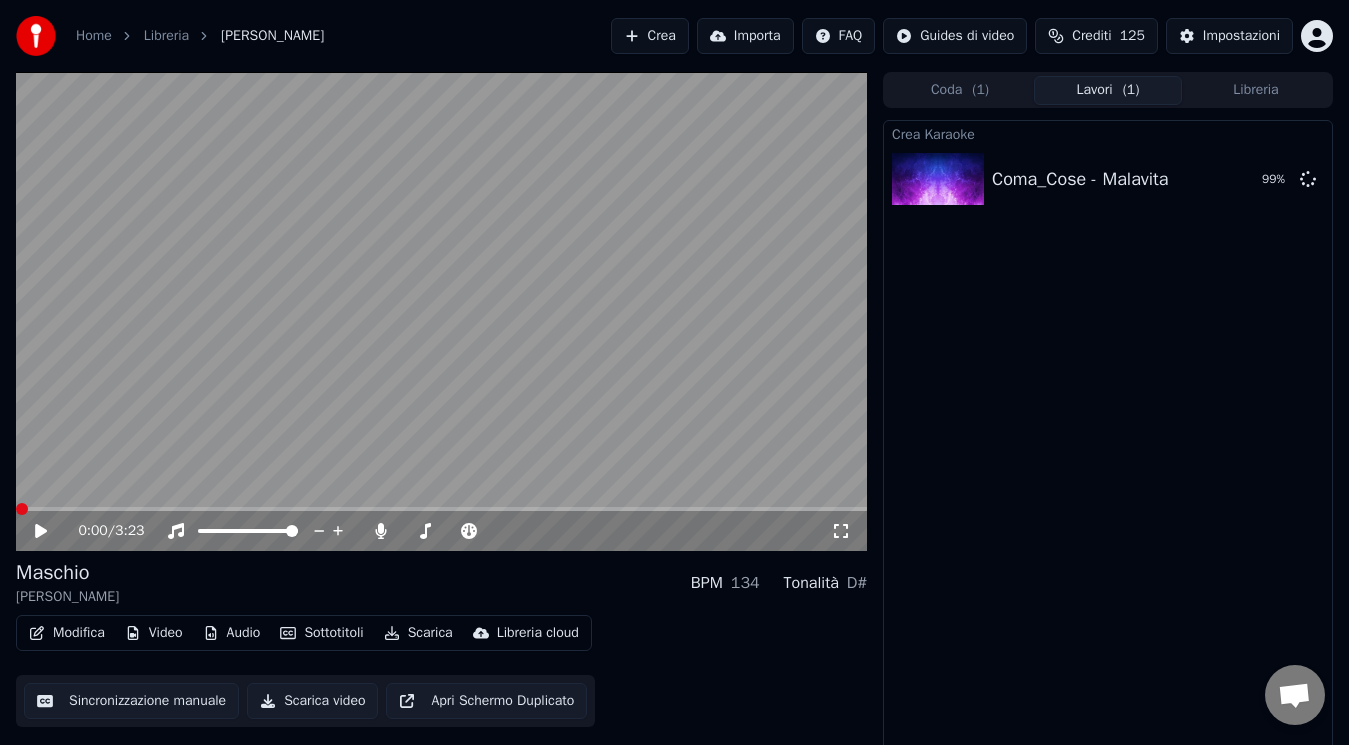 click at bounding box center [22, 509] 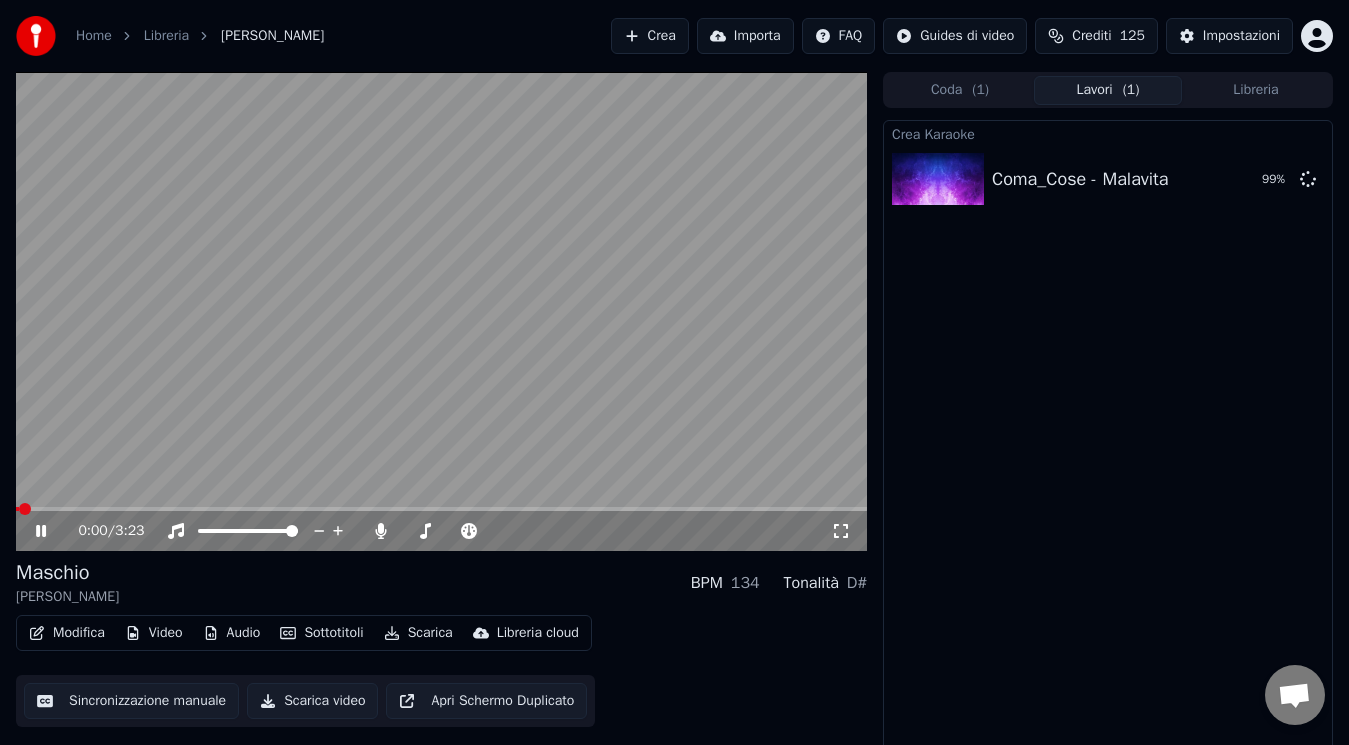 click 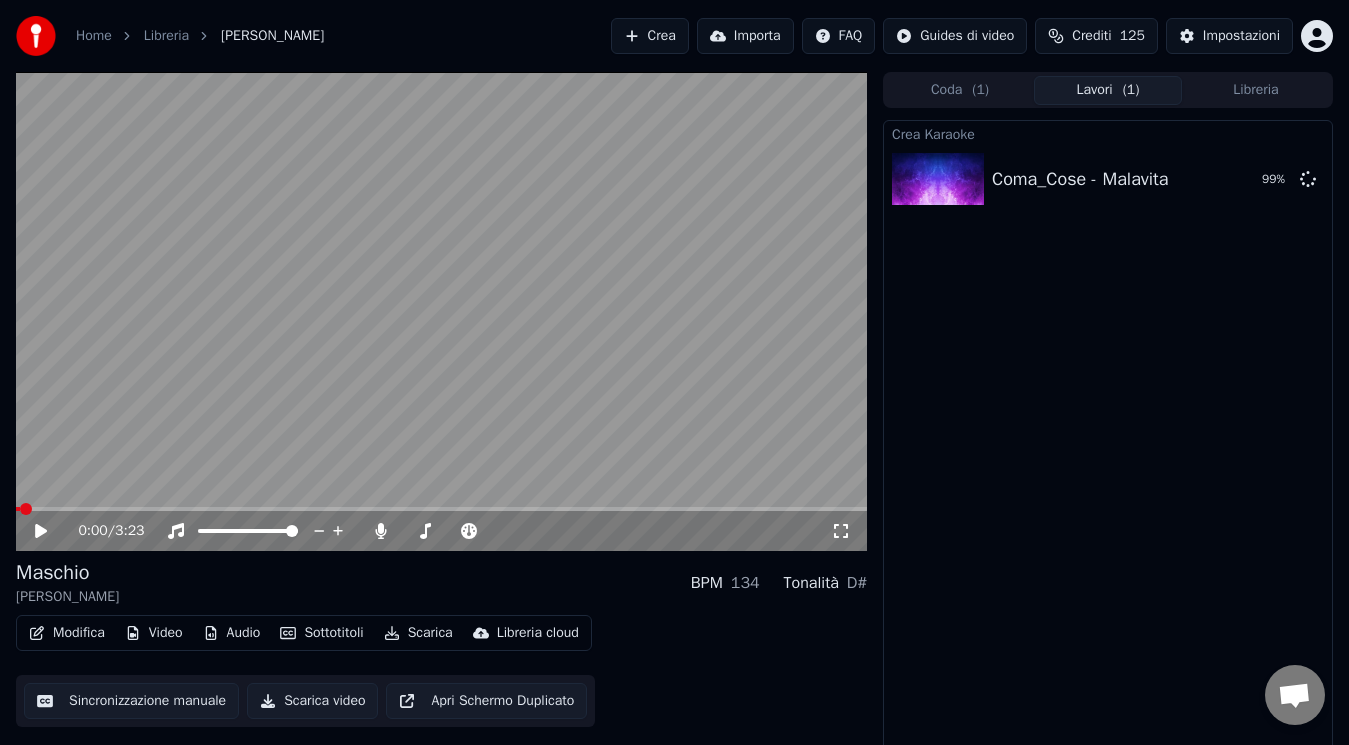 click 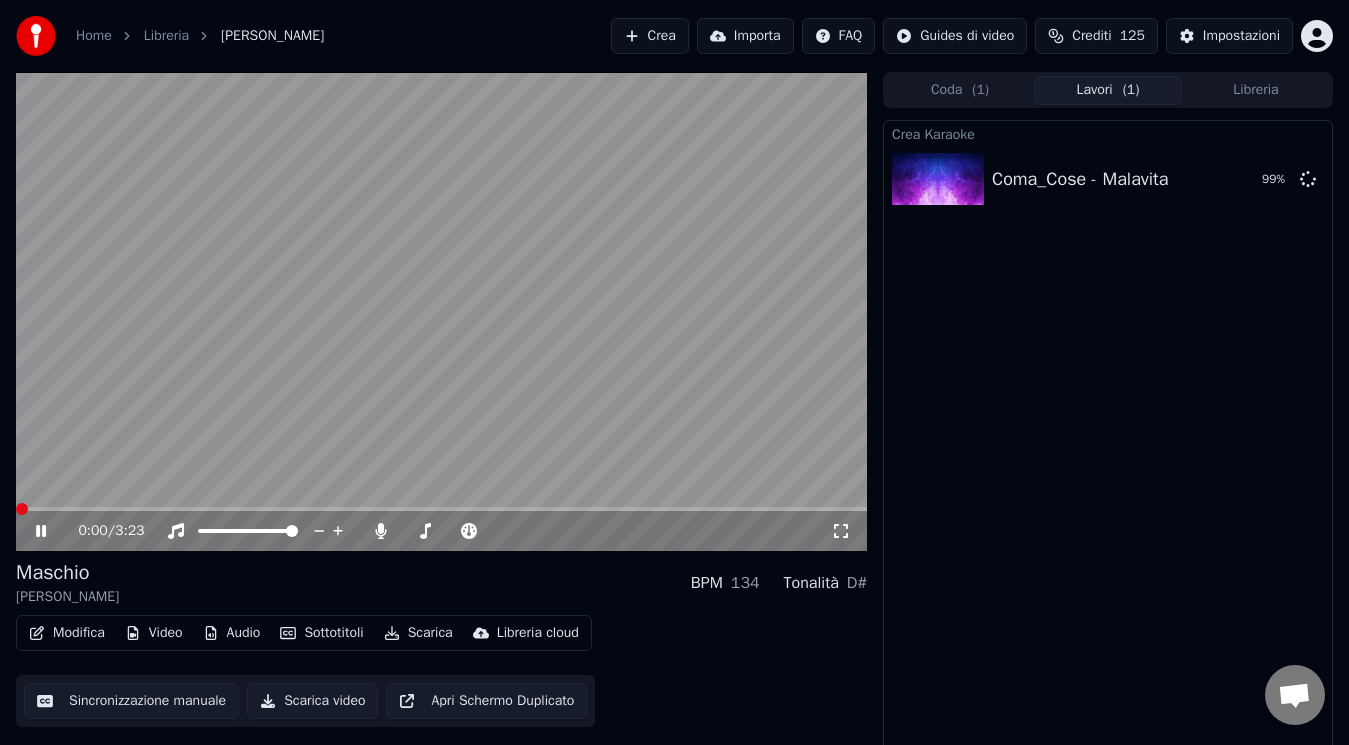 click at bounding box center (16, 509) 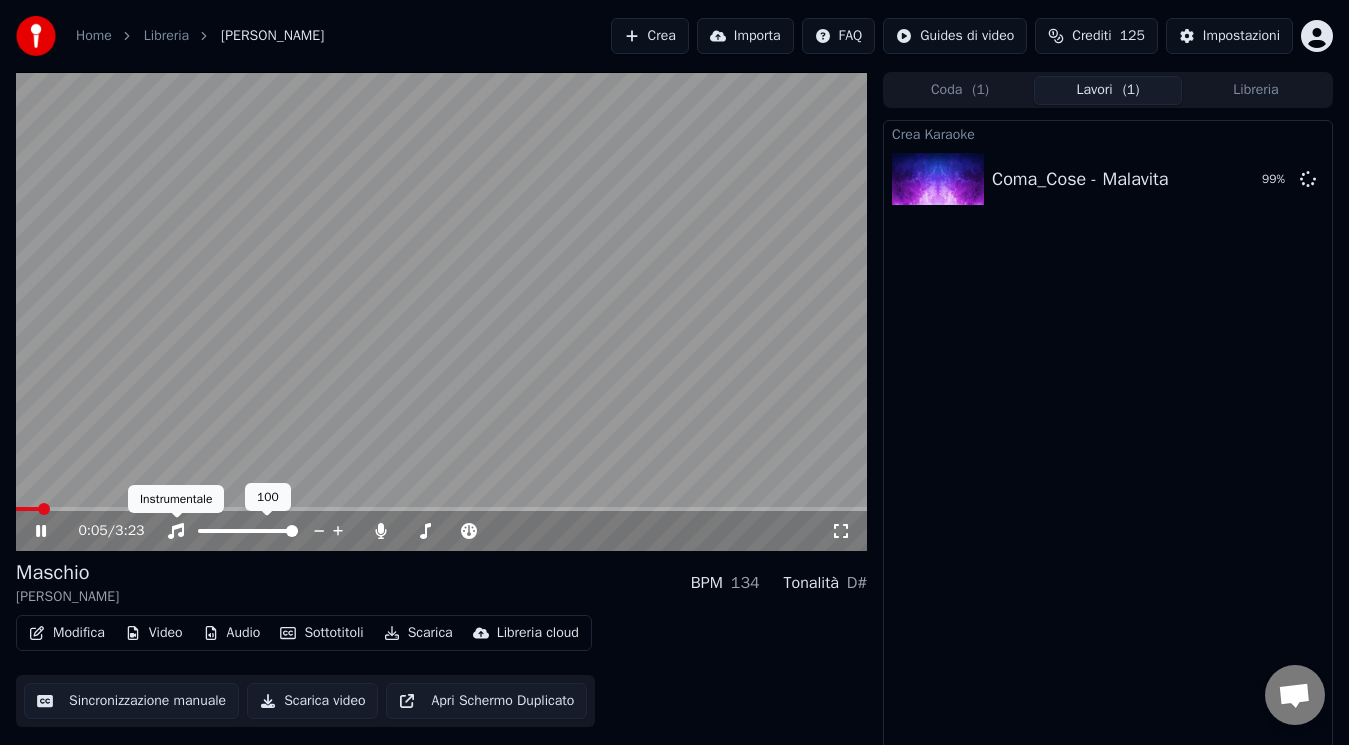 click 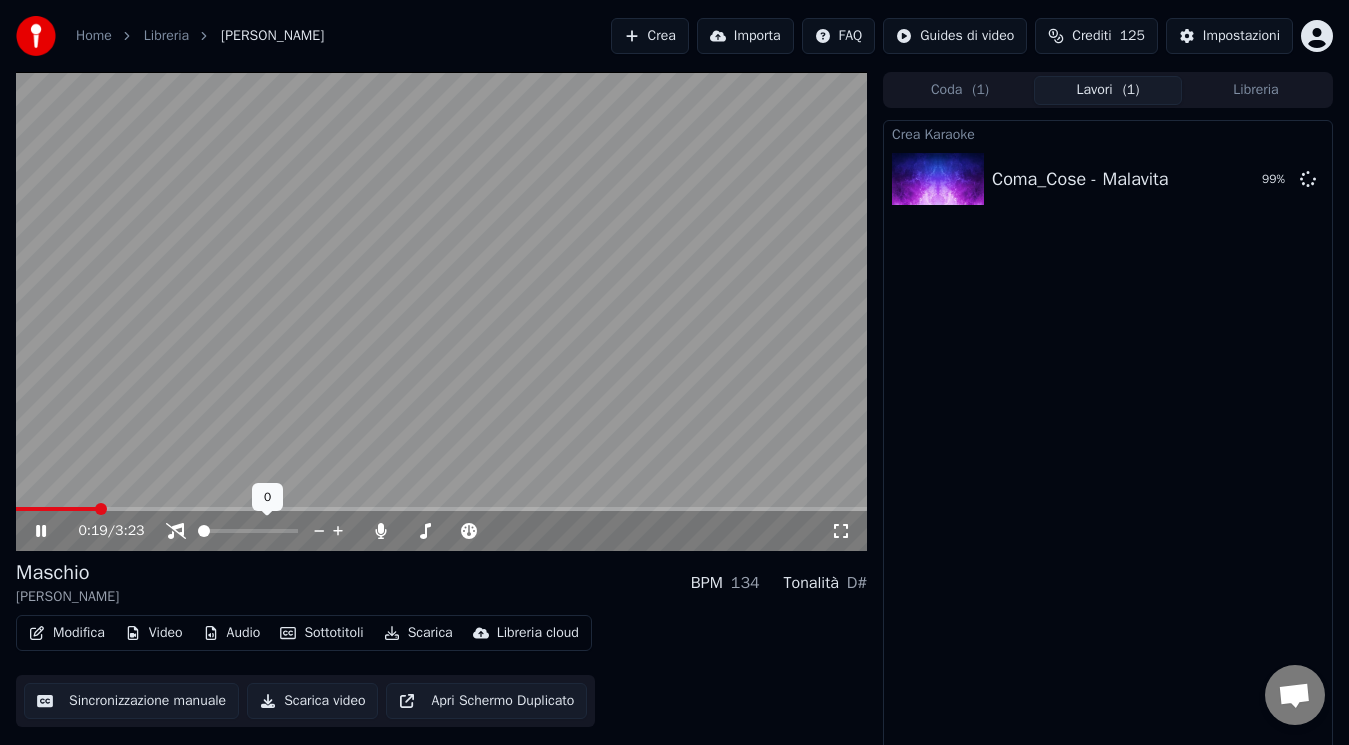 click 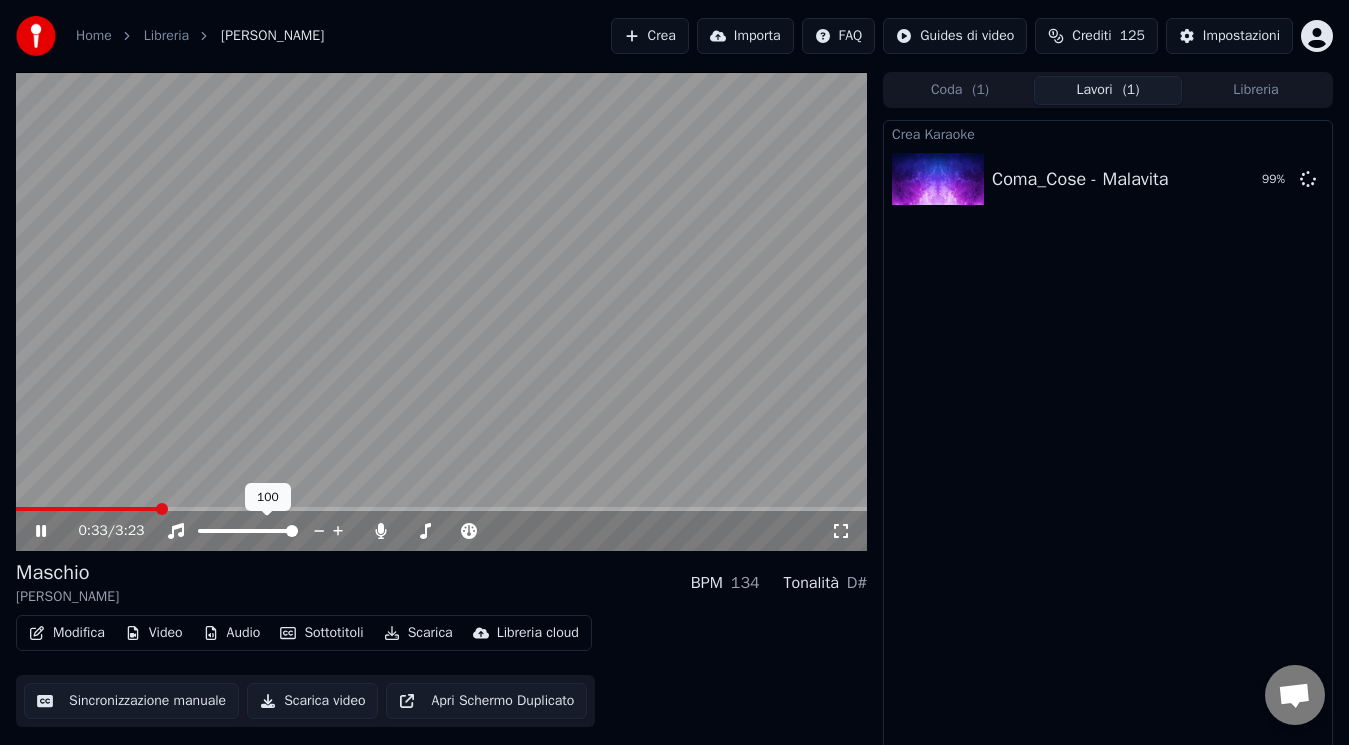 click 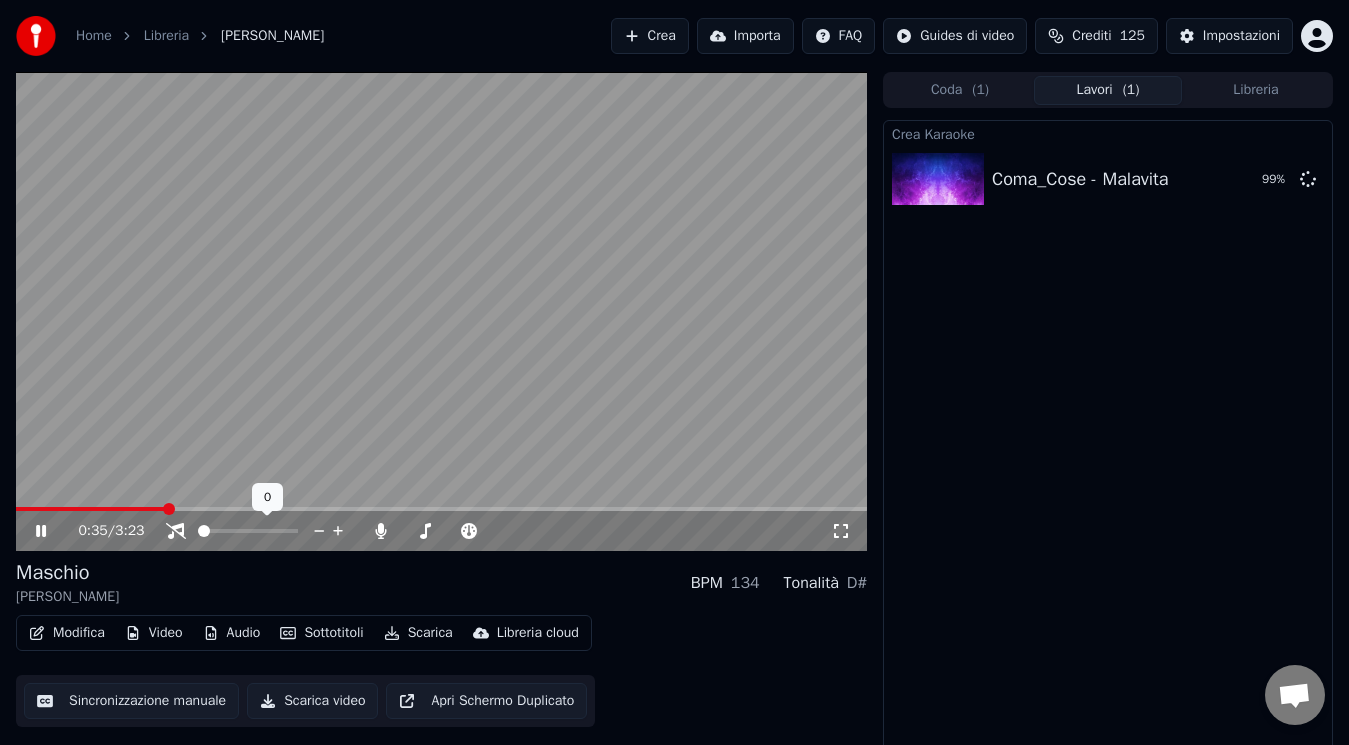 click 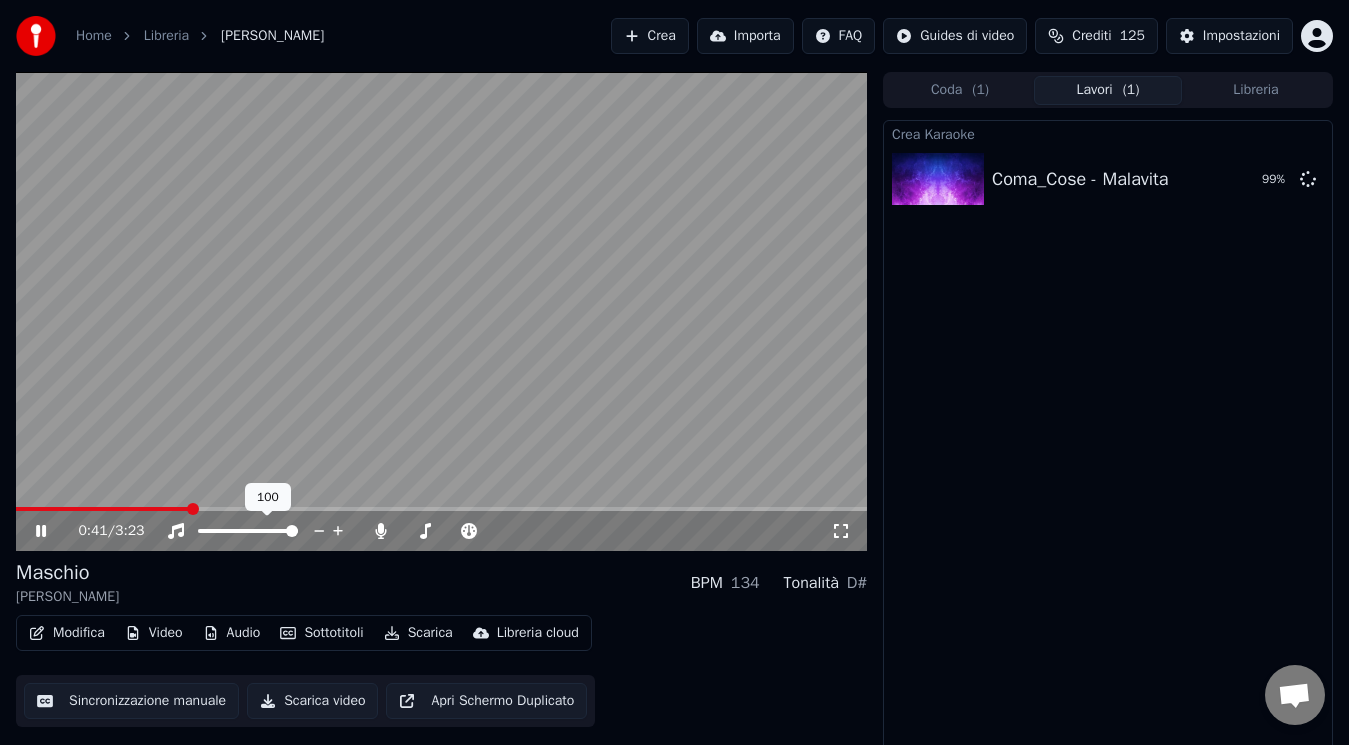 click 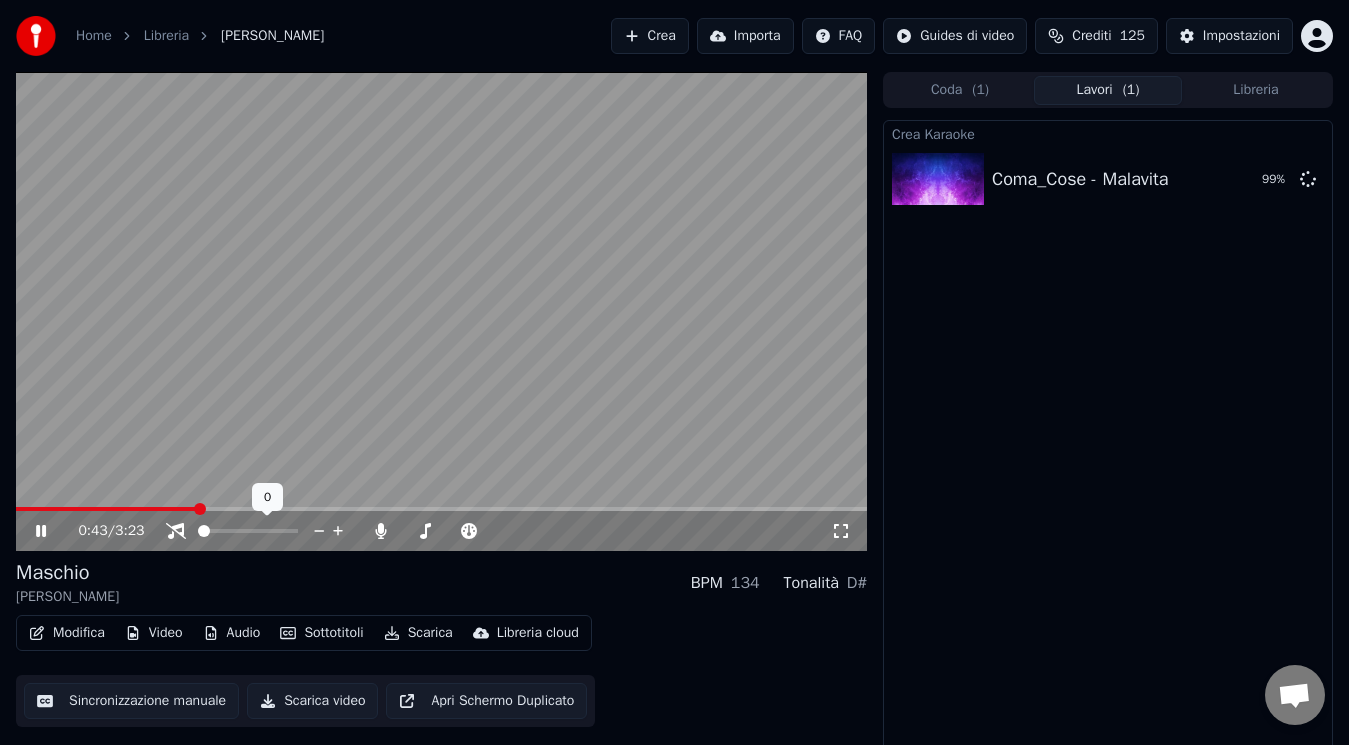 click 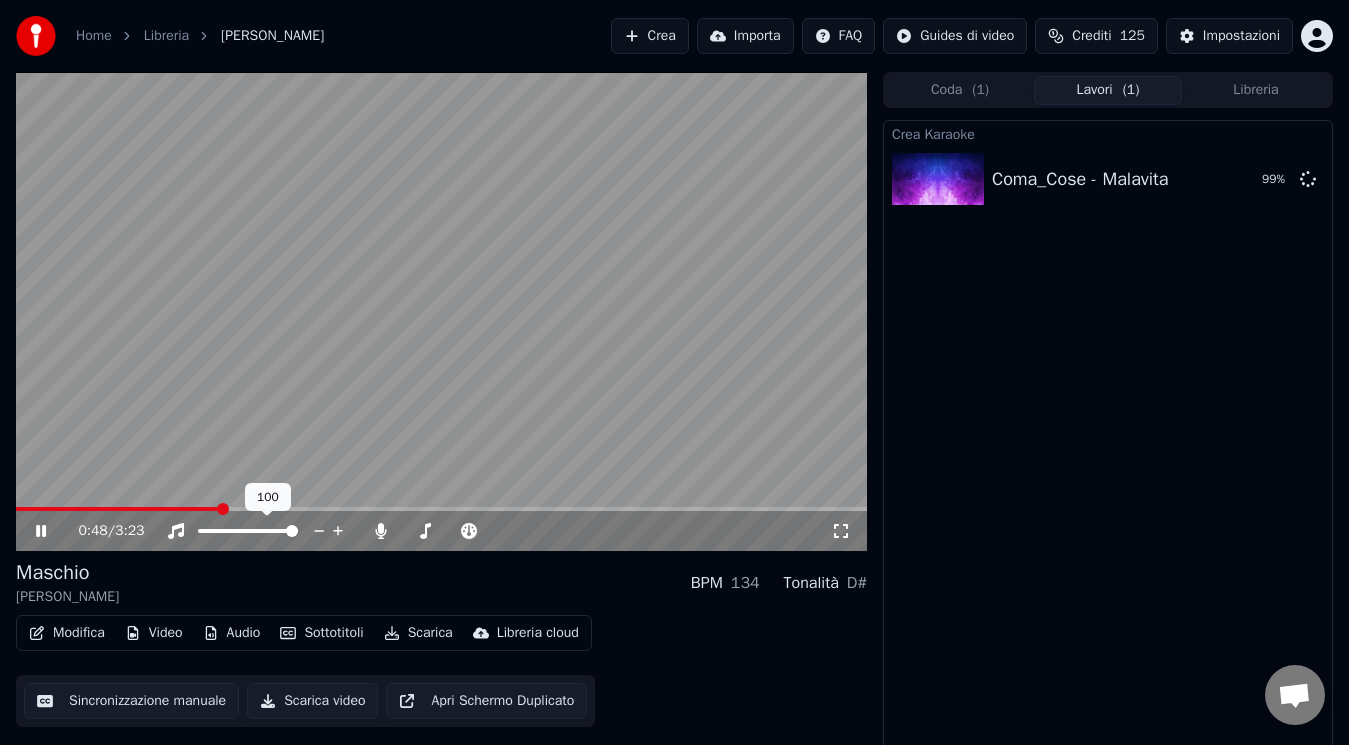 click 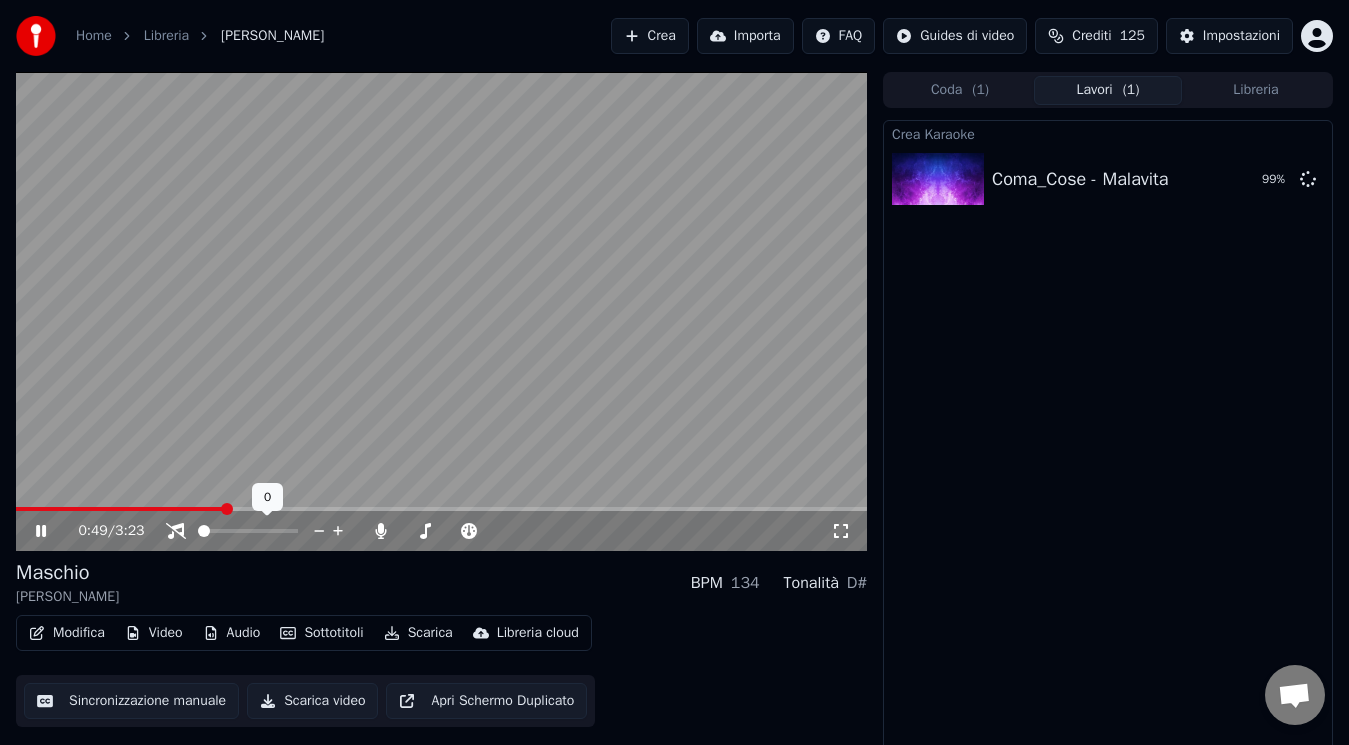 click 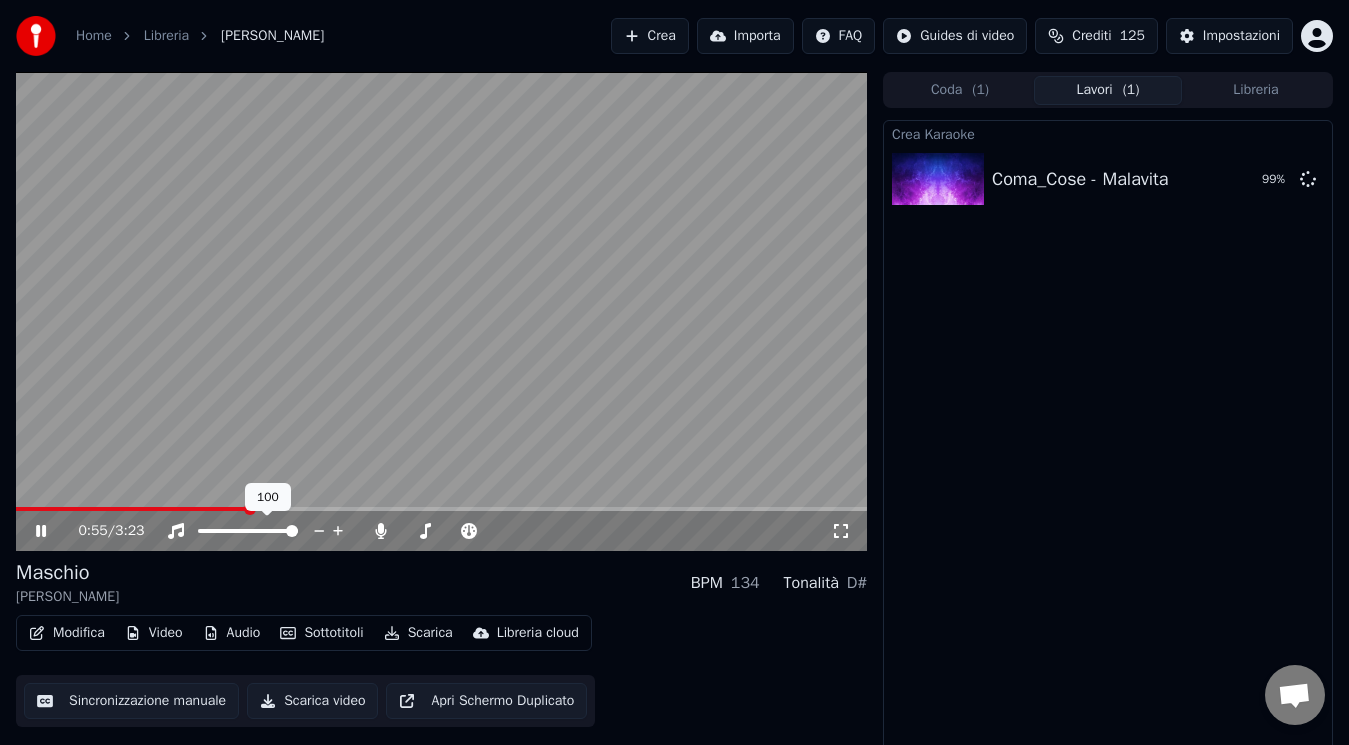 click 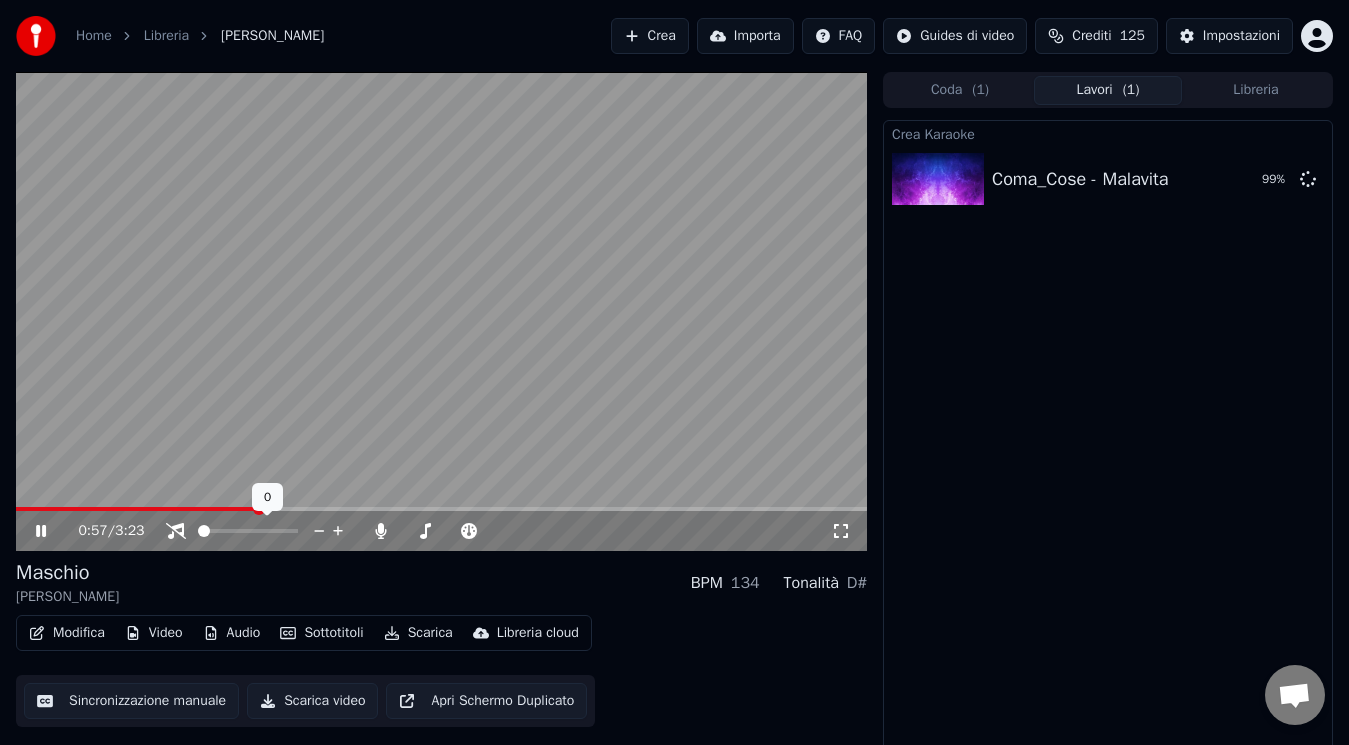 click 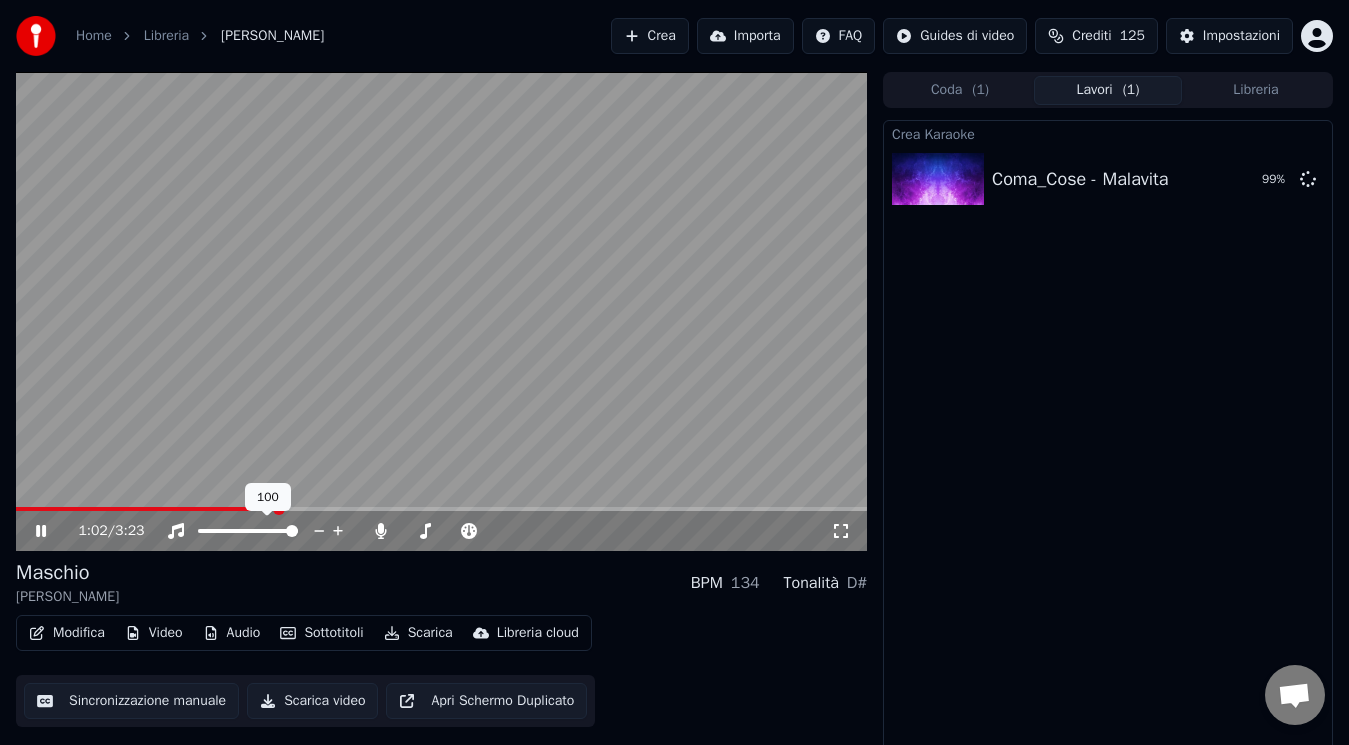 click 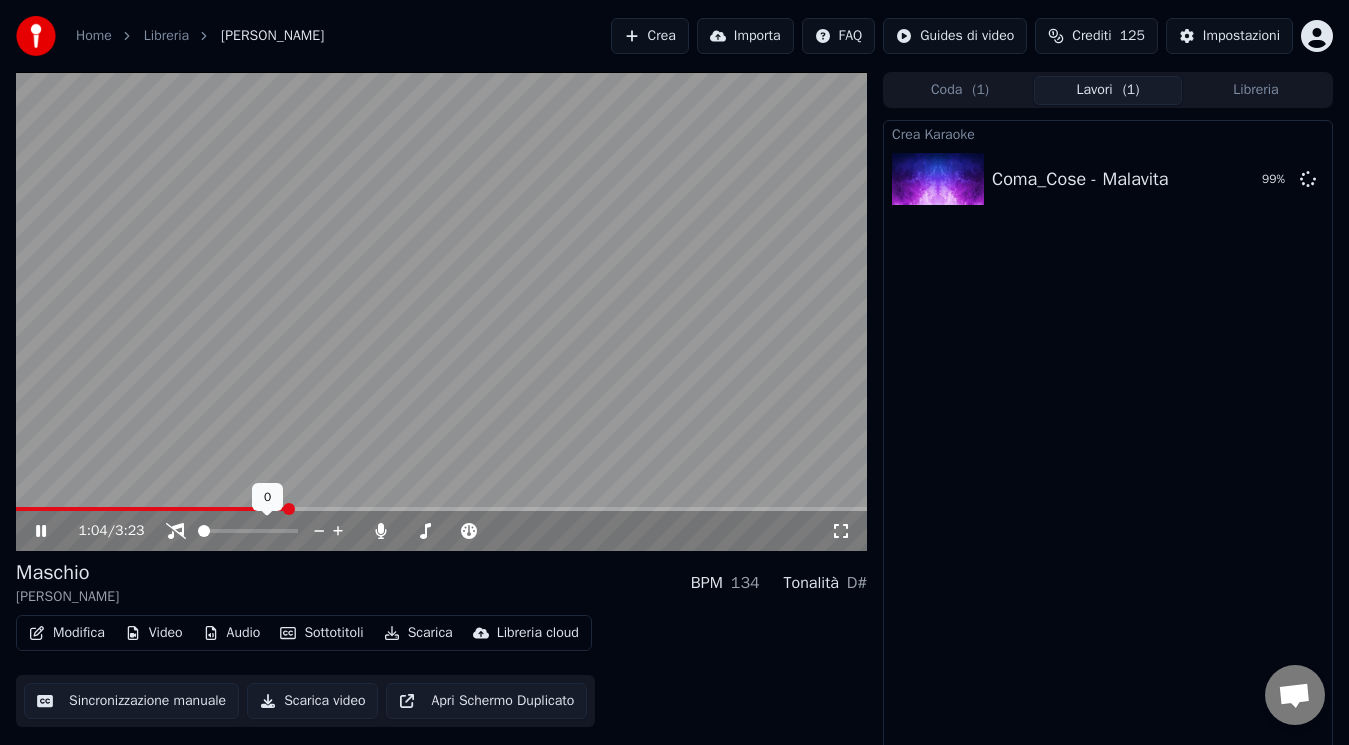 click 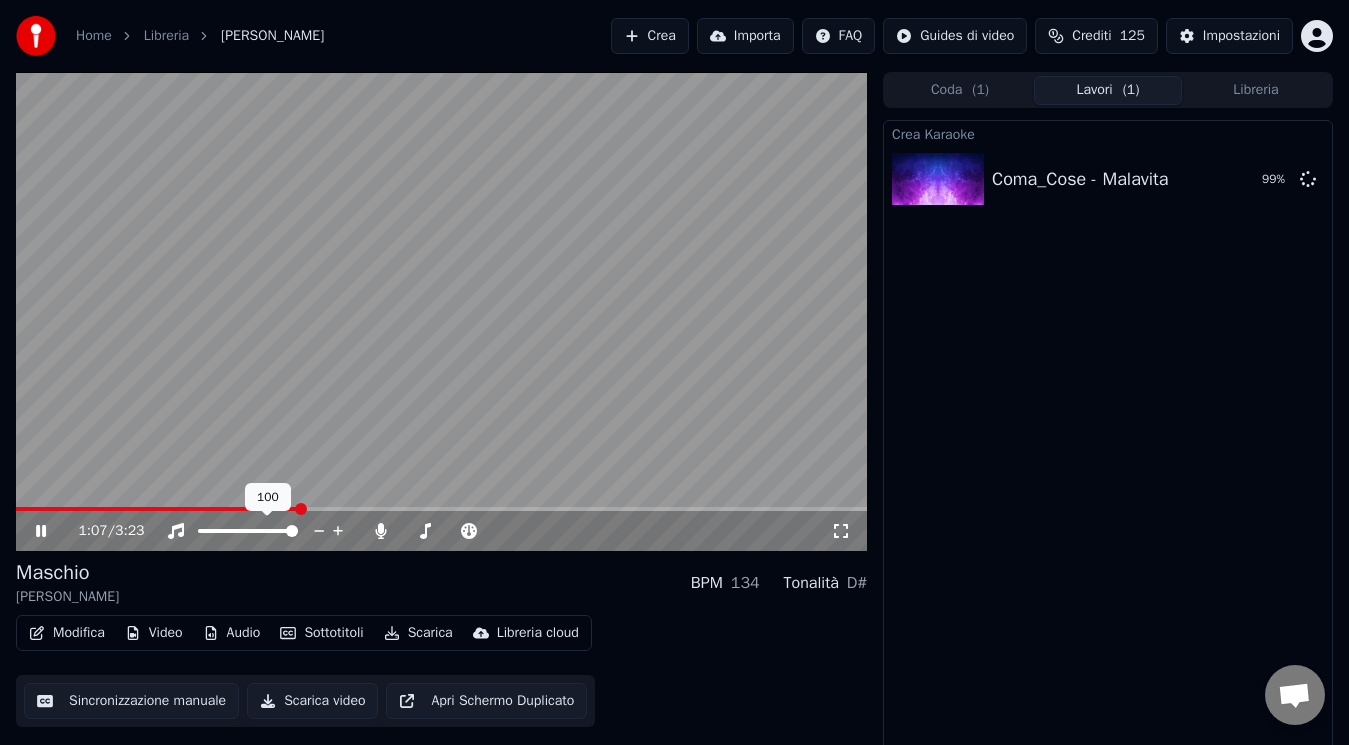 click 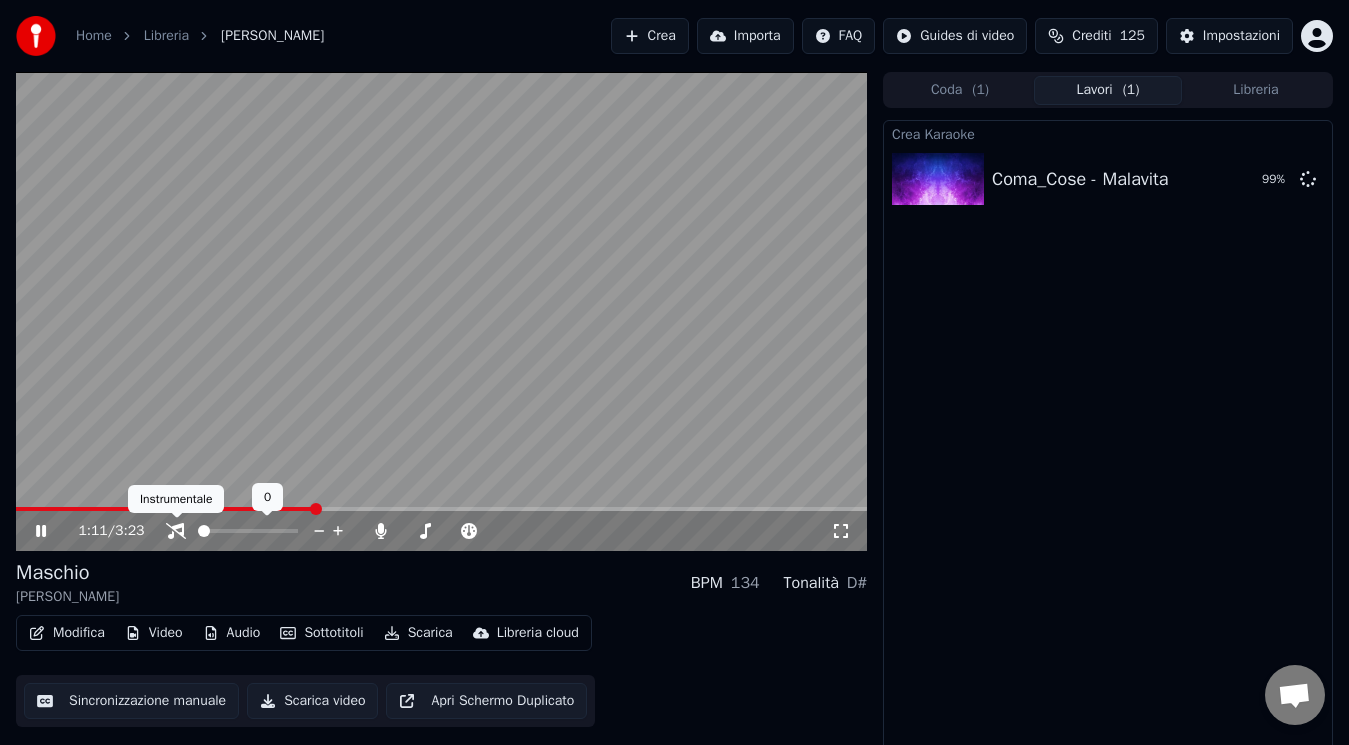 click 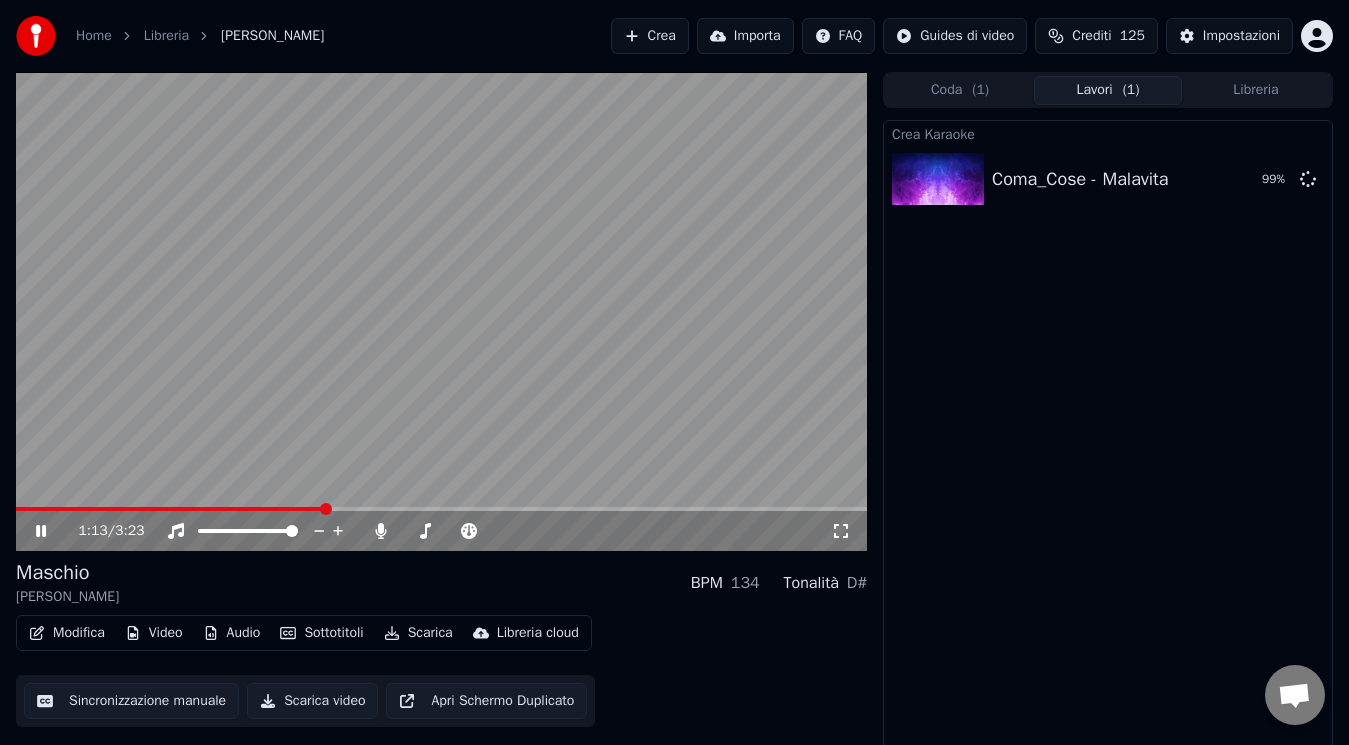 click at bounding box center (441, 311) 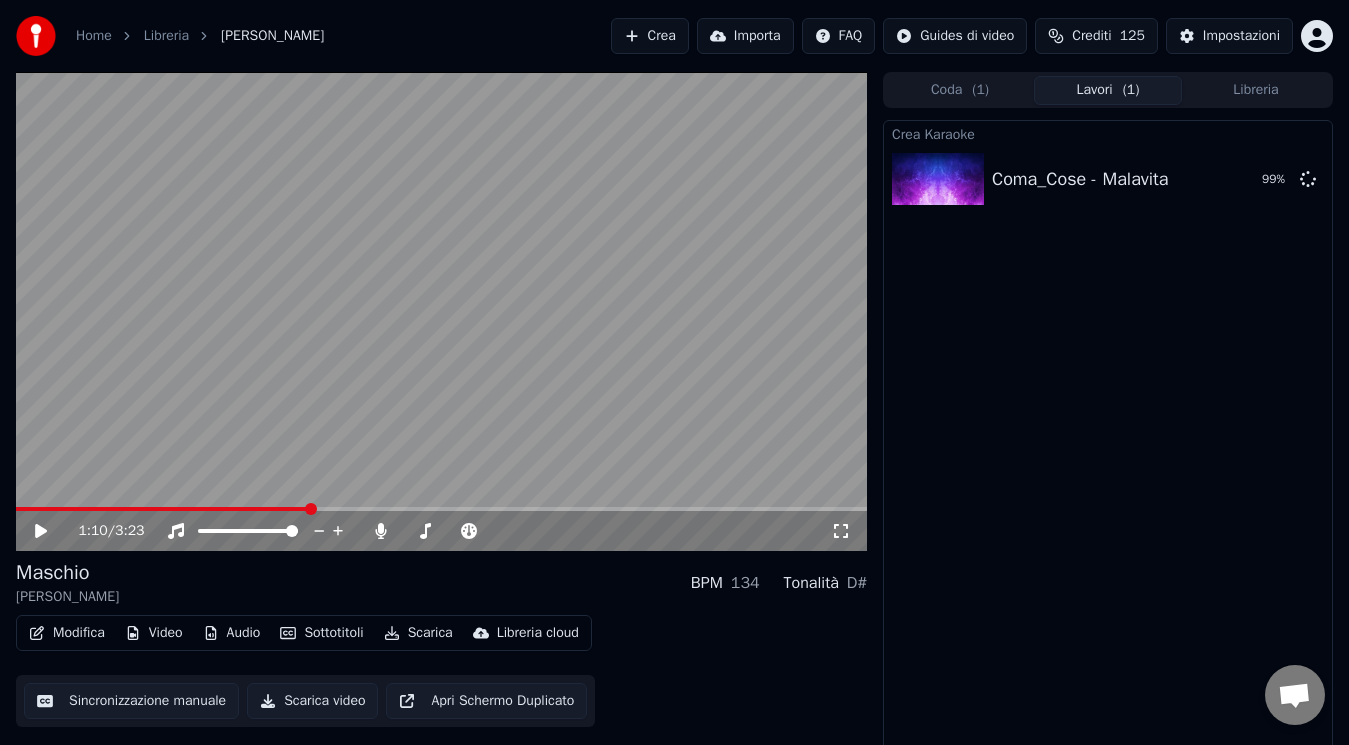 click at bounding box center [162, 509] 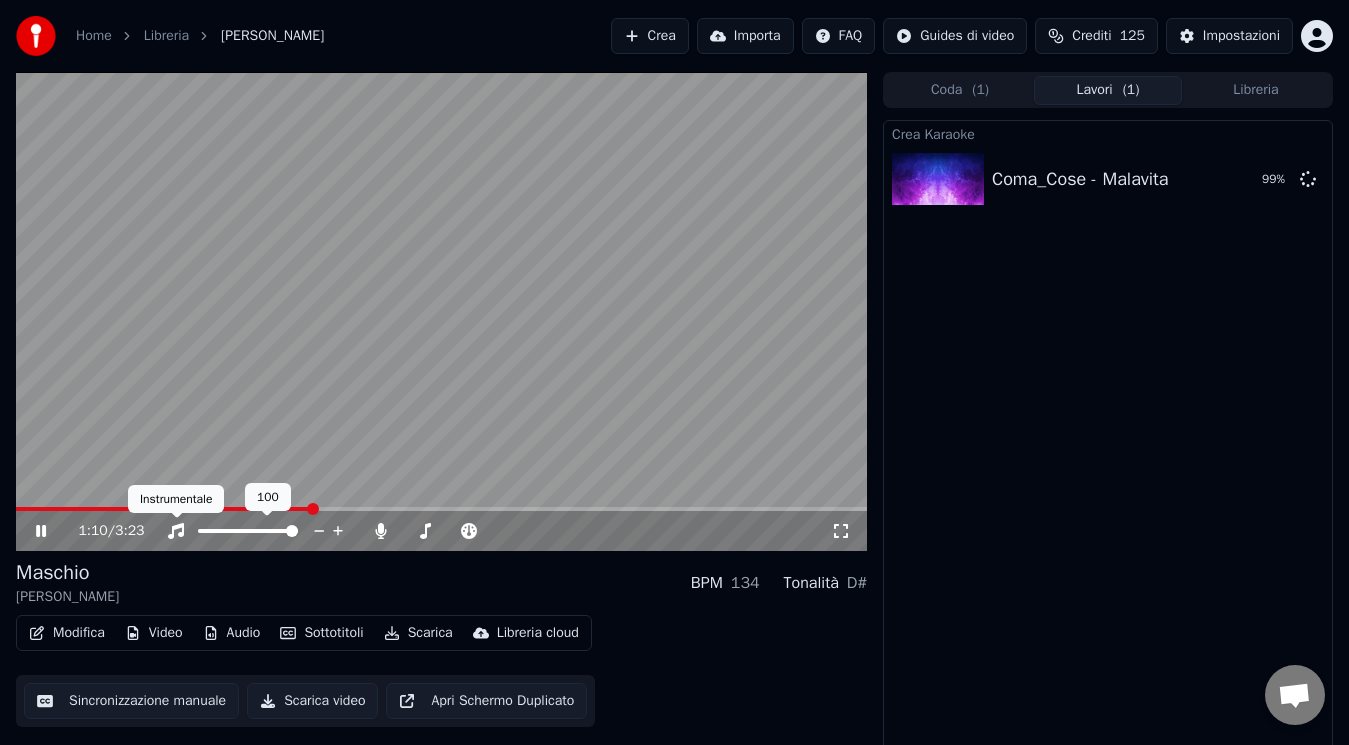 click 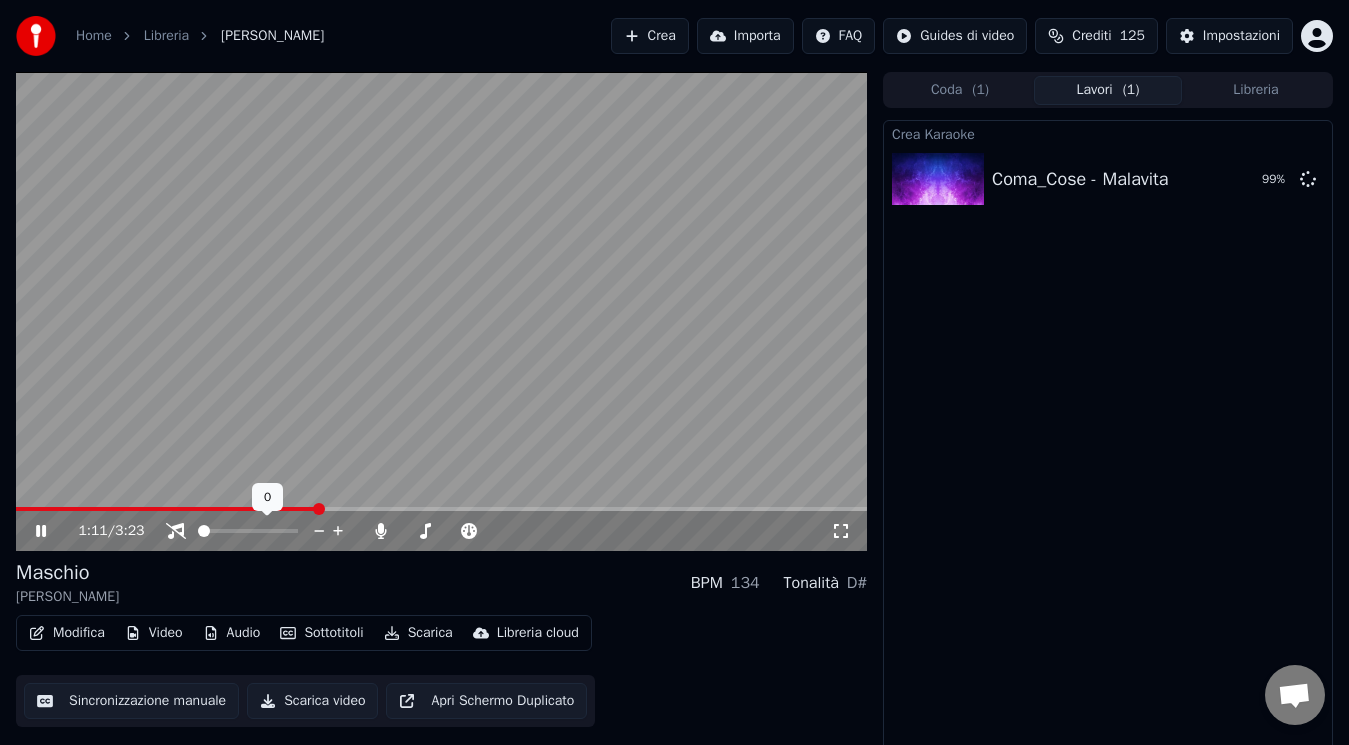 click 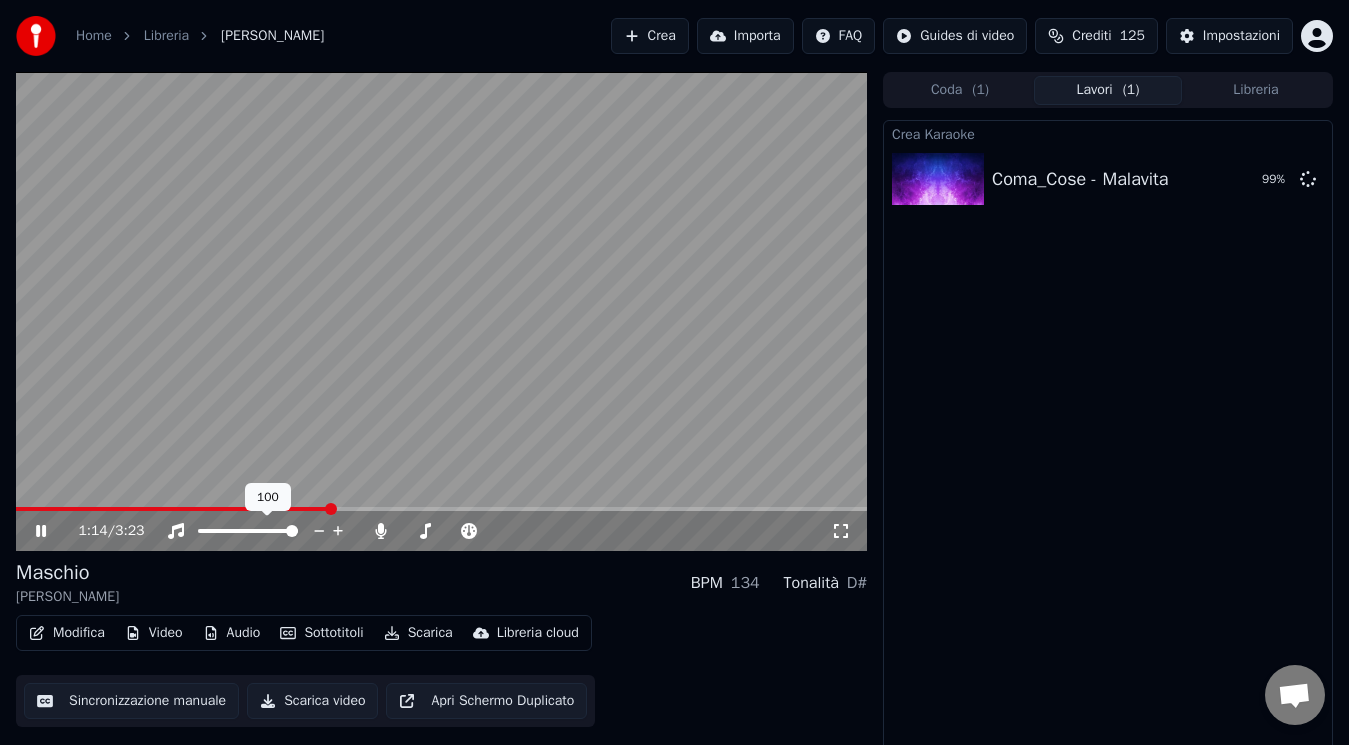 click 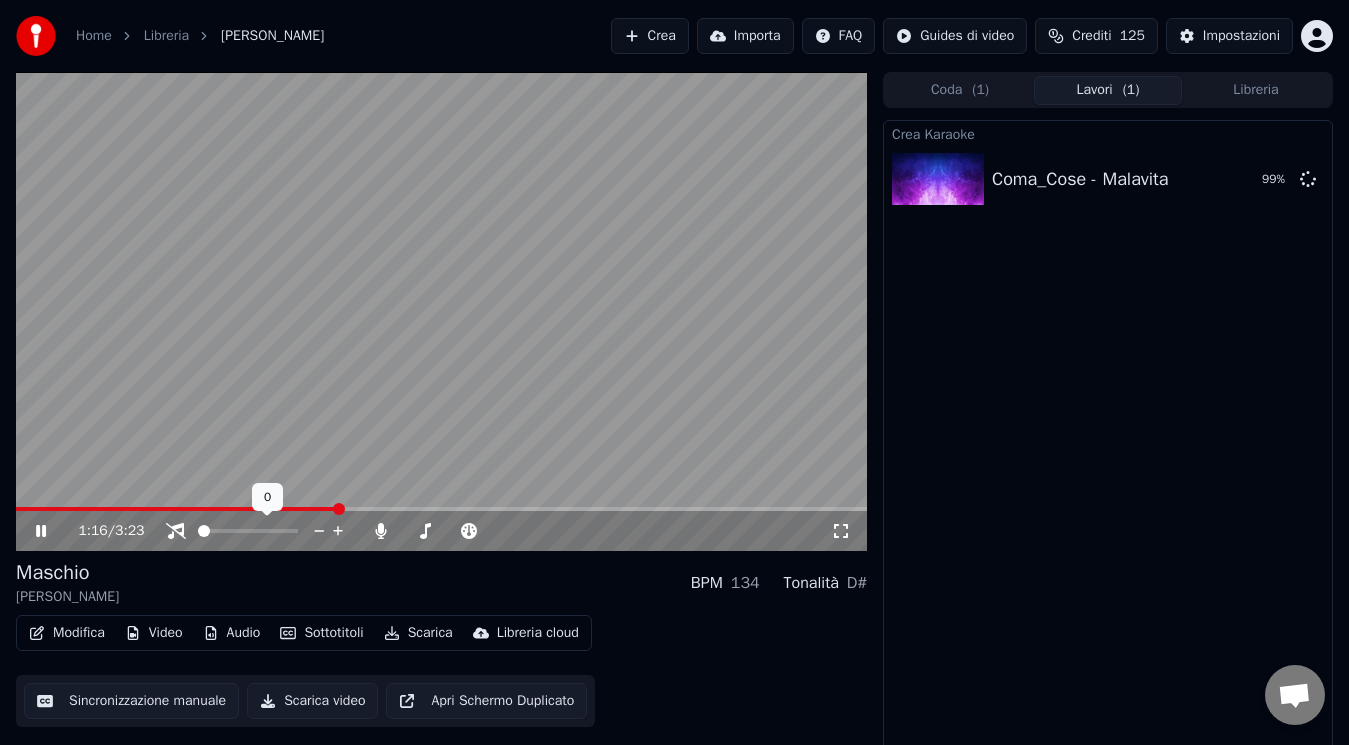 click 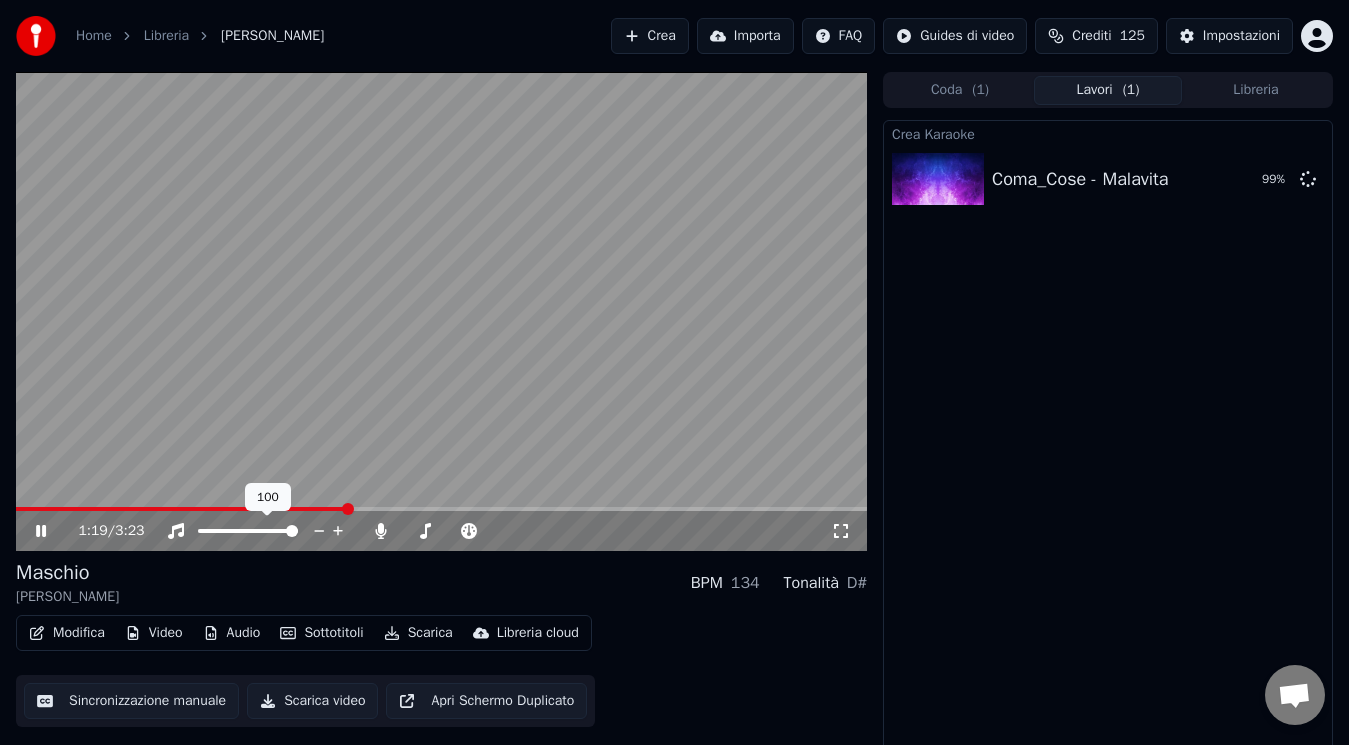 click 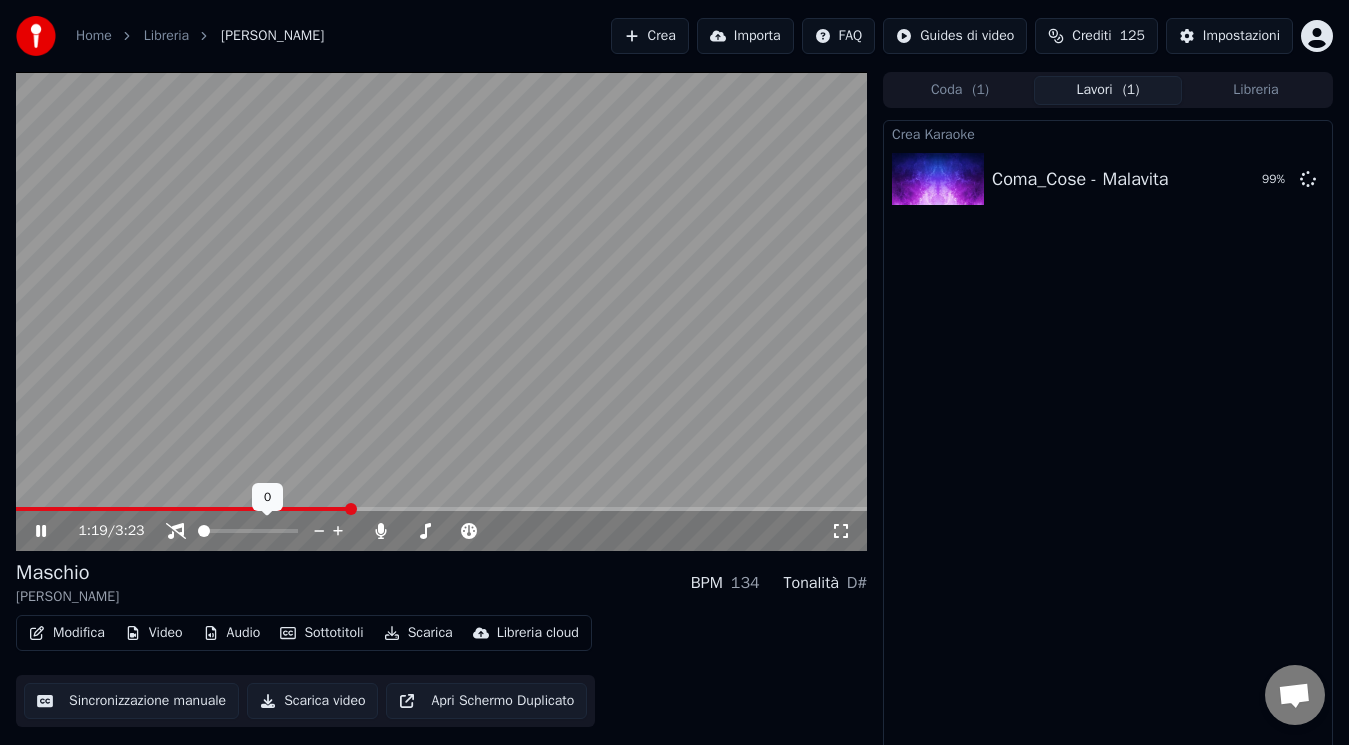 click 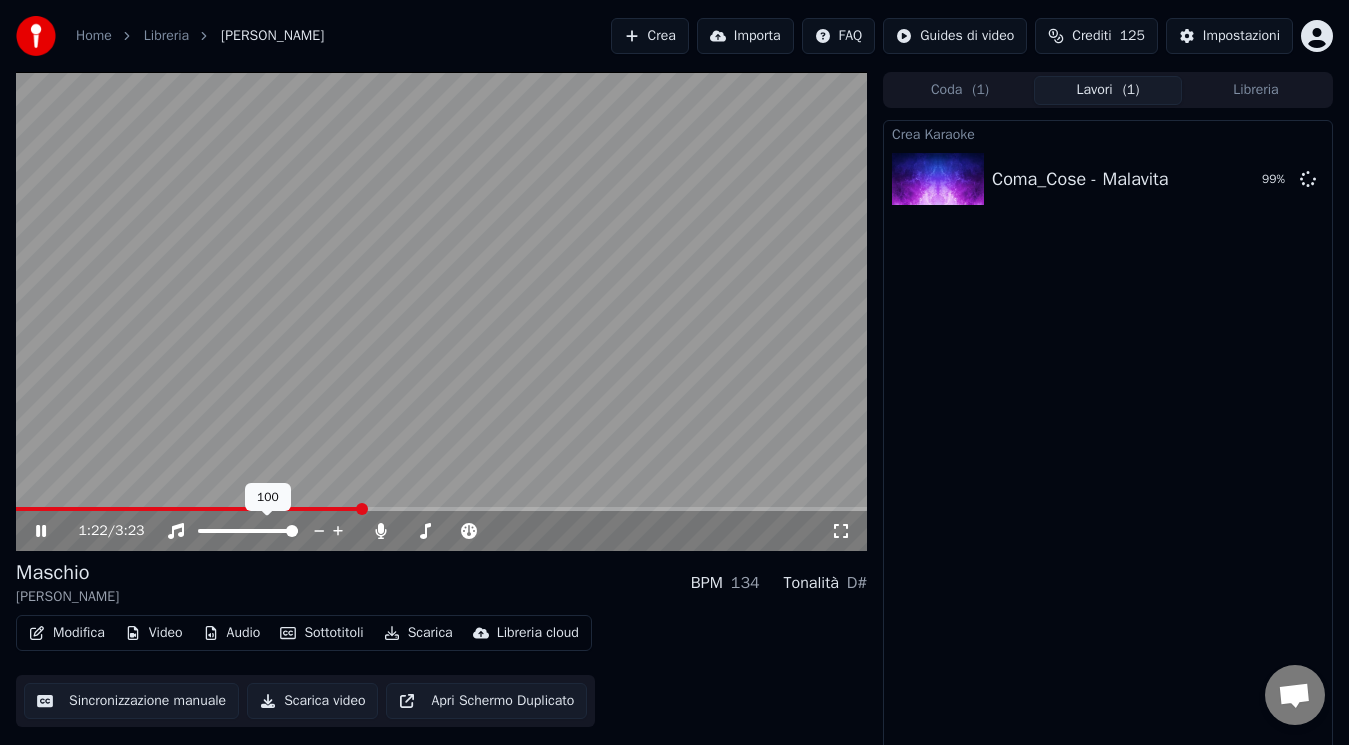 click 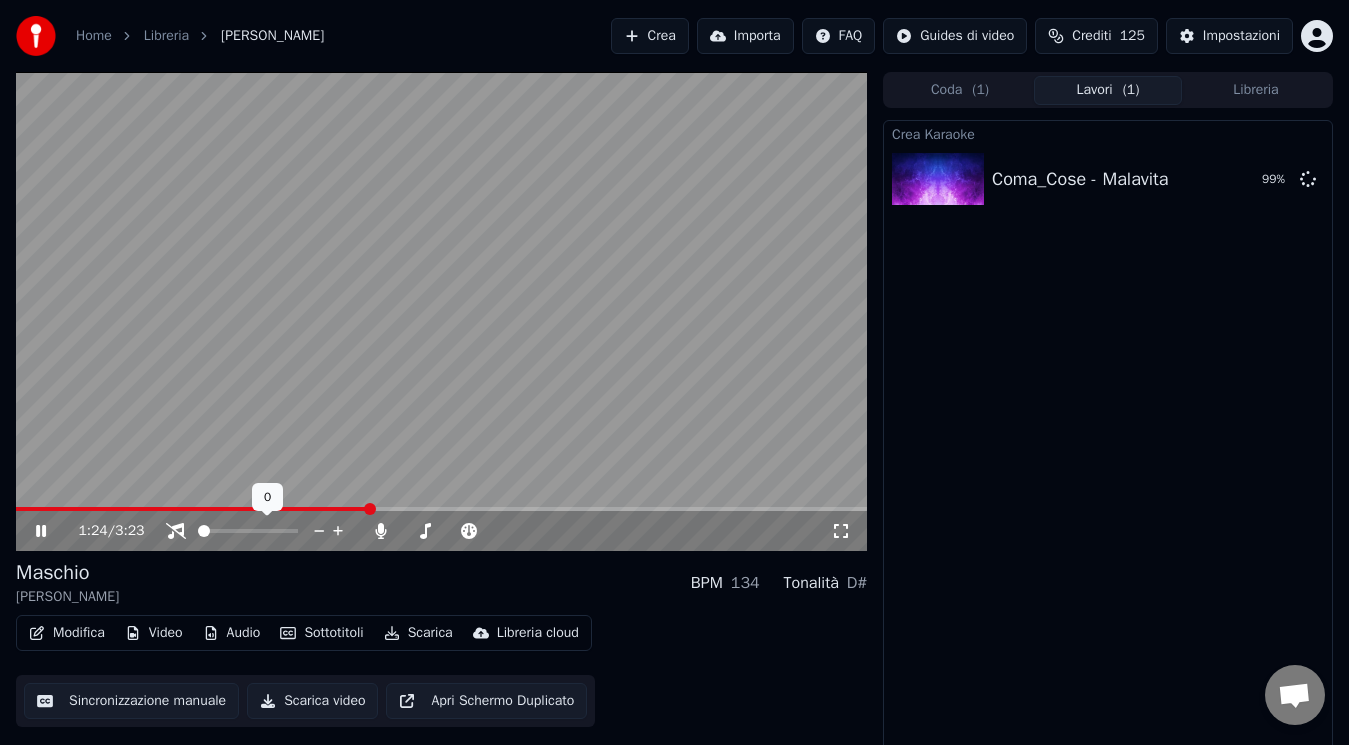 click 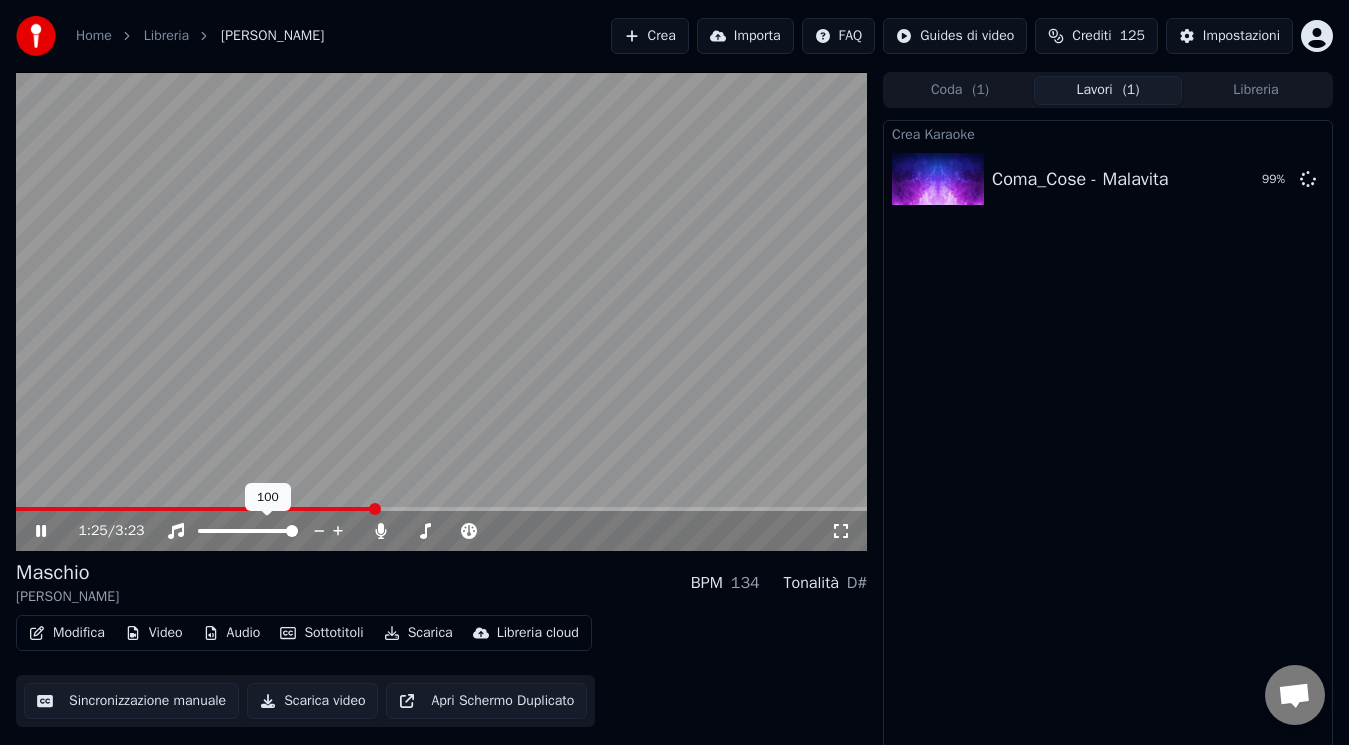 click 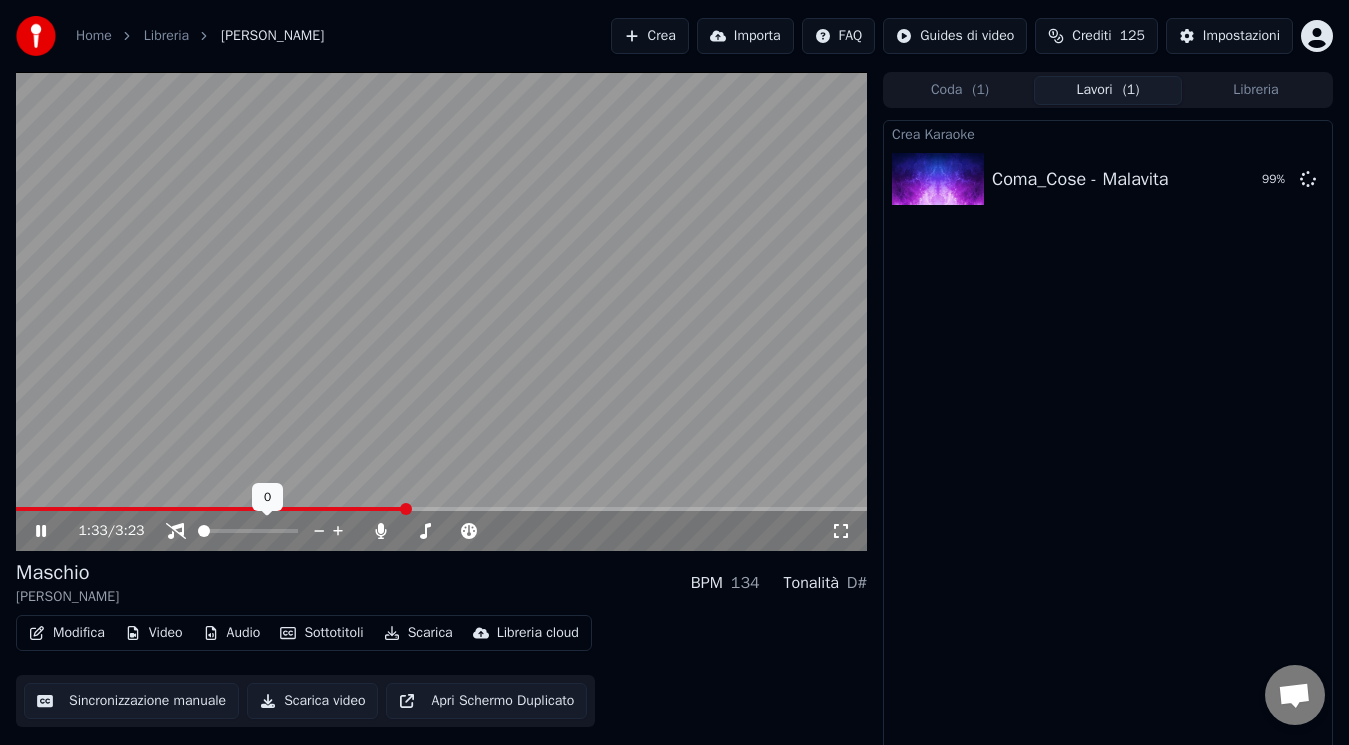 click 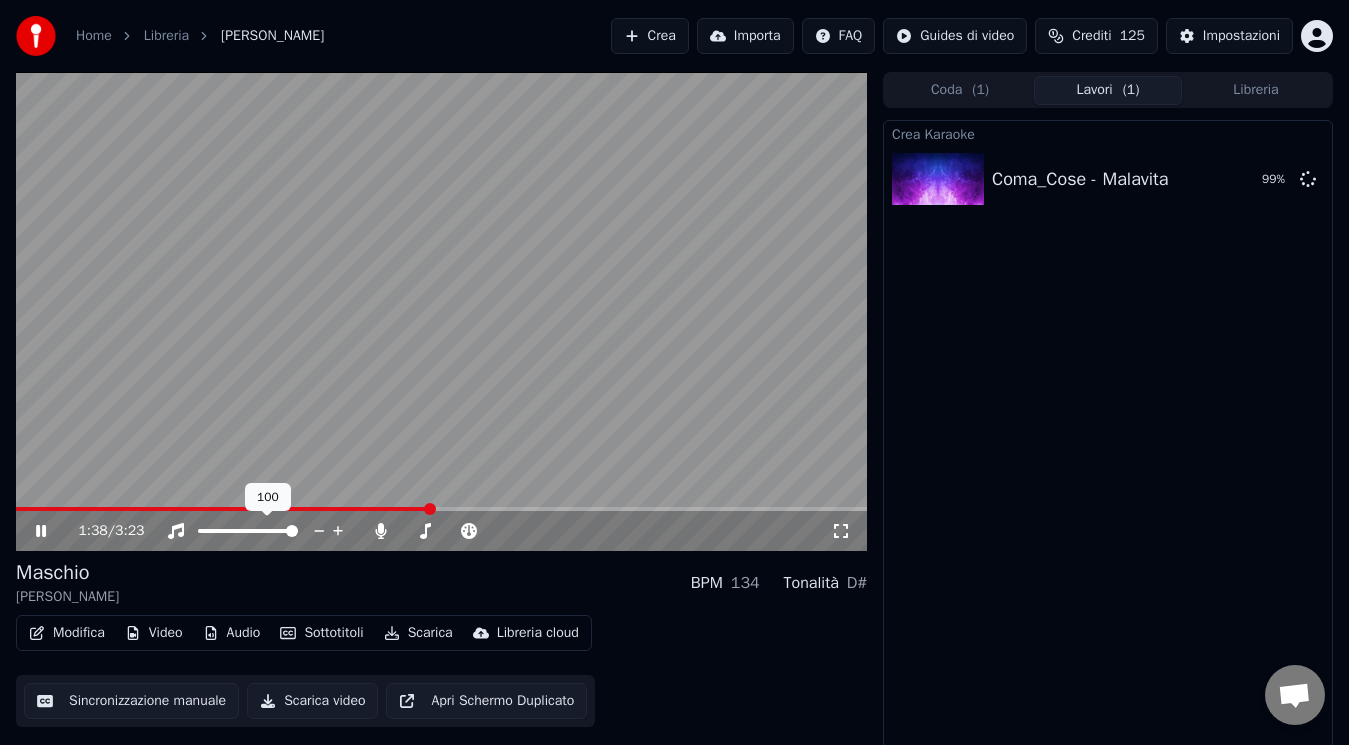 click 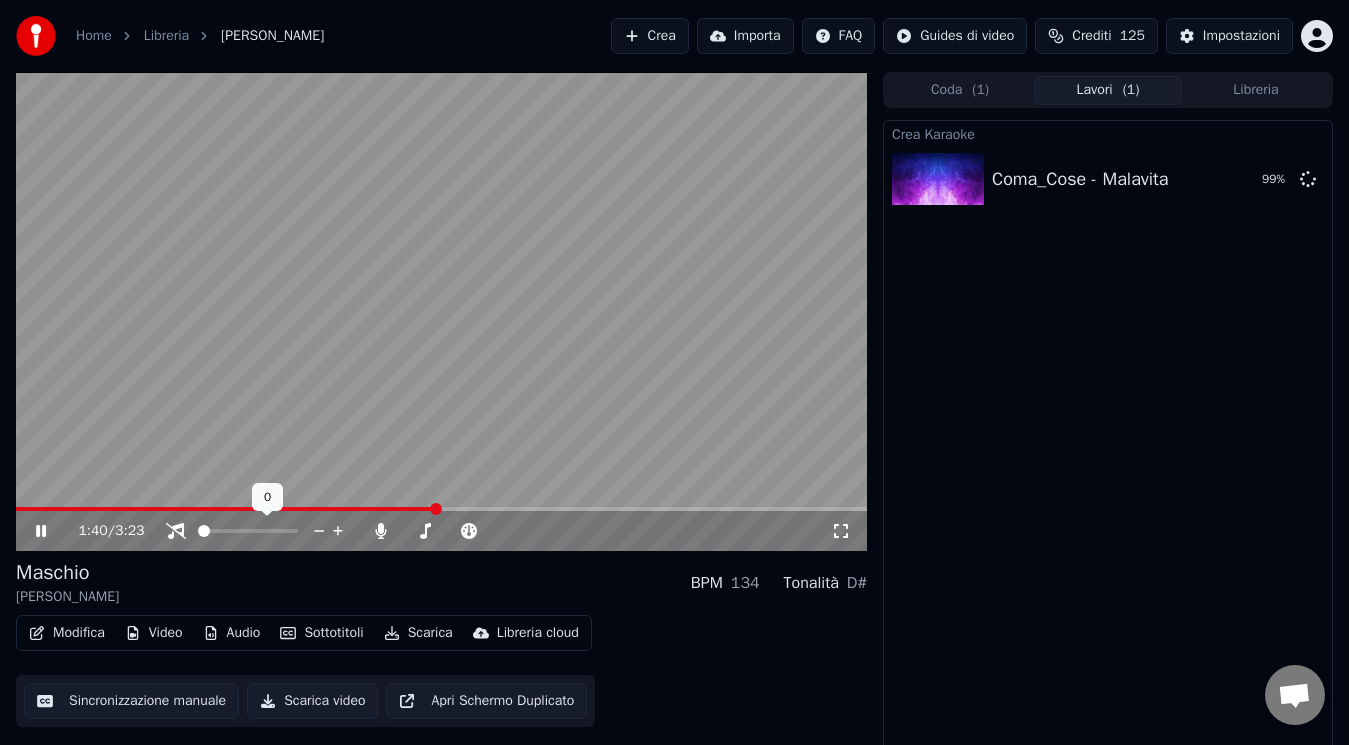click 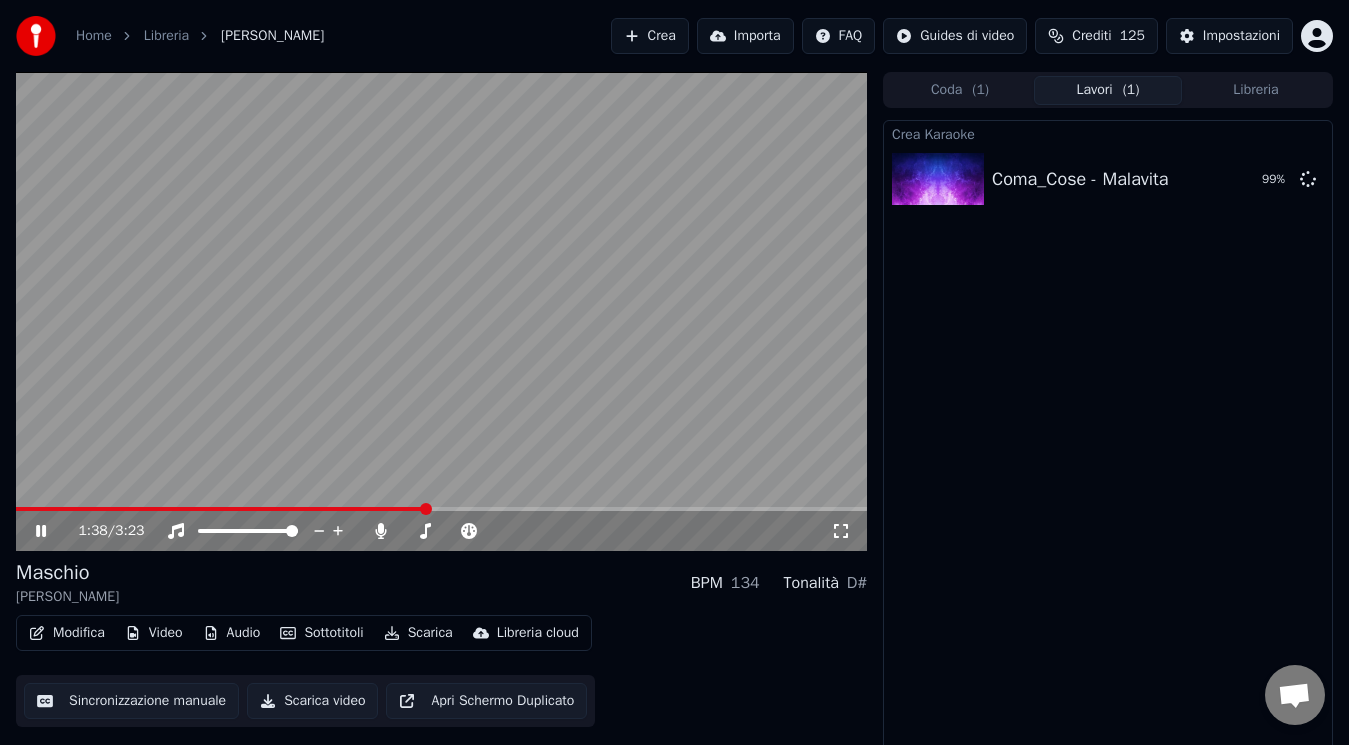 click at bounding box center [221, 509] 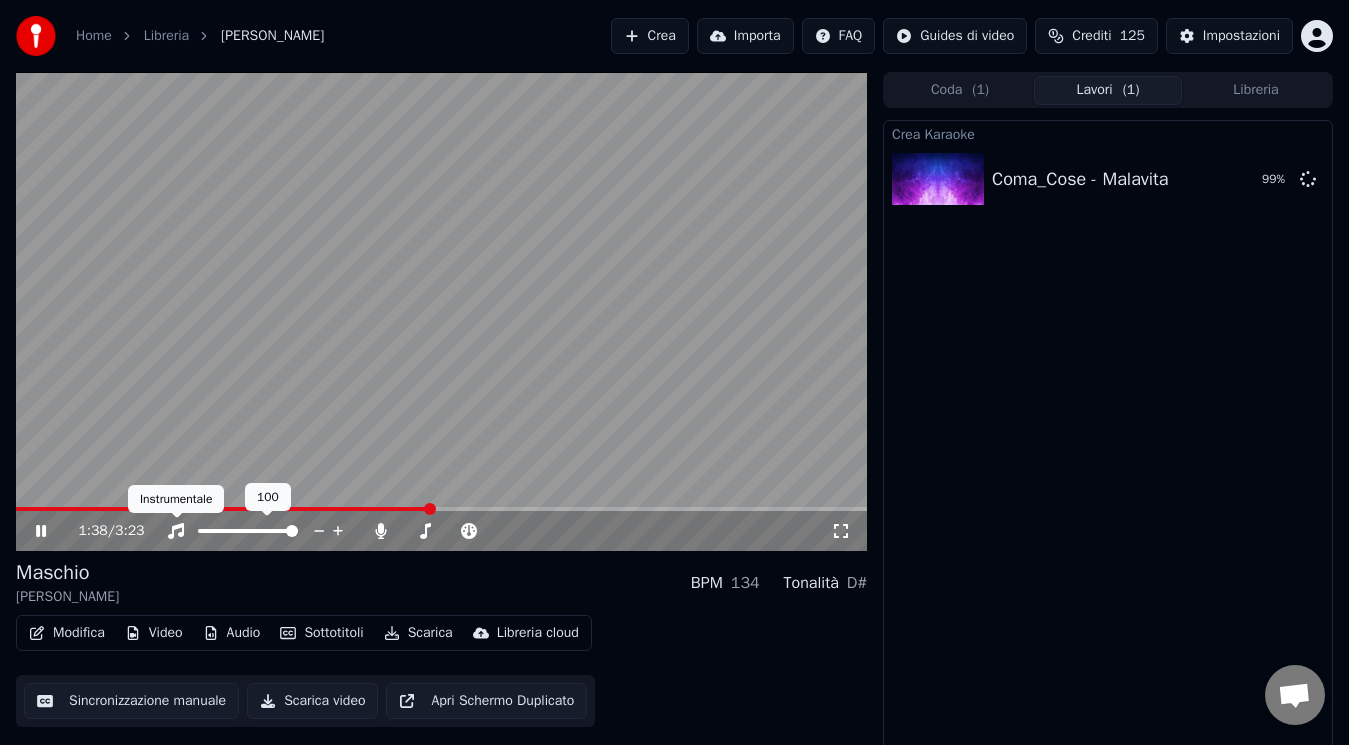 click 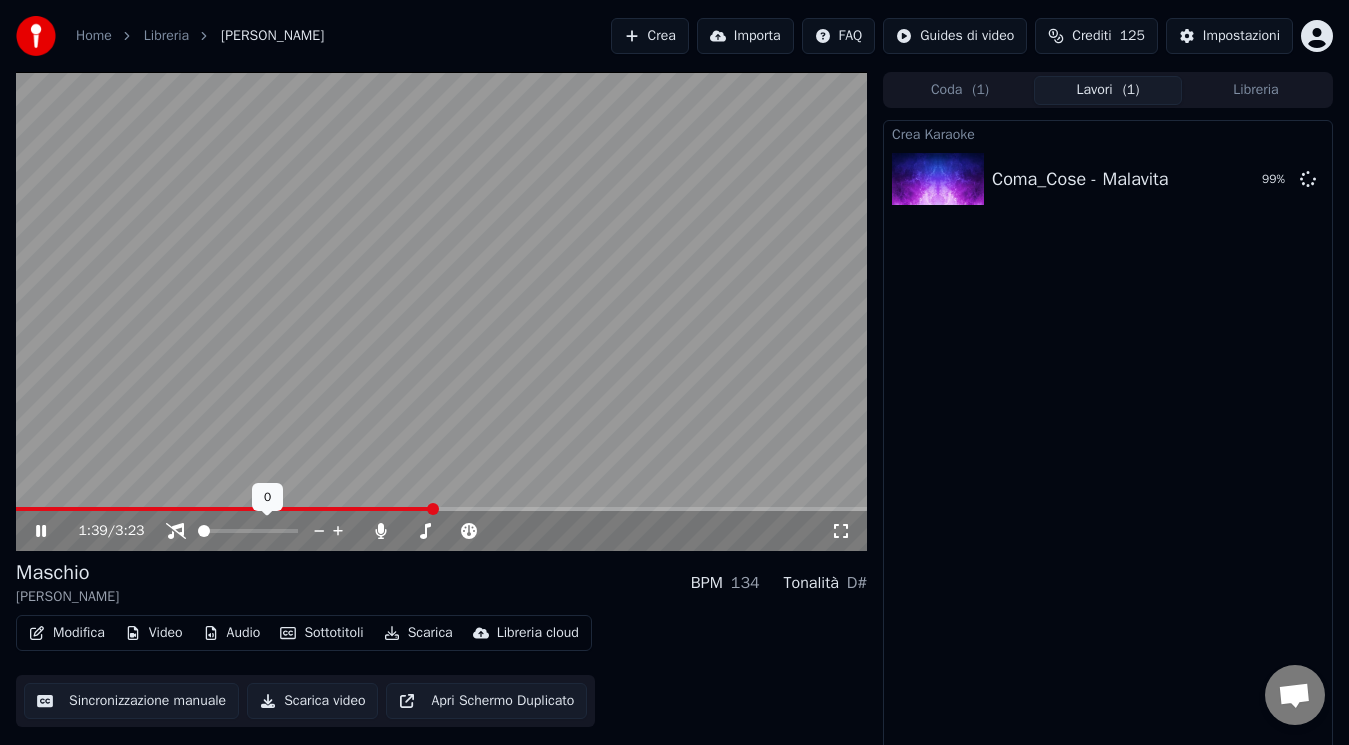 click 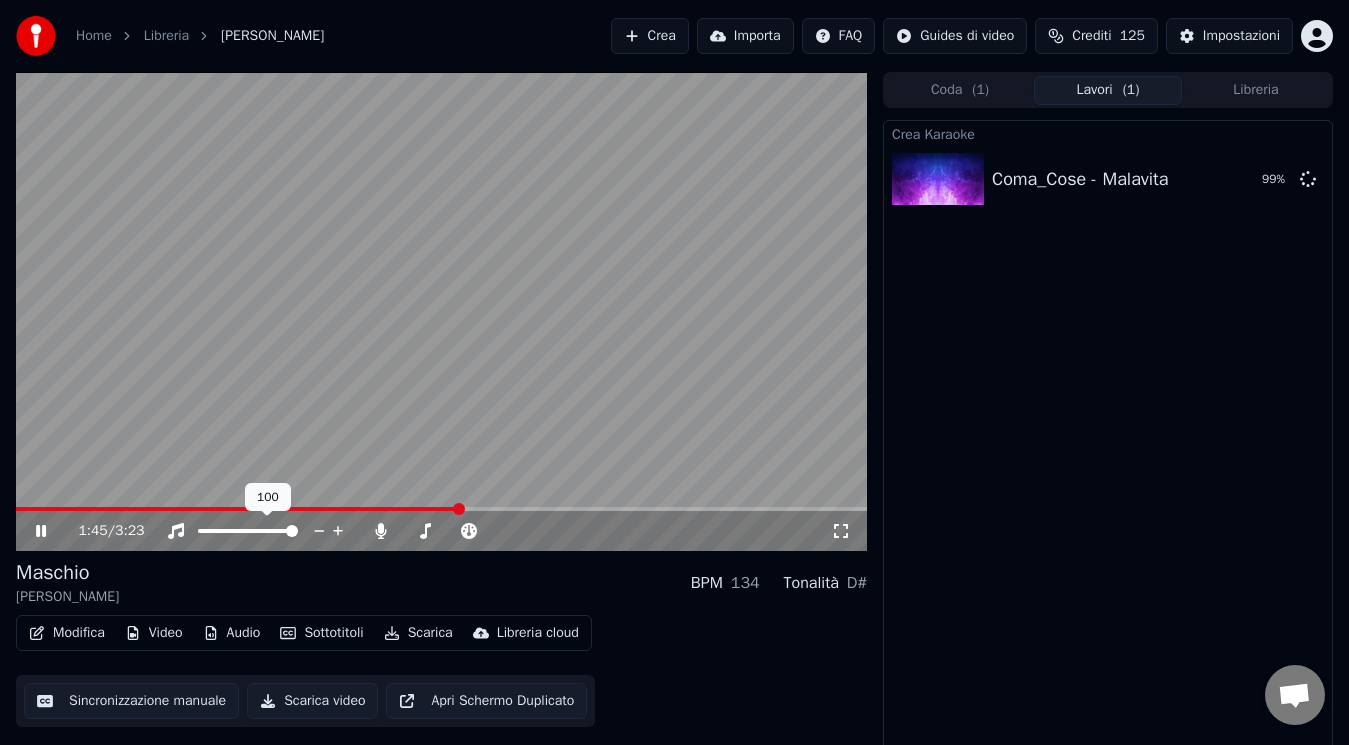 click 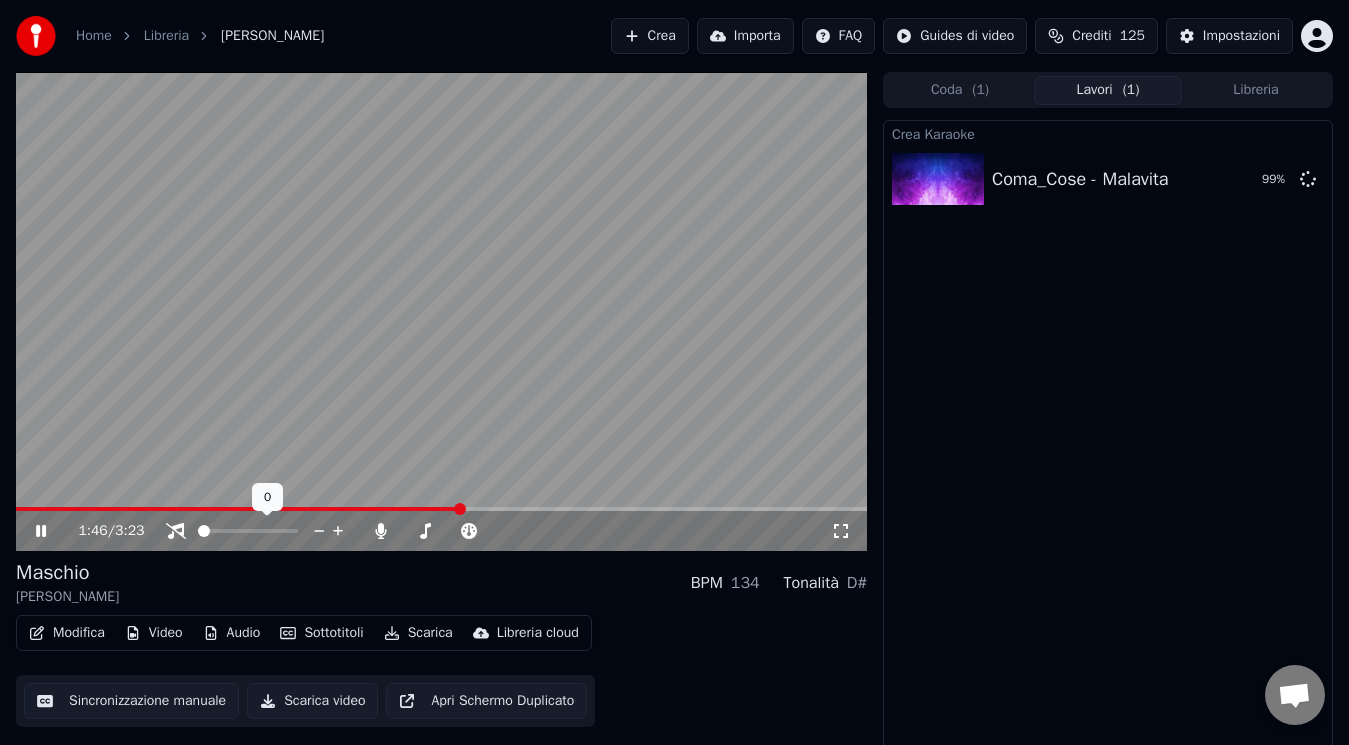 click 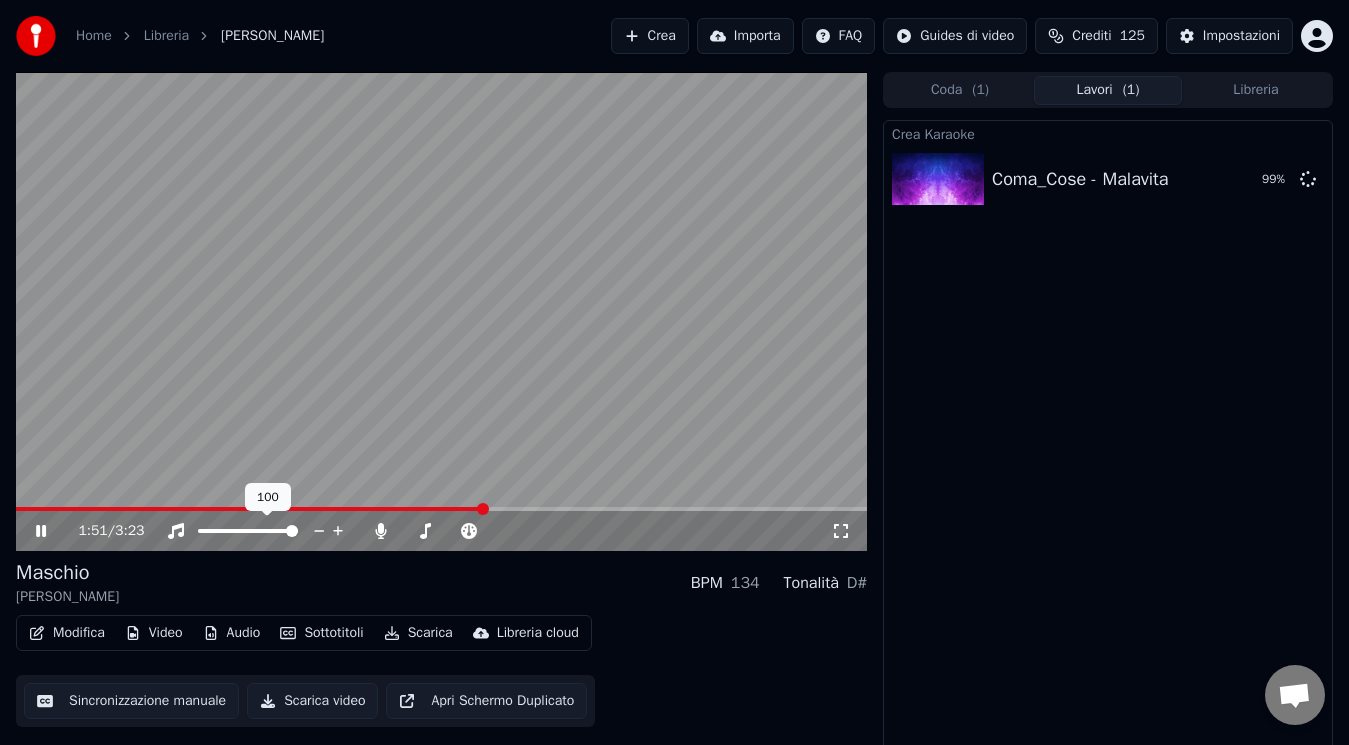click 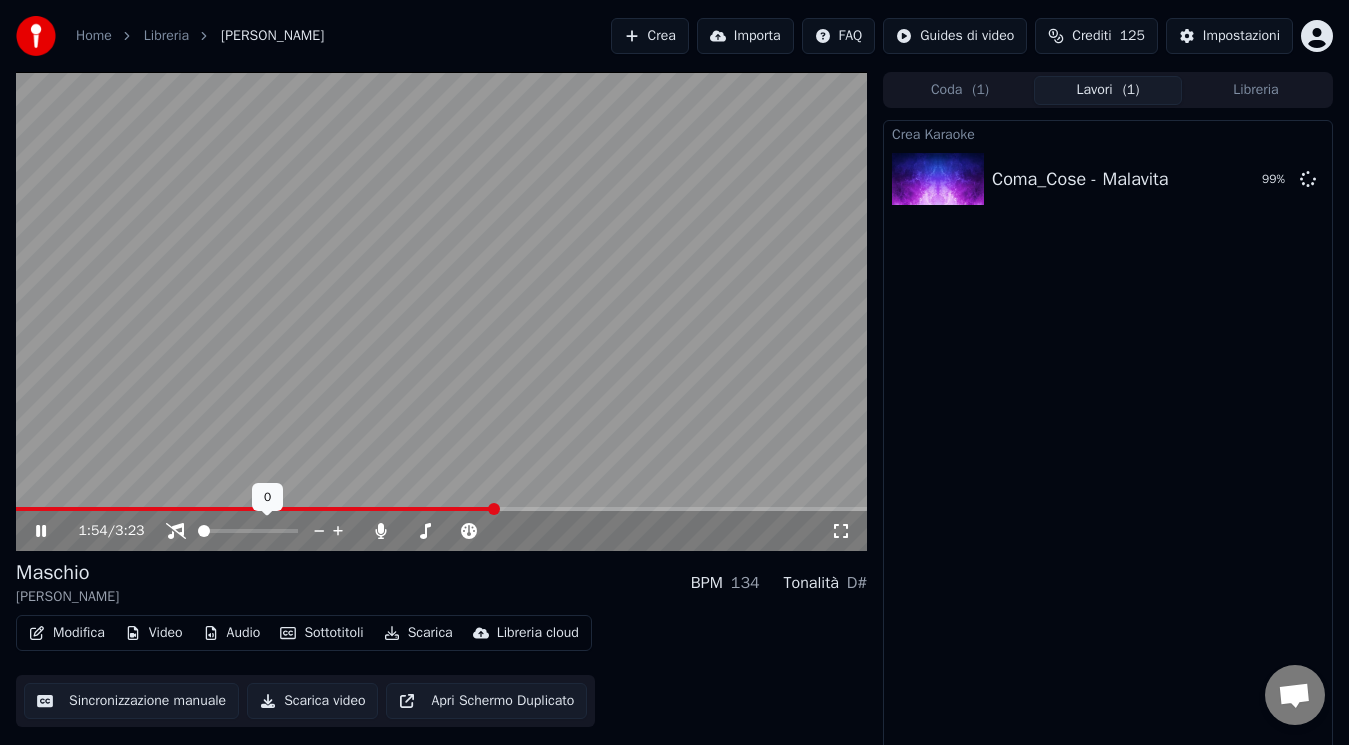click 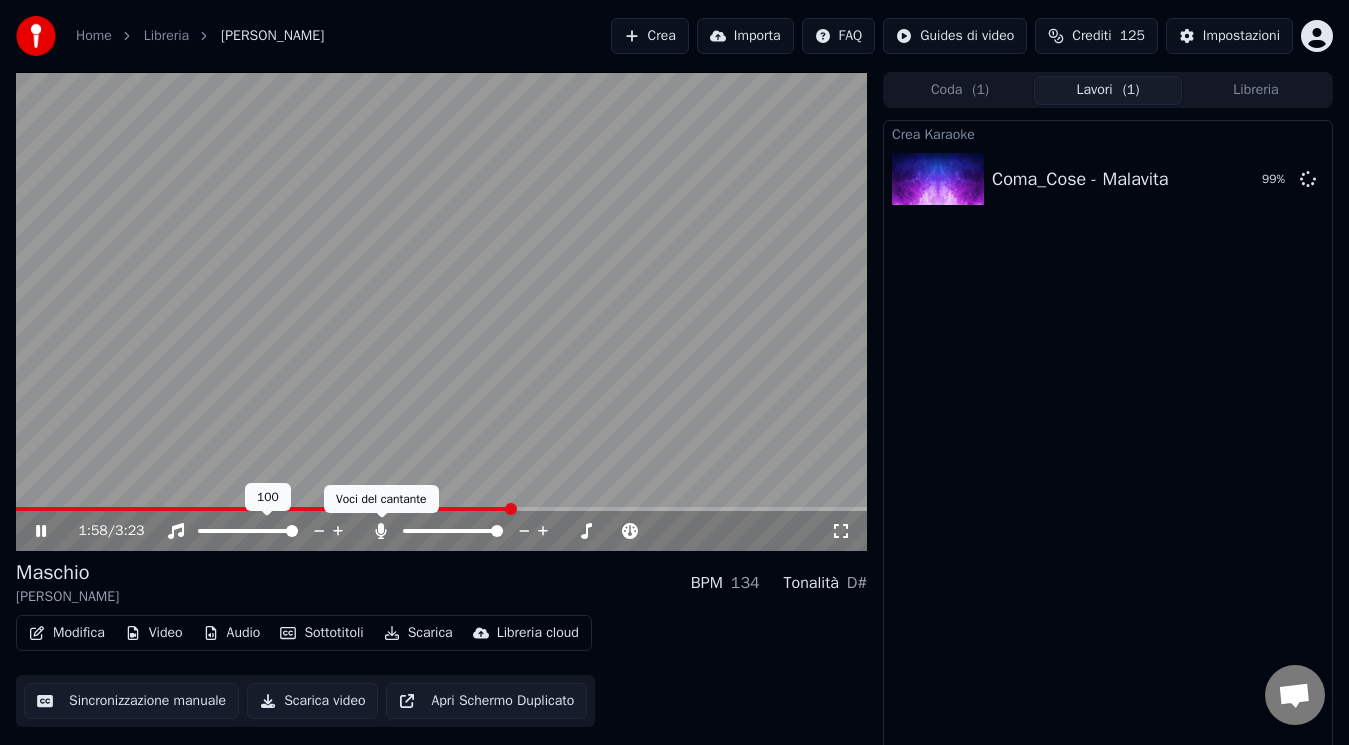 click 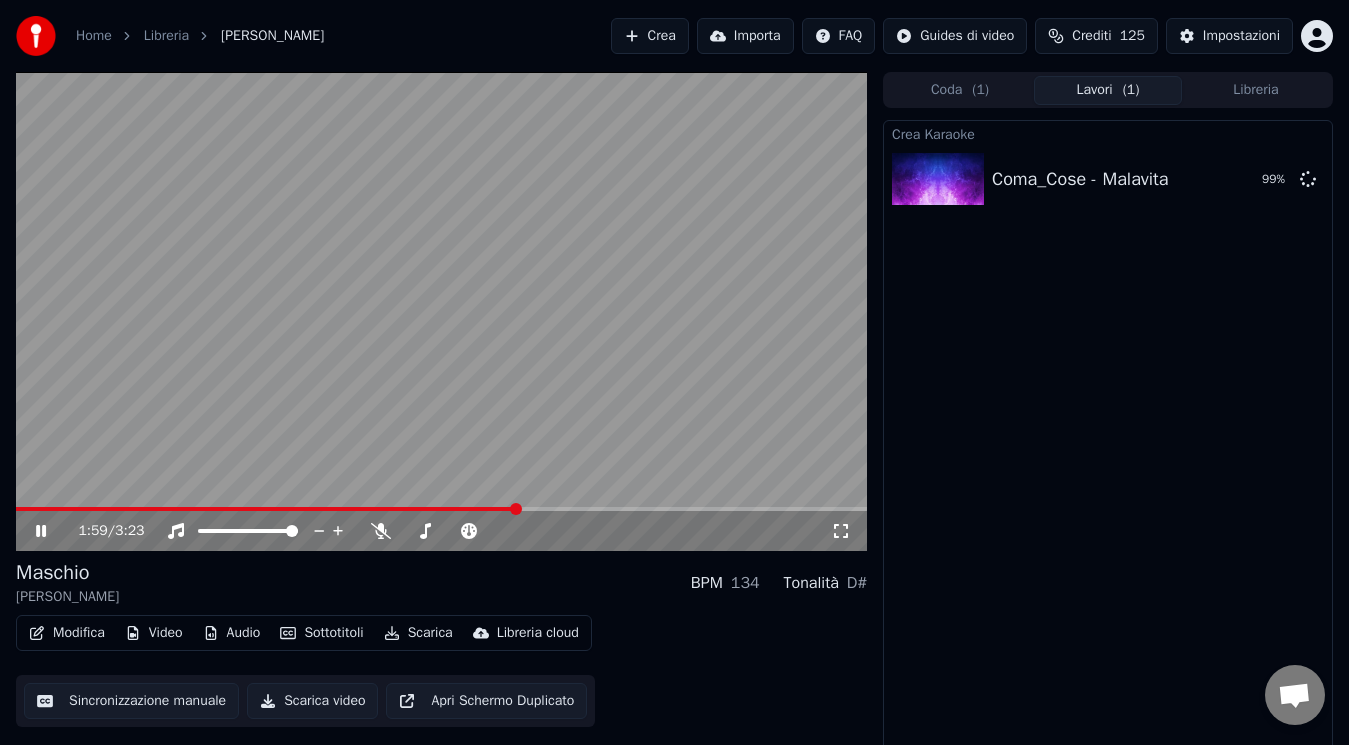 click 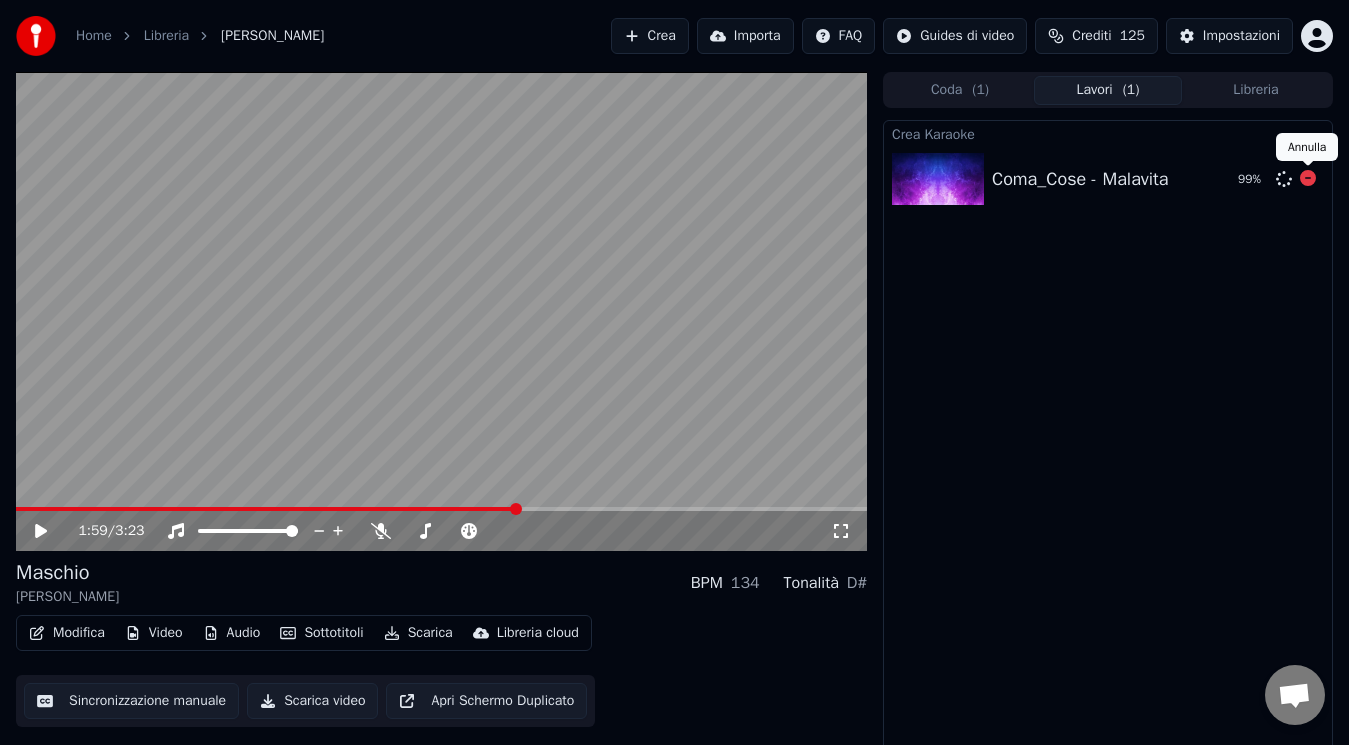 click 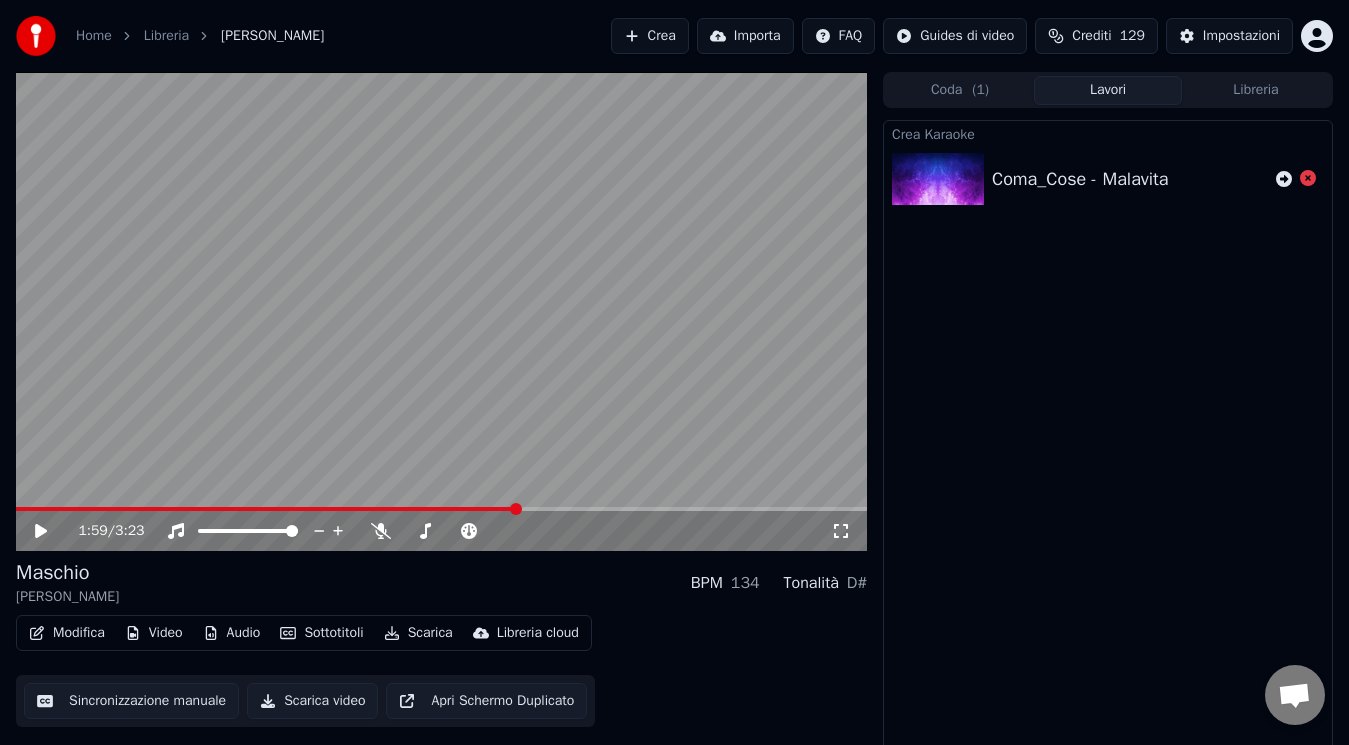 click on "Crea" at bounding box center (650, 36) 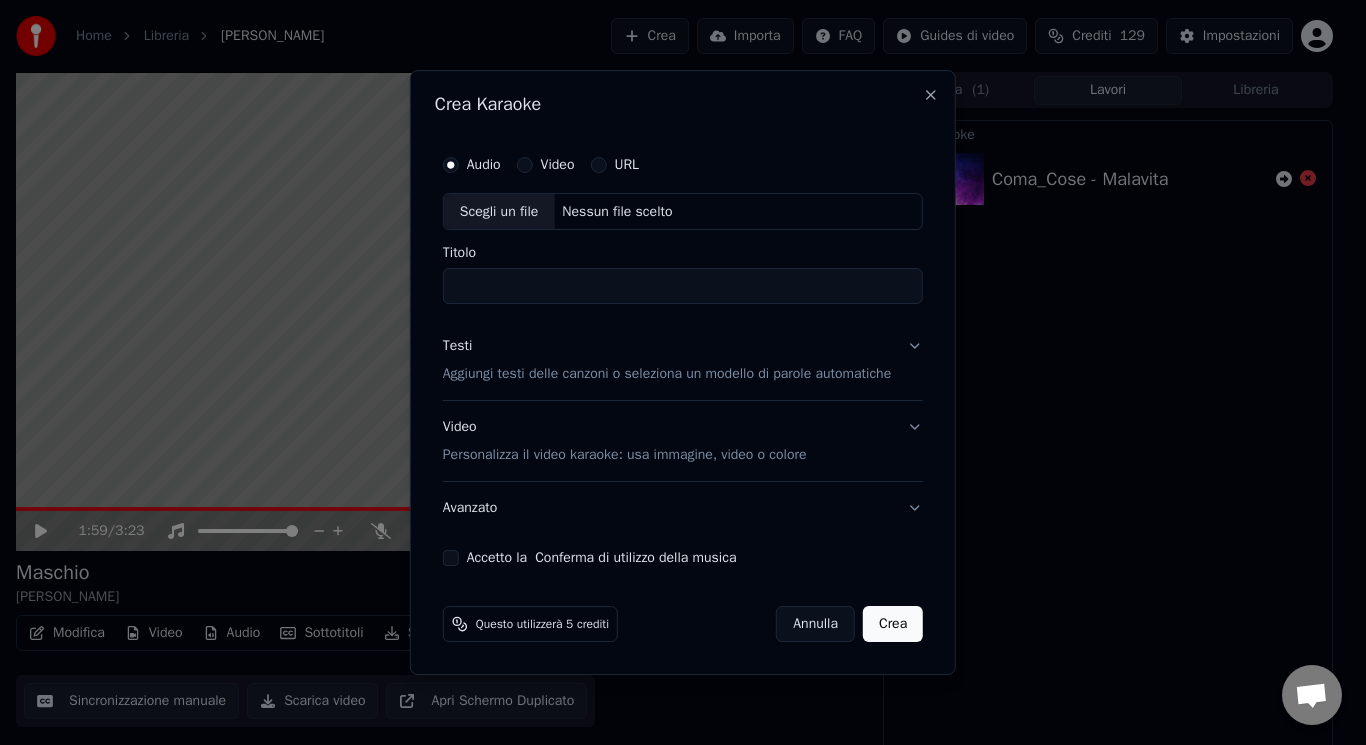 click on "Titolo" at bounding box center (683, 287) 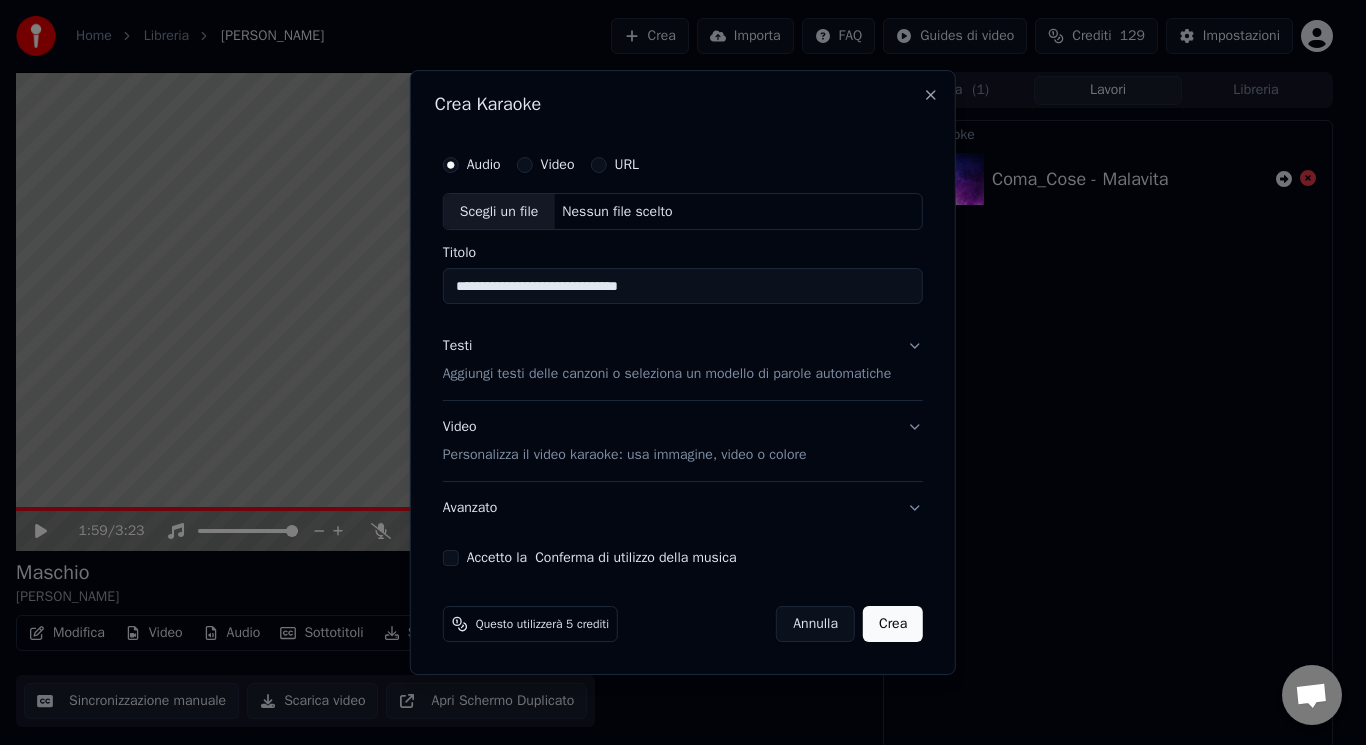 type on "**********" 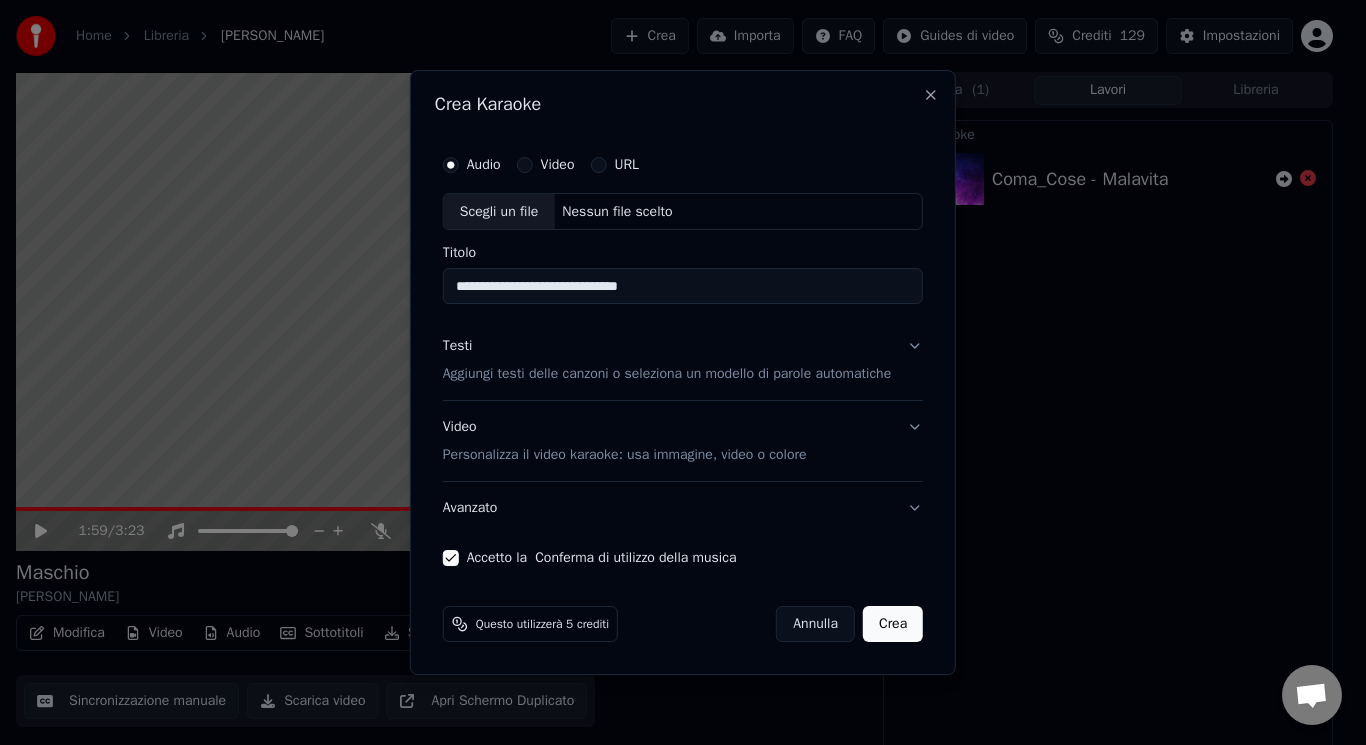 click on "Scegli un file" at bounding box center [499, 212] 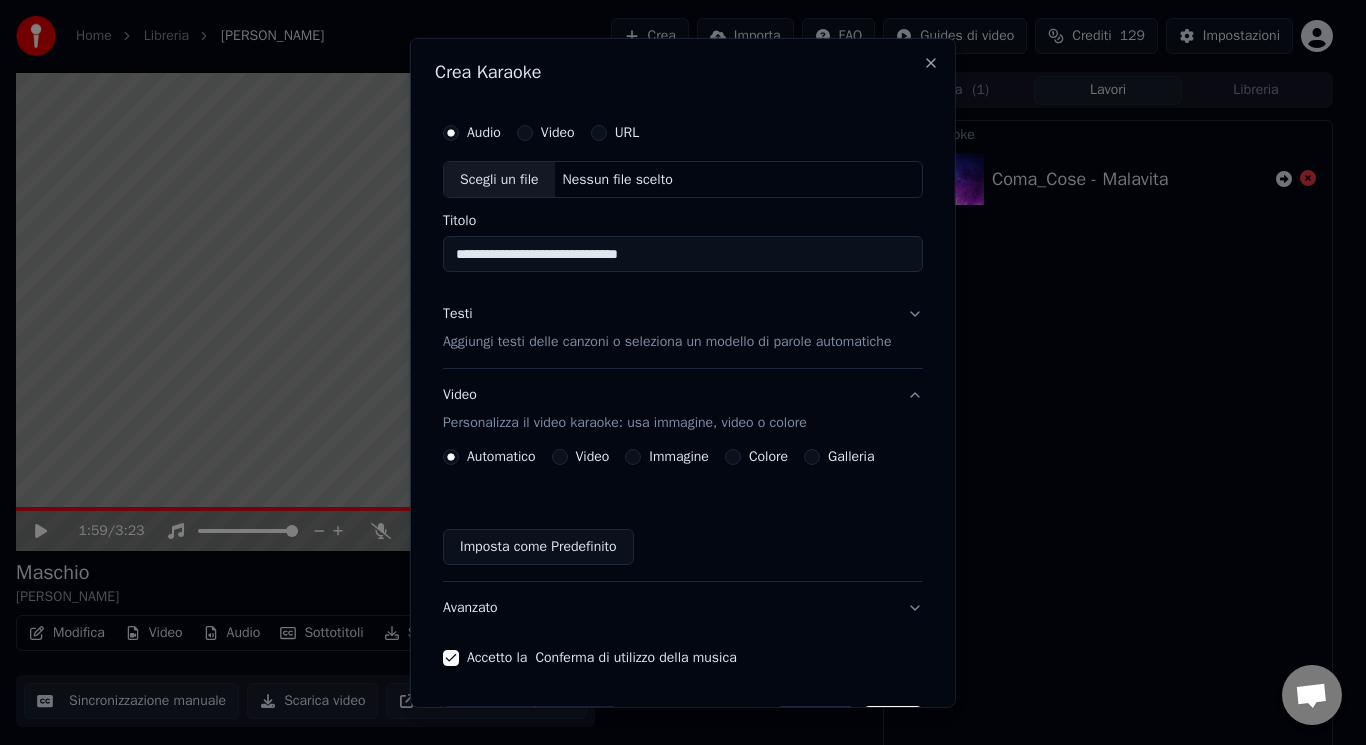 click on "Video" at bounding box center [559, 457] 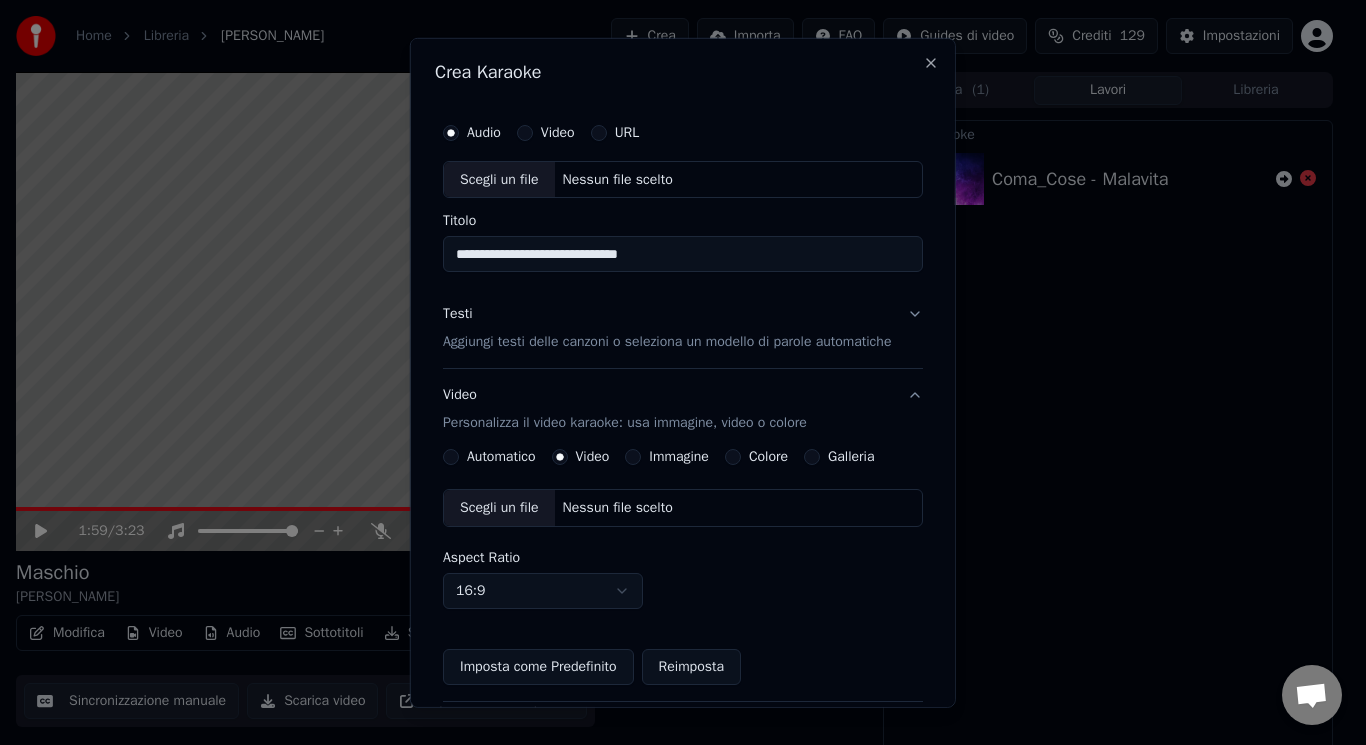 click on "Automatico Video Immagine Colore Galleria Scegli un file Nessun file scelto Aspect Ratio 16:9 **** **** *** *** *** Imposta come Predefinito Reimposta" at bounding box center (683, 567) 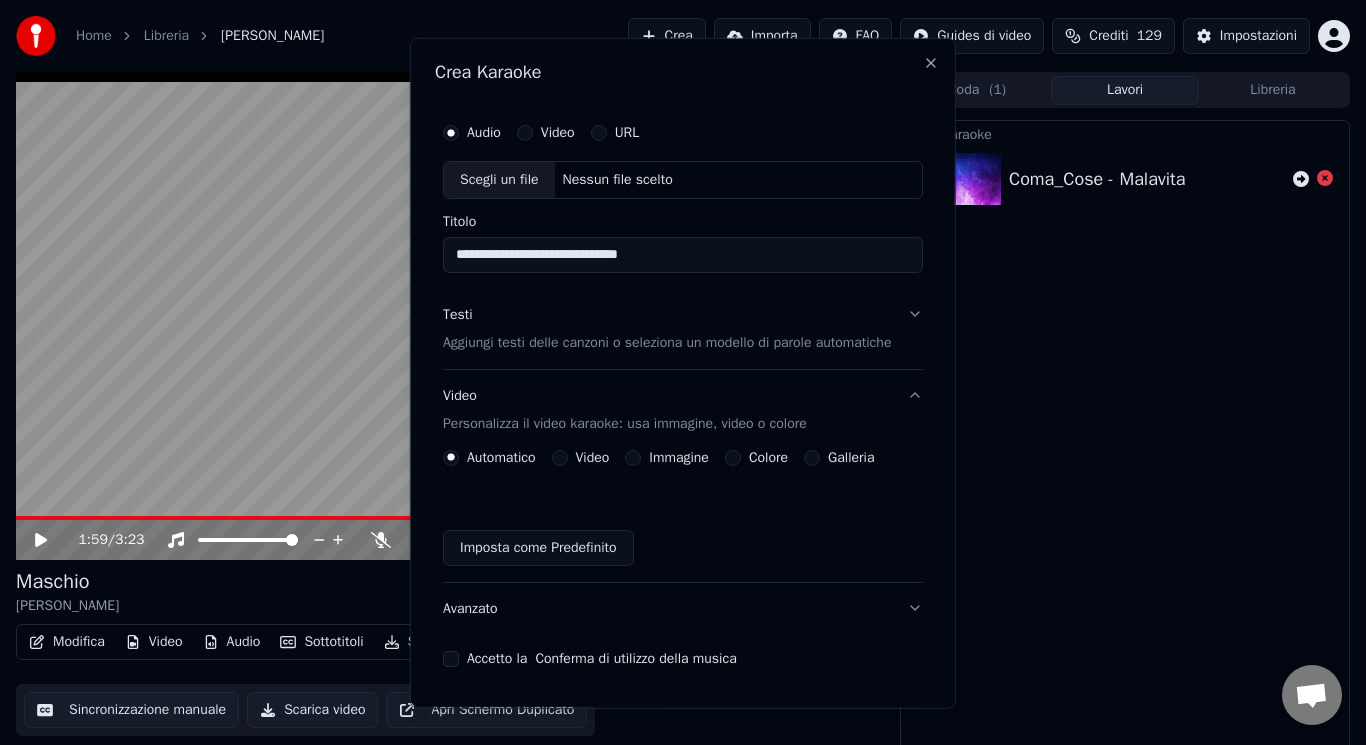 type 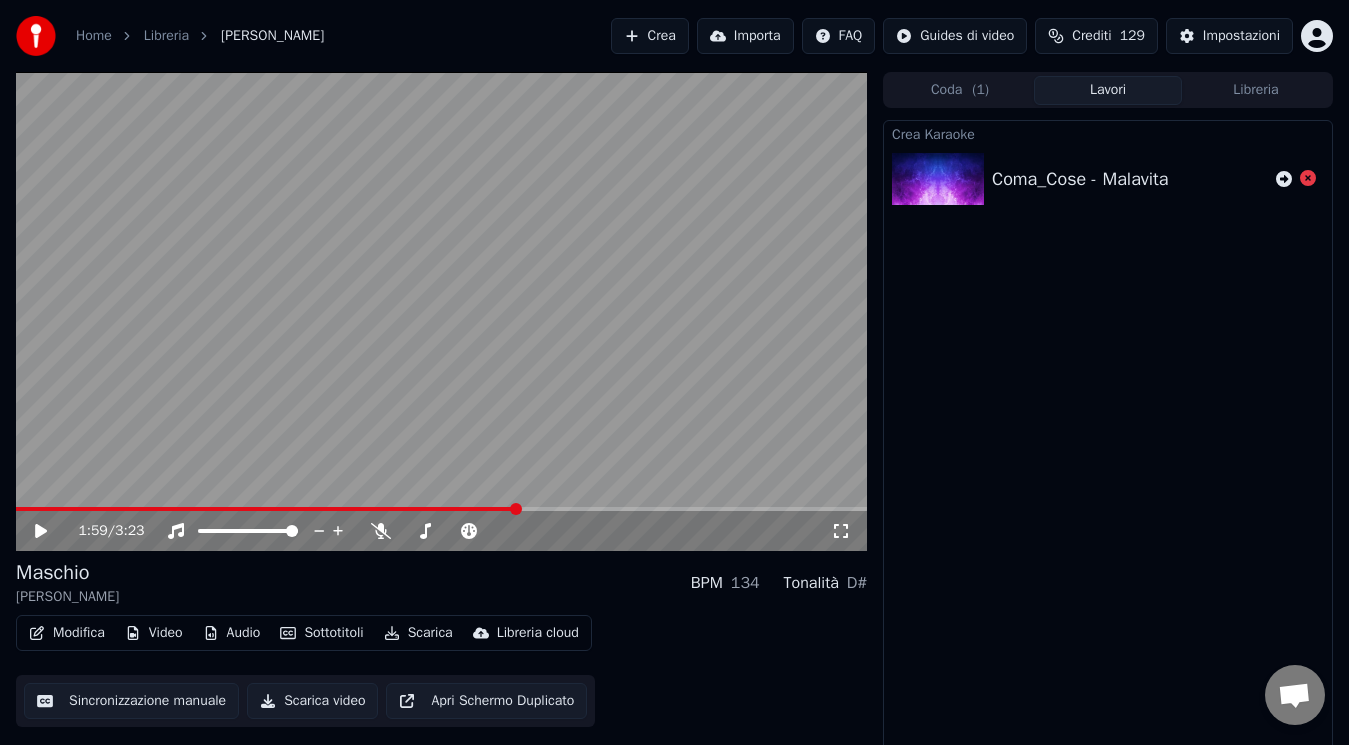 click on "Crea" at bounding box center (650, 36) 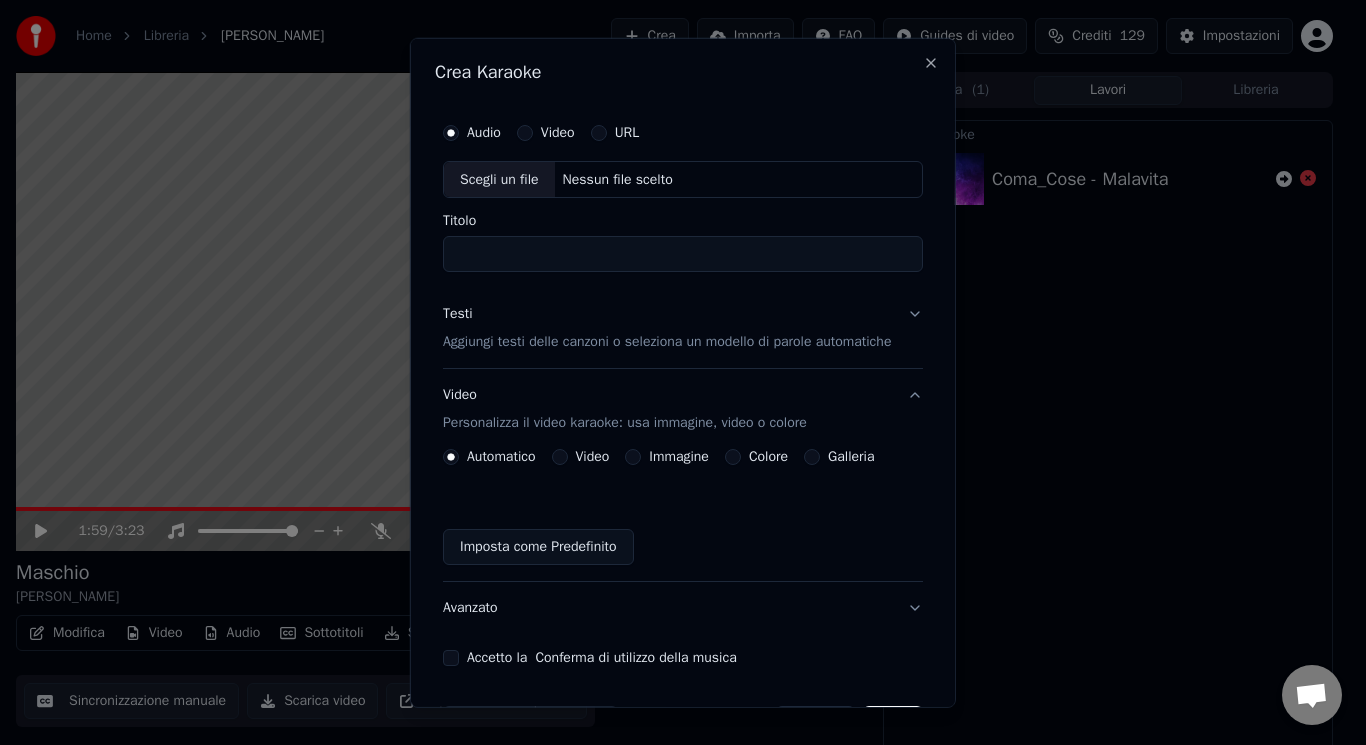 click on "Video" at bounding box center [559, 457] 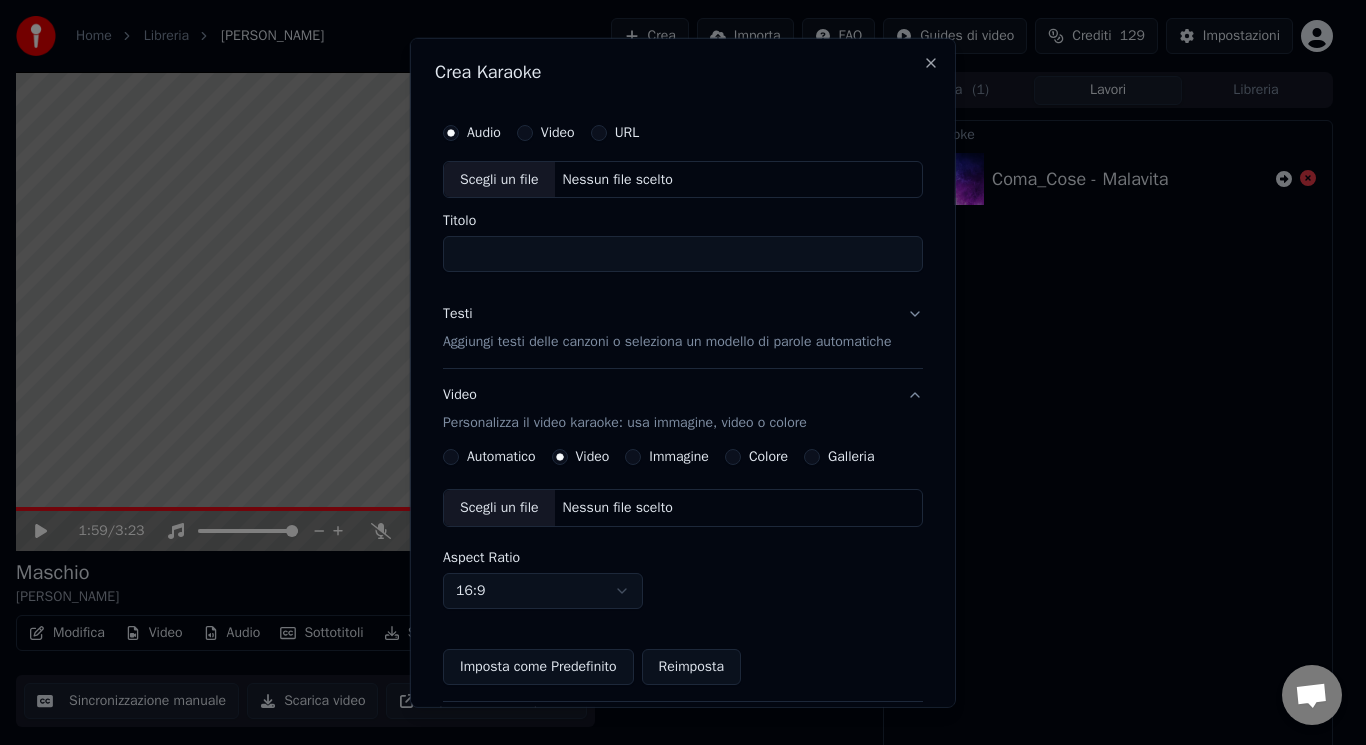 click on "Scegli un file" at bounding box center (499, 508) 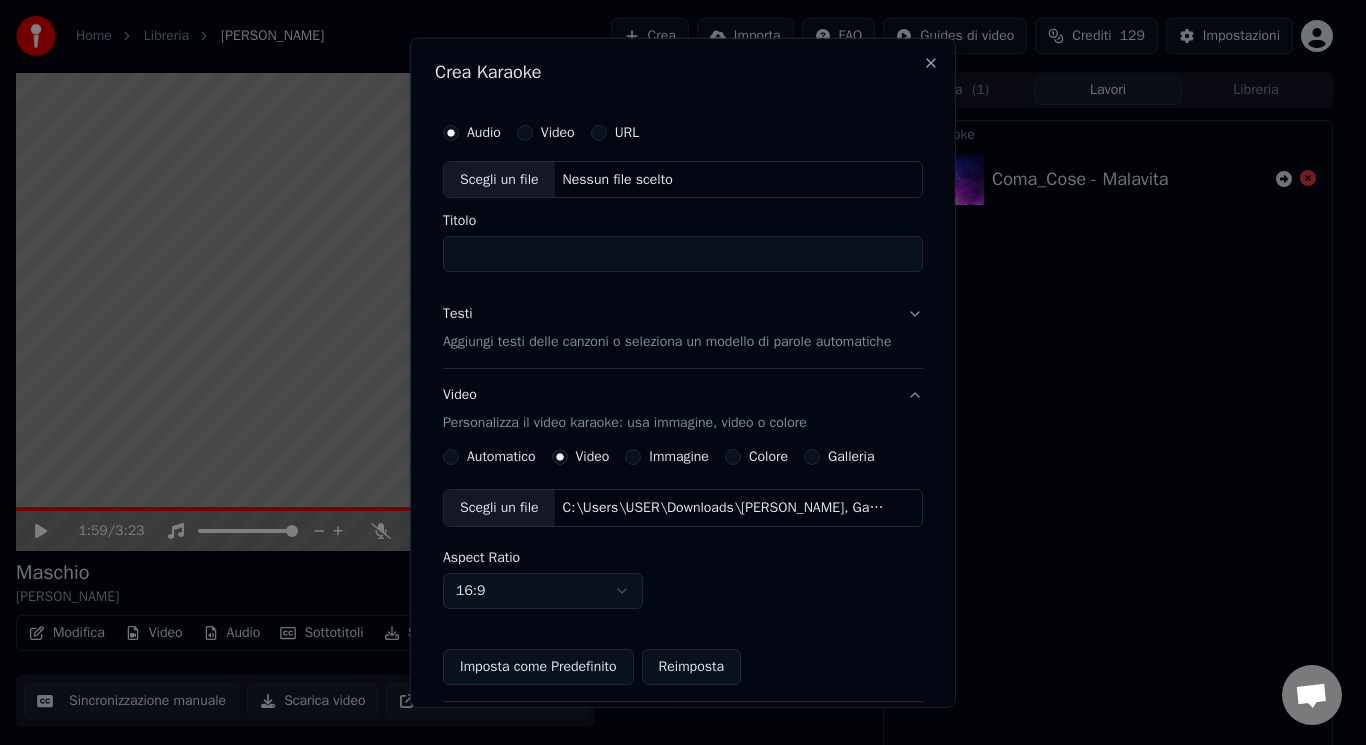 click on "Aggiungi testi delle canzoni o seleziona un modello di parole automatiche" at bounding box center [667, 342] 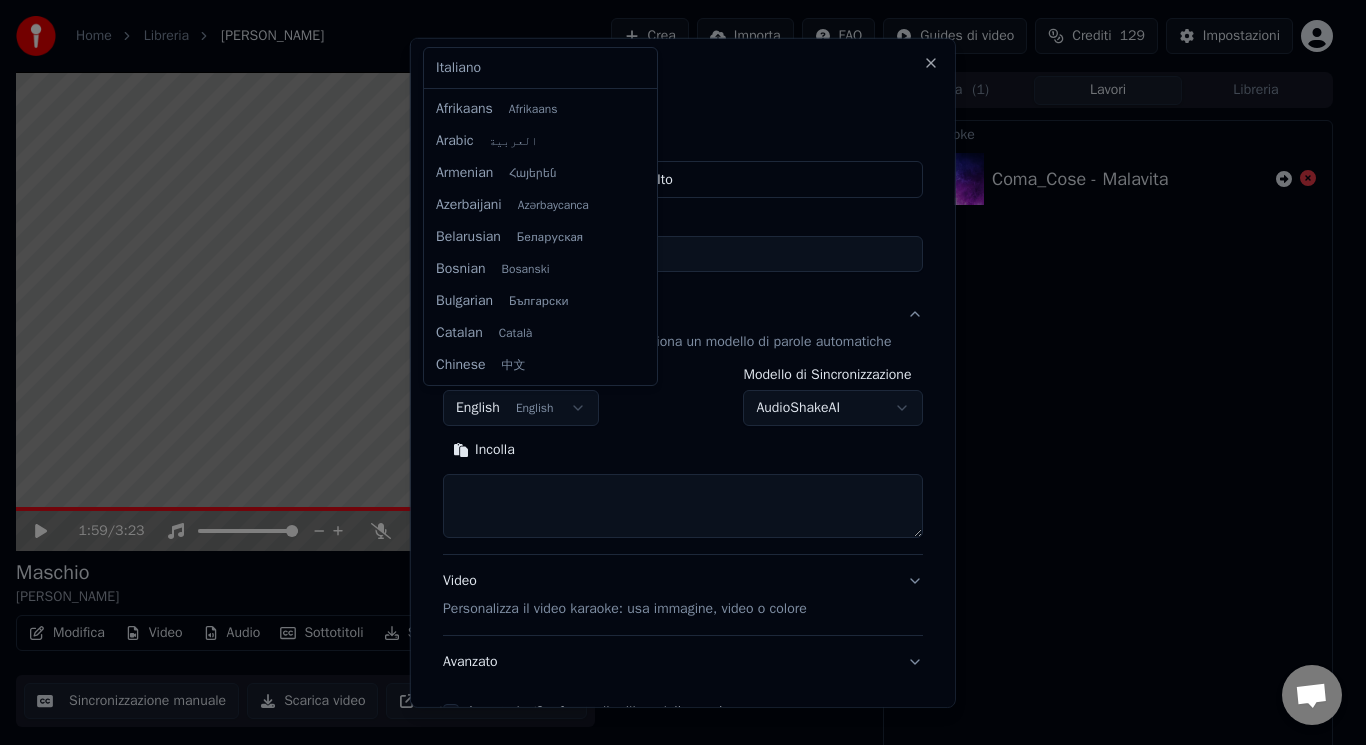 click on "Home Libreria Maschio • Annalisa Crea Importa FAQ Guides di video Crediti 129 Impostazioni 1:59  /  3:23 Maschio Annalisa BPM 134 Tonalità D# Modifica Video Audio Sottotitoli Scarica Libreria cloud Sincronizzazione manuale Scarica video Apri Schermo Duplicato Coda ( 1 ) Lavori Libreria Crea Karaoke Coma_Cose - Malavita  Conversazione Adam da Youka Desktop Altri canali Continua su Email Rete assente. Riconnessione in corso... Nessun messaggio può essere ricevuto o inviato per ora. Youka Desktop Ciao! Come posso aiutarti?  Venerdì, 18 Luglio non funziona 18/7/2025 ci mette troppo a caricare e si blocca 18/7/2025 fate immediatamente qualcosa 18/7/2025 Adam Ho controllato i log degli errori, sembra che tu stia tentando di utilizzare un file che non esiste: C:\Users\USER\Downloads\STO BENE AL MARE - Realizzato con Clipchamp.mp4 18/7/2025 come non esiste 18/7/2025 Letto Adam Hai cambiato lo sfondo predefinito del video? 18/7/2025 no 18/7/2025 secondo me avete problemi 18/7/2025 18/7/2025 Domenica, 20 Luglio" at bounding box center [674, 372] 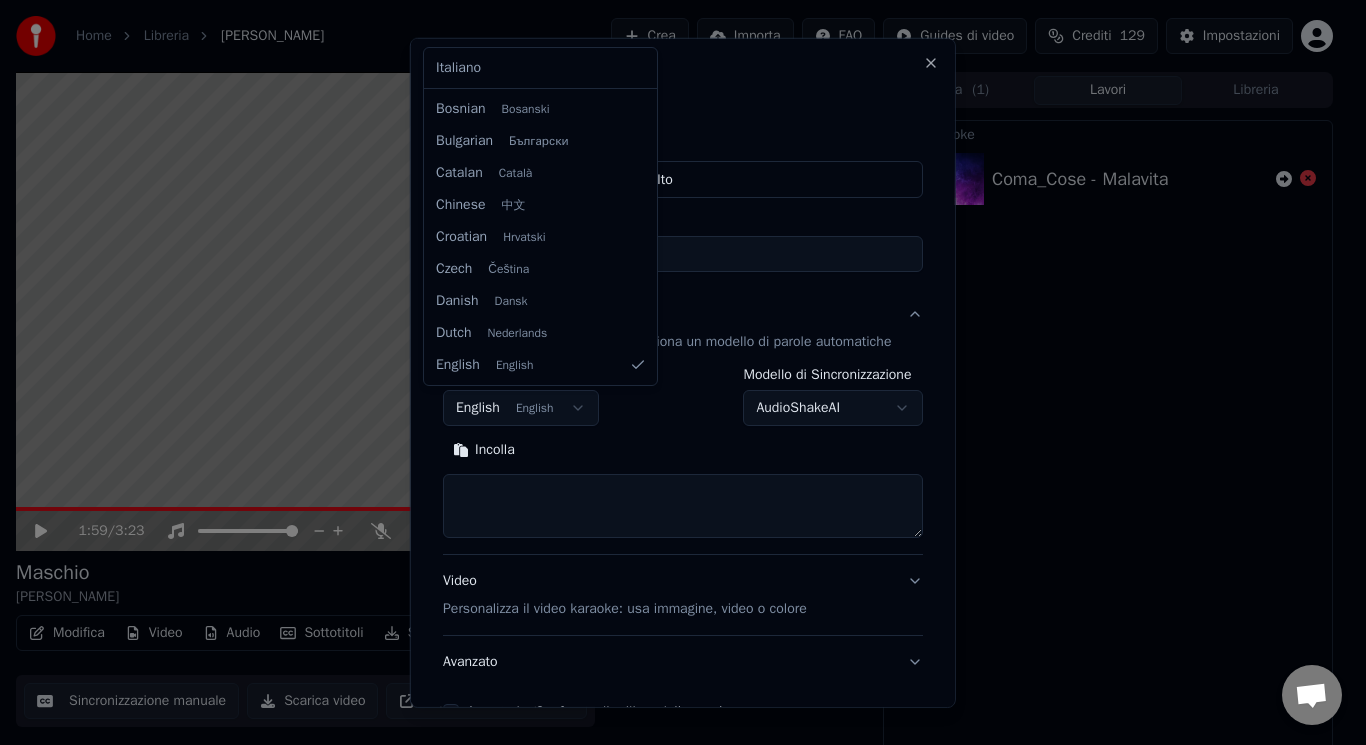 select on "**" 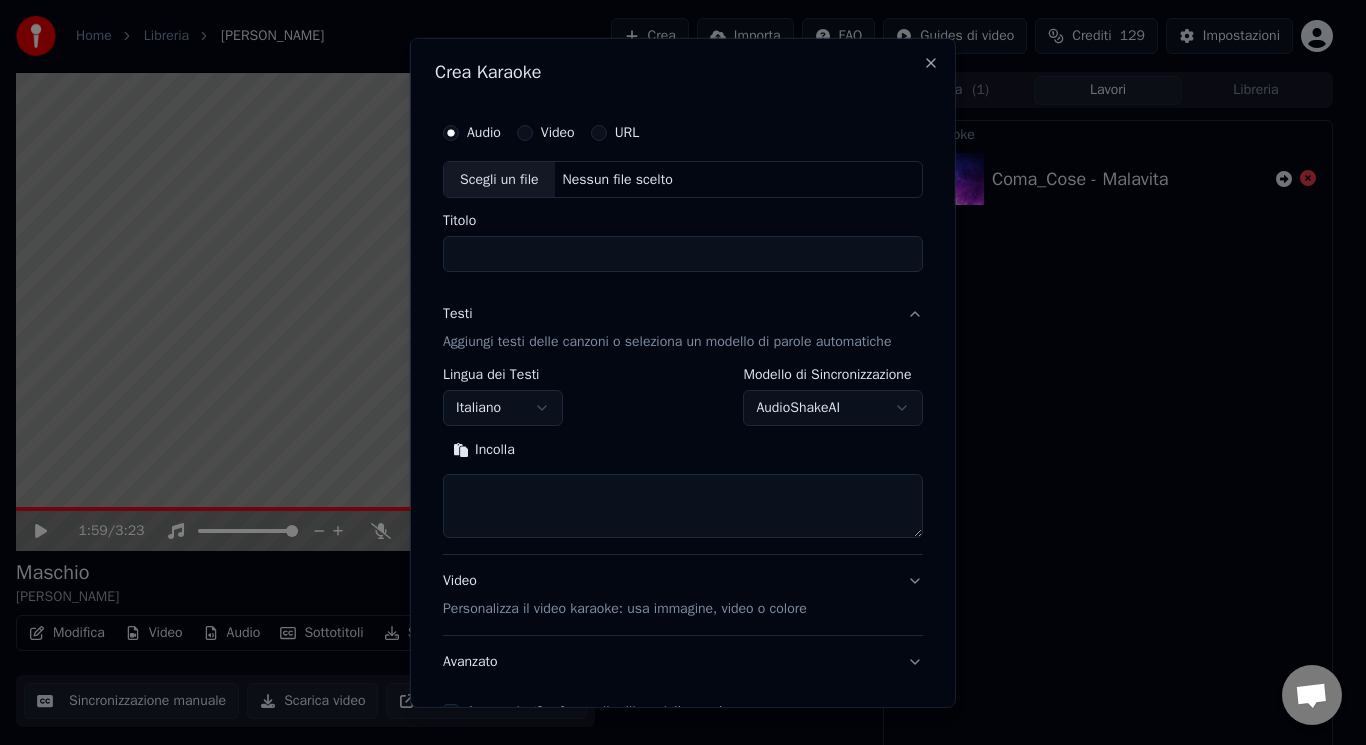 click at bounding box center (683, 506) 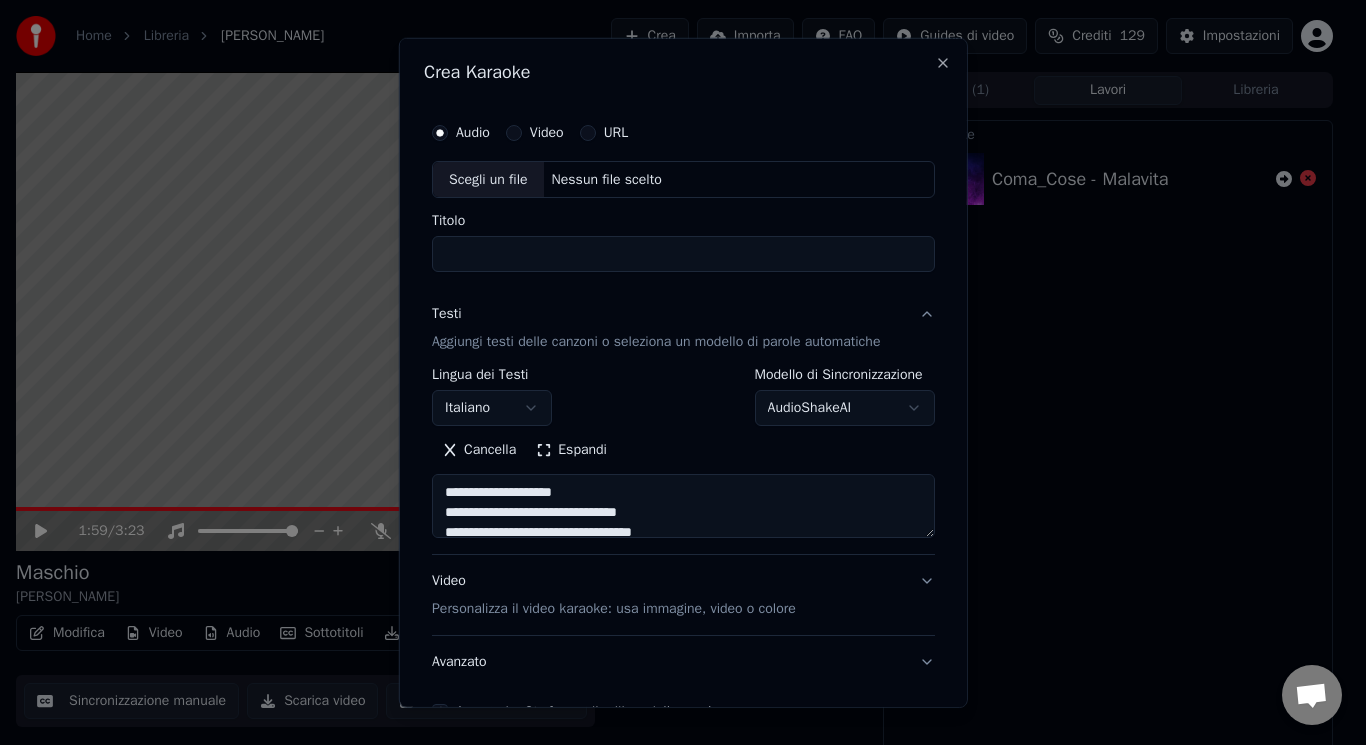 drag, startPoint x: 580, startPoint y: 490, endPoint x: 390, endPoint y: 482, distance: 190.16835 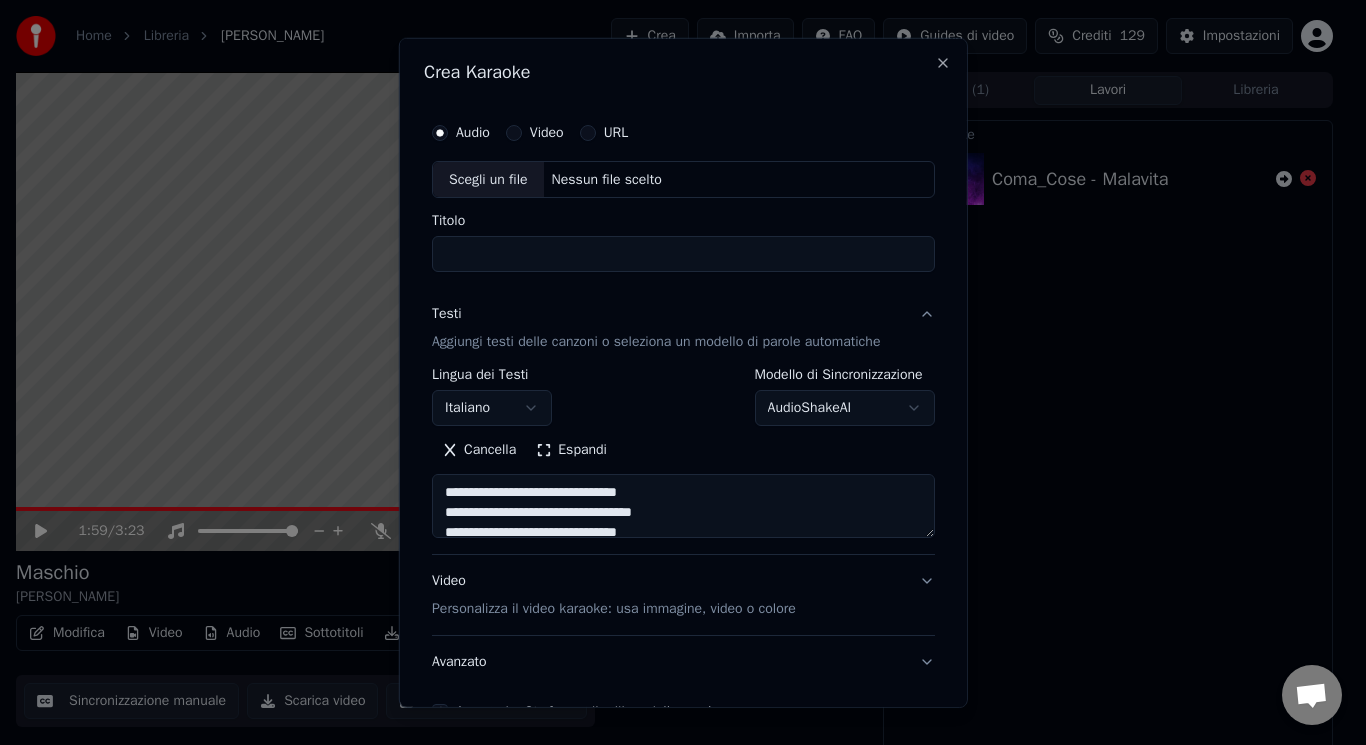 click on "Espandi" at bounding box center [571, 450] 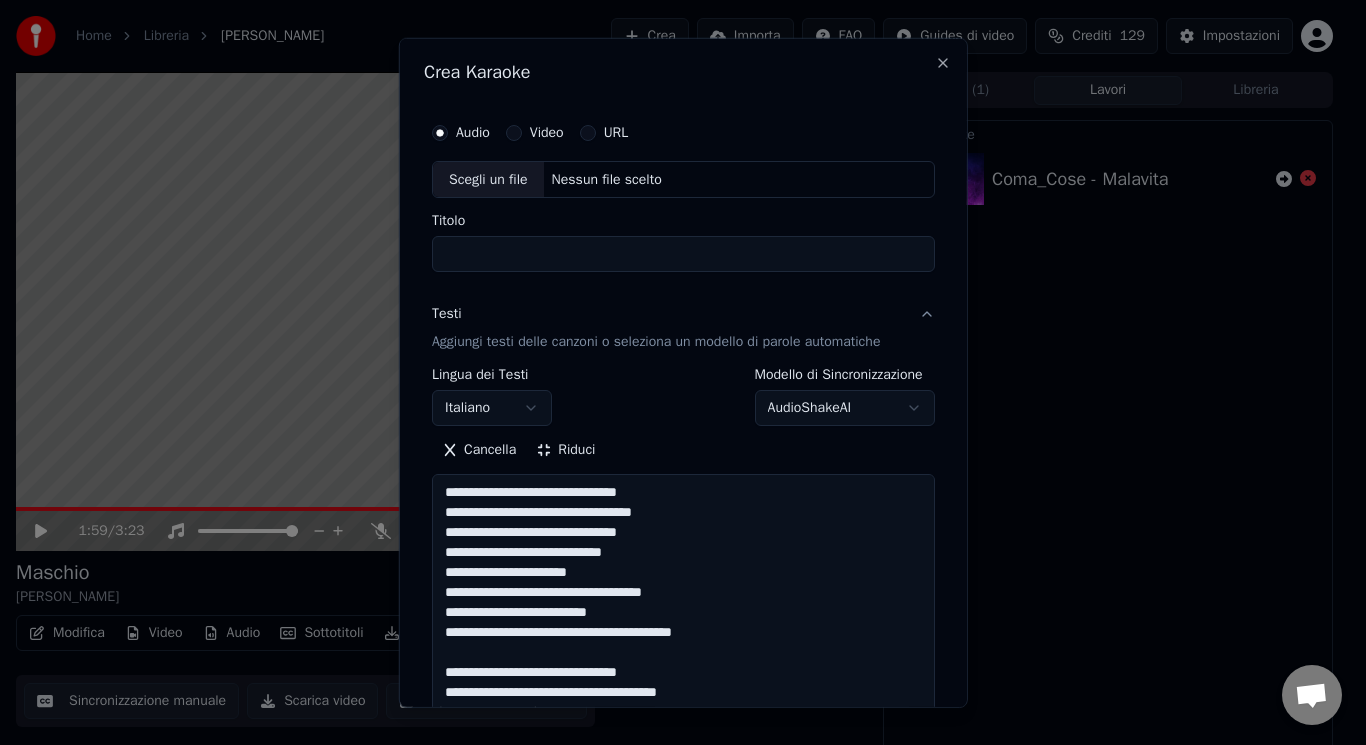 click at bounding box center [683, 1231] 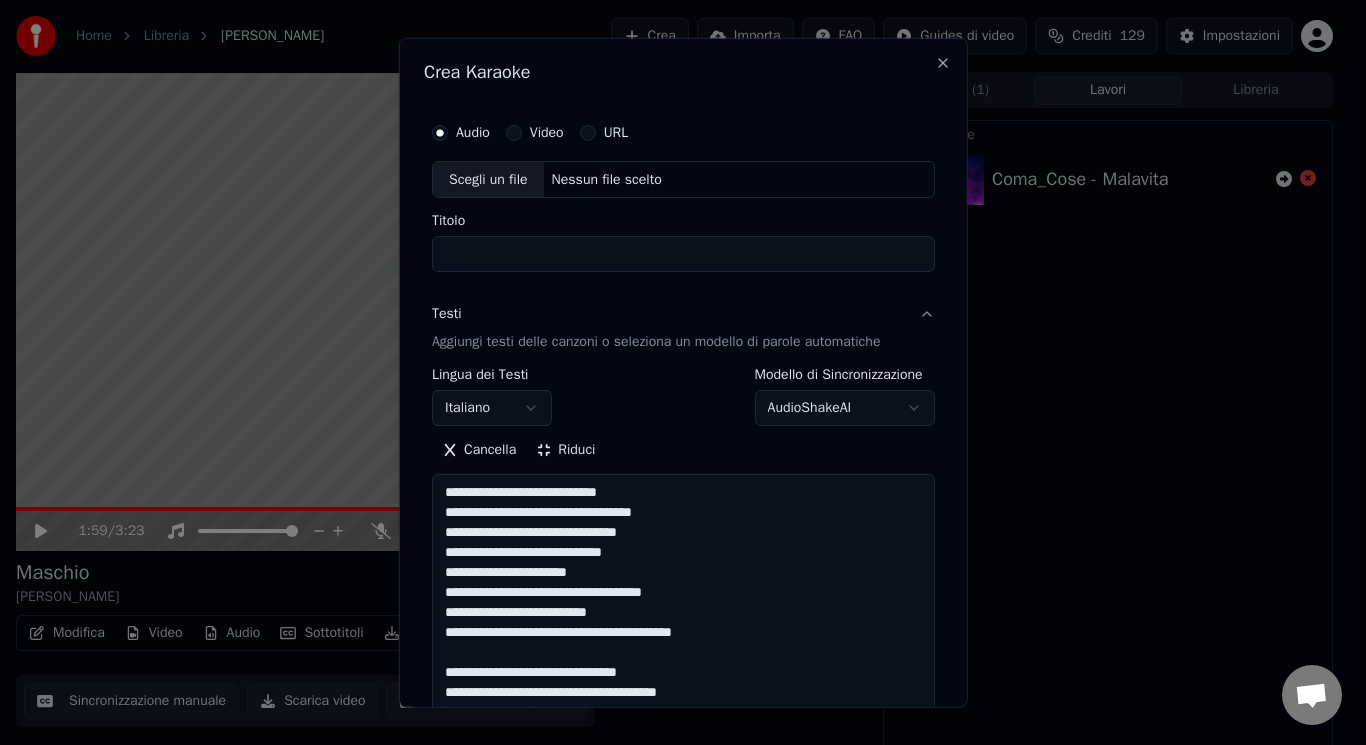 click at bounding box center [683, 1231] 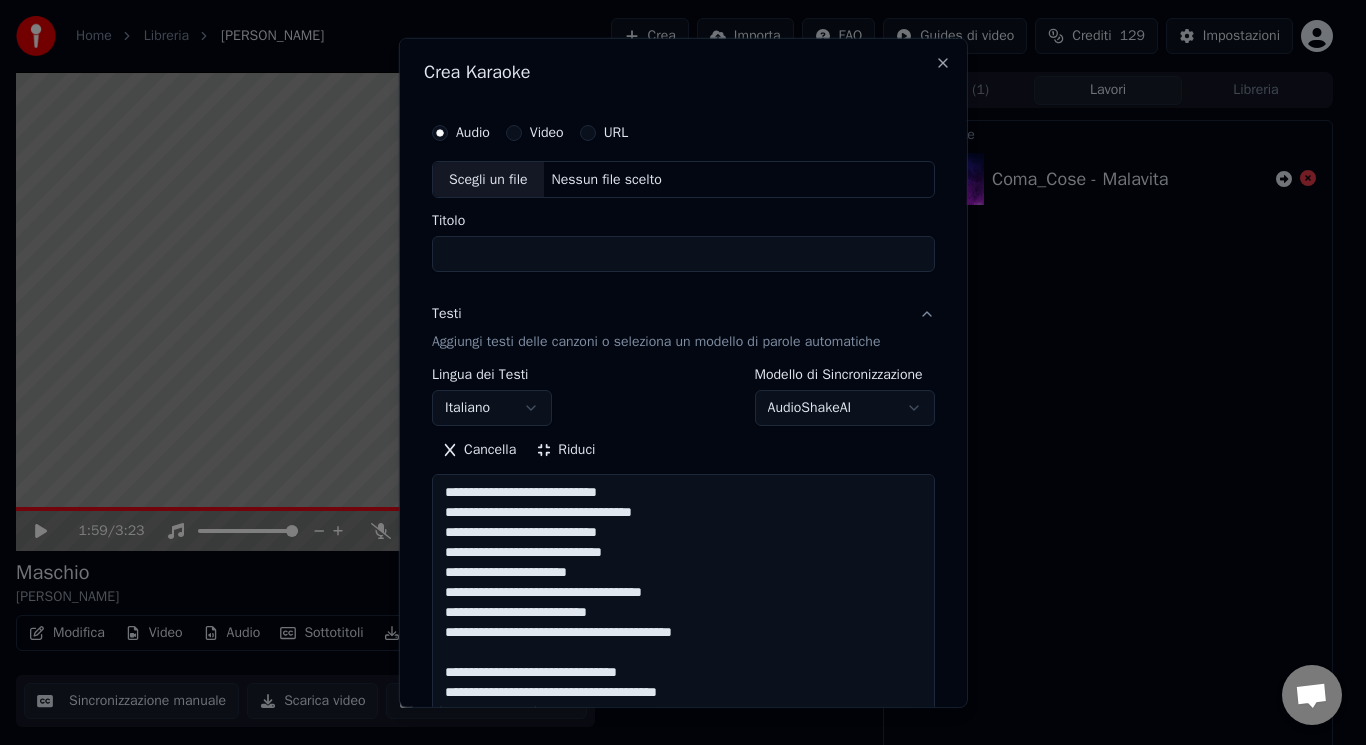 click at bounding box center (683, 1231) 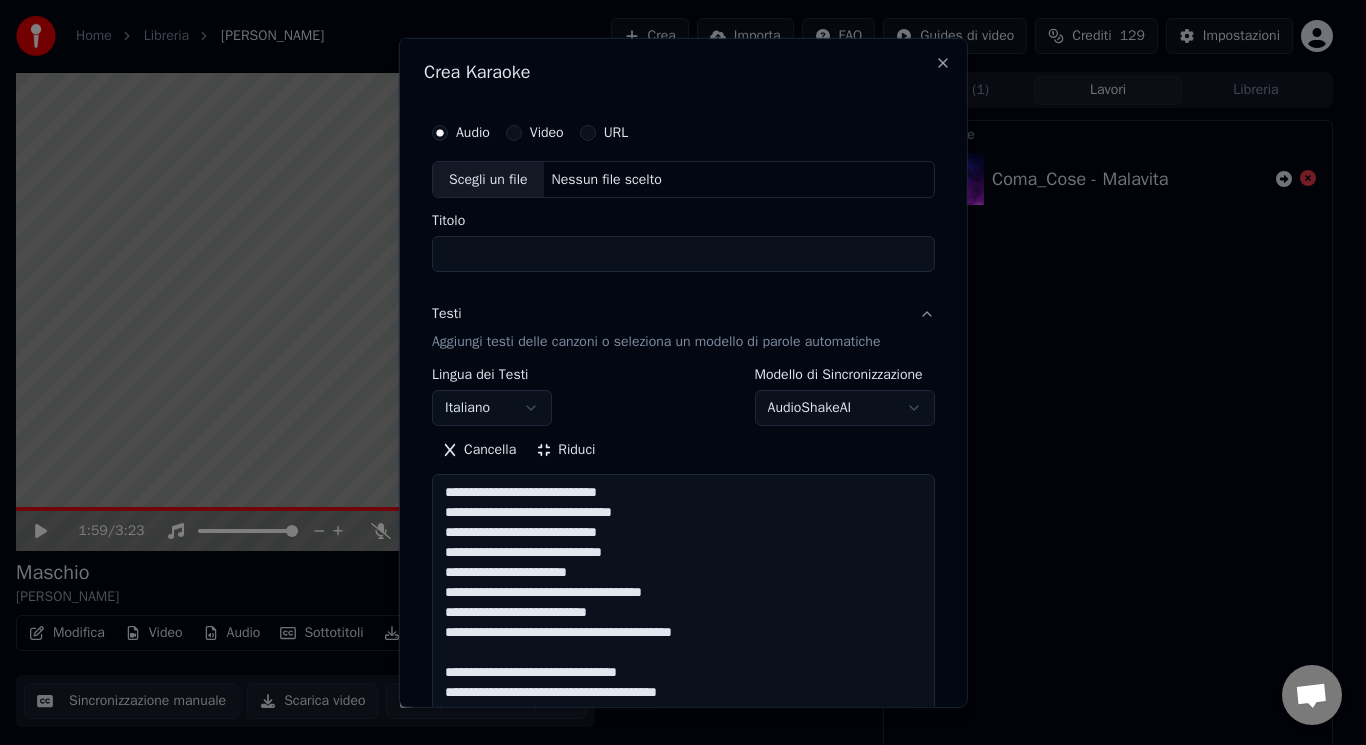 drag, startPoint x: 662, startPoint y: 671, endPoint x: 618, endPoint y: 662, distance: 44.911022 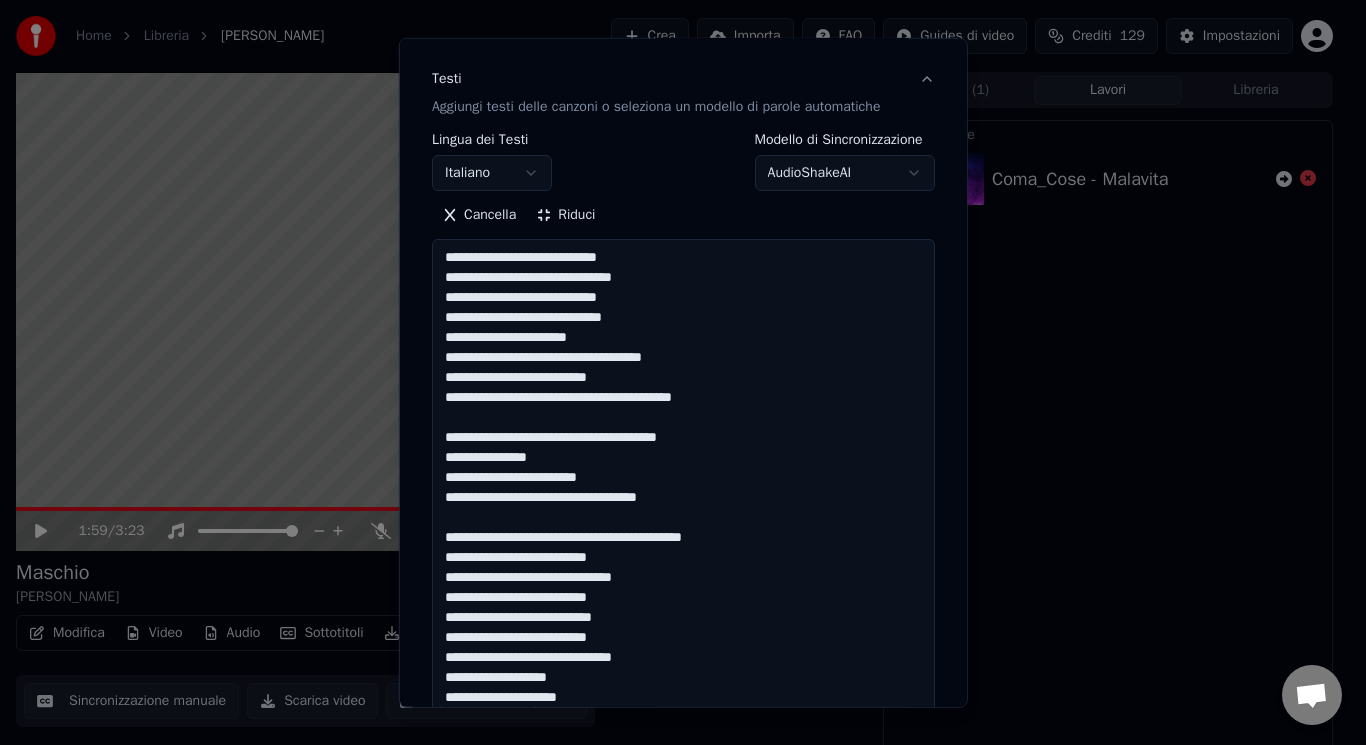 scroll, scrollTop: 255, scrollLeft: 0, axis: vertical 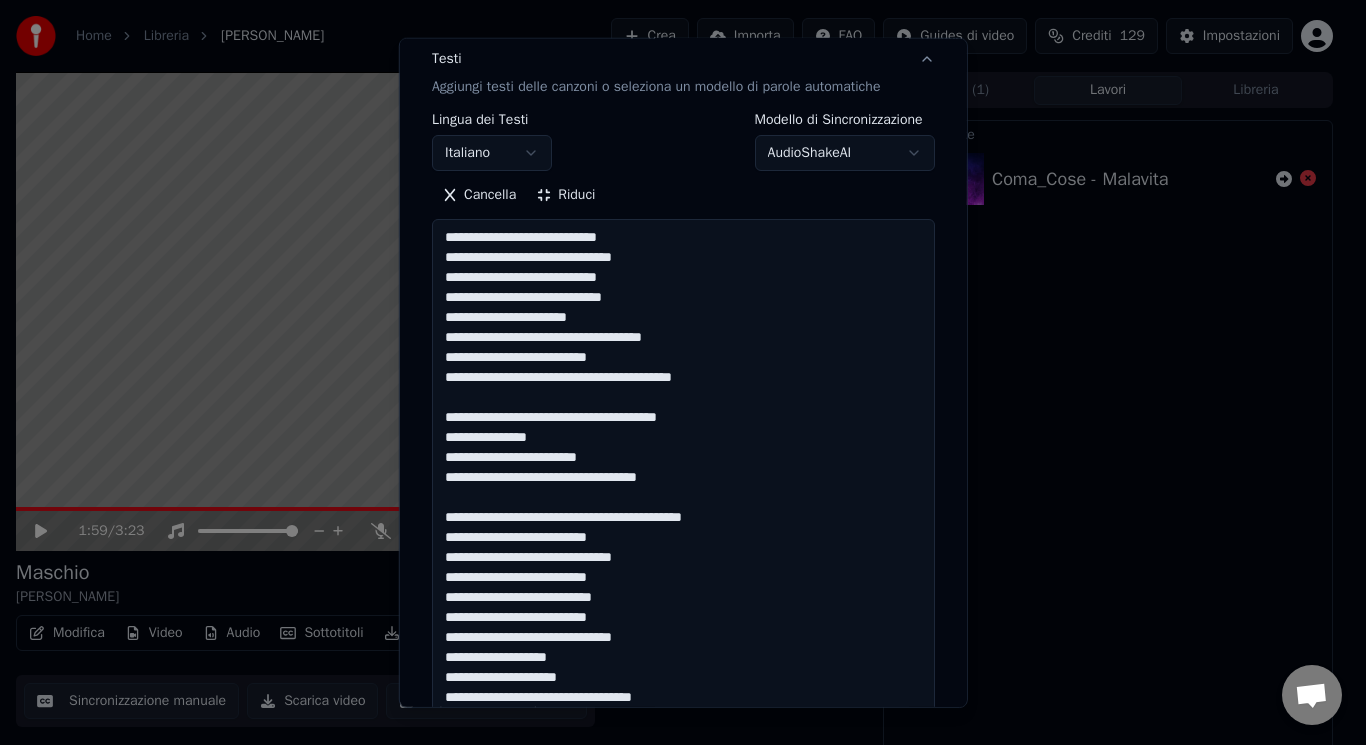 drag, startPoint x: 701, startPoint y: 476, endPoint x: 638, endPoint y: 481, distance: 63.1981 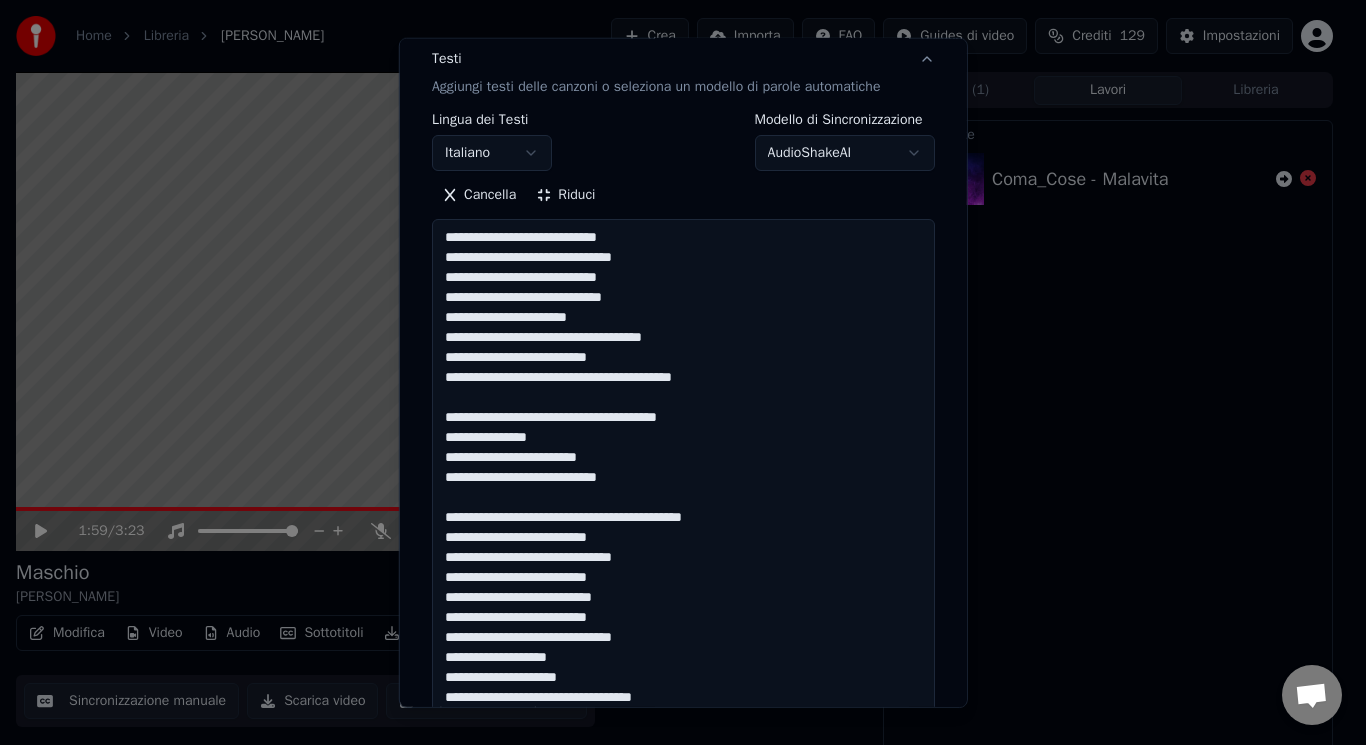 drag, startPoint x: 731, startPoint y: 513, endPoint x: 650, endPoint y: 499, distance: 82.20097 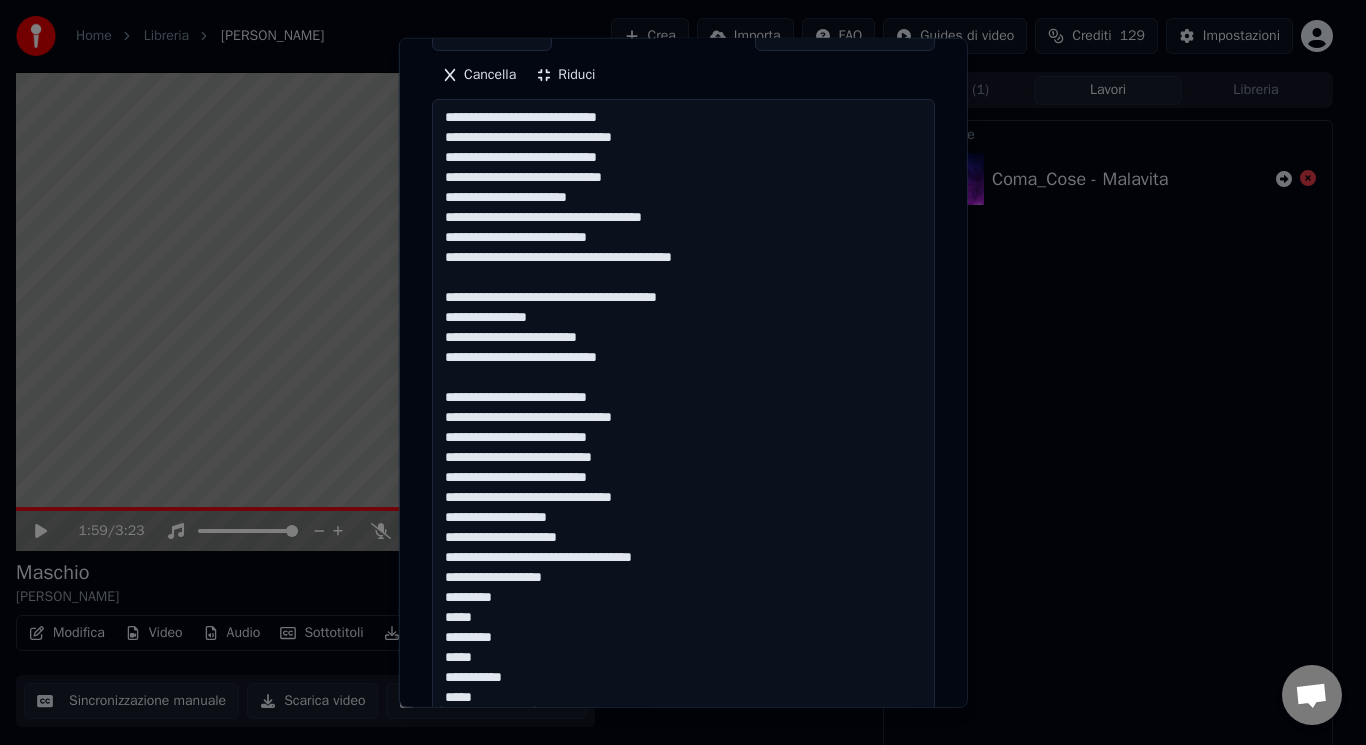 scroll, scrollTop: 495, scrollLeft: 0, axis: vertical 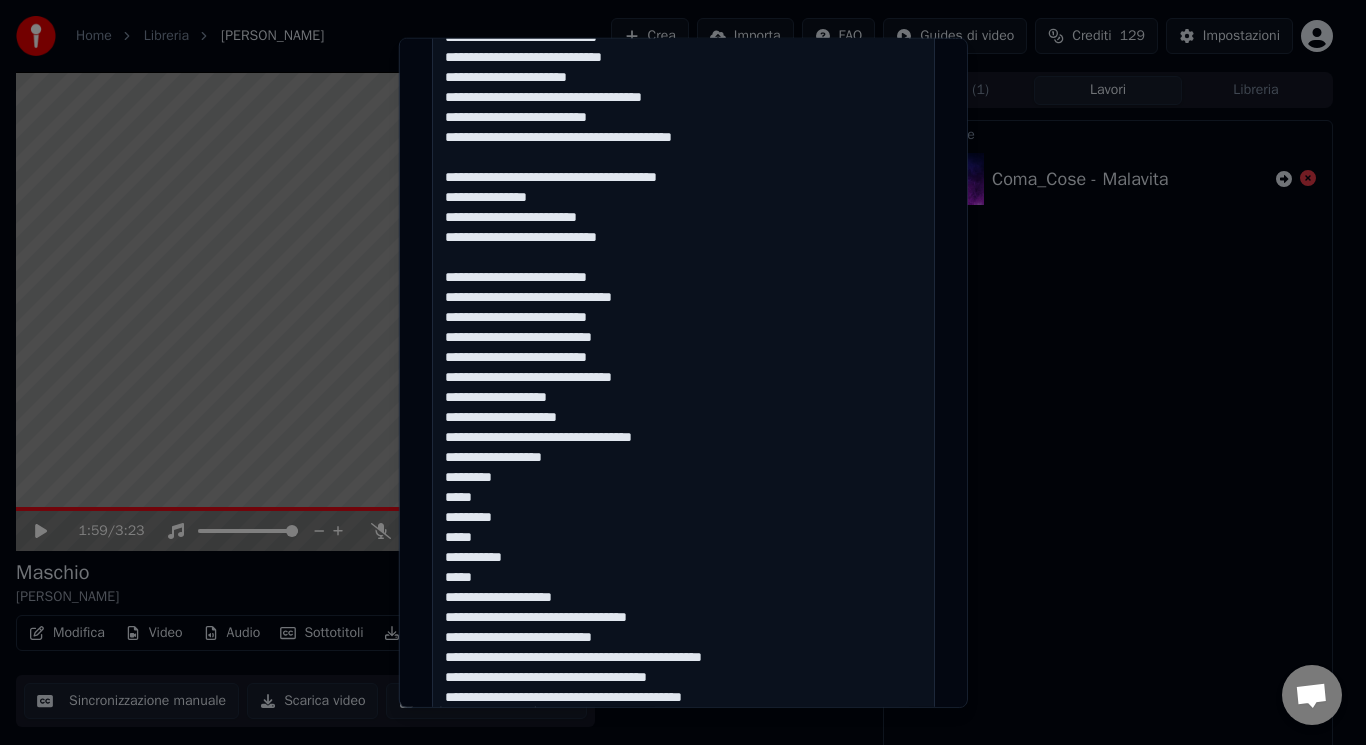 drag, startPoint x: 436, startPoint y: 419, endPoint x: 611, endPoint y: 593, distance: 246.78128 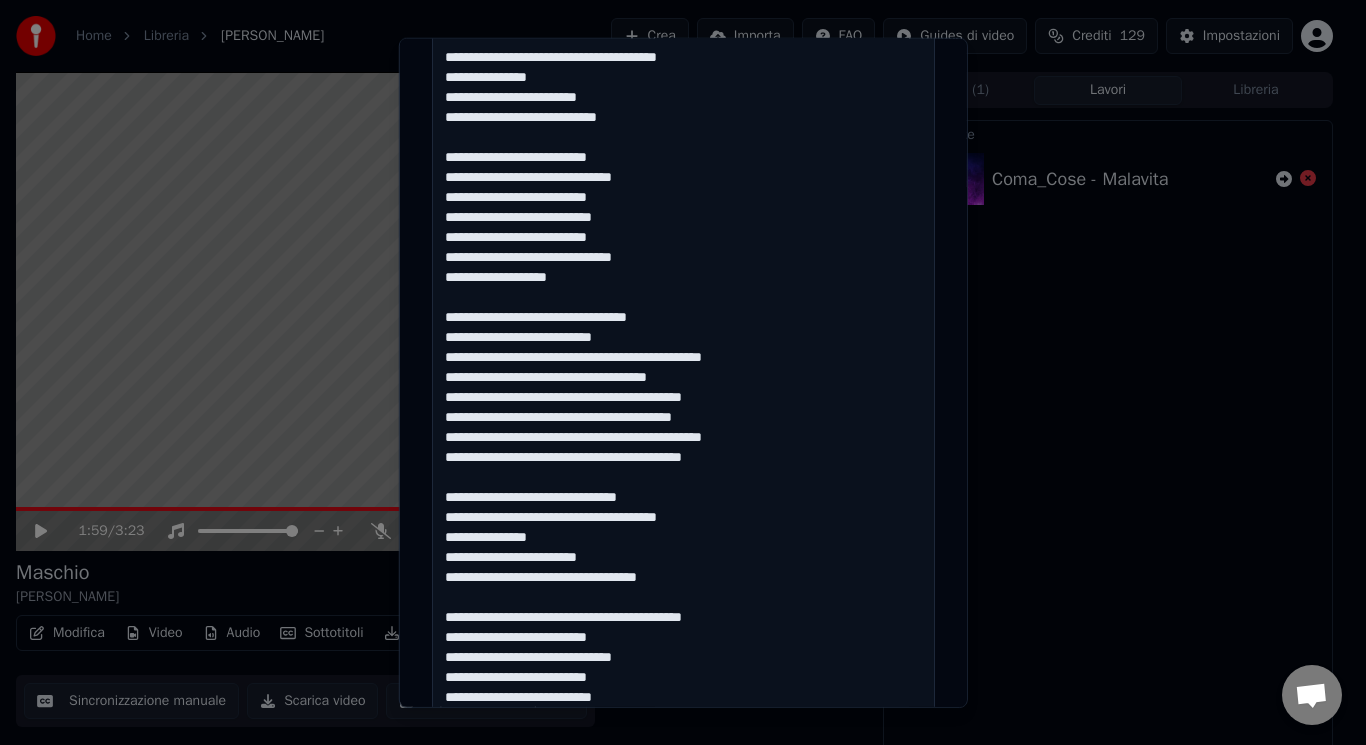 scroll, scrollTop: 675, scrollLeft: 0, axis: vertical 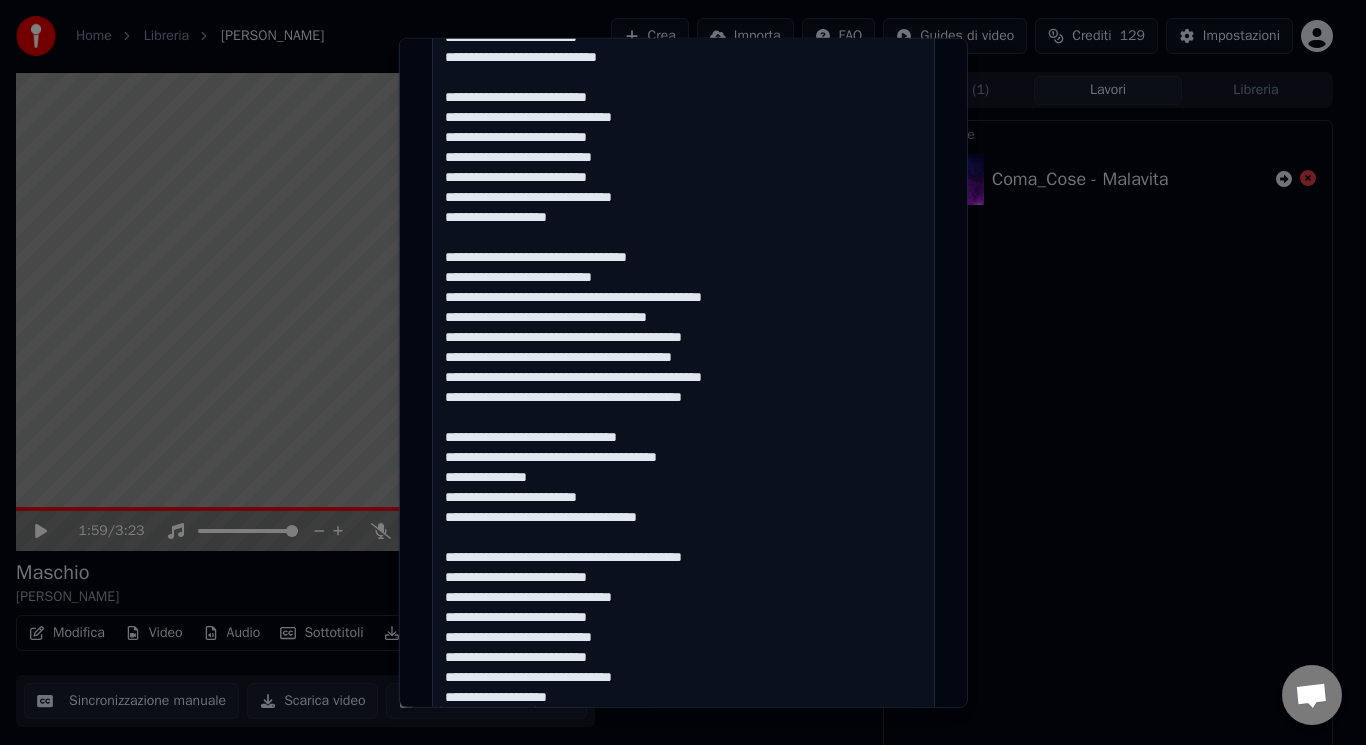 drag, startPoint x: 679, startPoint y: 526, endPoint x: 633, endPoint y: 518, distance: 46.69047 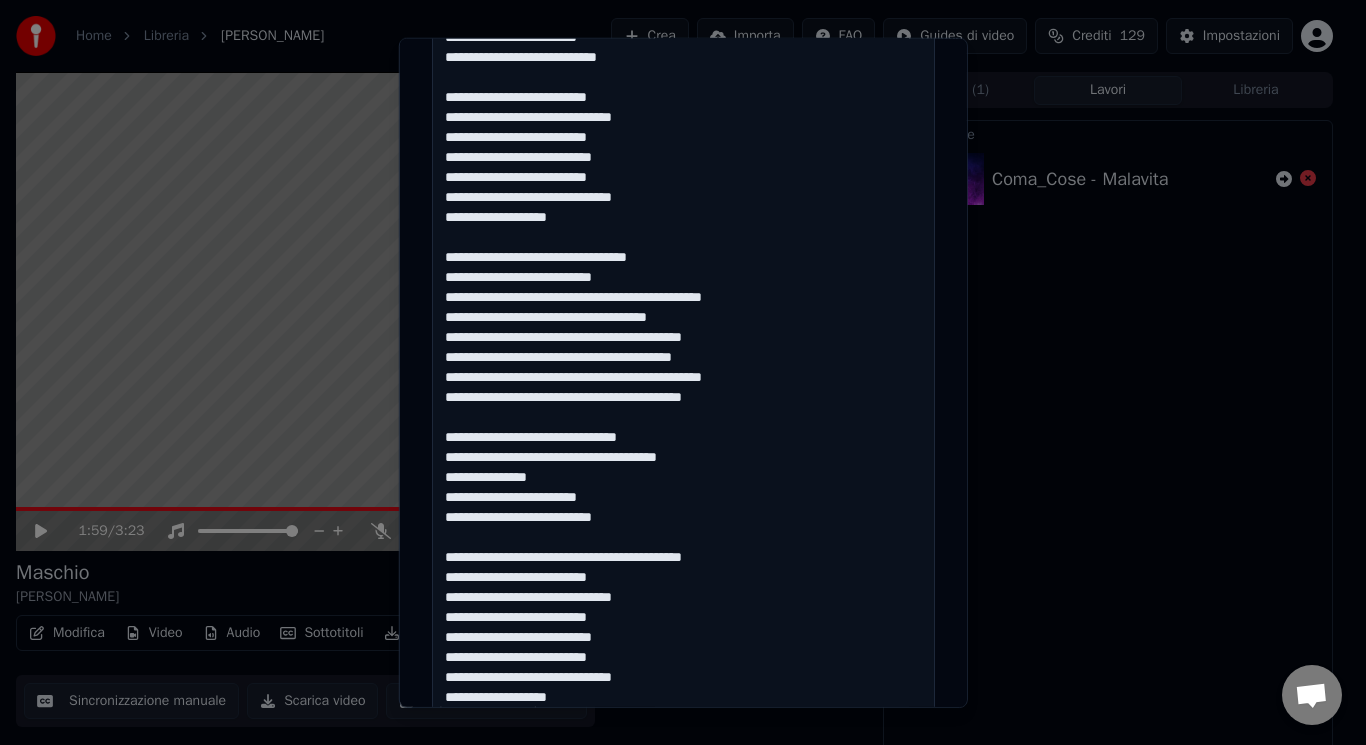 drag, startPoint x: 664, startPoint y: 435, endPoint x: 614, endPoint y: 419, distance: 52.49762 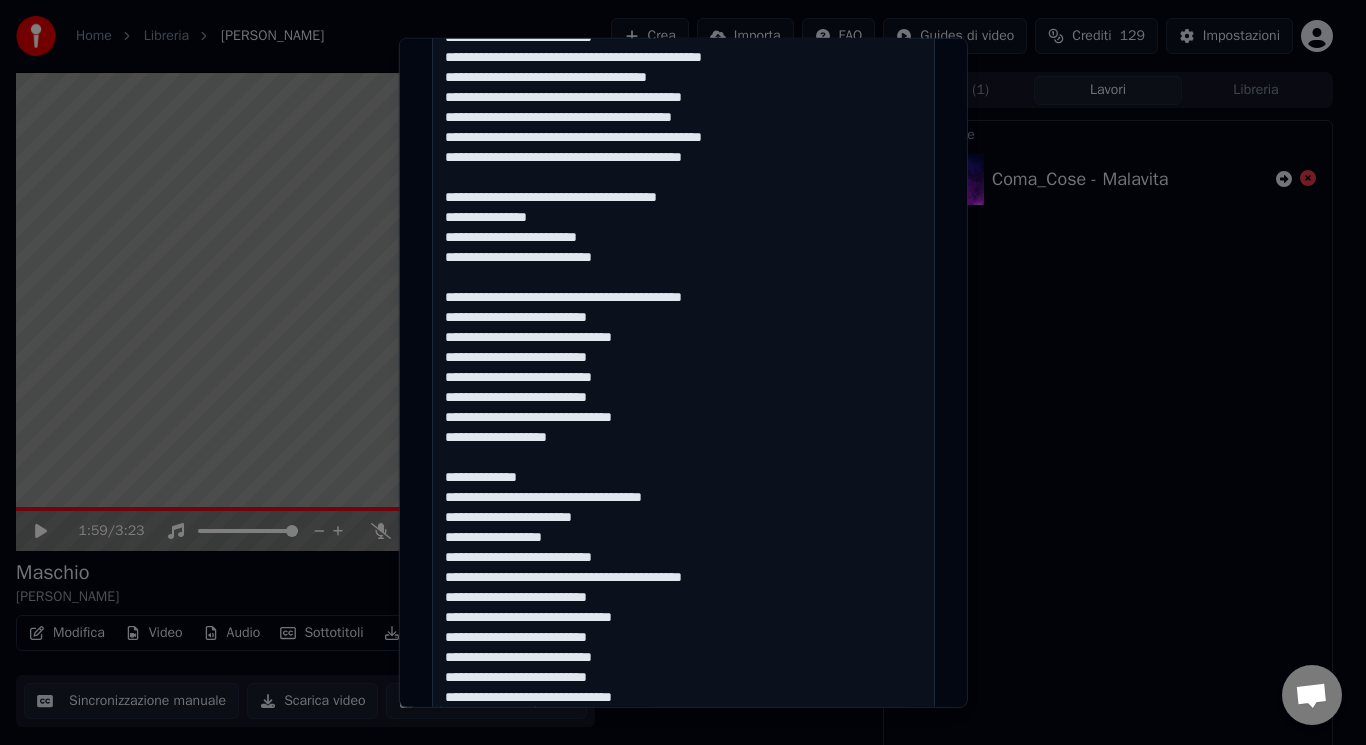 scroll, scrollTop: 935, scrollLeft: 0, axis: vertical 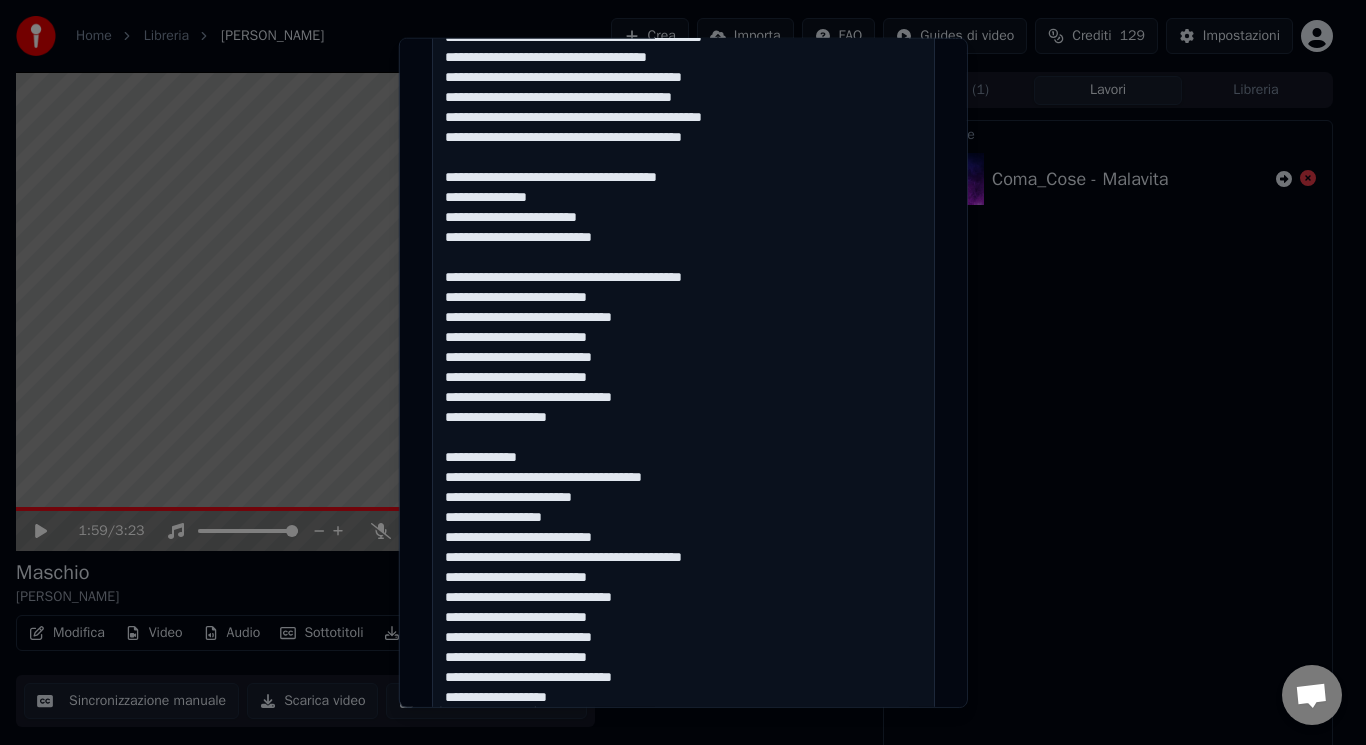 drag, startPoint x: 532, startPoint y: 461, endPoint x: 507, endPoint y: 448, distance: 28.178005 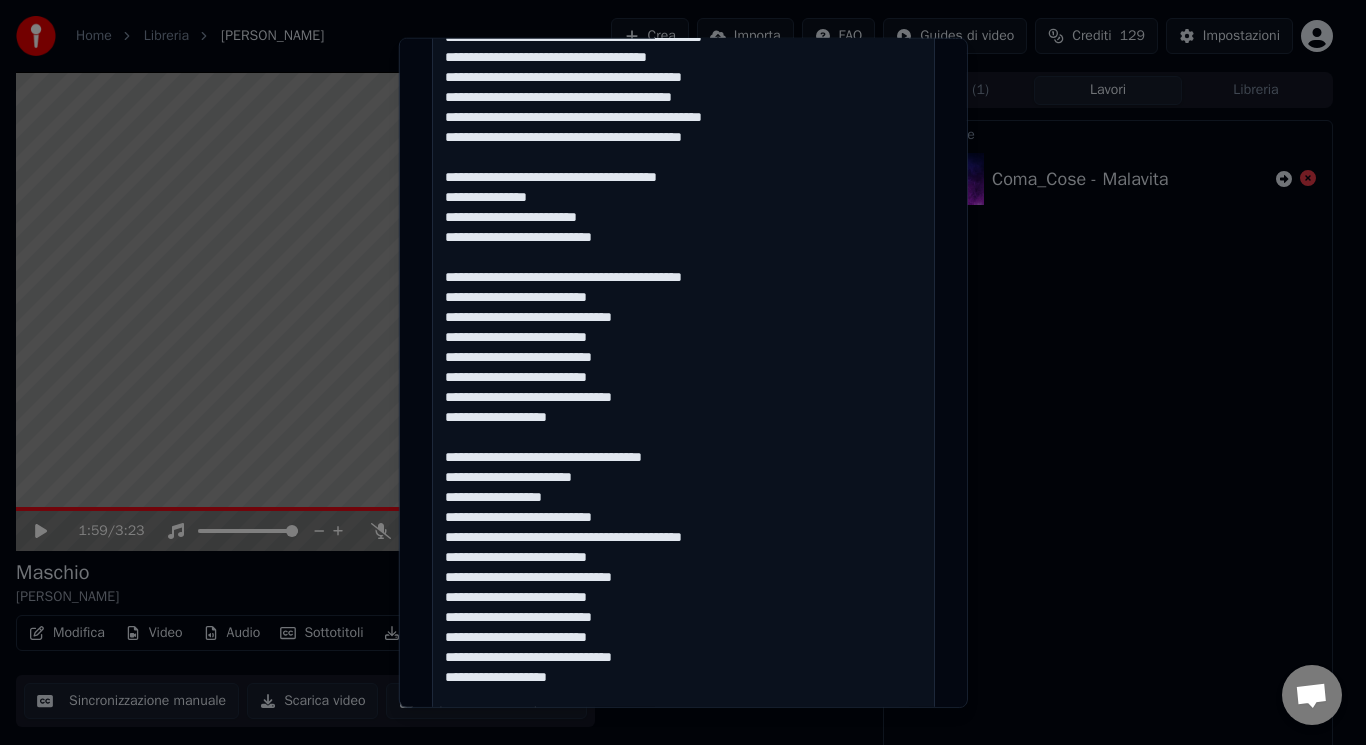drag, startPoint x: 721, startPoint y: 278, endPoint x: 639, endPoint y: 265, distance: 83.02409 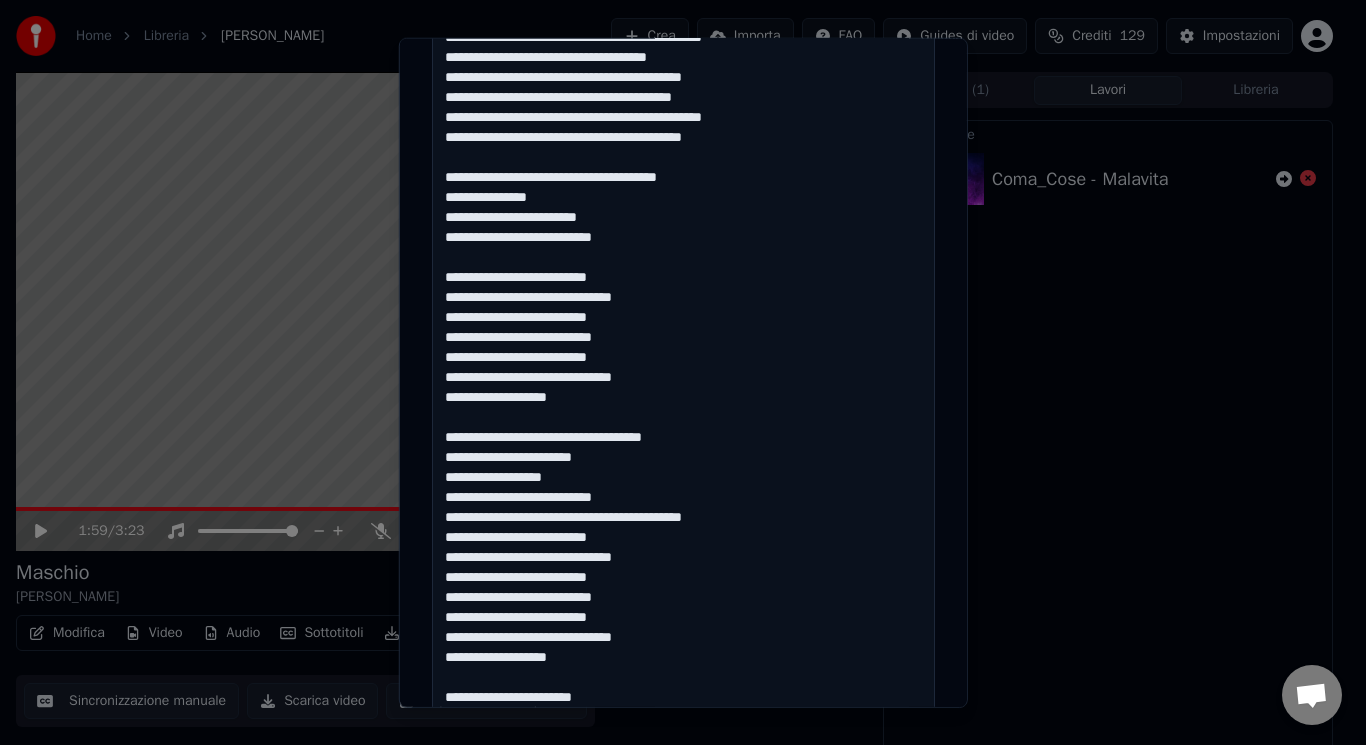 drag, startPoint x: 733, startPoint y: 515, endPoint x: 434, endPoint y: 521, distance: 299.06018 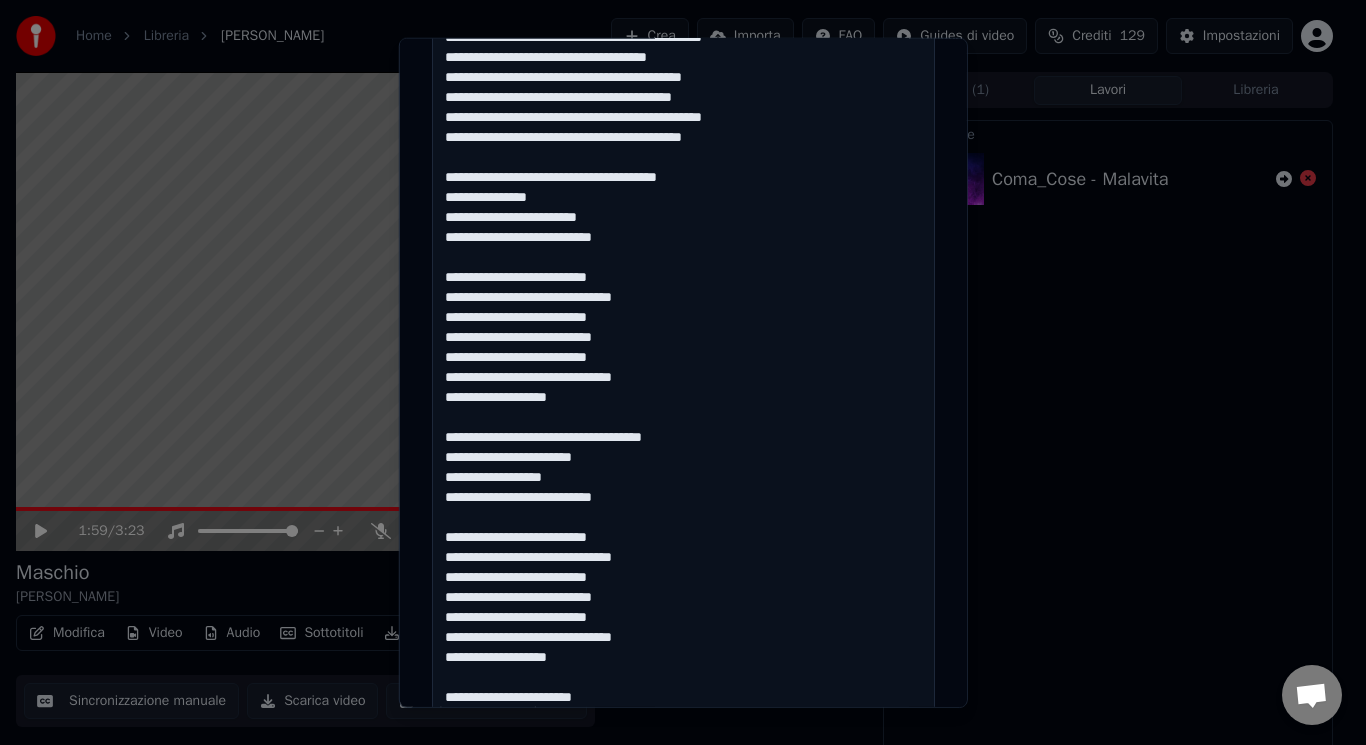 scroll, scrollTop: 995, scrollLeft: 0, axis: vertical 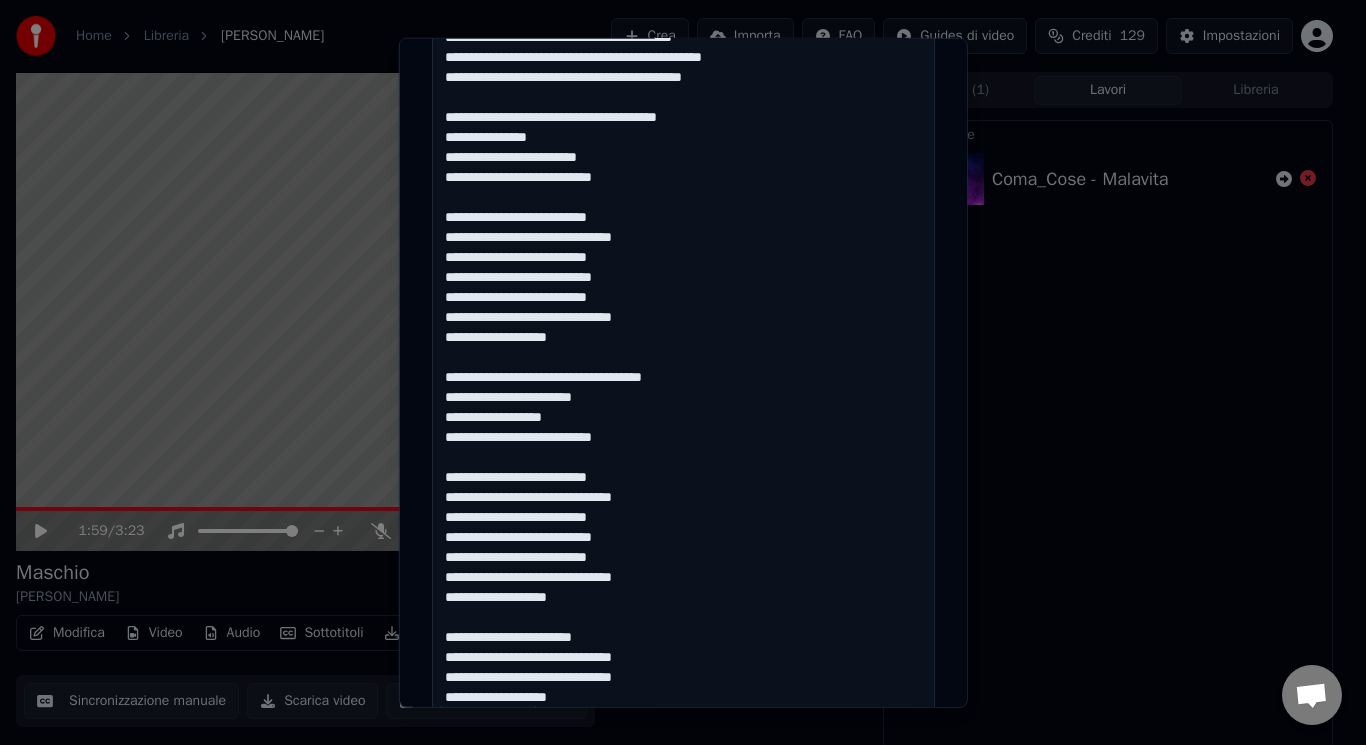 drag, startPoint x: 607, startPoint y: 634, endPoint x: 501, endPoint y: 622, distance: 106.677086 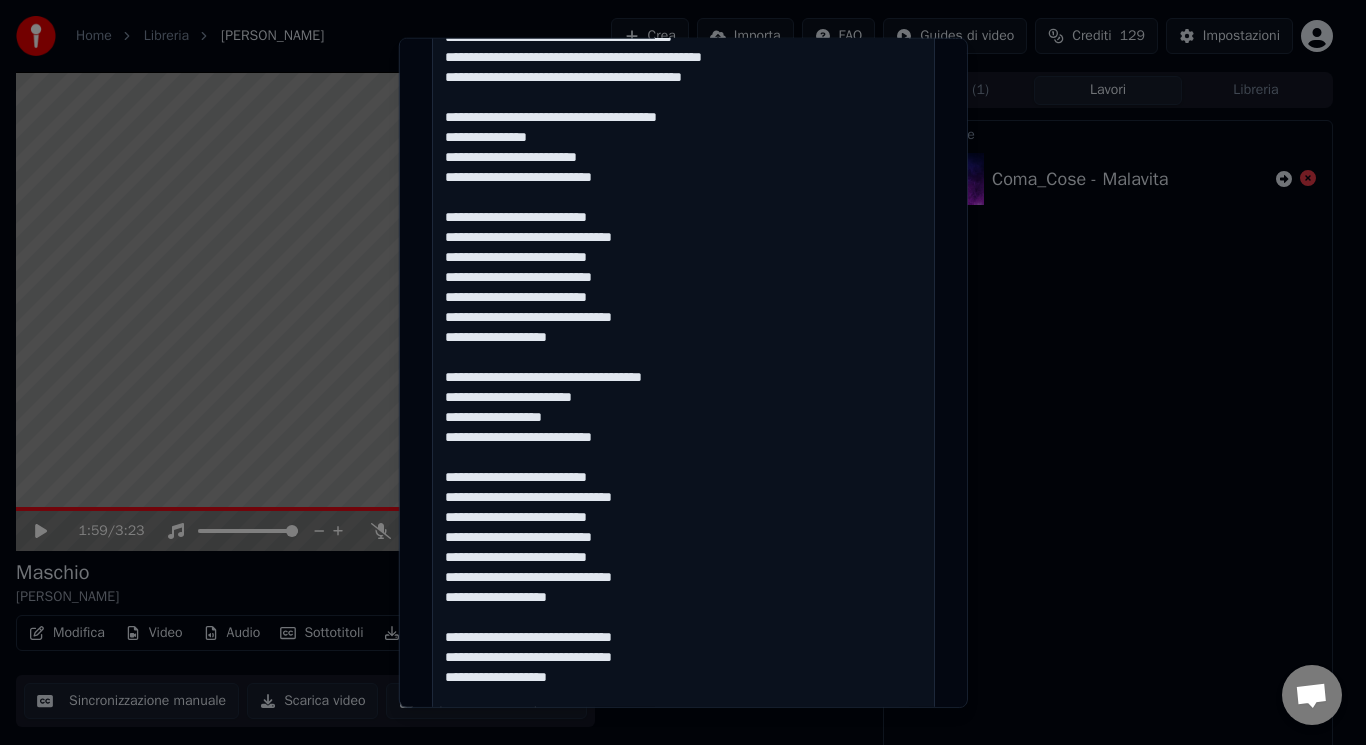 type on "**********" 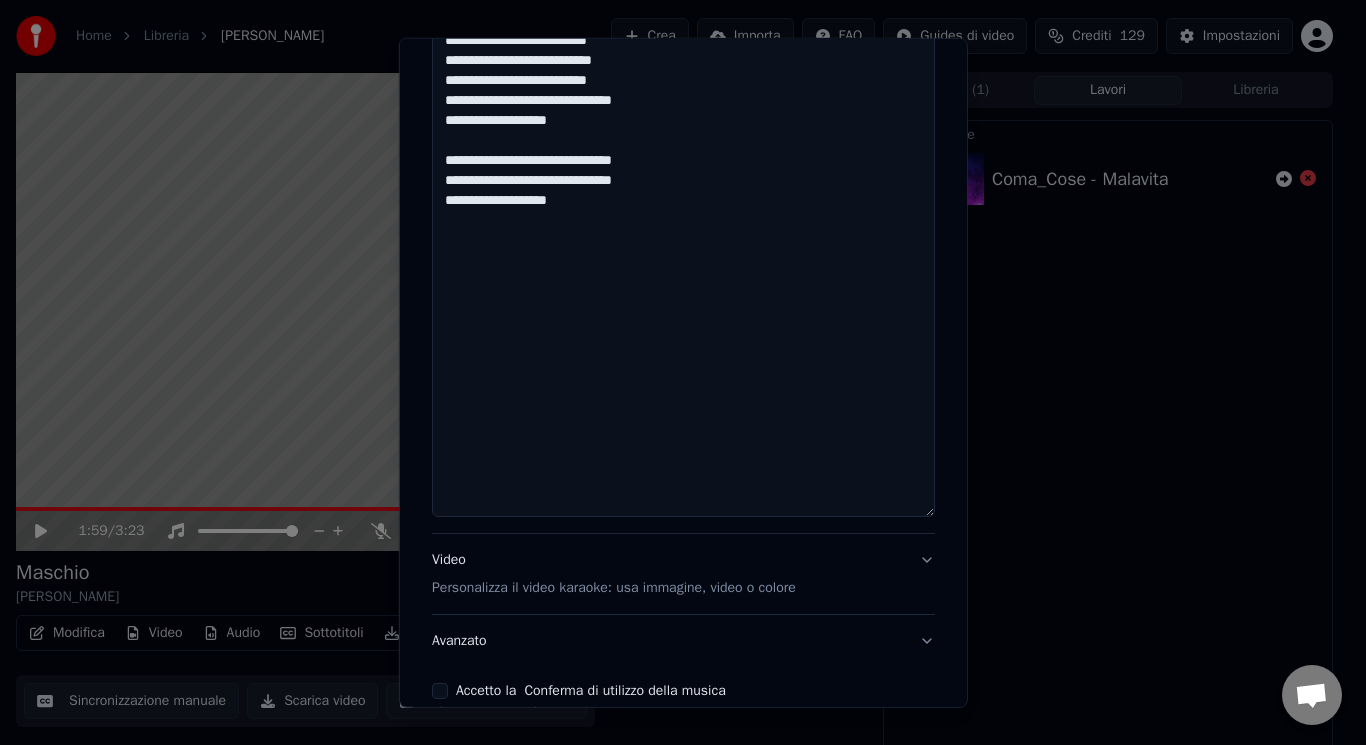 scroll, scrollTop: 1572, scrollLeft: 0, axis: vertical 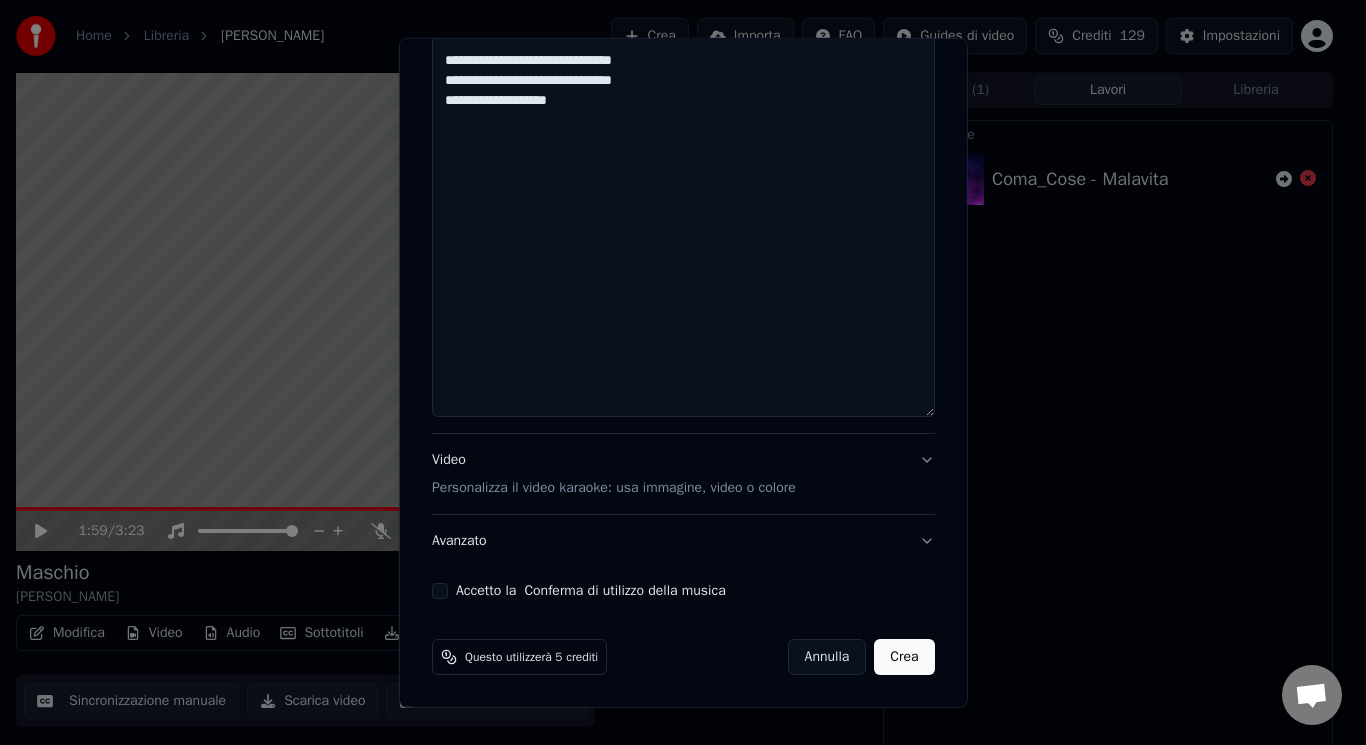 click on "Accetto la   Conferma di utilizzo della musica" at bounding box center [440, 591] 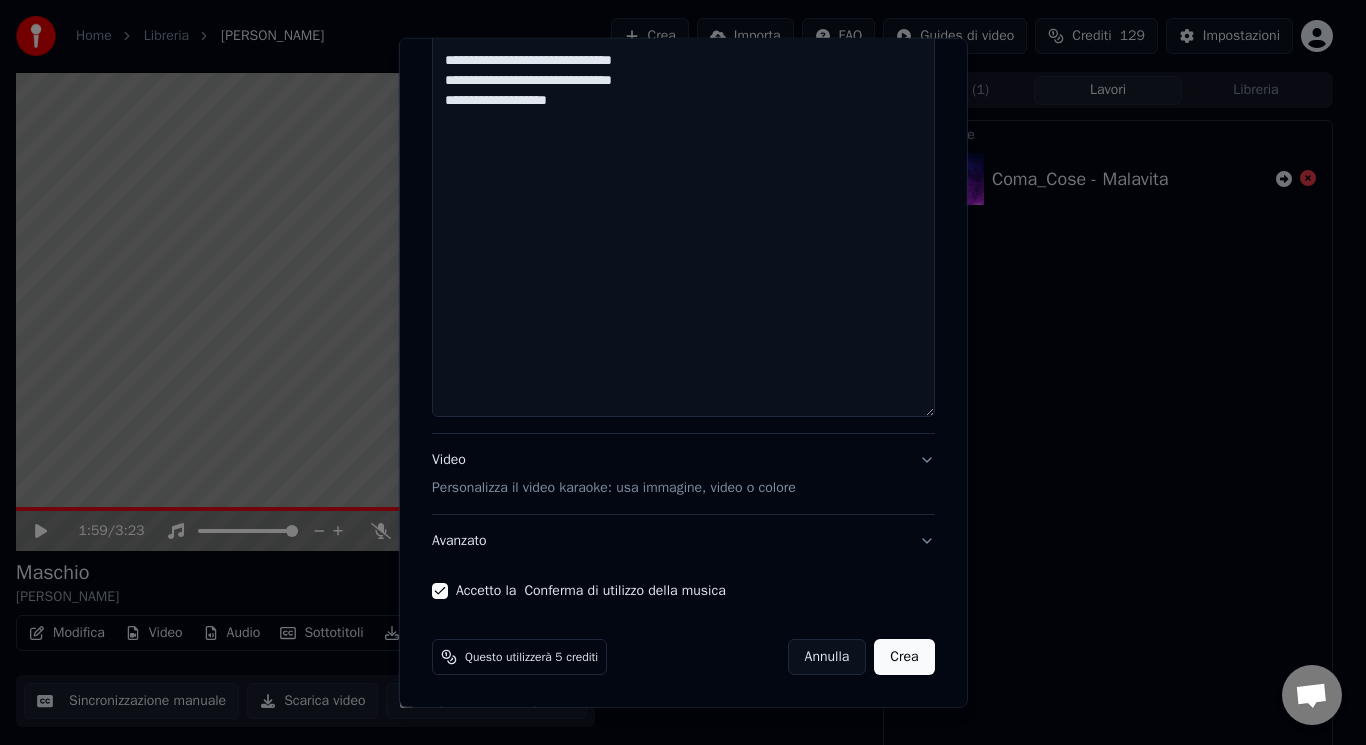 click on "Personalizza il video karaoke: usa immagine, video o colore" at bounding box center (614, 488) 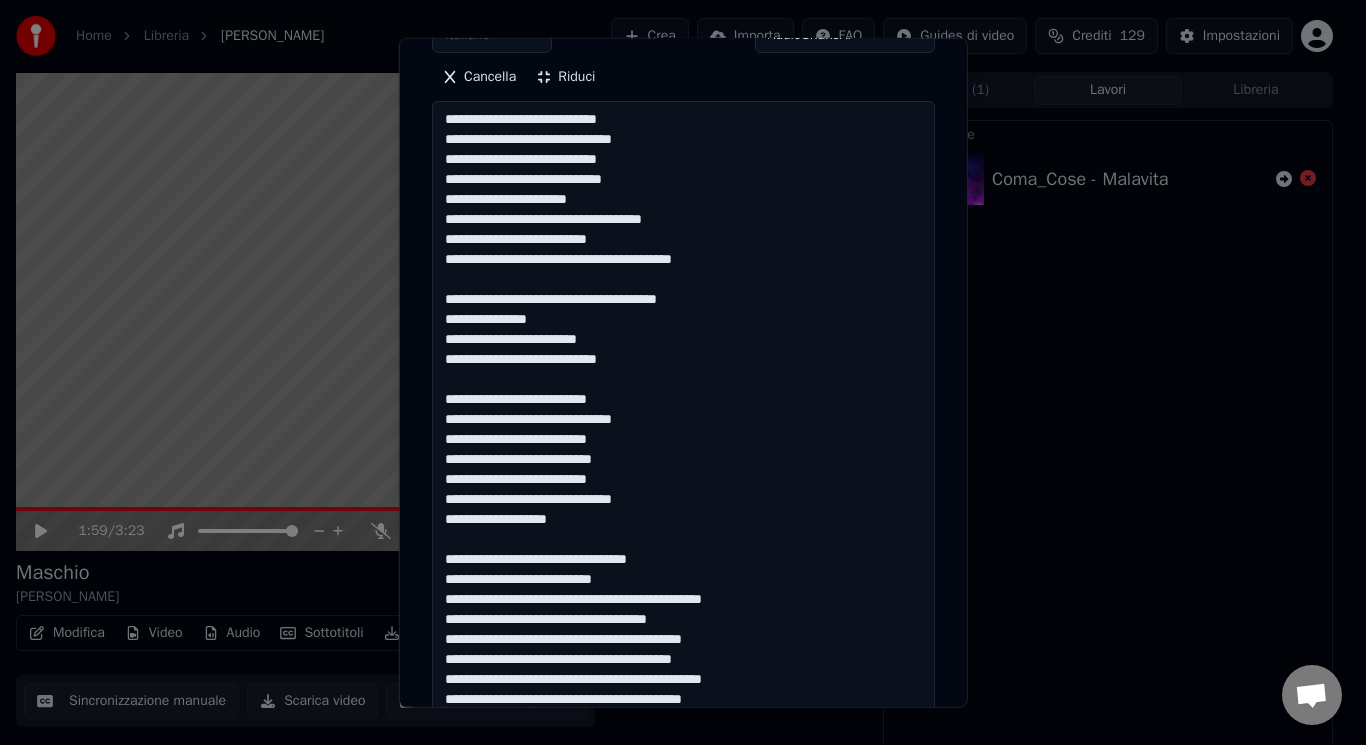 scroll, scrollTop: 187, scrollLeft: 0, axis: vertical 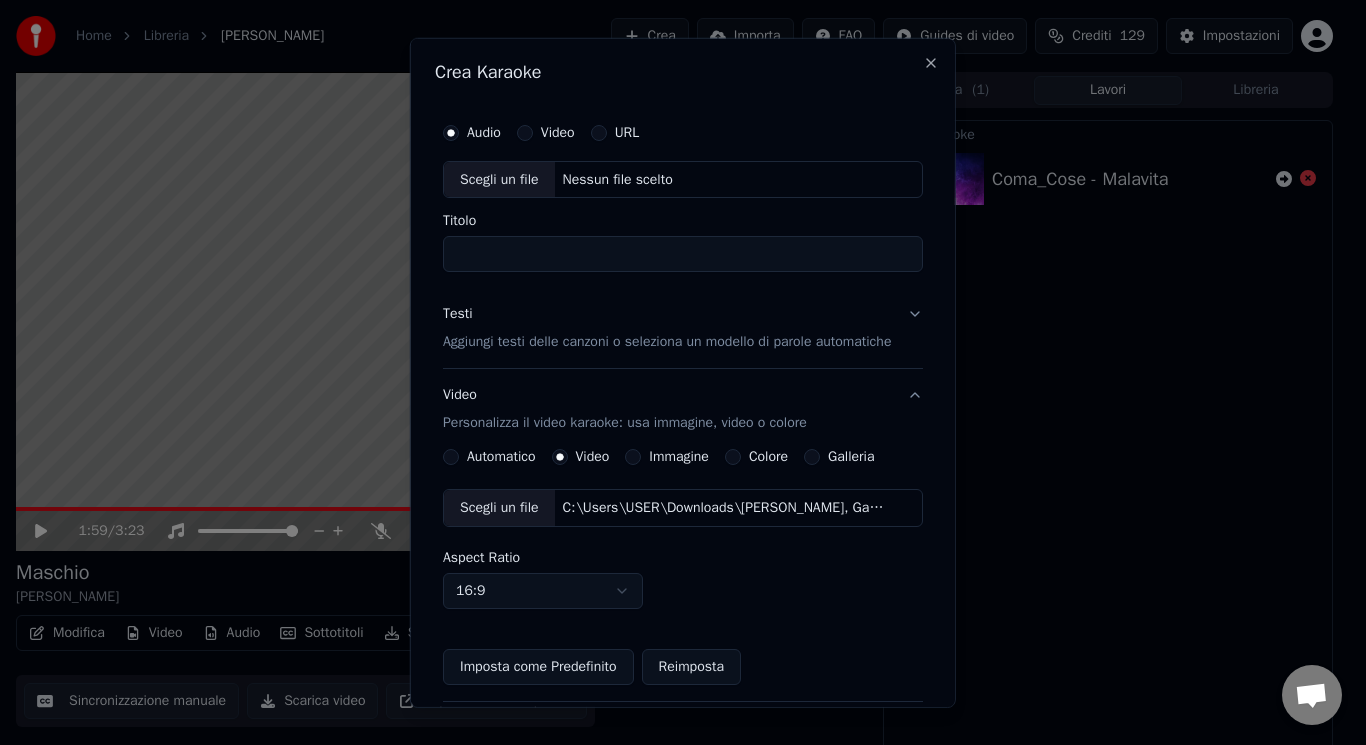 click on "Scegli un file" at bounding box center (499, 179) 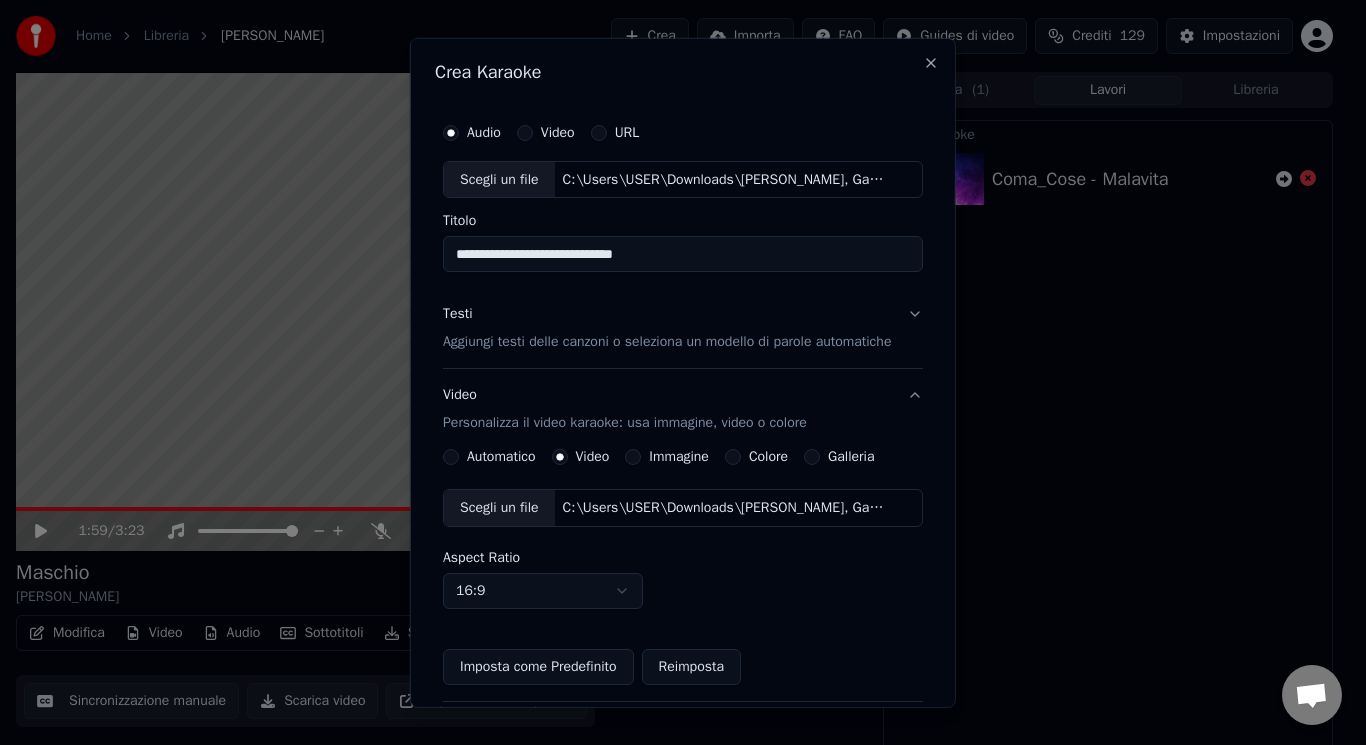 drag, startPoint x: 734, startPoint y: 263, endPoint x: 495, endPoint y: 256, distance: 239.1025 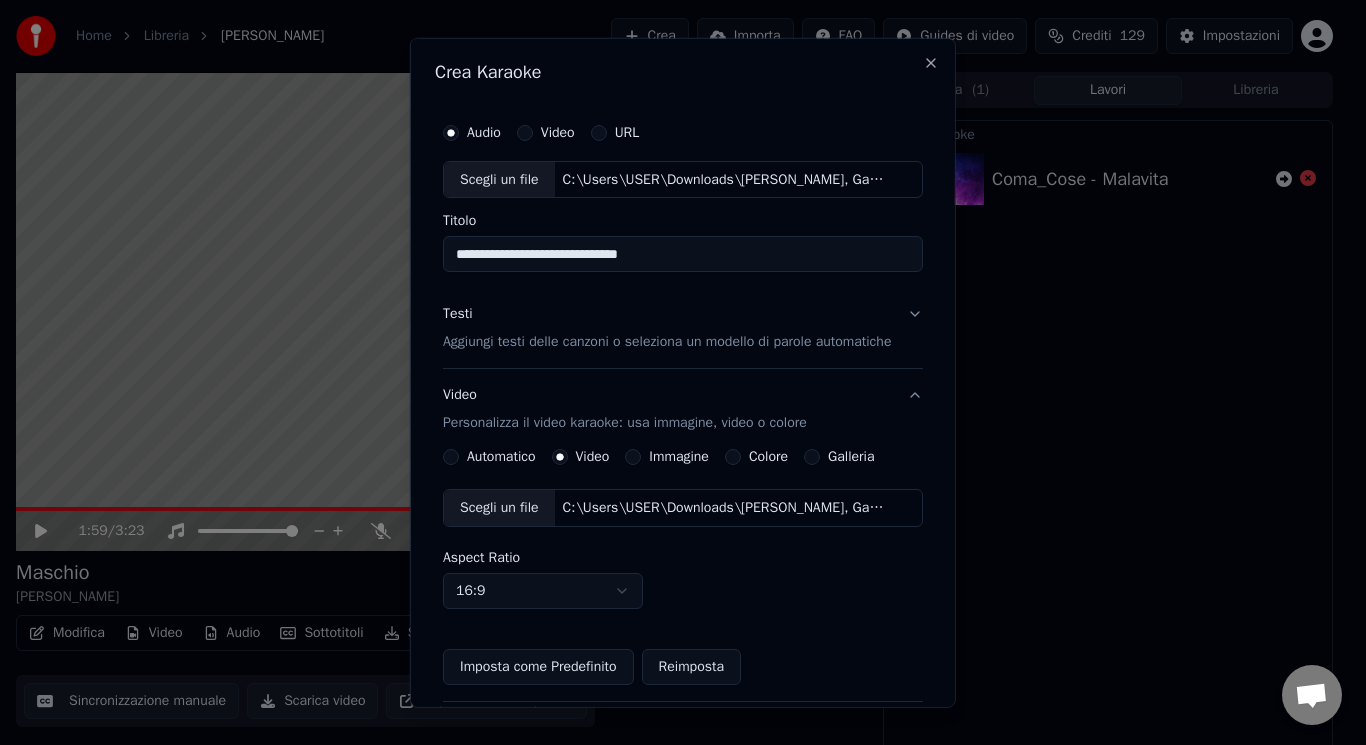 type on "**********" 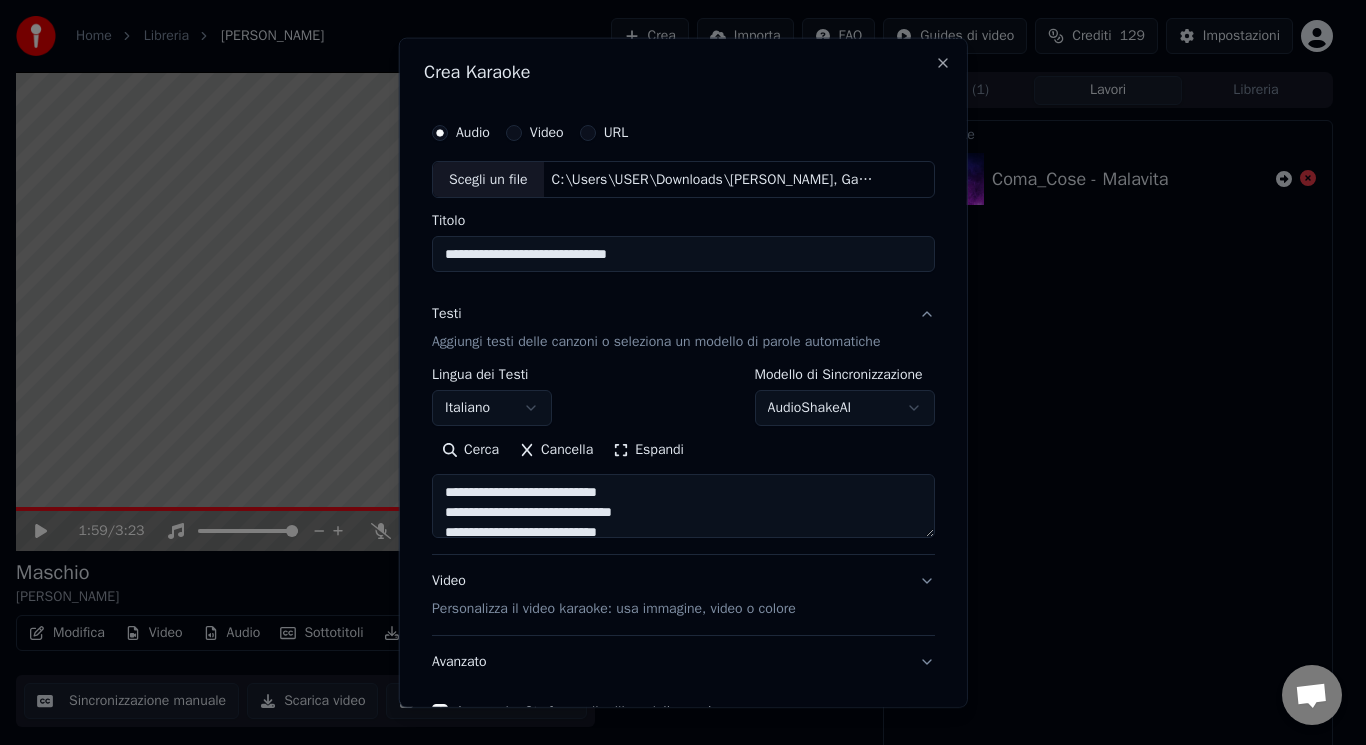 scroll, scrollTop: 121, scrollLeft: 0, axis: vertical 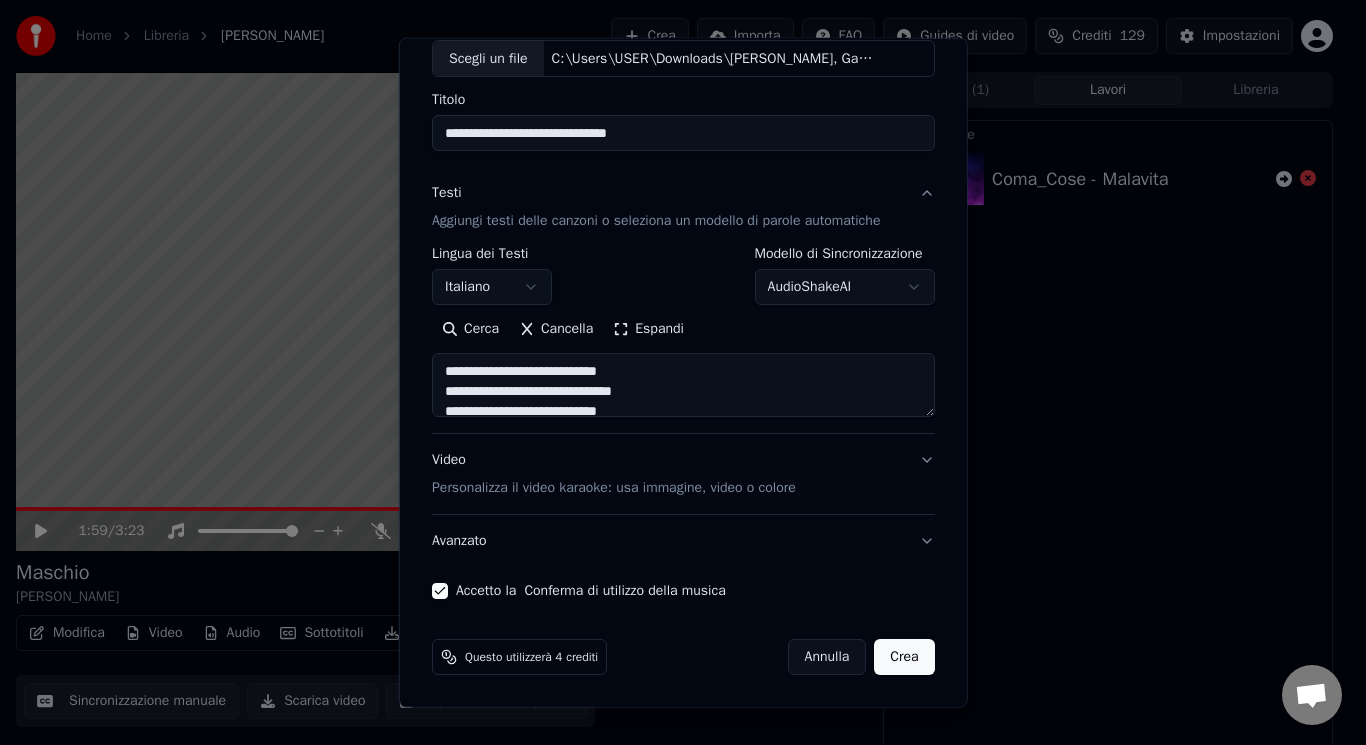 click on "Crea" at bounding box center (904, 657) 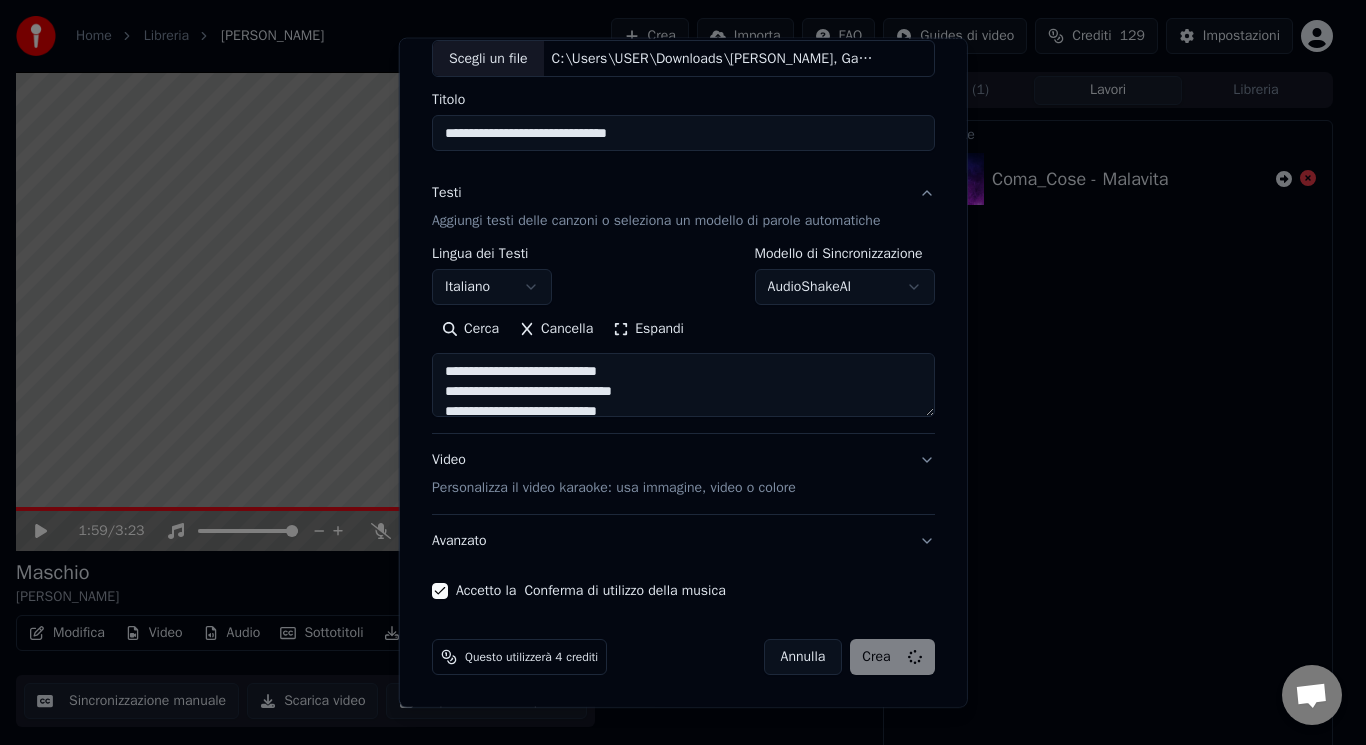 select 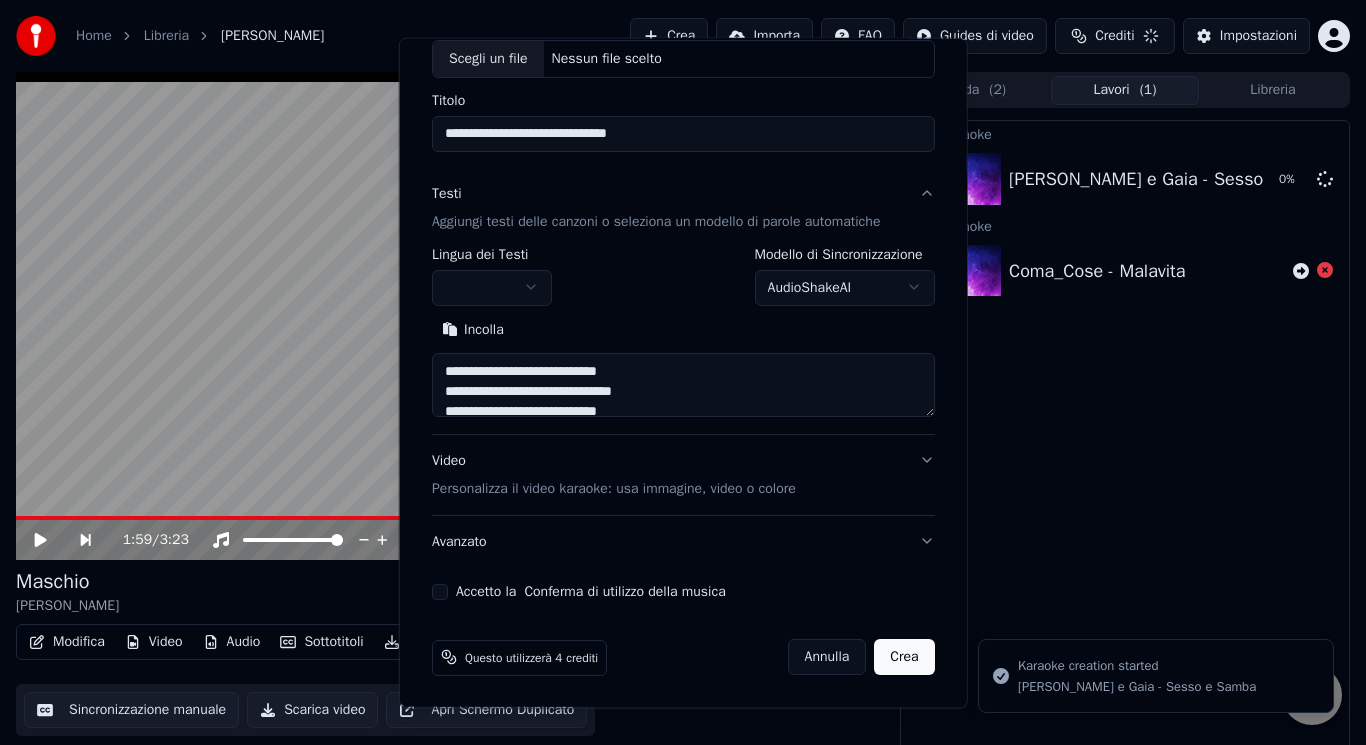 type 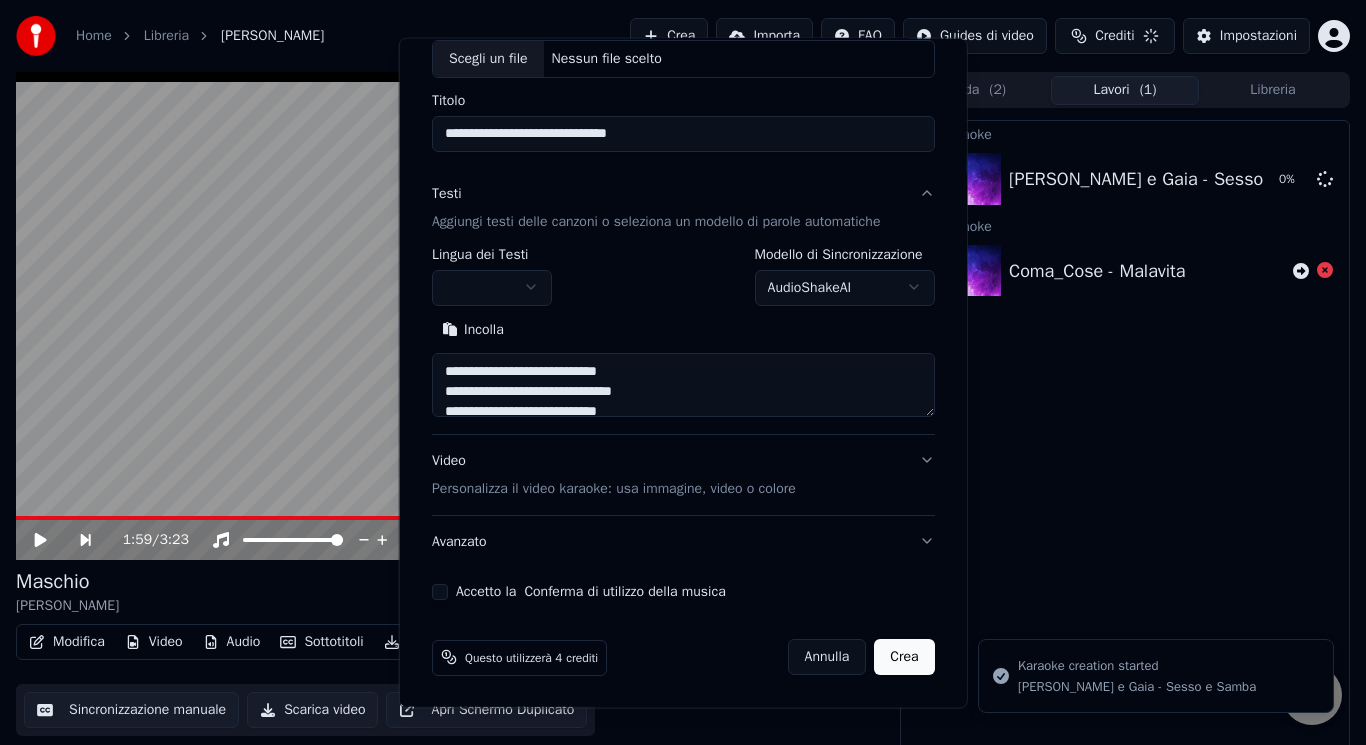 type 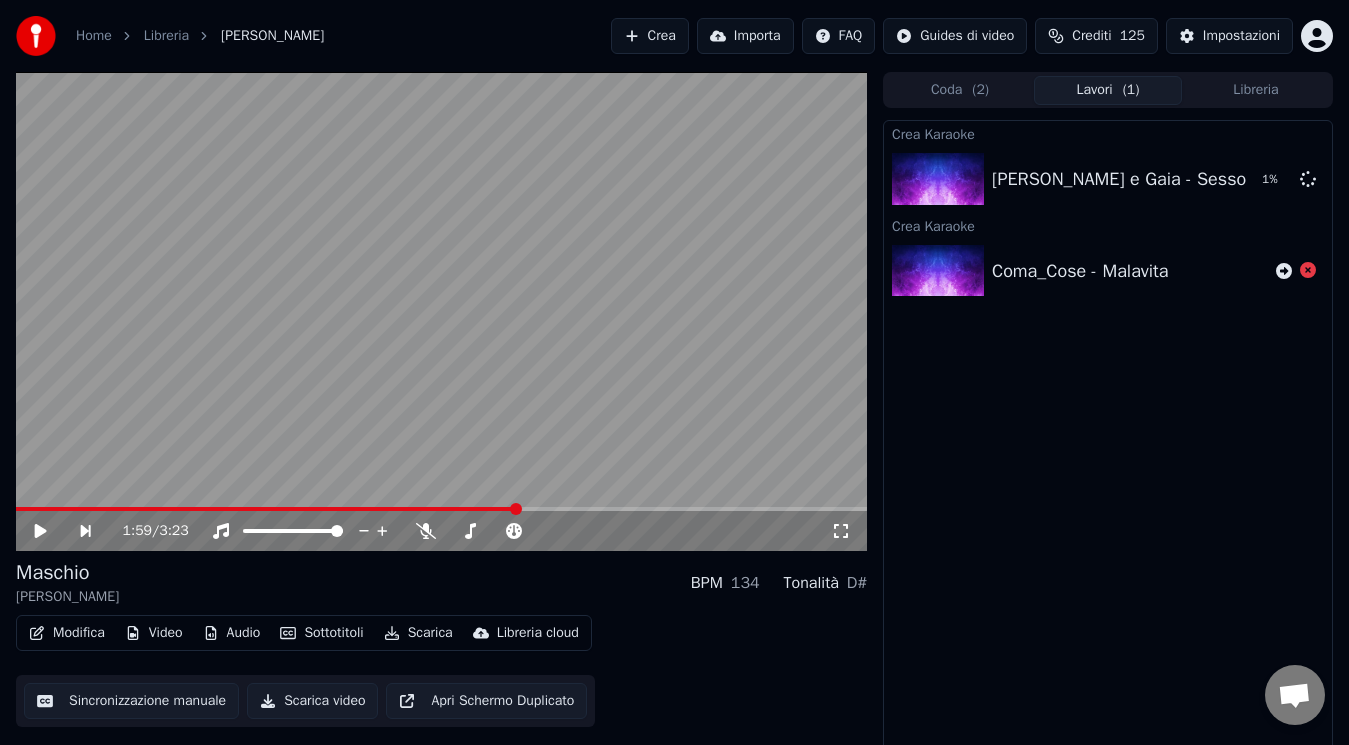 click on "Crea Karaoke Tony Effe e Gaia - Sesso e Samba 1 % Crea Karaoke Coma_Cose - Malavita" at bounding box center [1108, 436] 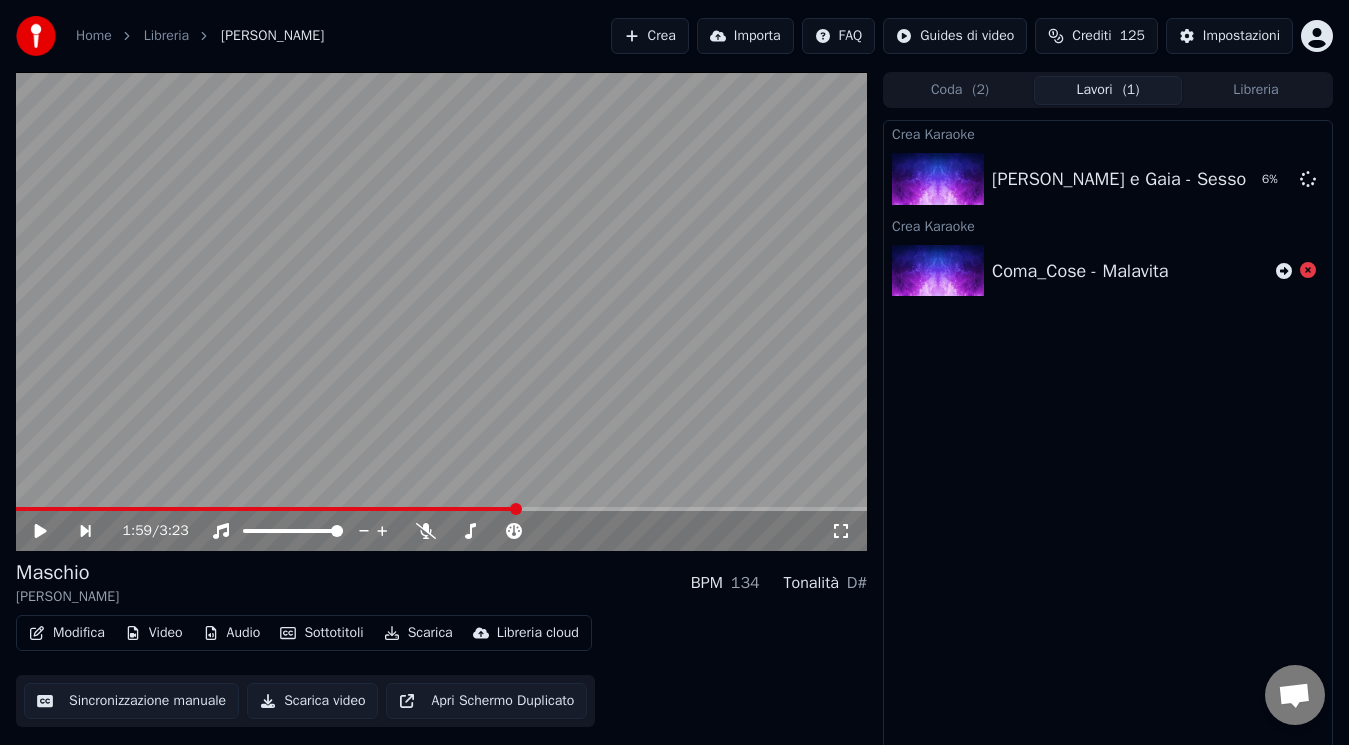 click on "Crea Karaoke Tony Effe e Gaia - Sesso e Samba 6 % Crea Karaoke Coma_Cose - Malavita" at bounding box center (1108, 436) 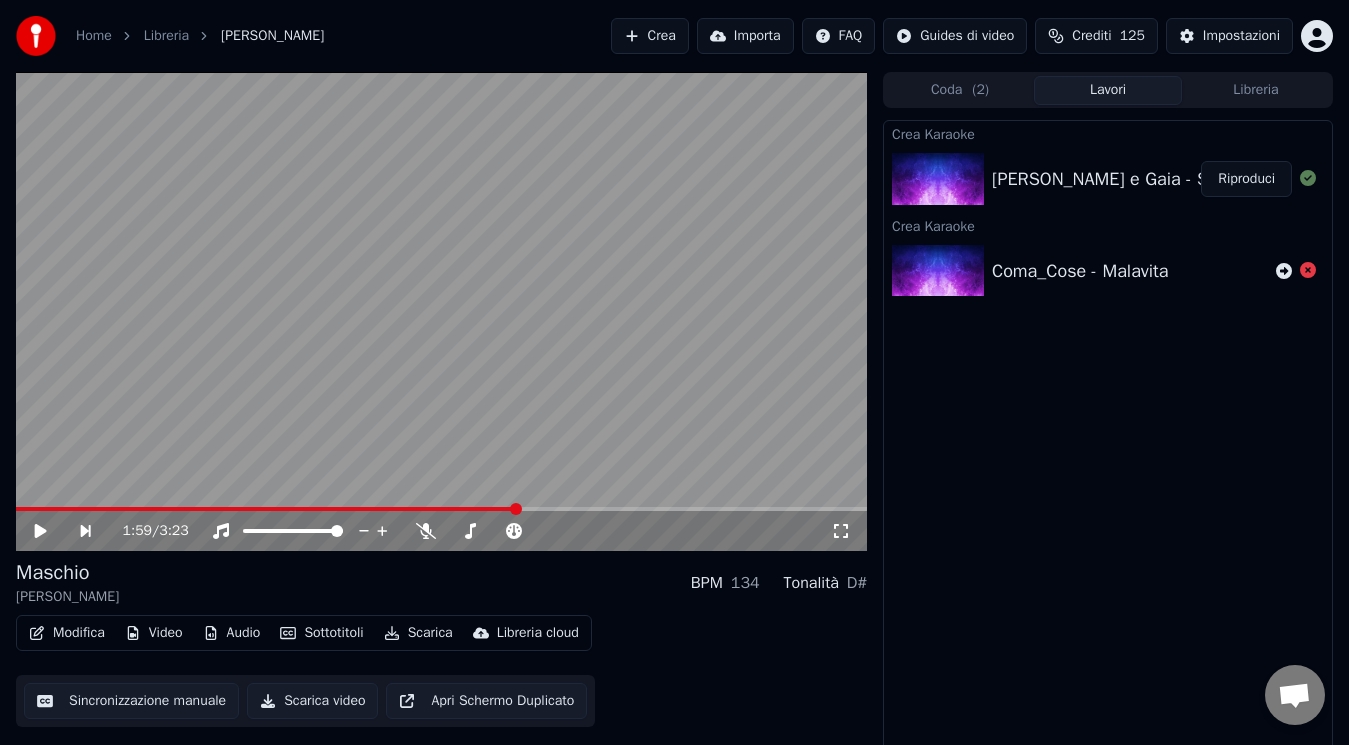click on "Riproduci" at bounding box center [1246, 179] 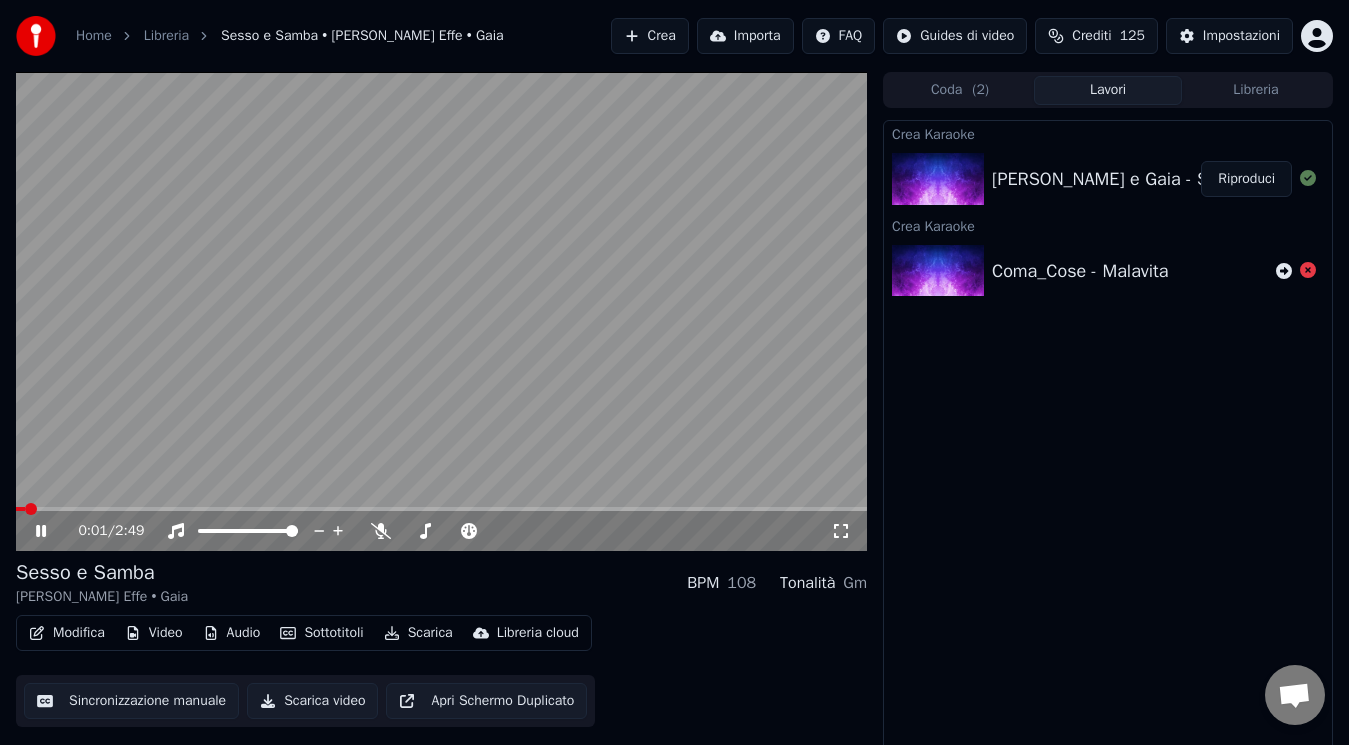 click on "0:01  /  2:49" at bounding box center (441, 311) 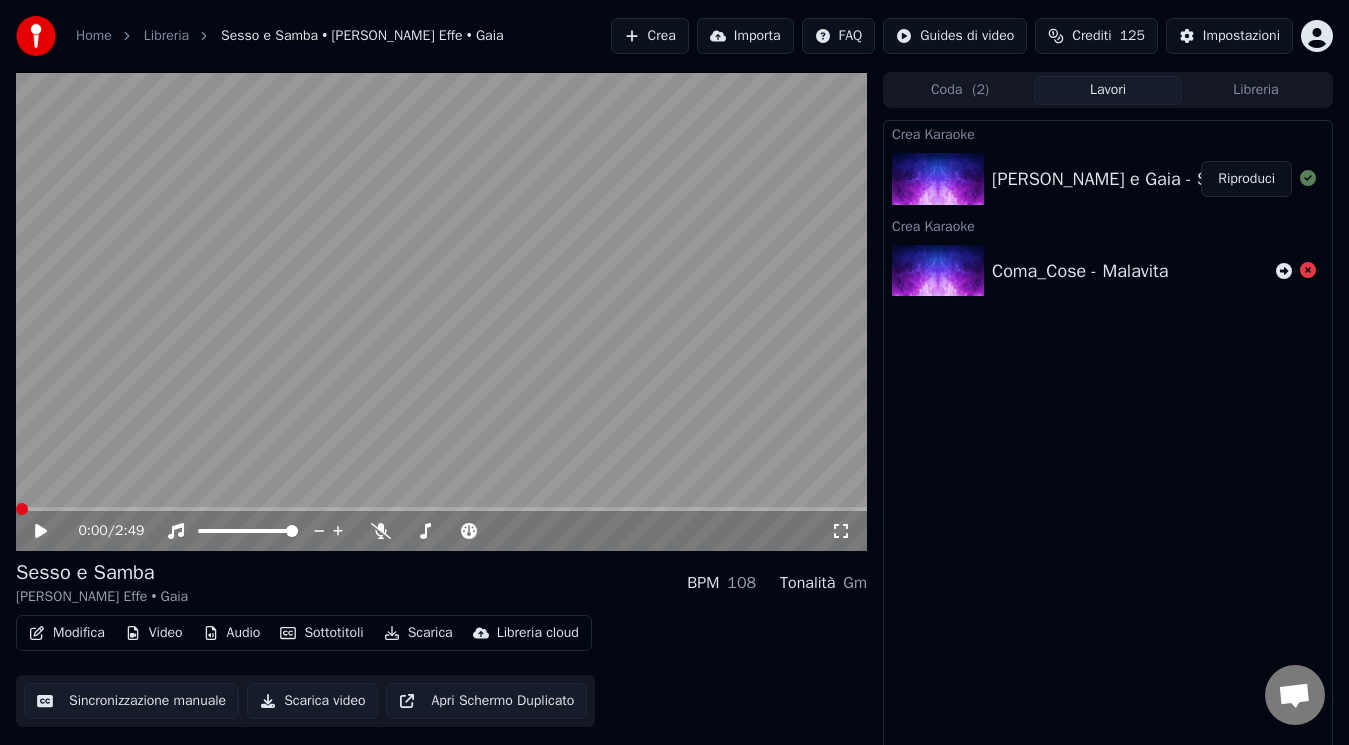 click at bounding box center [22, 509] 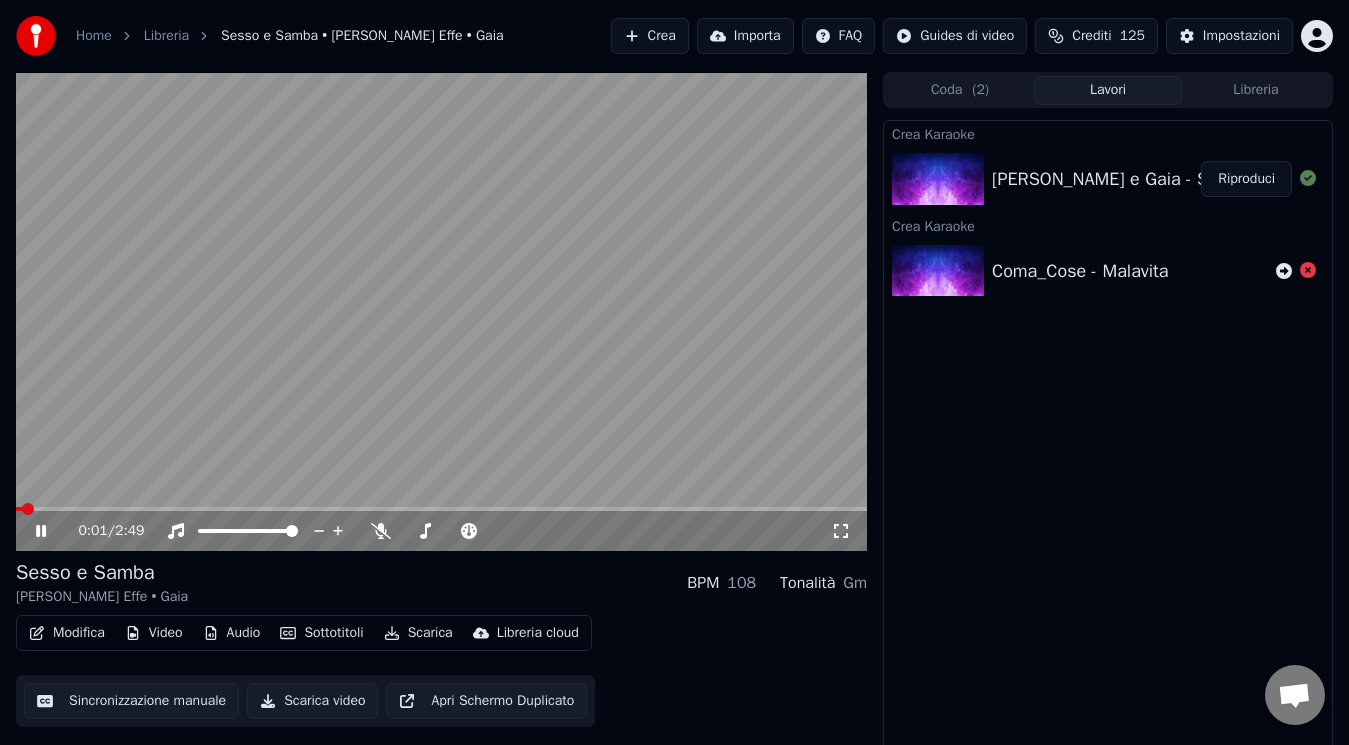 click on "Scarica video" at bounding box center [312, 701] 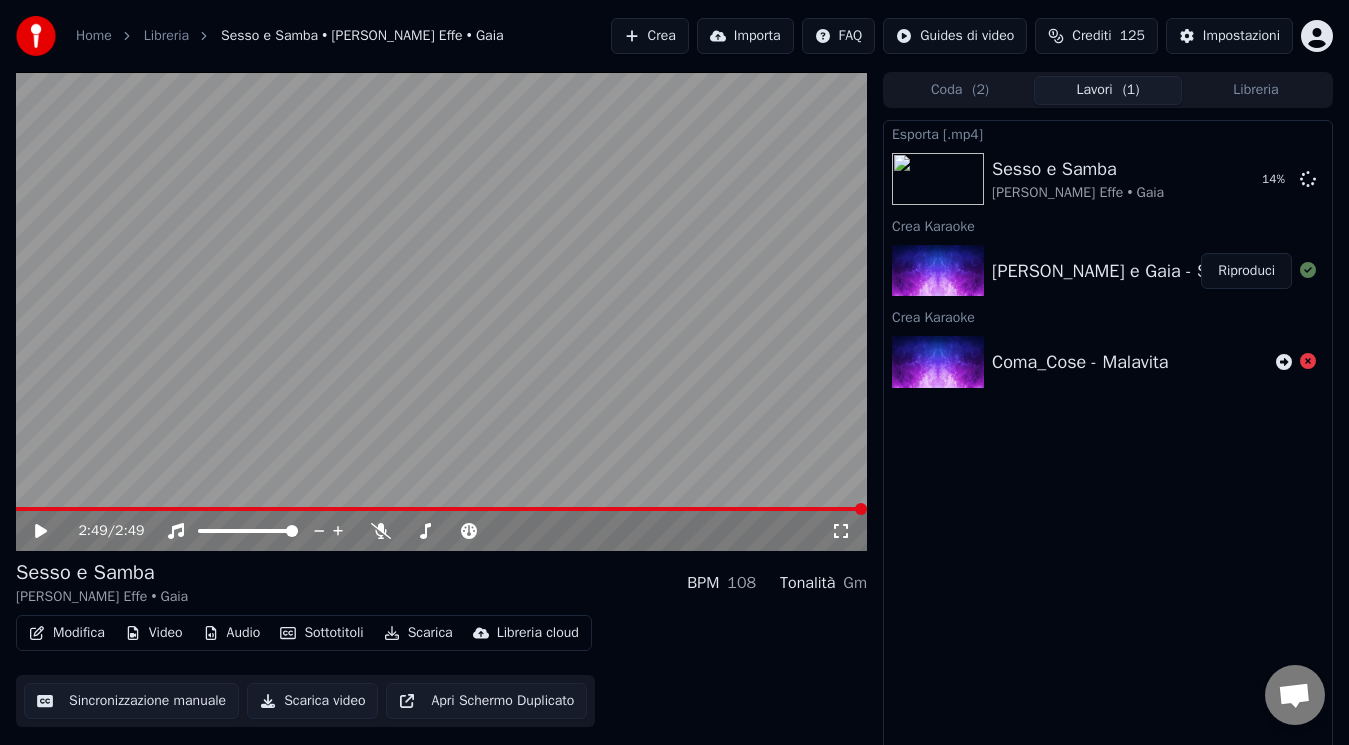 click on "Esporta [.mp4] Sesso e Samba Tony Effe • Gaia 14 % Crea Karaoke Tony Effe e Gaia - Sesso e Samba Riproduci Crea Karaoke Coma_Cose - Malavita" at bounding box center [1108, 436] 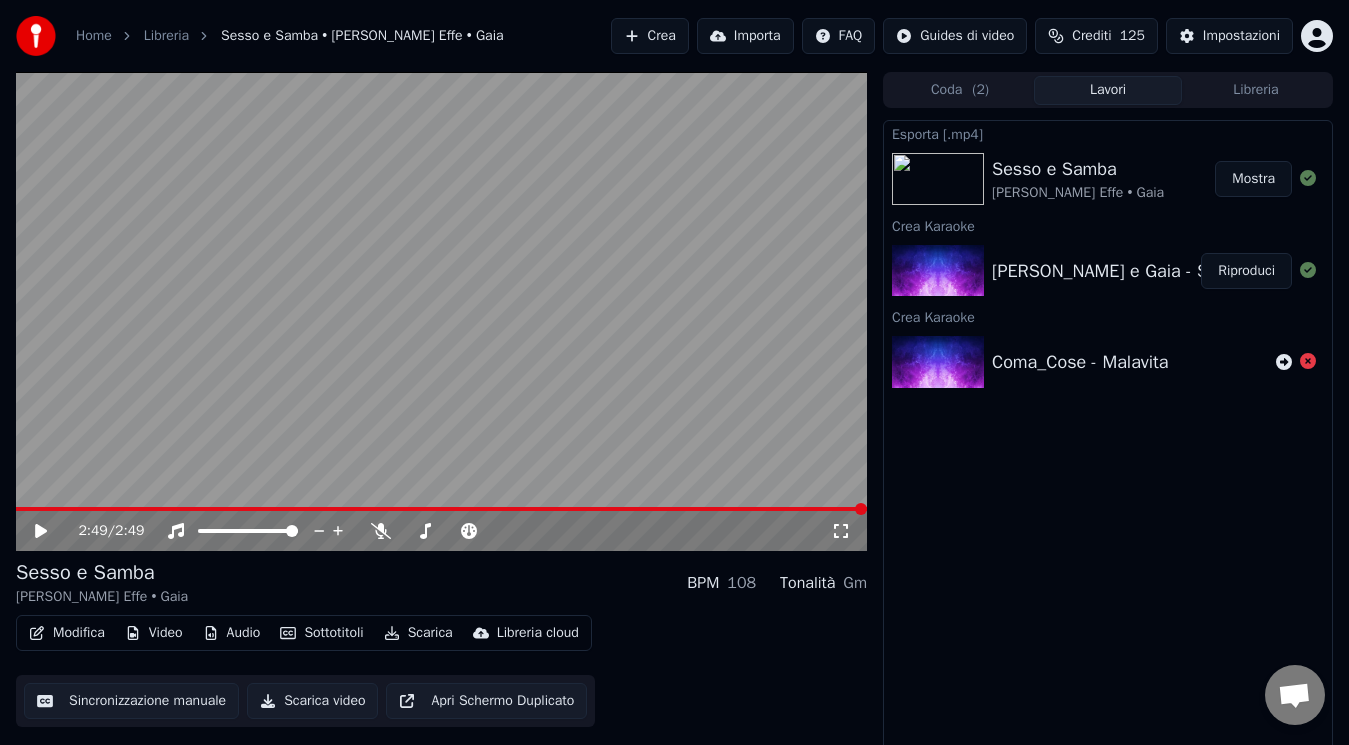 click on "Sesso e Samba Tony Effe • Gaia Mostra" at bounding box center [1108, 179] 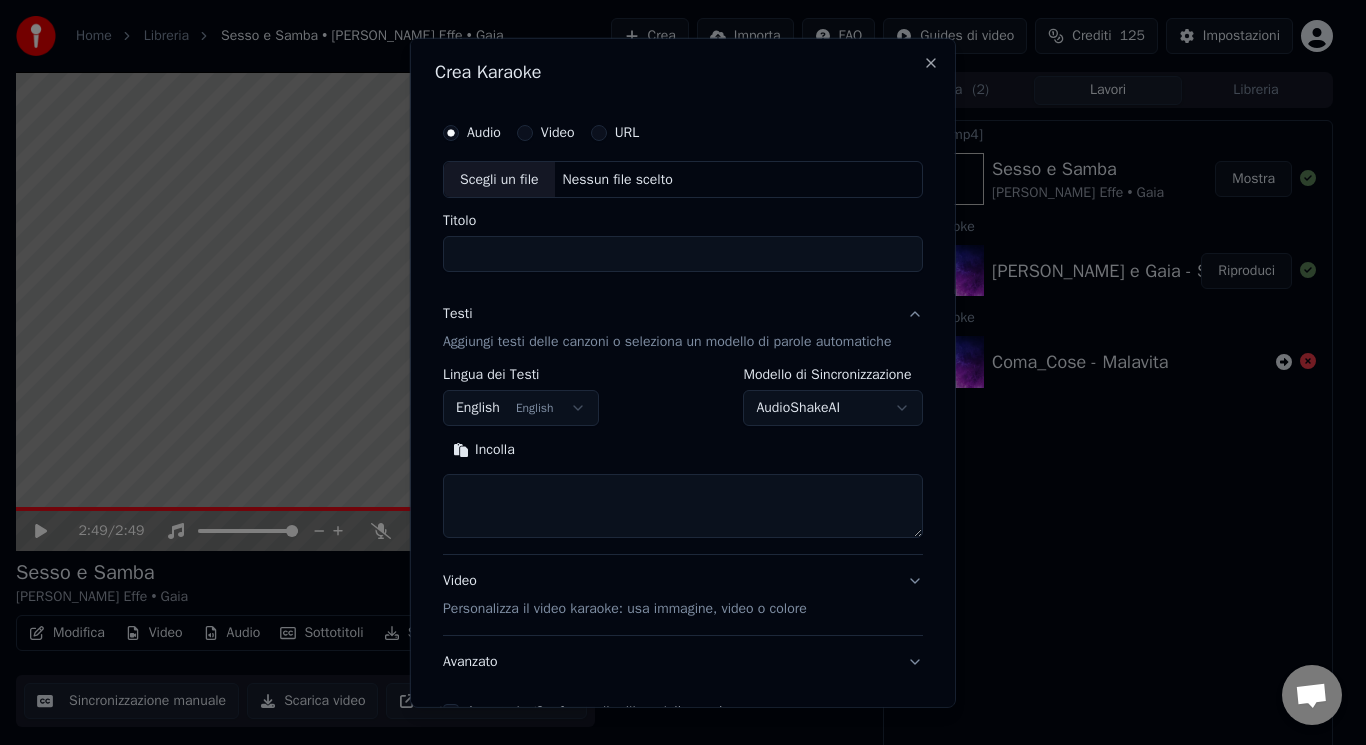 click on "Scegli un file" at bounding box center (499, 179) 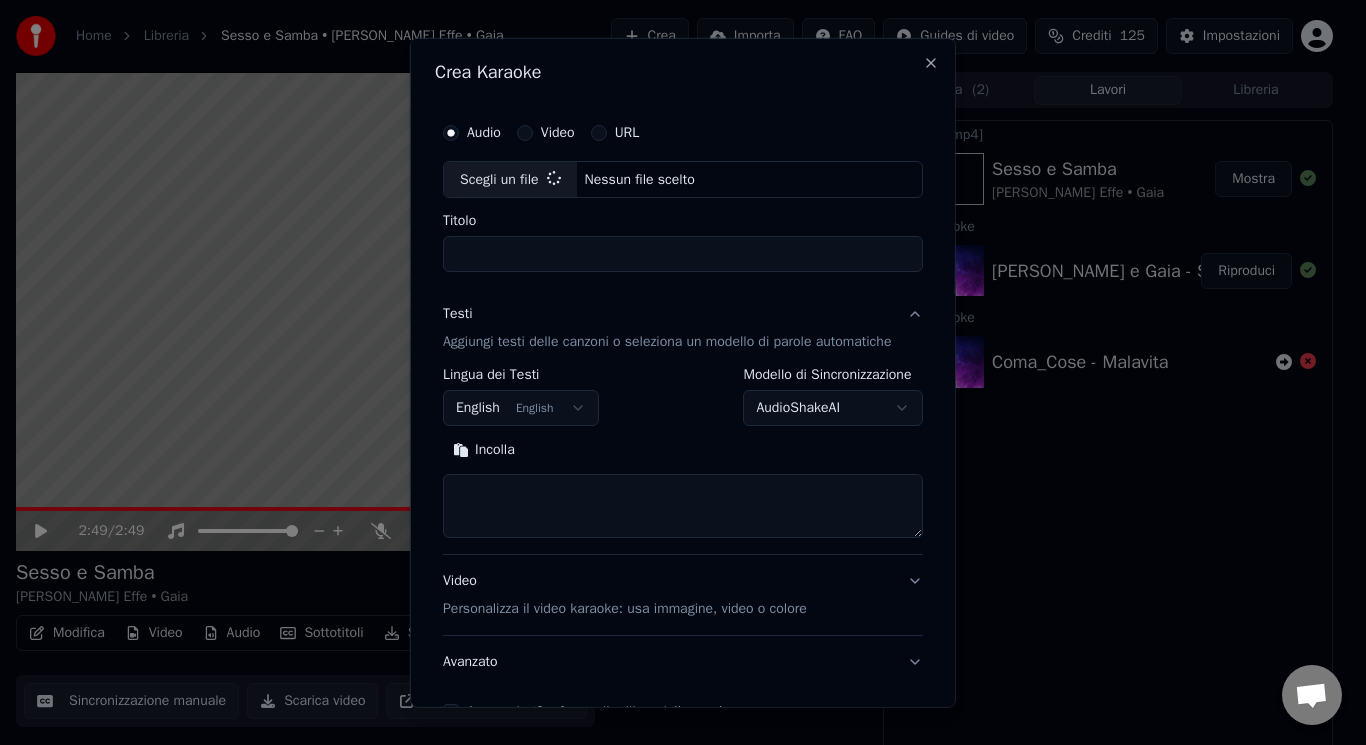 click on "Titolo" at bounding box center (683, 254) 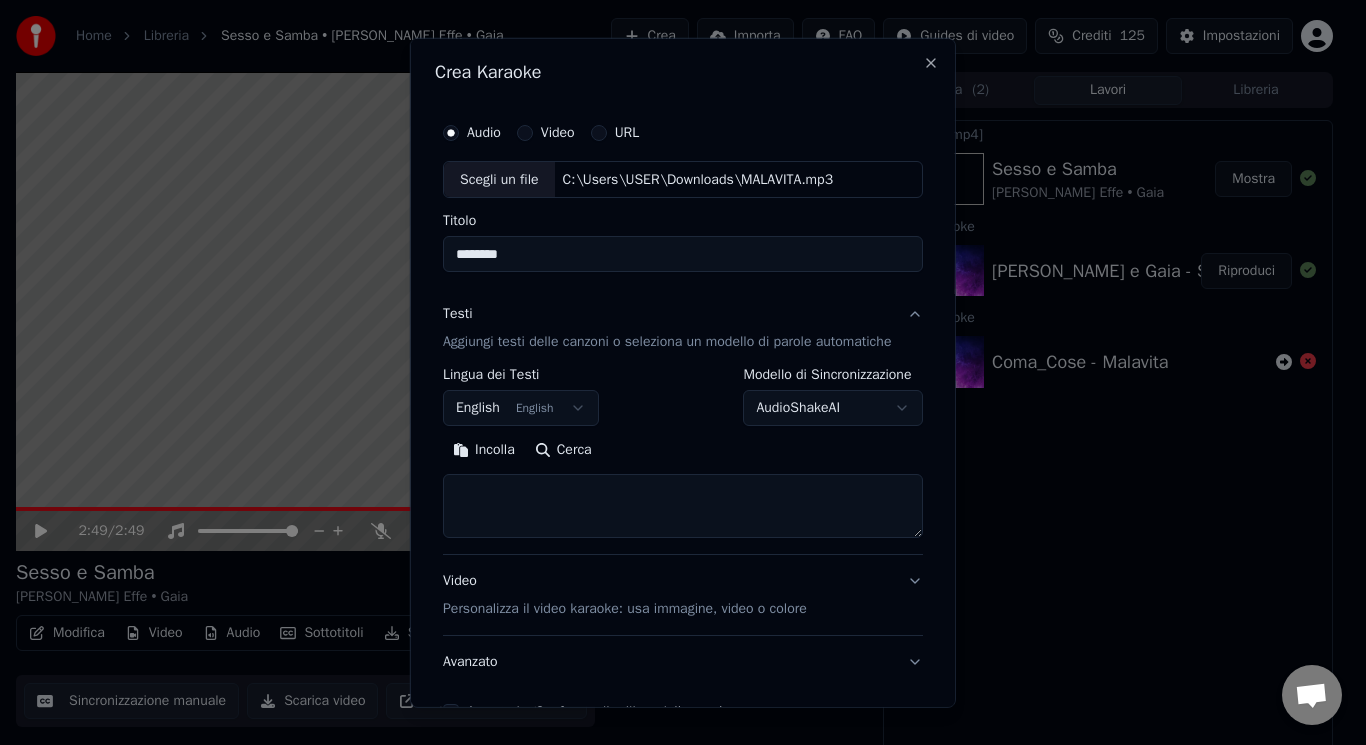 click on "********" at bounding box center (683, 254) 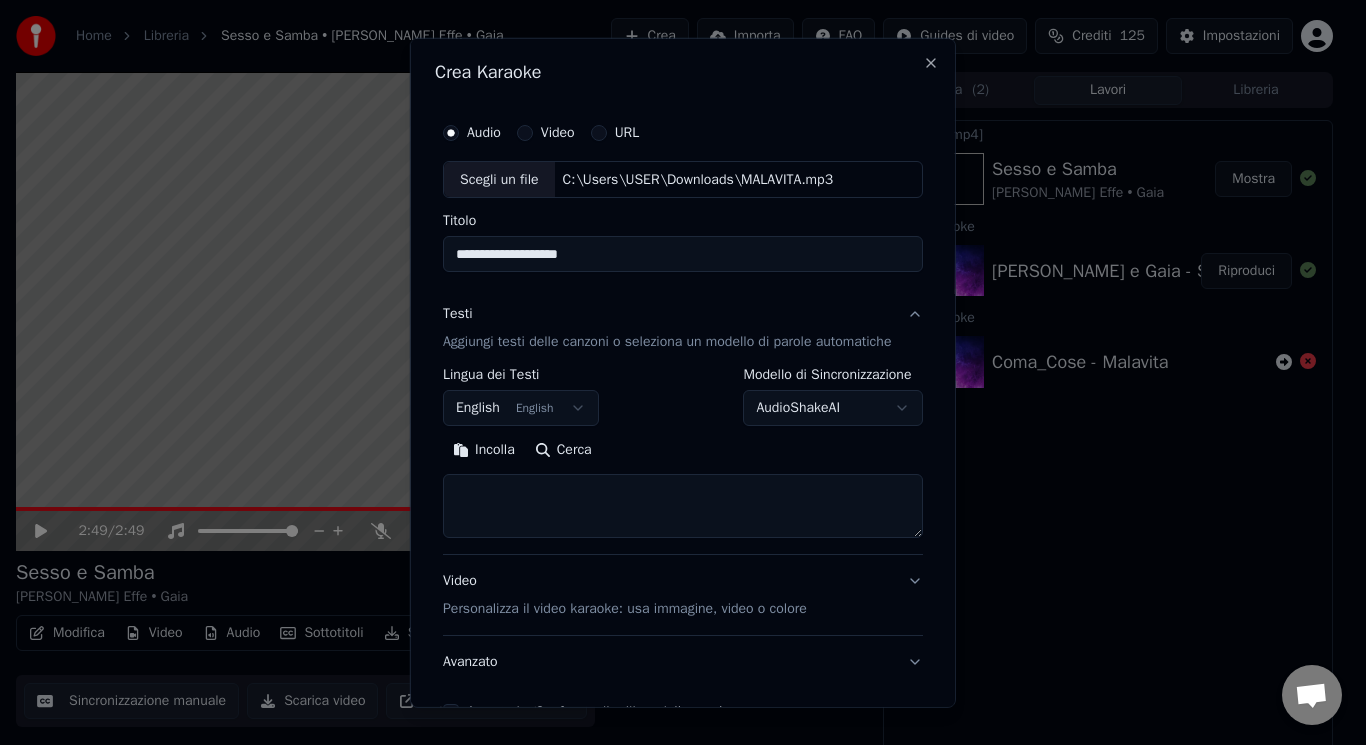 drag, startPoint x: 634, startPoint y: 245, endPoint x: 542, endPoint y: 261, distance: 93.38094 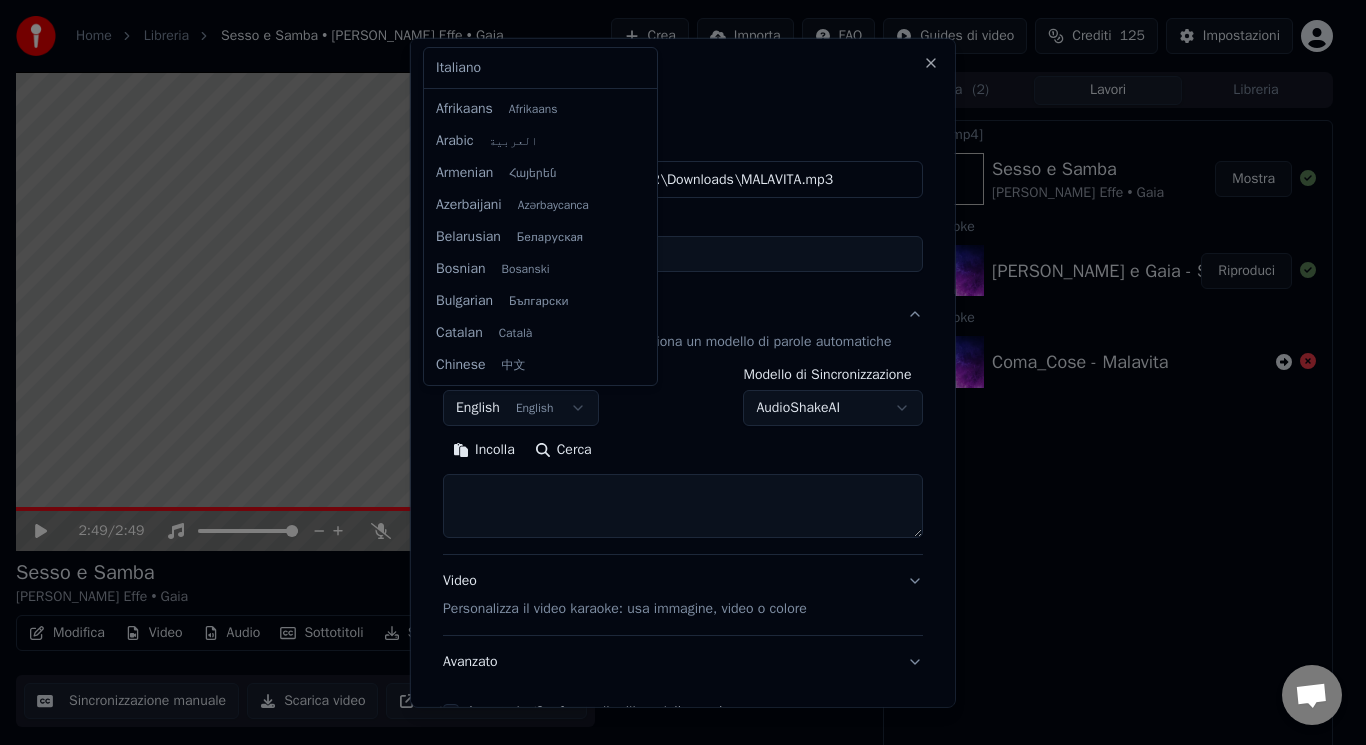 click on "Home Libreria Sesso e Samba • Tony Effe • Gaia Crea Importa FAQ Guides di video Crediti 125 Impostazioni 2:49  /  2:49 Sesso e Samba Tony Effe • Gaia BPM 108 Tonalità Gm Modifica Video Audio Sottotitoli Scarica Libreria cloud Sincronizzazione manuale Scarica video Apri Schermo Duplicato Coda ( 2 ) Lavori Libreria Esporta [.mp4] Sesso e Samba Tony Effe • Gaia Mostra Crea Karaoke Tony Effe e Gaia - Sesso e Samba Riproduci Crea Karaoke Coma_Cose - Malavita  Conversazione Adam da Youka Desktop Altri canali Continua su Email Offline. Sei stato inattivo per qualche tempo. Invia un messaggio per ricollegarti alla chat. Youka Desktop Ciao! Come posso aiutarti?  Venerdì, 18 Luglio non funziona 18/7/2025 ci mette troppo a caricare e si blocca 18/7/2025 fate immediatamente qualcosa 18/7/2025 Adam Ho controllato i log degli errori, sembra che tu stia tentando di utilizzare un file che non esiste: C:\Users\USER\Downloads\STO BENE AL MARE - Realizzato con Clipchamp.mp4 18/7/2025 come non esiste 18/7/2025 Letto no" at bounding box center (674, 372) 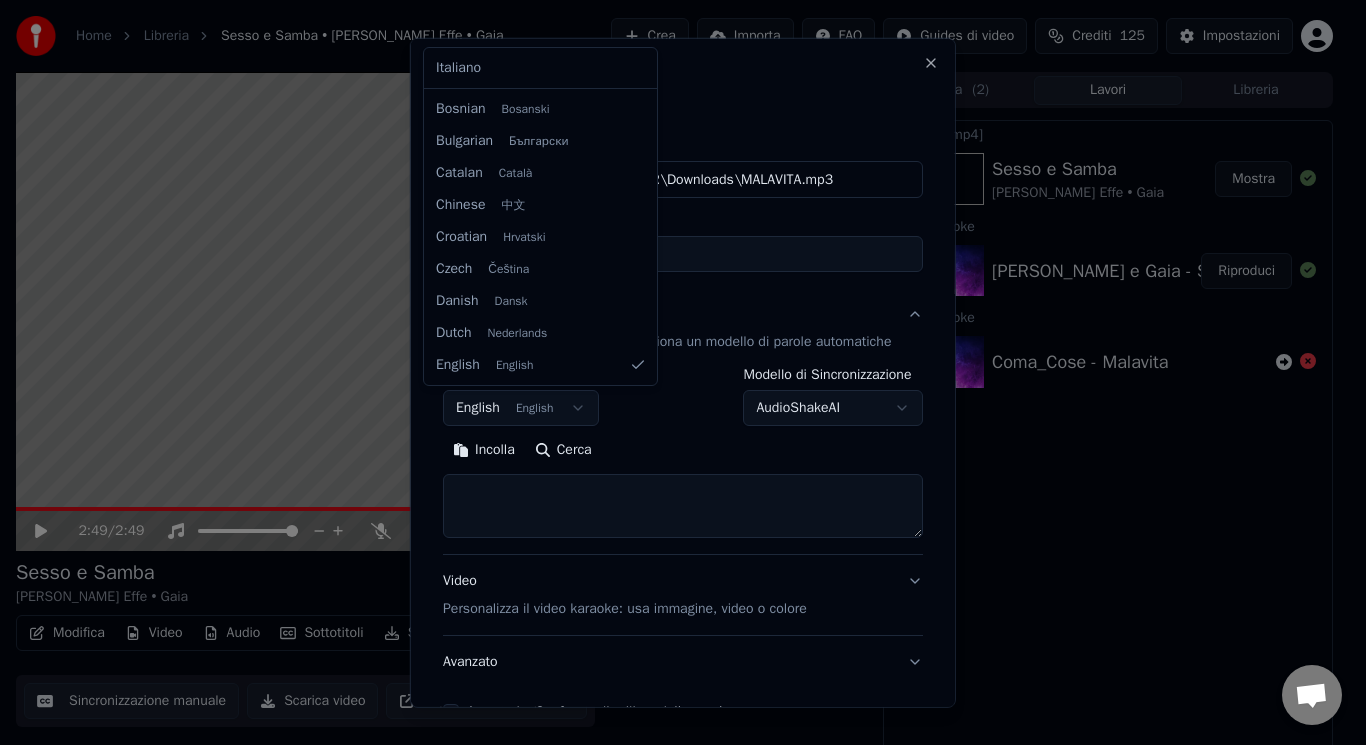 select on "**" 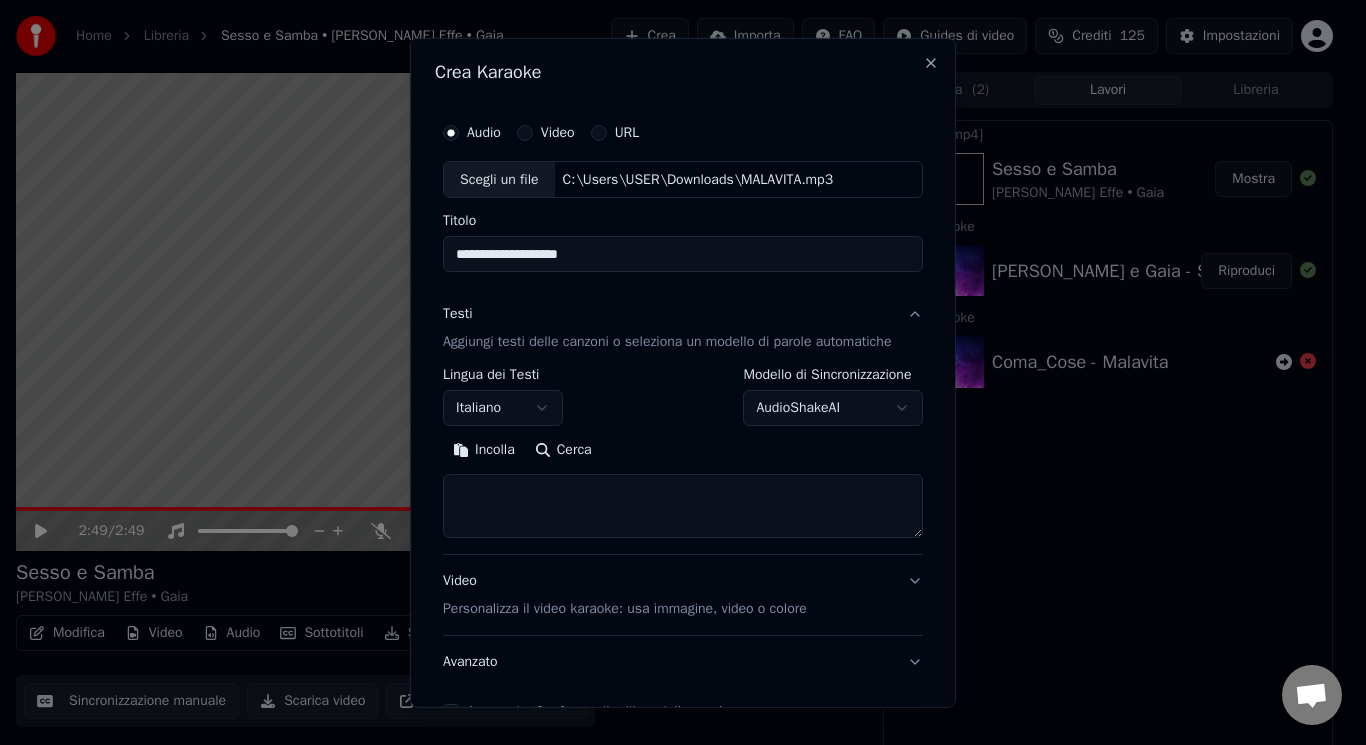 click on "**********" at bounding box center [683, 372] 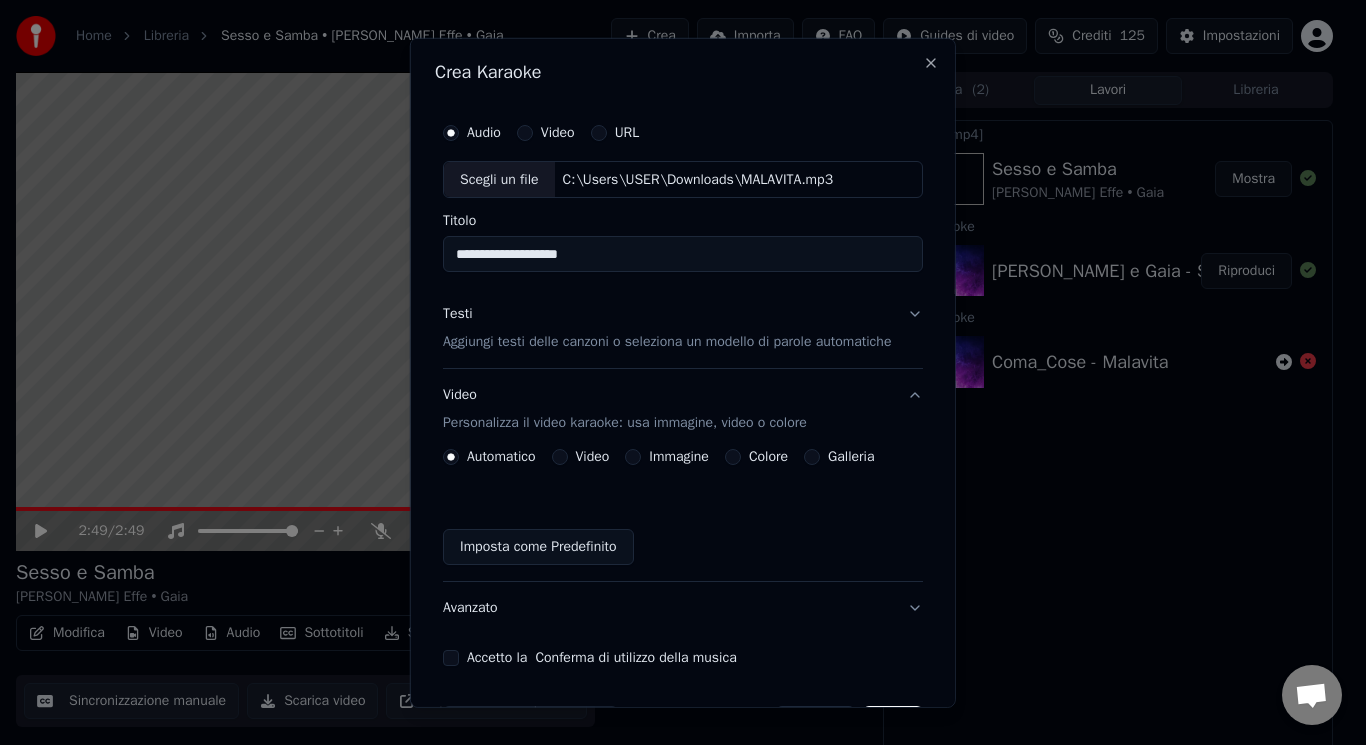 click on "Video Personalizza il video karaoke: usa immagine, video o colore" at bounding box center (683, 409) 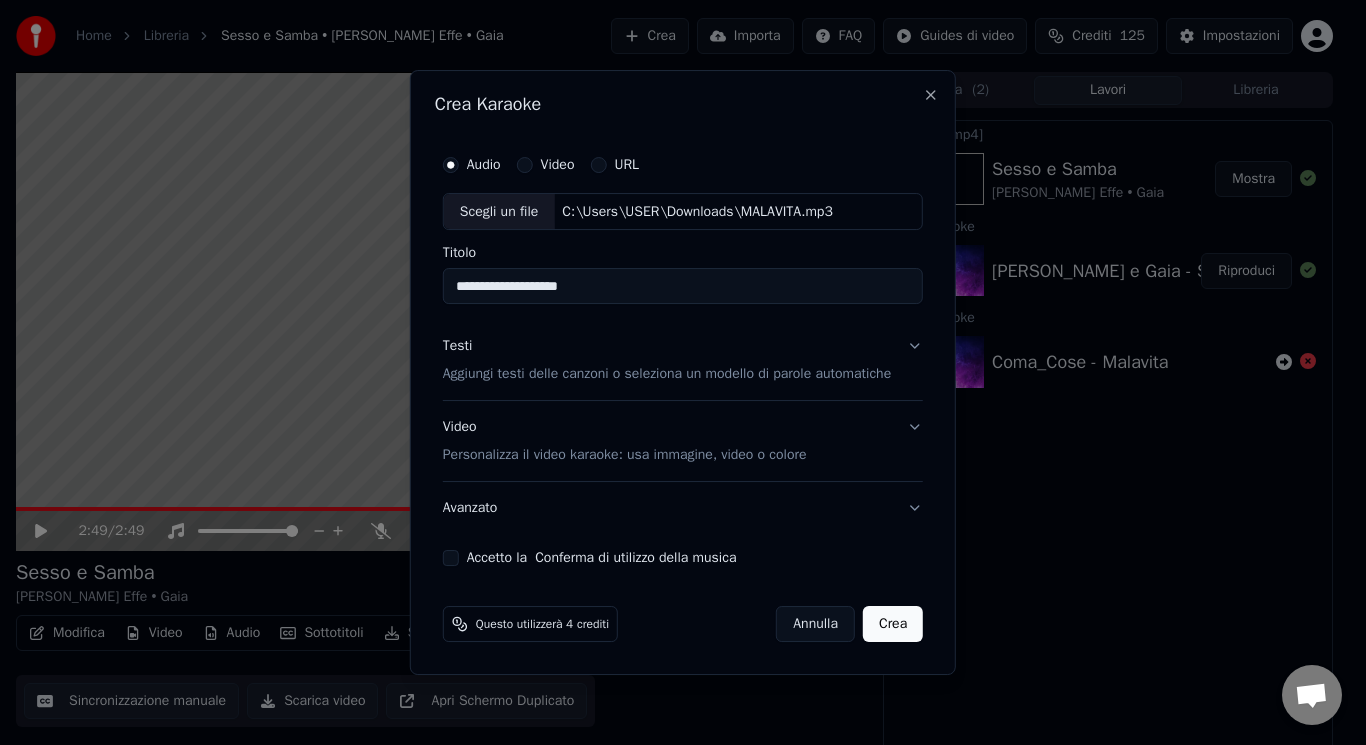 click on "Personalizza il video karaoke: usa immagine, video o colore" at bounding box center (625, 455) 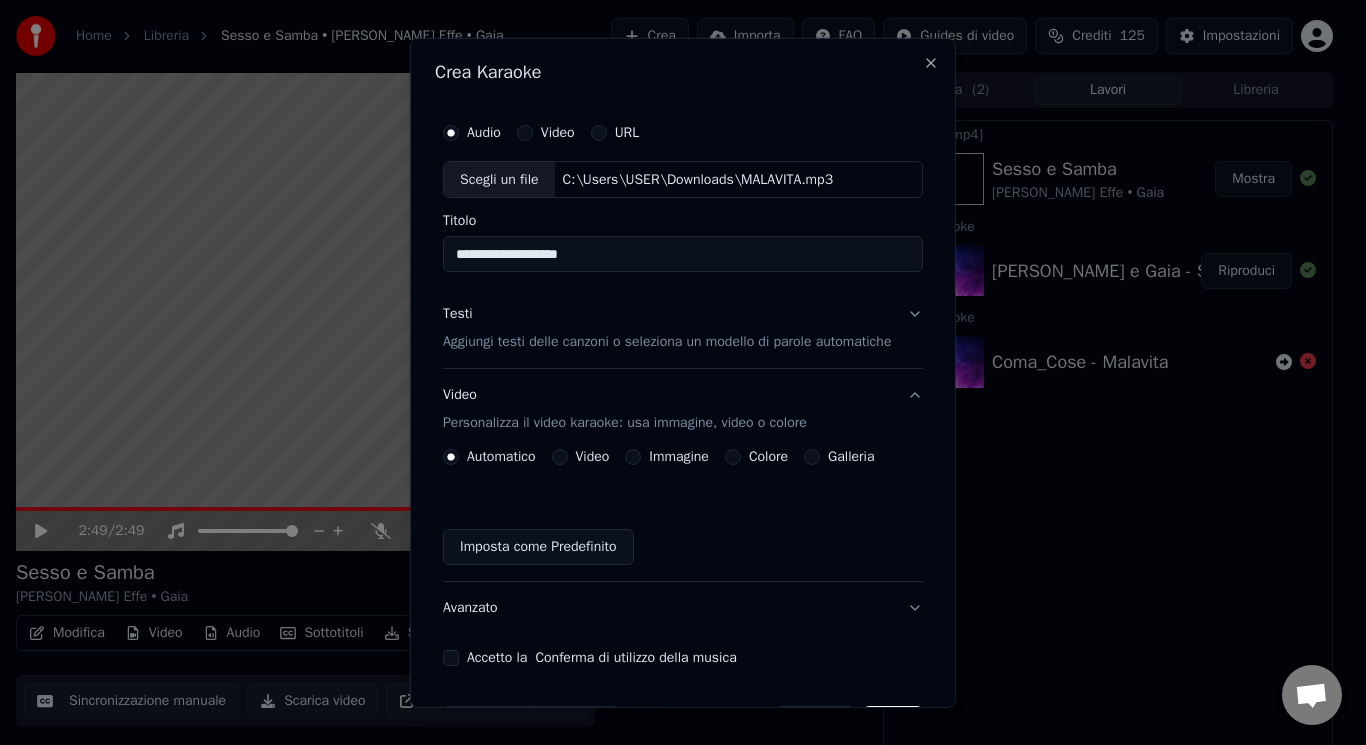 click on "Video" at bounding box center [559, 457] 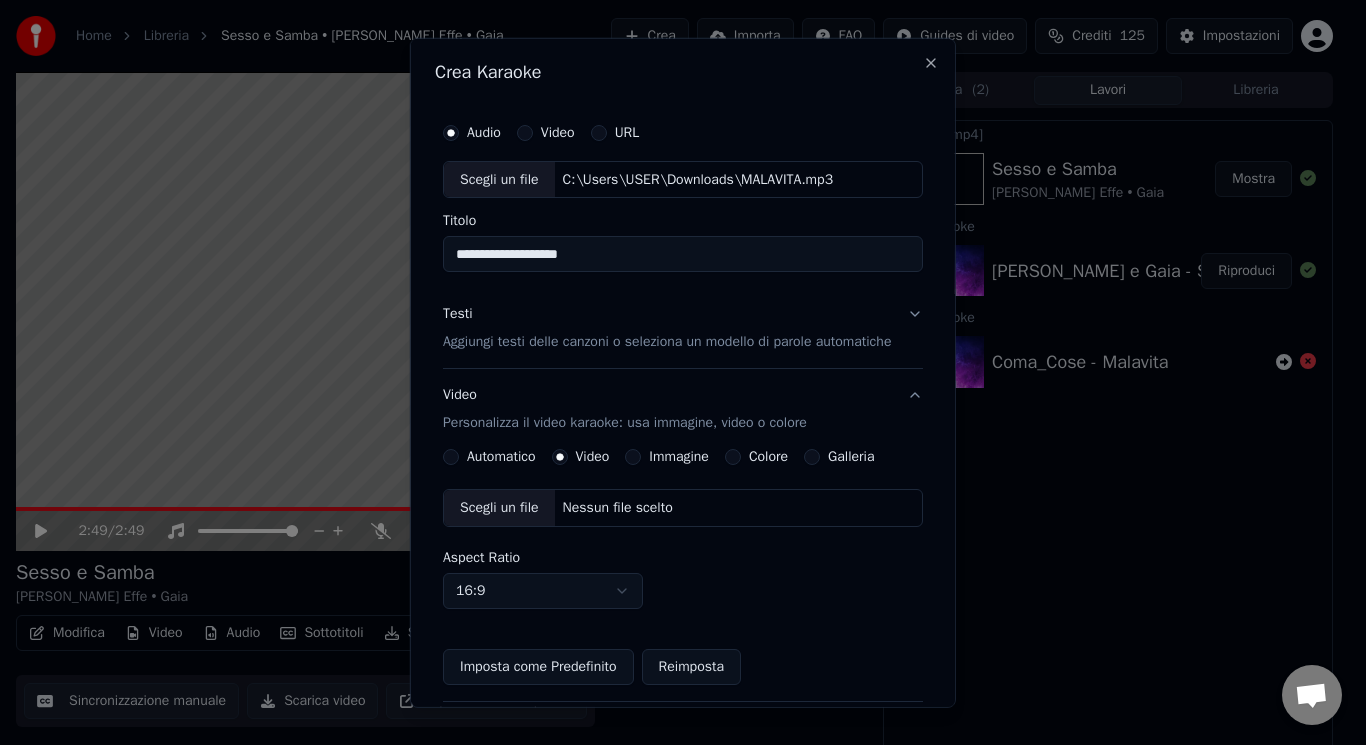 click on "Scegli un file" at bounding box center (499, 508) 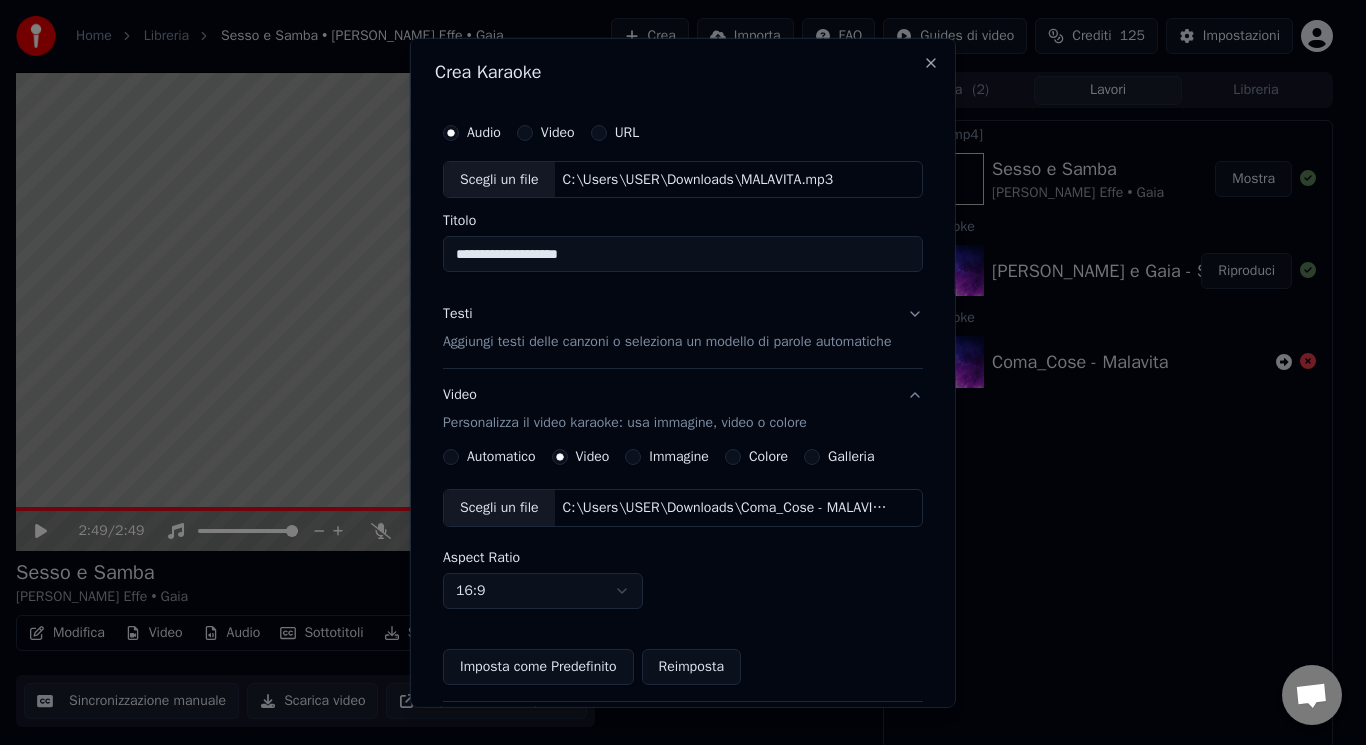 click on "Aggiungi testi delle canzoni o seleziona un modello di parole automatiche" at bounding box center (667, 342) 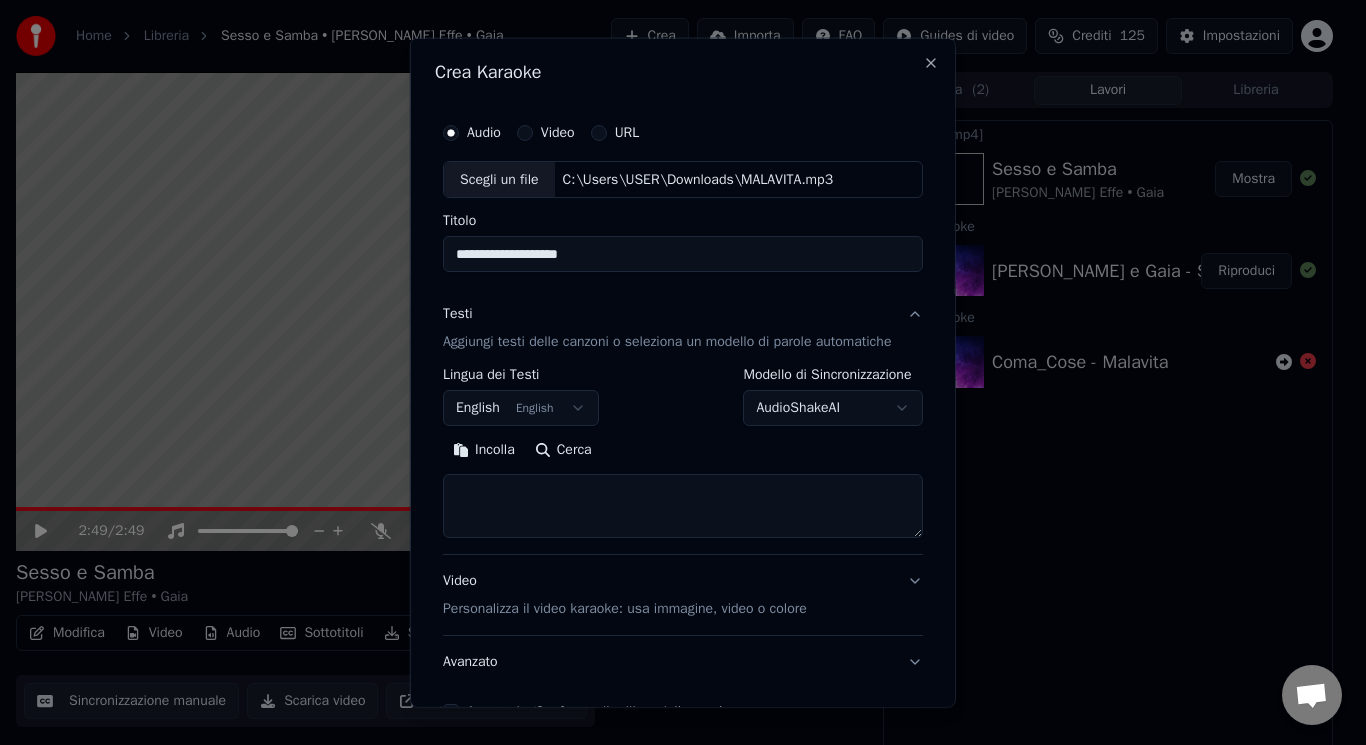 click at bounding box center (683, 506) 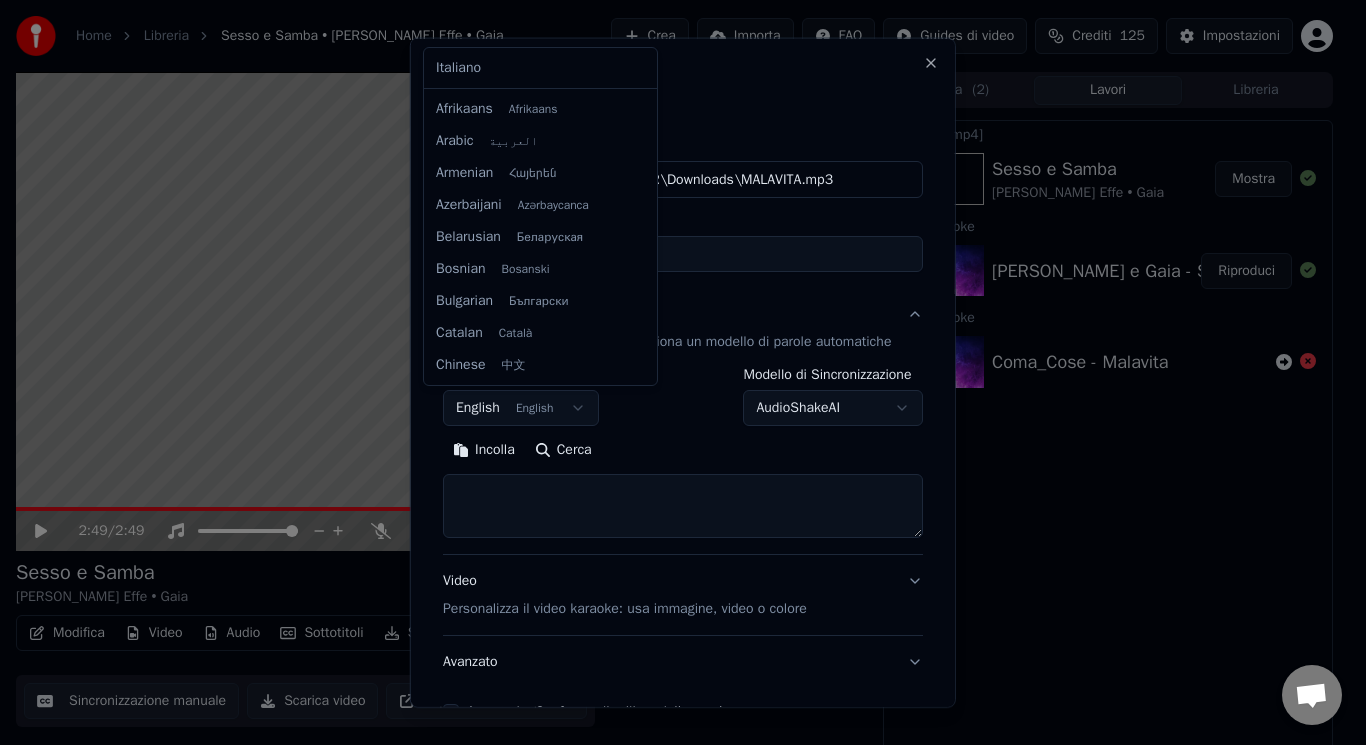 click on "Home Libreria Sesso e Samba • Tony Effe • Gaia Crea Importa FAQ Guides di video Crediti 125 Impostazioni 2:49  /  2:49 Sesso e Samba Tony Effe • Gaia BPM 108 Tonalità Gm Modifica Video Audio Sottotitoli Scarica Libreria cloud Sincronizzazione manuale Scarica video Apri Schermo Duplicato Coda ( 2 ) Lavori Libreria Esporta [.mp4] Sesso e Samba Tony Effe • Gaia Mostra Crea Karaoke Tony Effe e Gaia - Sesso e Samba Riproduci Crea Karaoke Coma_Cose - Malavita  Conversazione Adam da Youka Desktop Altri canali Continua su Email Offline. Sei stato inattivo per qualche tempo. Invia un messaggio per ricollegarti alla chat. Youka Desktop Ciao! Come posso aiutarti?  Venerdì, 18 Luglio non funziona 18/7/2025 ci mette troppo a caricare e si blocca 18/7/2025 fate immediatamente qualcosa 18/7/2025 Adam Ho controllato i log degli errori, sembra che tu stia tentando di utilizzare un file che non esiste: C:\Users\USER\Downloads\STO BENE AL MARE - Realizzato con Clipchamp.mp4 18/7/2025 come non esiste 18/7/2025 Letto no" at bounding box center [674, 372] 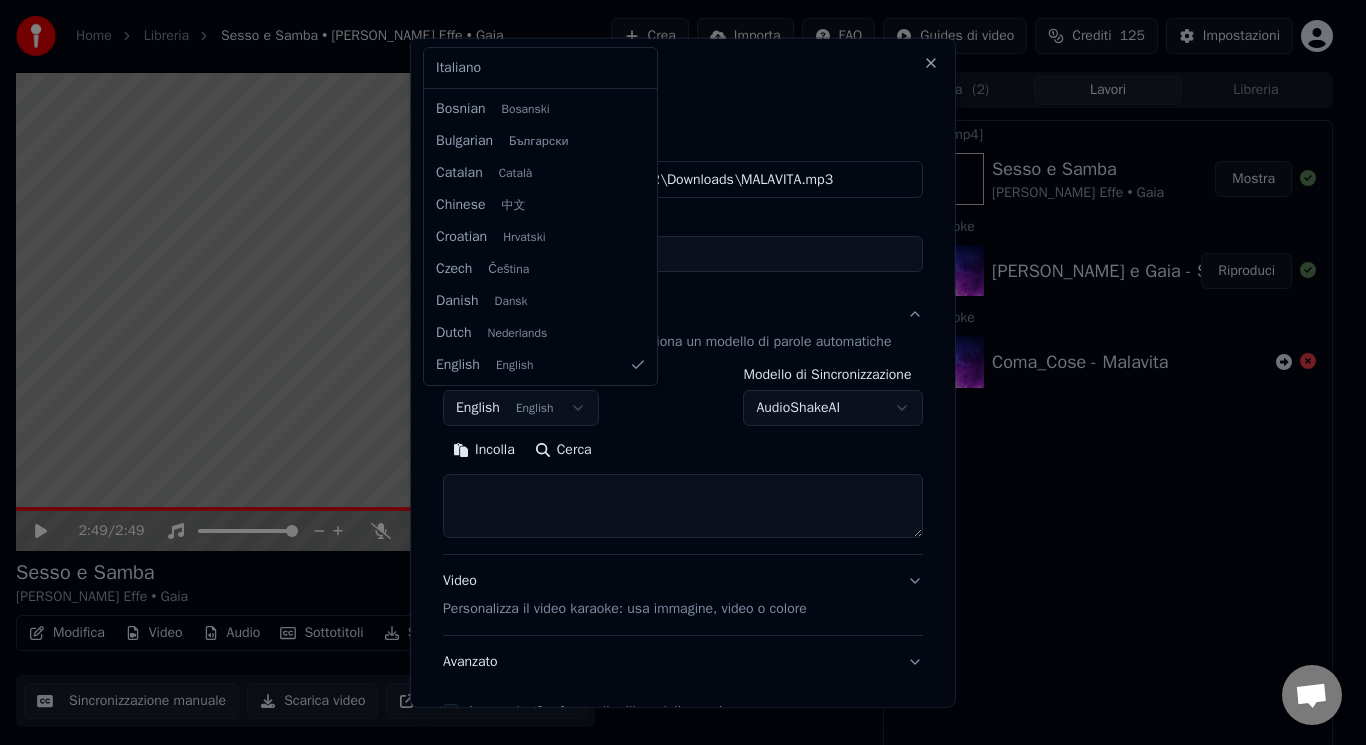 select on "**" 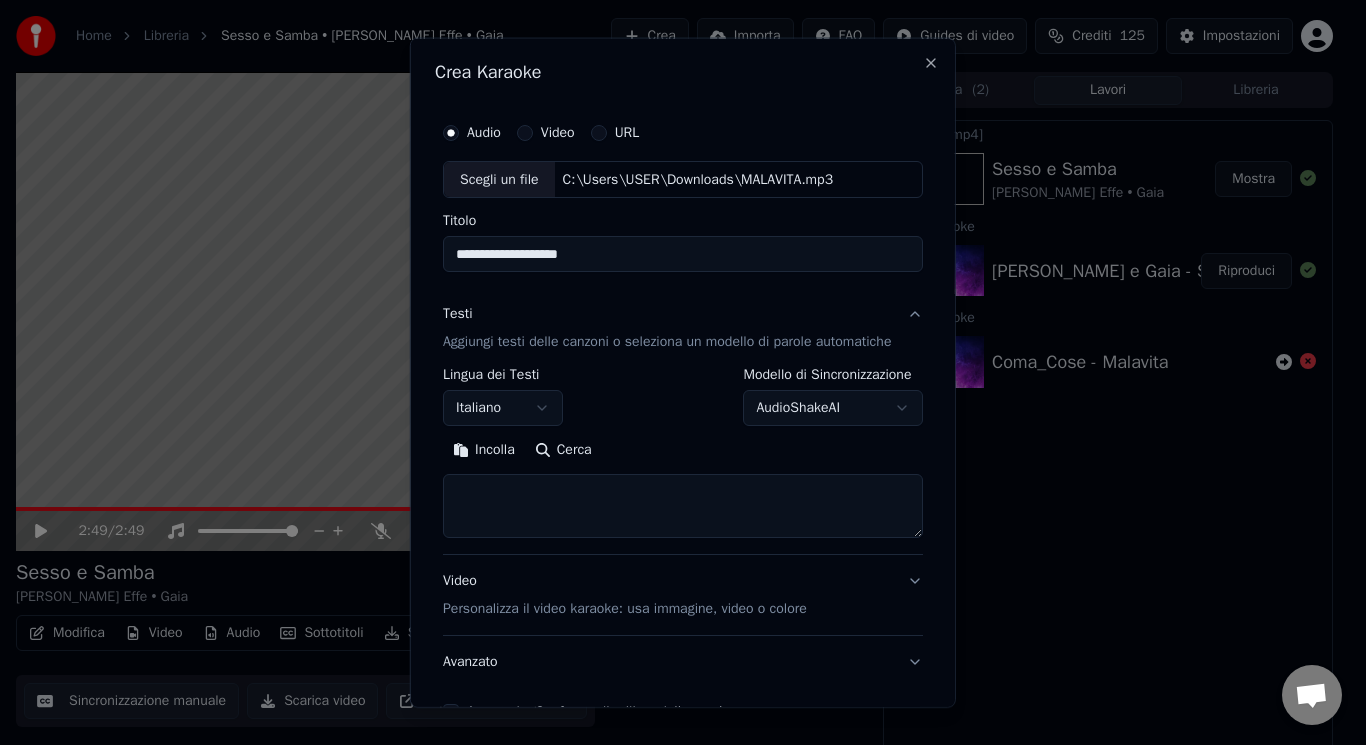 click at bounding box center [683, 506] 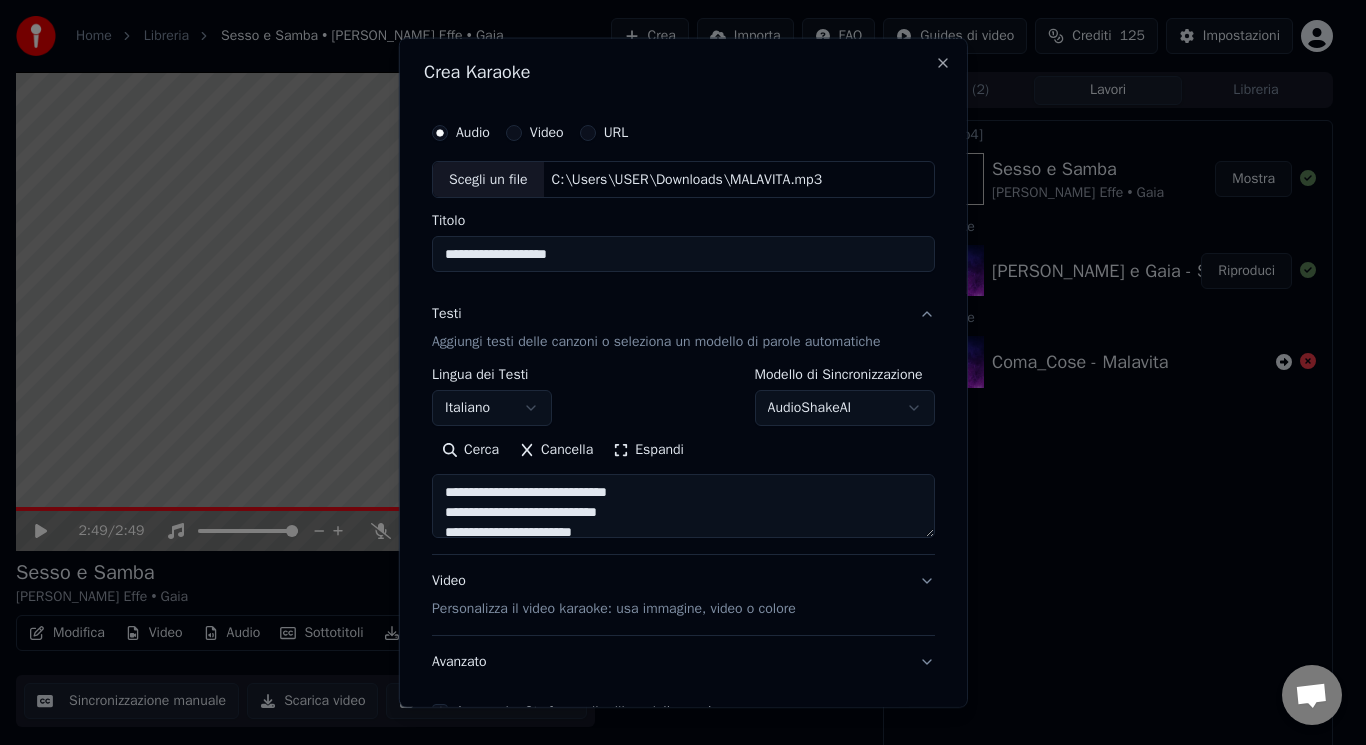 click on "Espandi" at bounding box center (648, 450) 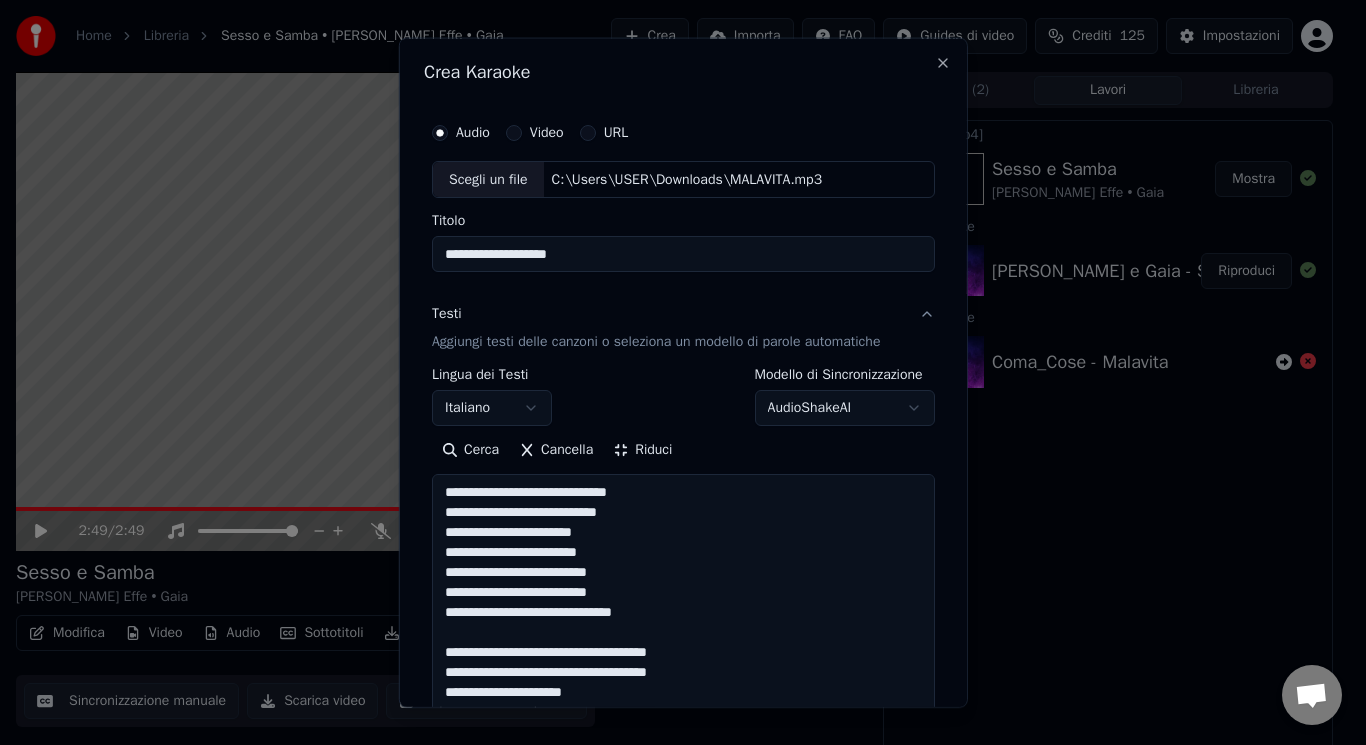 drag, startPoint x: 628, startPoint y: 484, endPoint x: 432, endPoint y: 495, distance: 196.30843 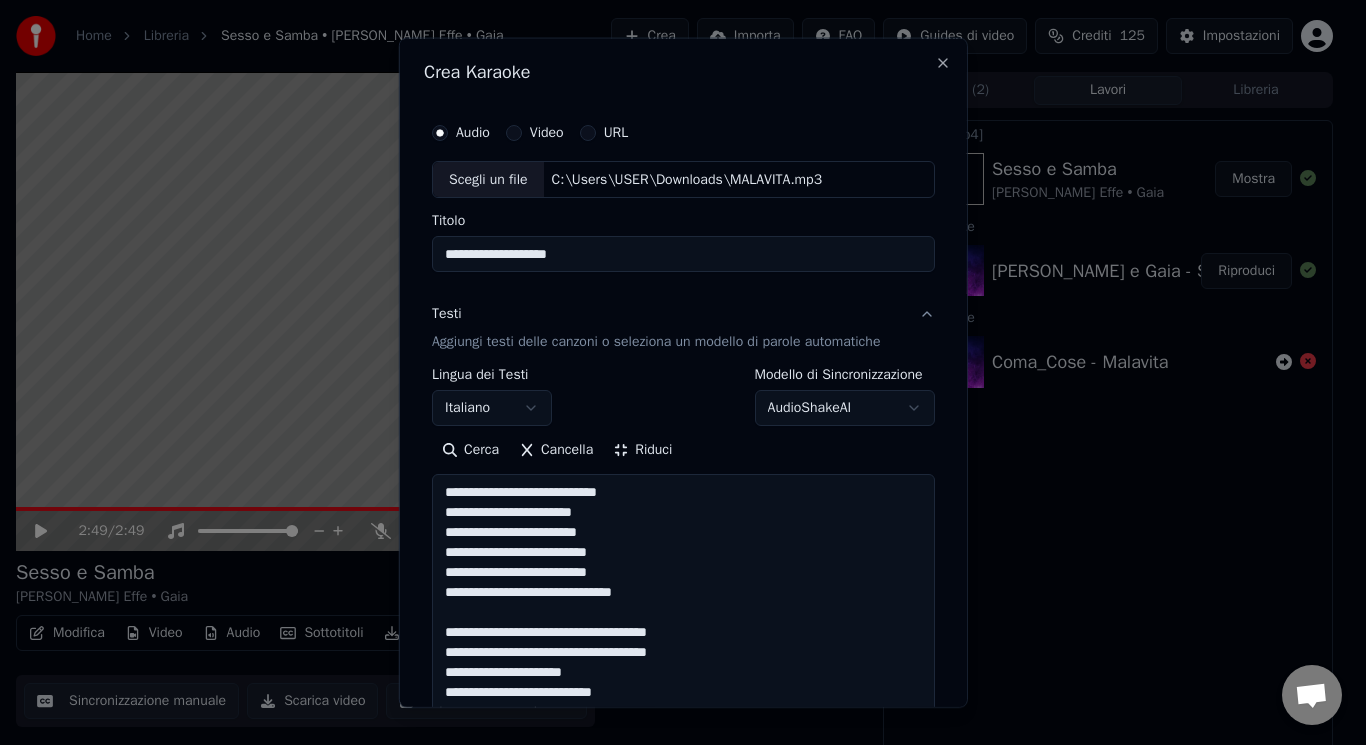 drag, startPoint x: 692, startPoint y: 635, endPoint x: 553, endPoint y: 620, distance: 139.807 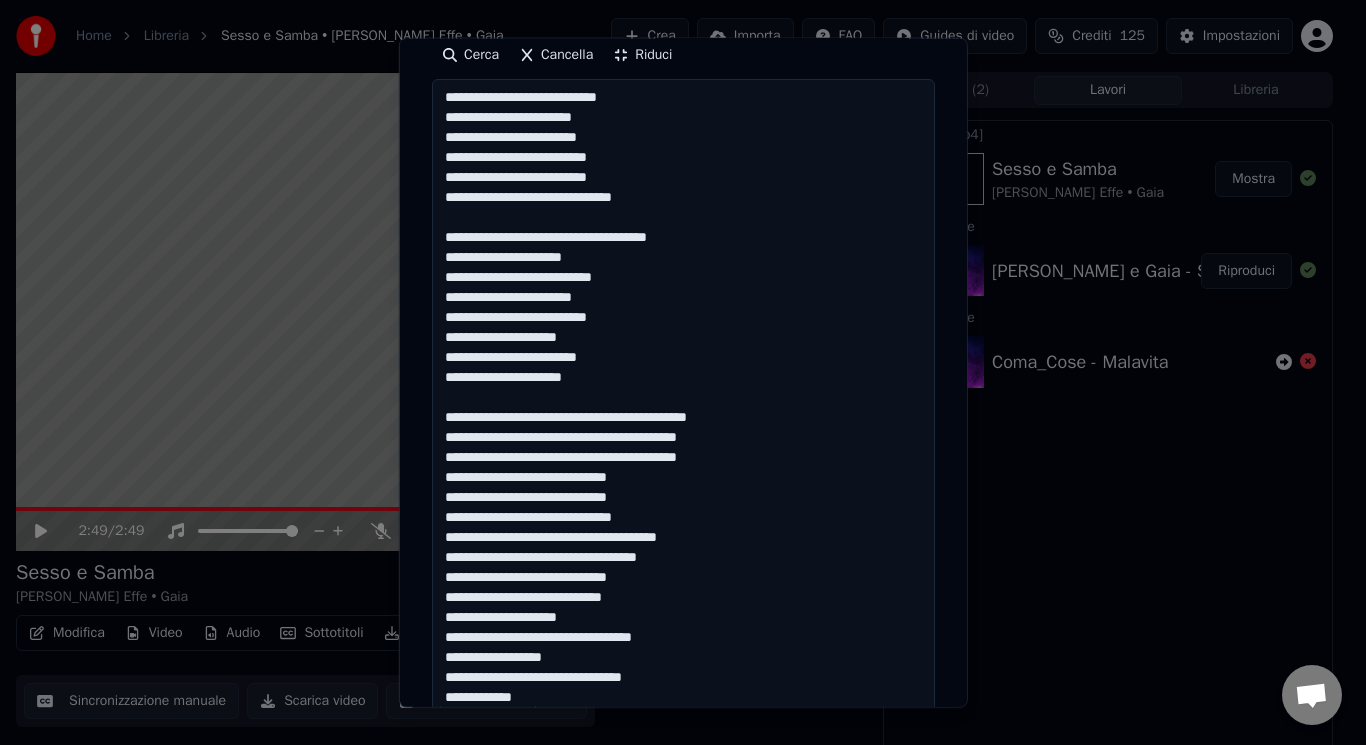 scroll, scrollTop: 455, scrollLeft: 0, axis: vertical 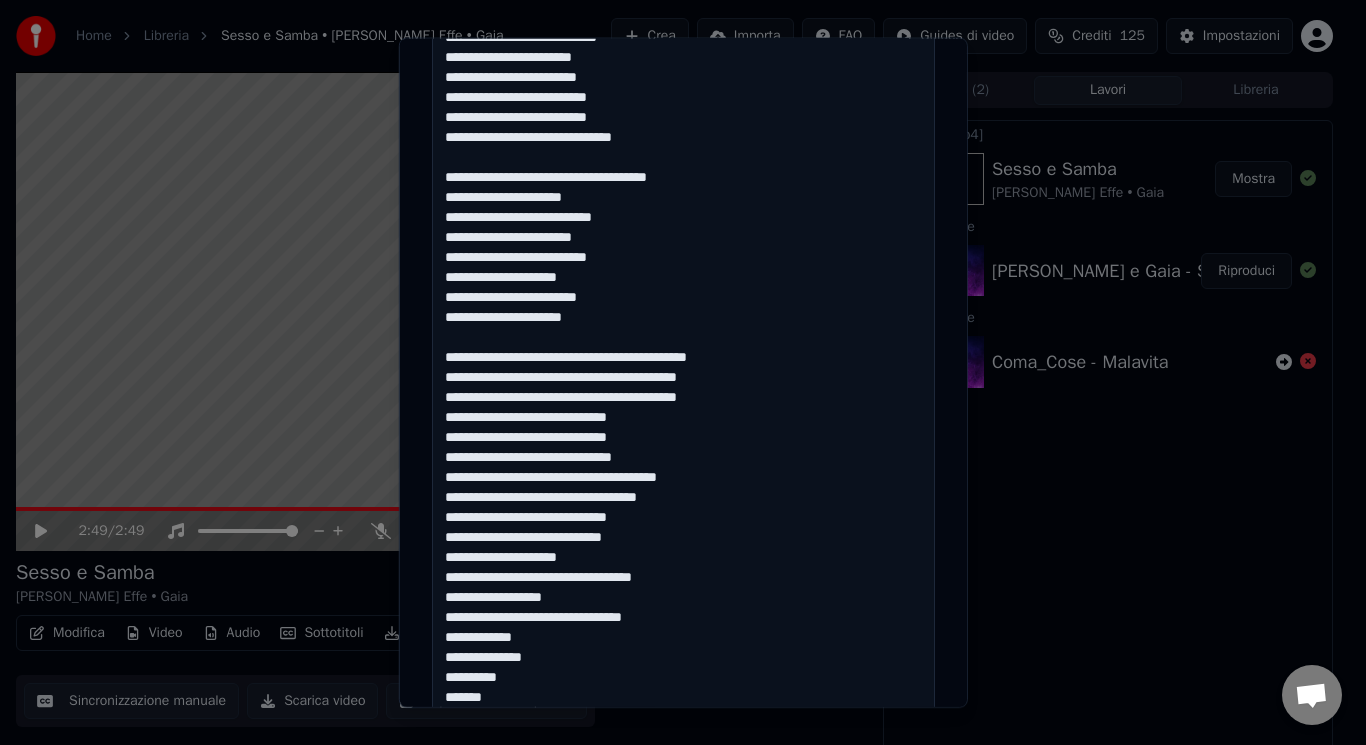 drag, startPoint x: 744, startPoint y: 360, endPoint x: 620, endPoint y: 335, distance: 126.495056 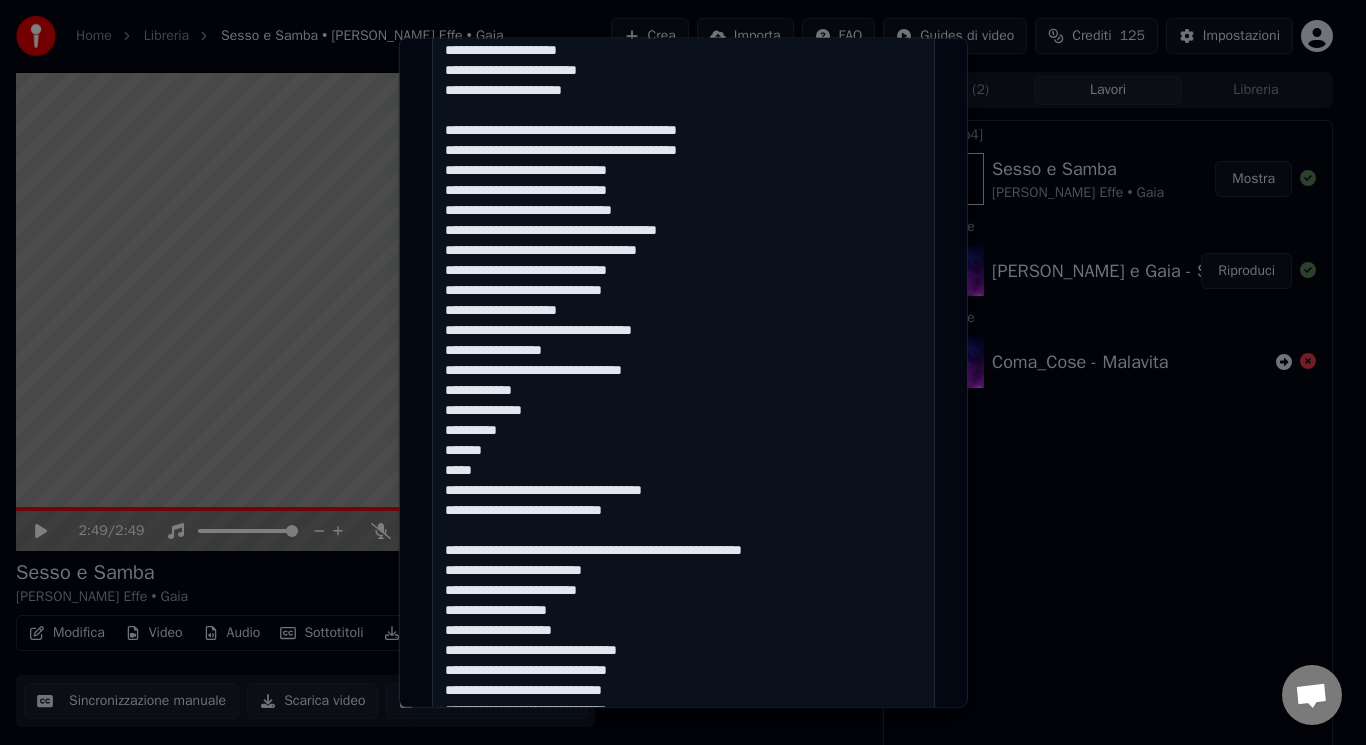scroll, scrollTop: 716, scrollLeft: 0, axis: vertical 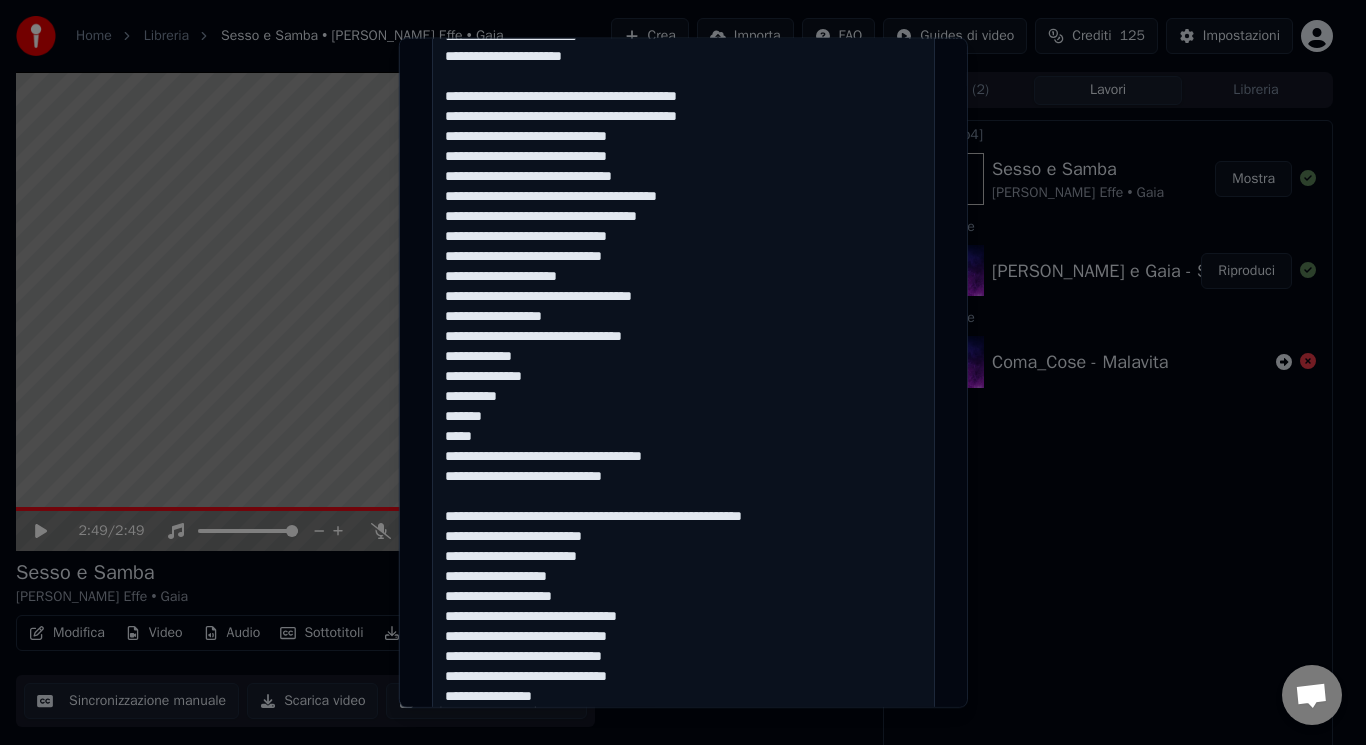 drag, startPoint x: 434, startPoint y: 540, endPoint x: 672, endPoint y: 458, distance: 251.73001 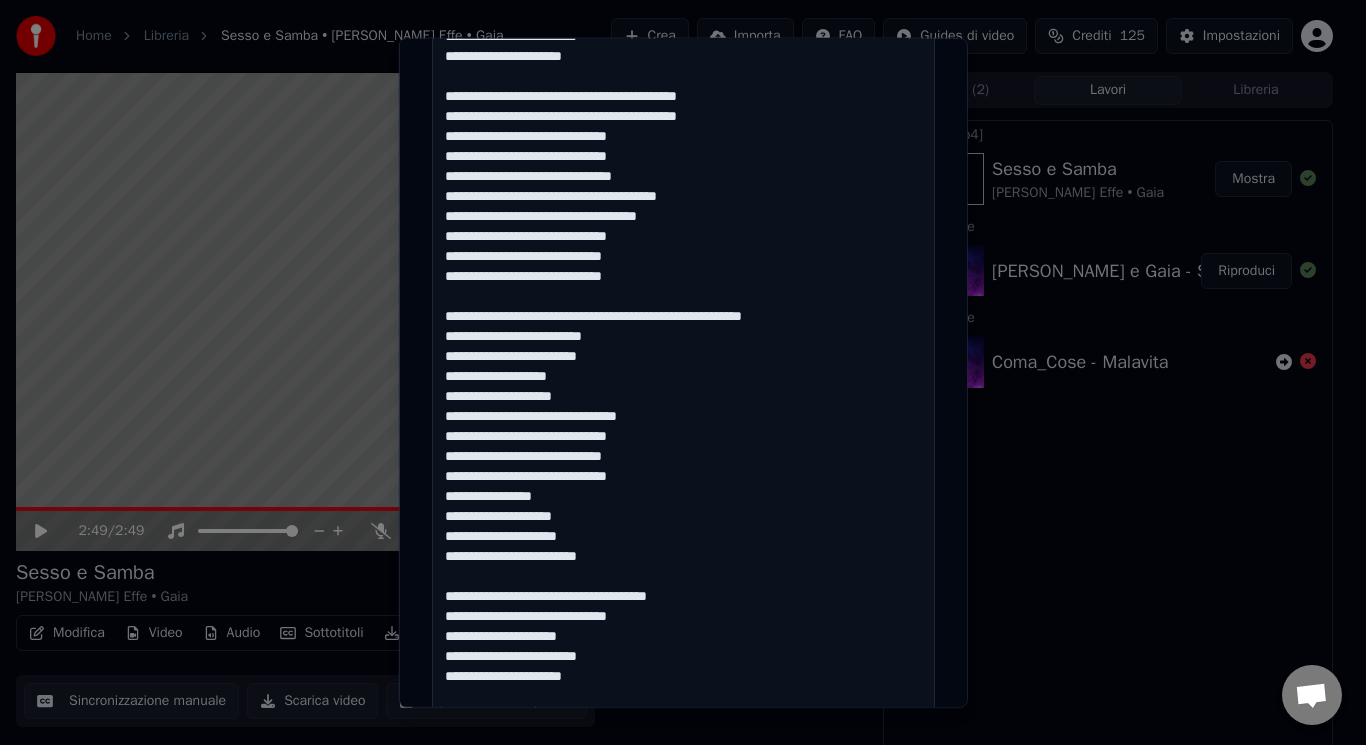 drag, startPoint x: 811, startPoint y: 322, endPoint x: 672, endPoint y: 298, distance: 141.05673 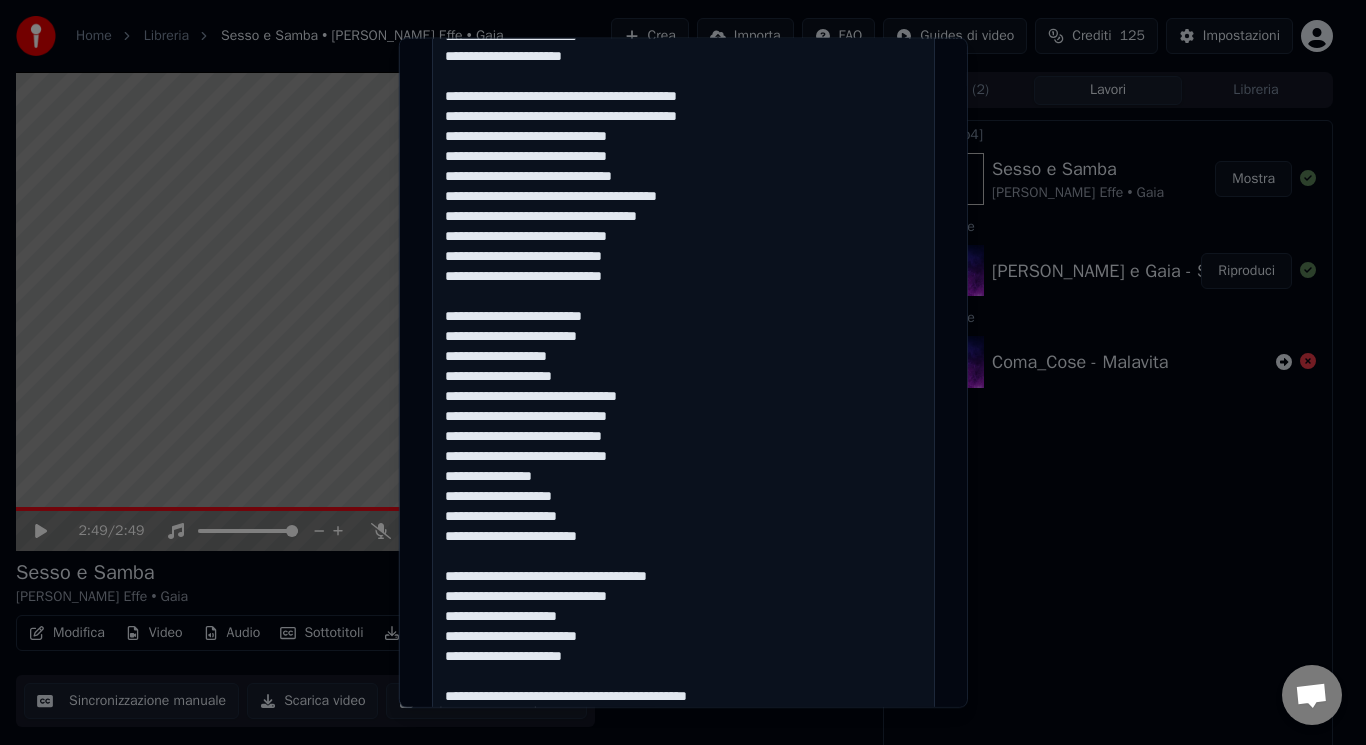 drag, startPoint x: 689, startPoint y: 578, endPoint x: 612, endPoint y: 560, distance: 79.07591 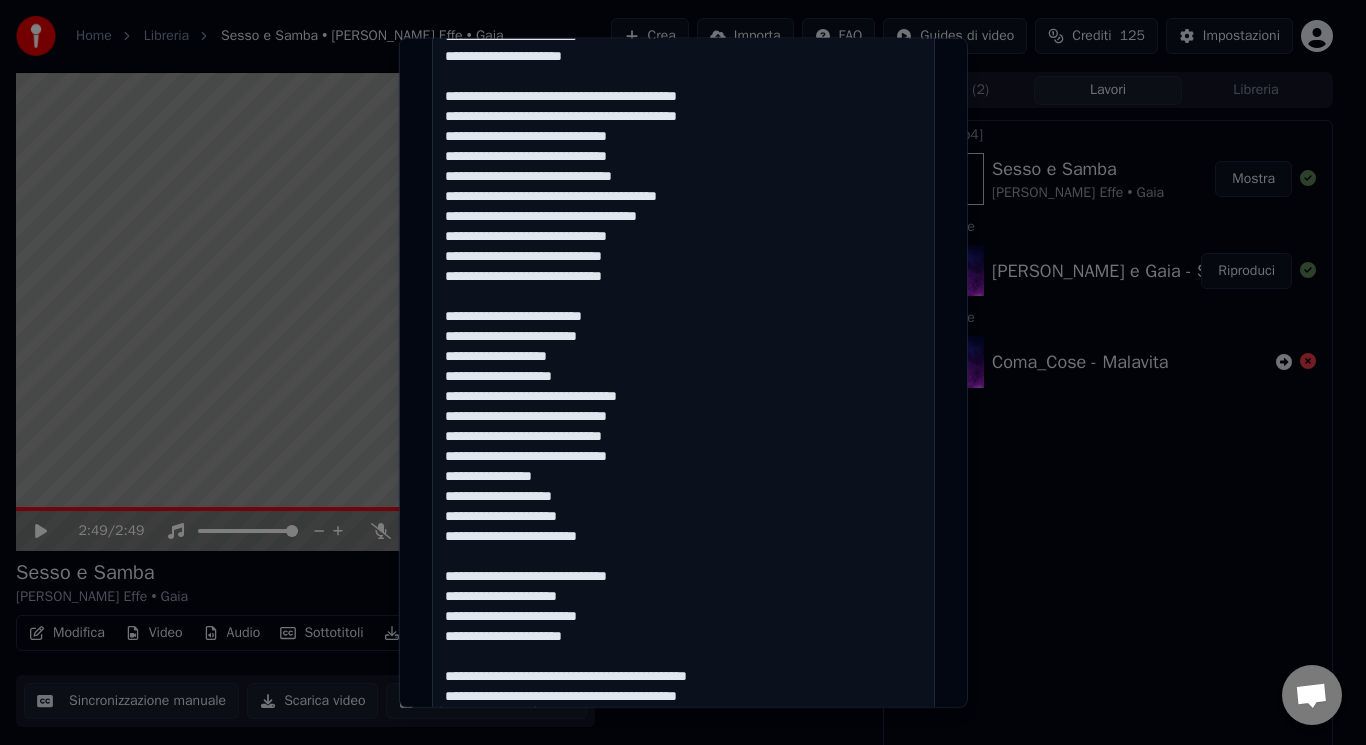 drag, startPoint x: 753, startPoint y: 671, endPoint x: 670, endPoint y: 662, distance: 83.48653 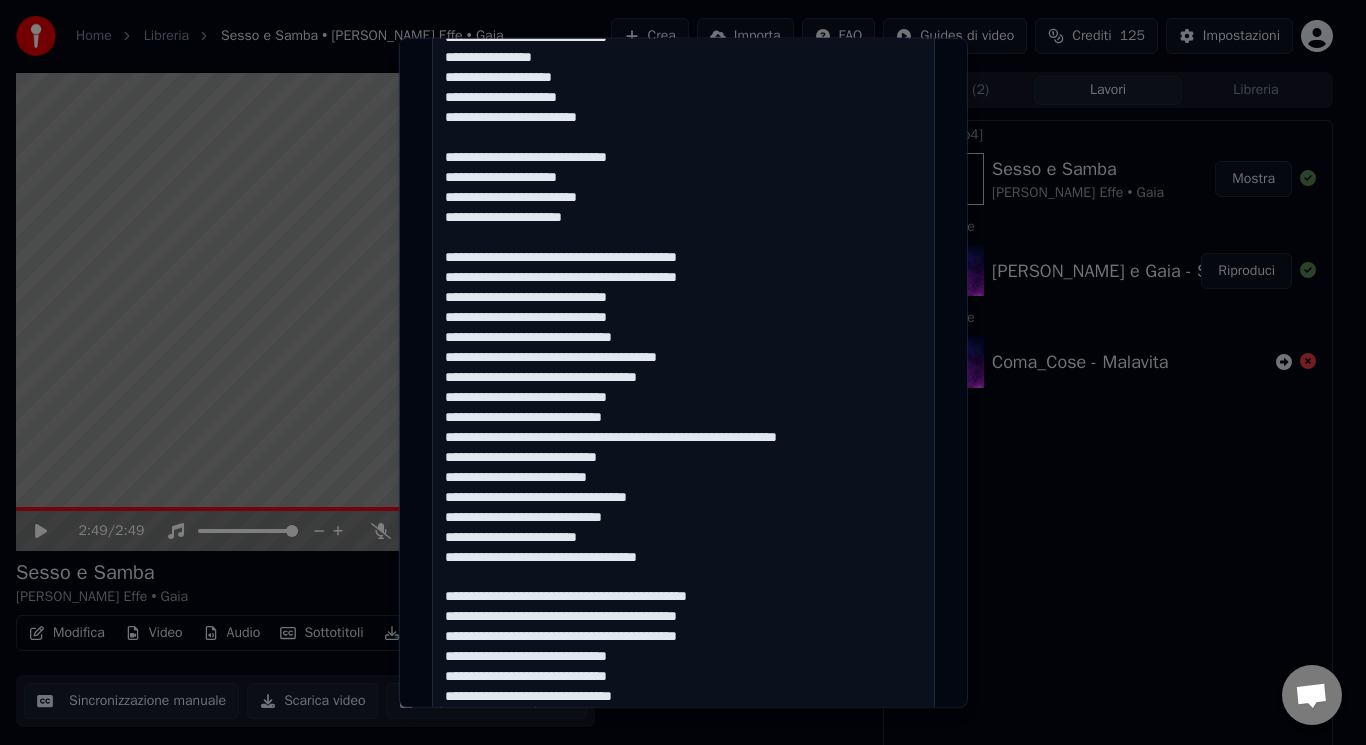 scroll, scrollTop: 1215, scrollLeft: 0, axis: vertical 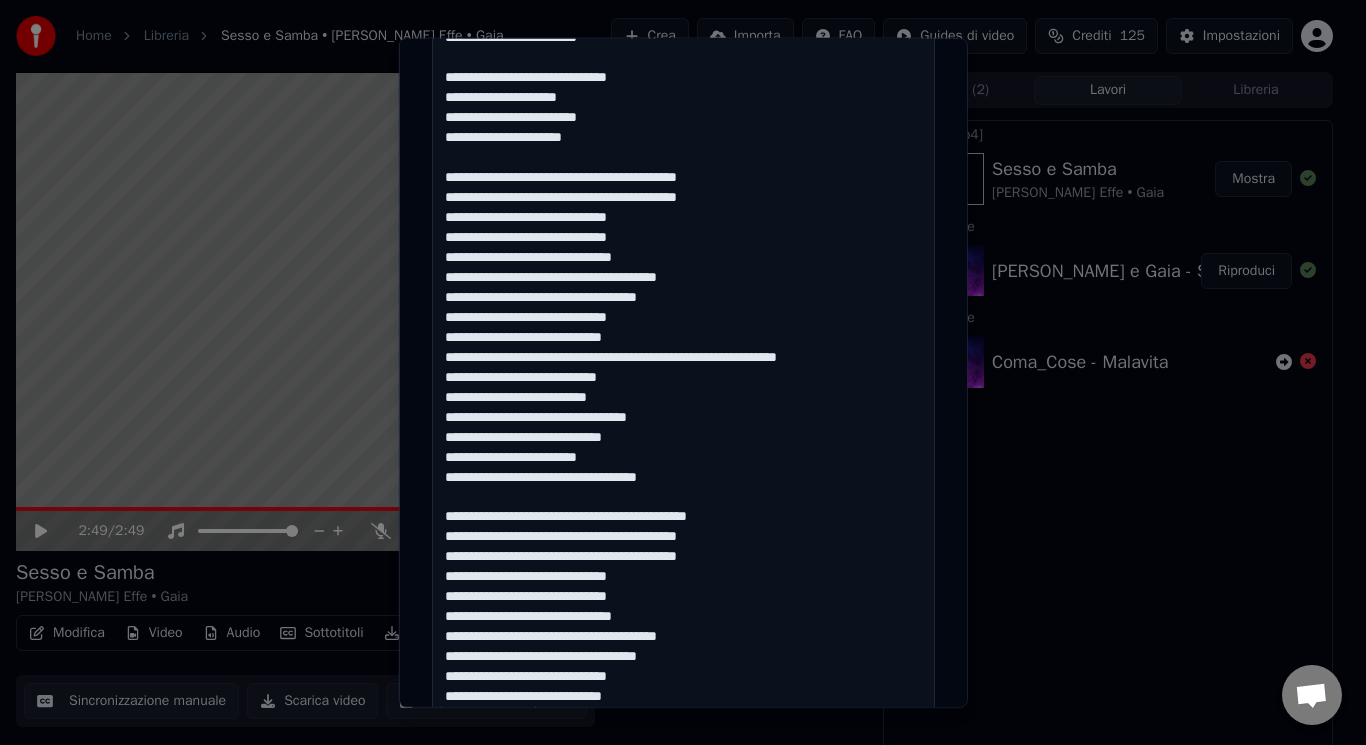 drag, startPoint x: 871, startPoint y: 350, endPoint x: 431, endPoint y: 361, distance: 440.13748 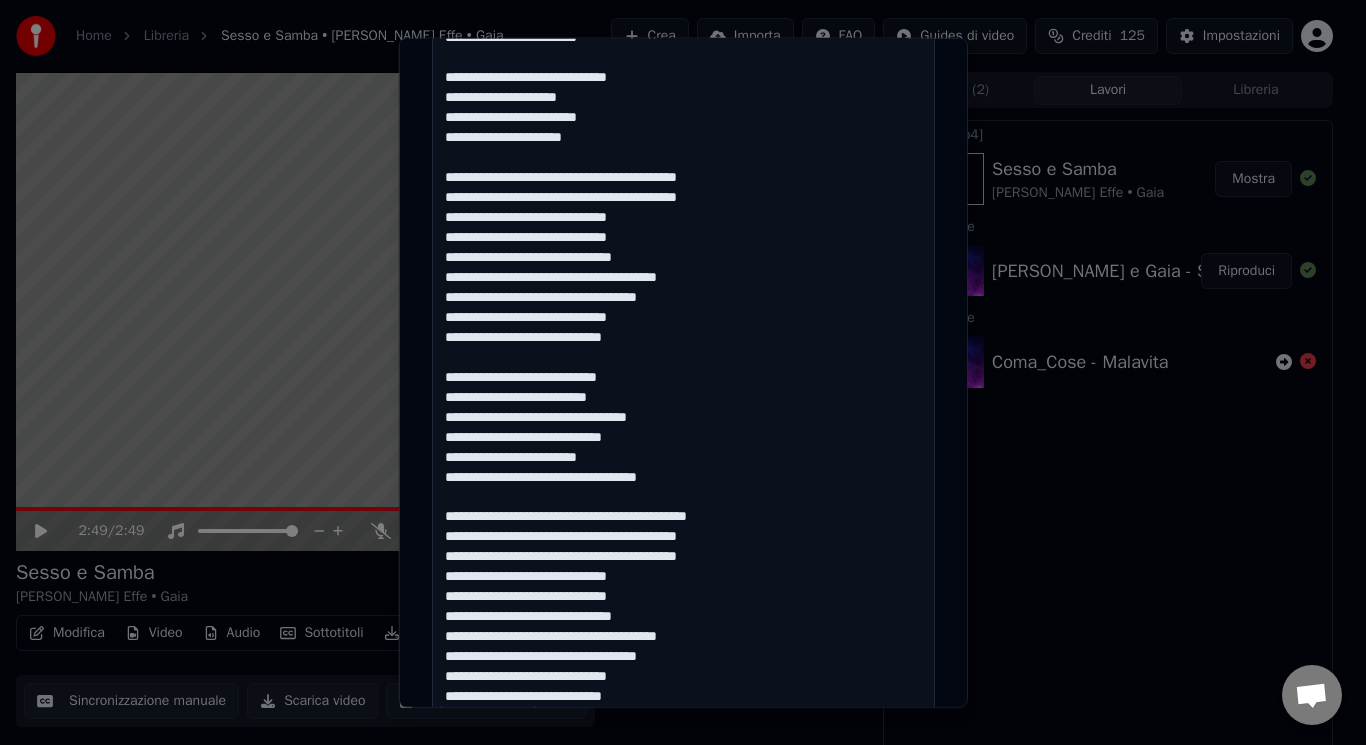 drag, startPoint x: 728, startPoint y: 521, endPoint x: 561, endPoint y: 493, distance: 169.33104 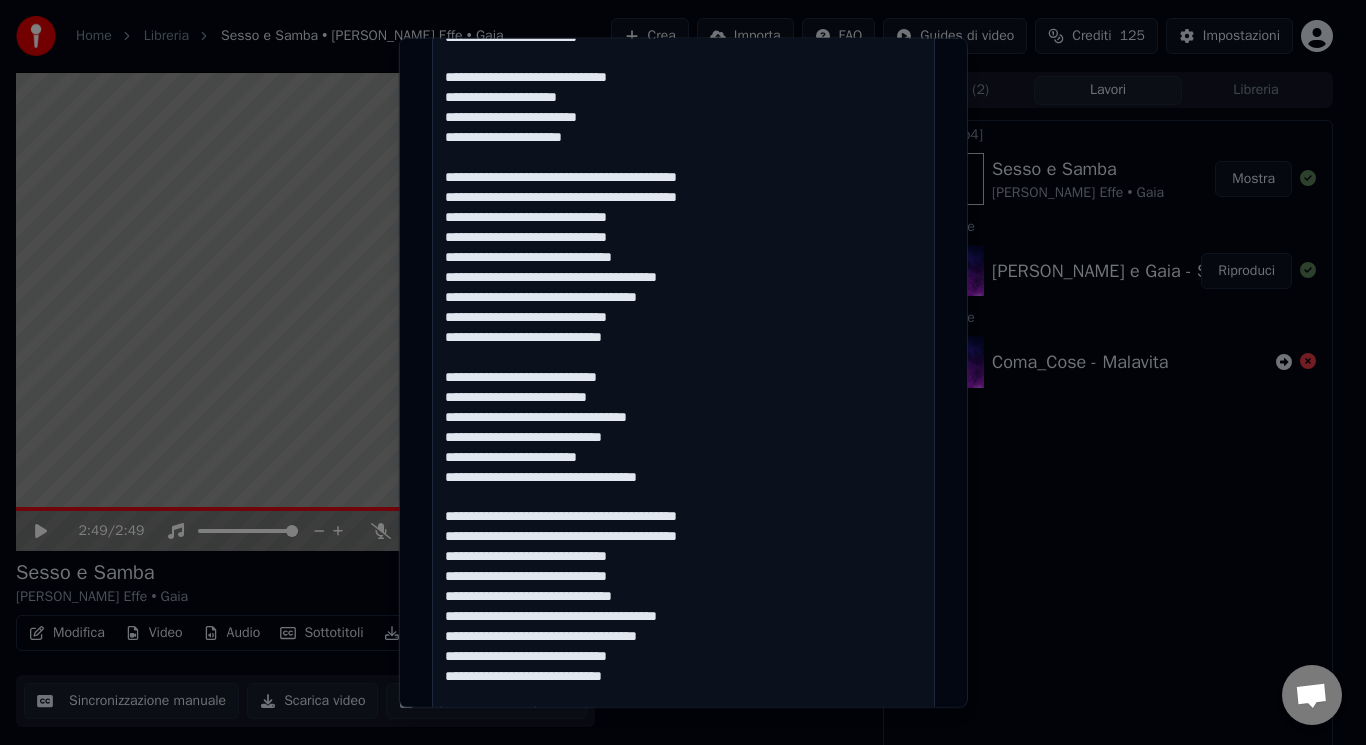 scroll, scrollTop: 1275, scrollLeft: 0, axis: vertical 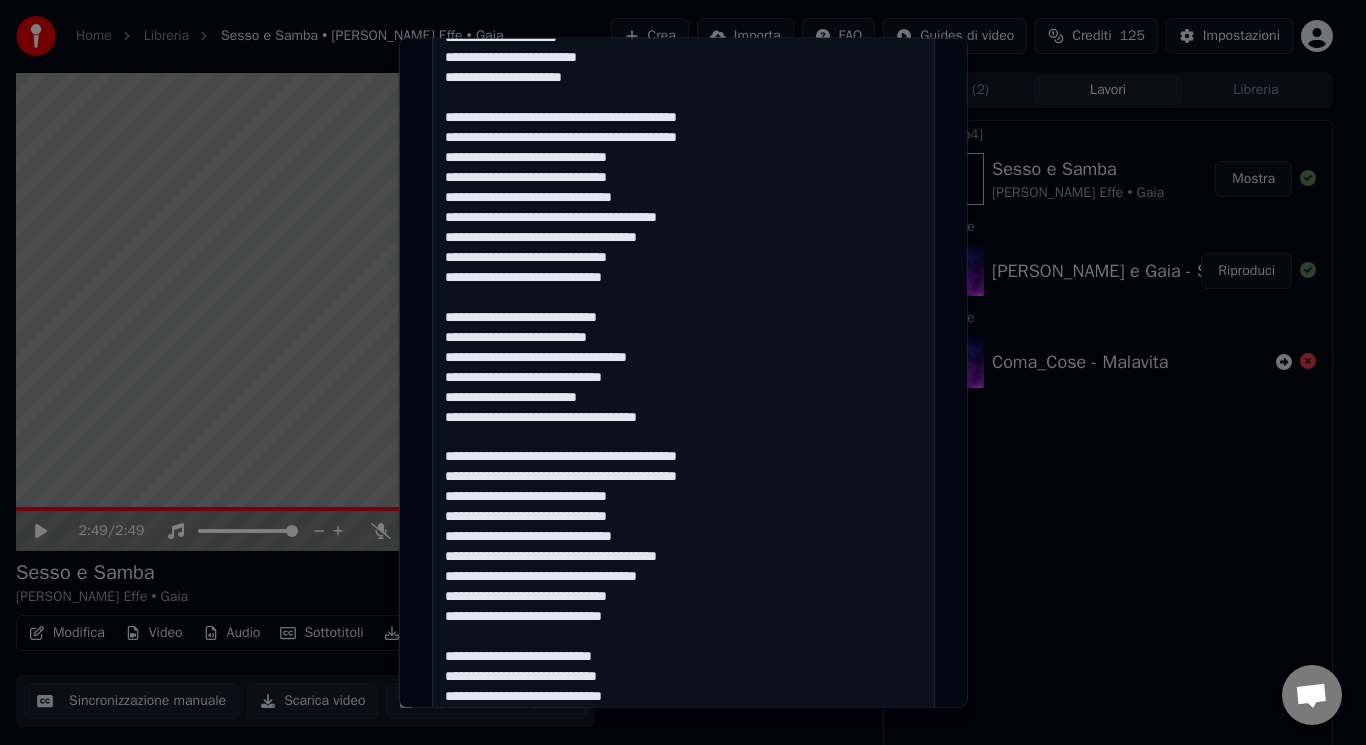 drag, startPoint x: 611, startPoint y: 653, endPoint x: 523, endPoint y: 641, distance: 88.814415 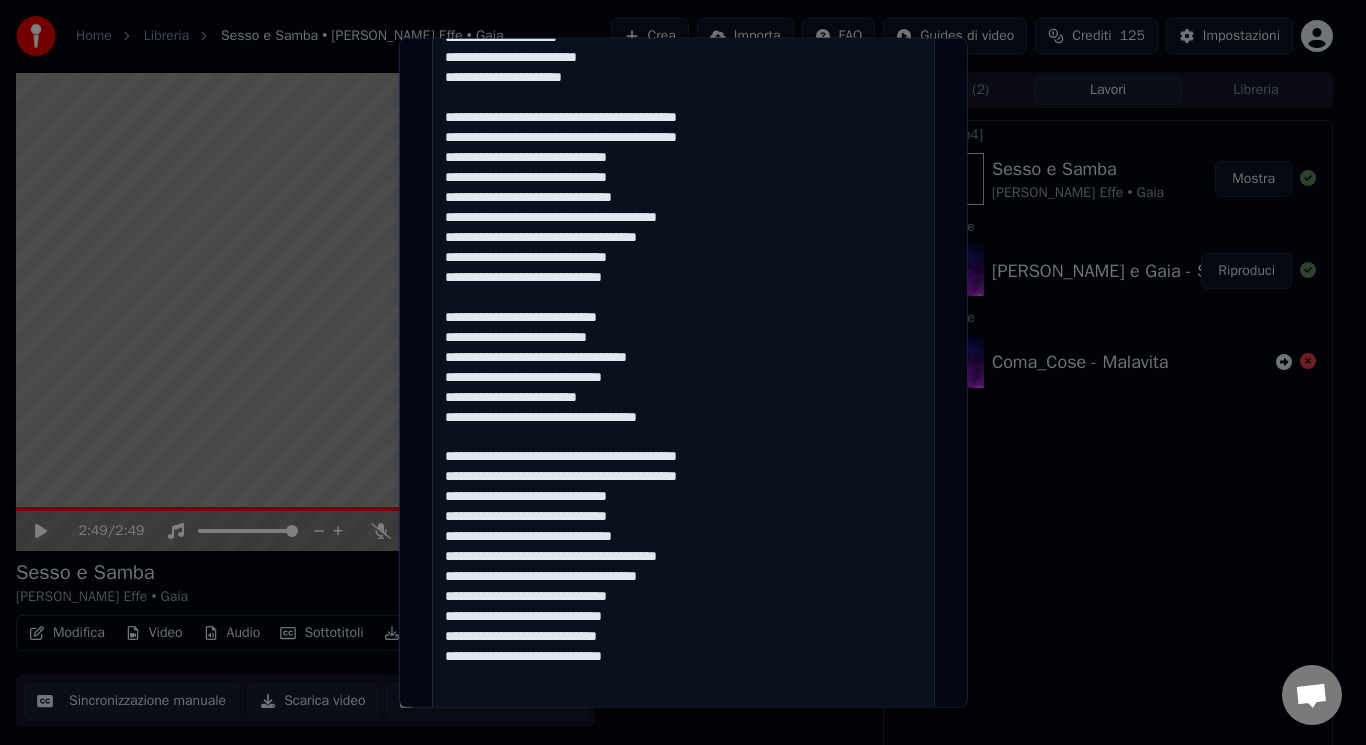 type on "**********" 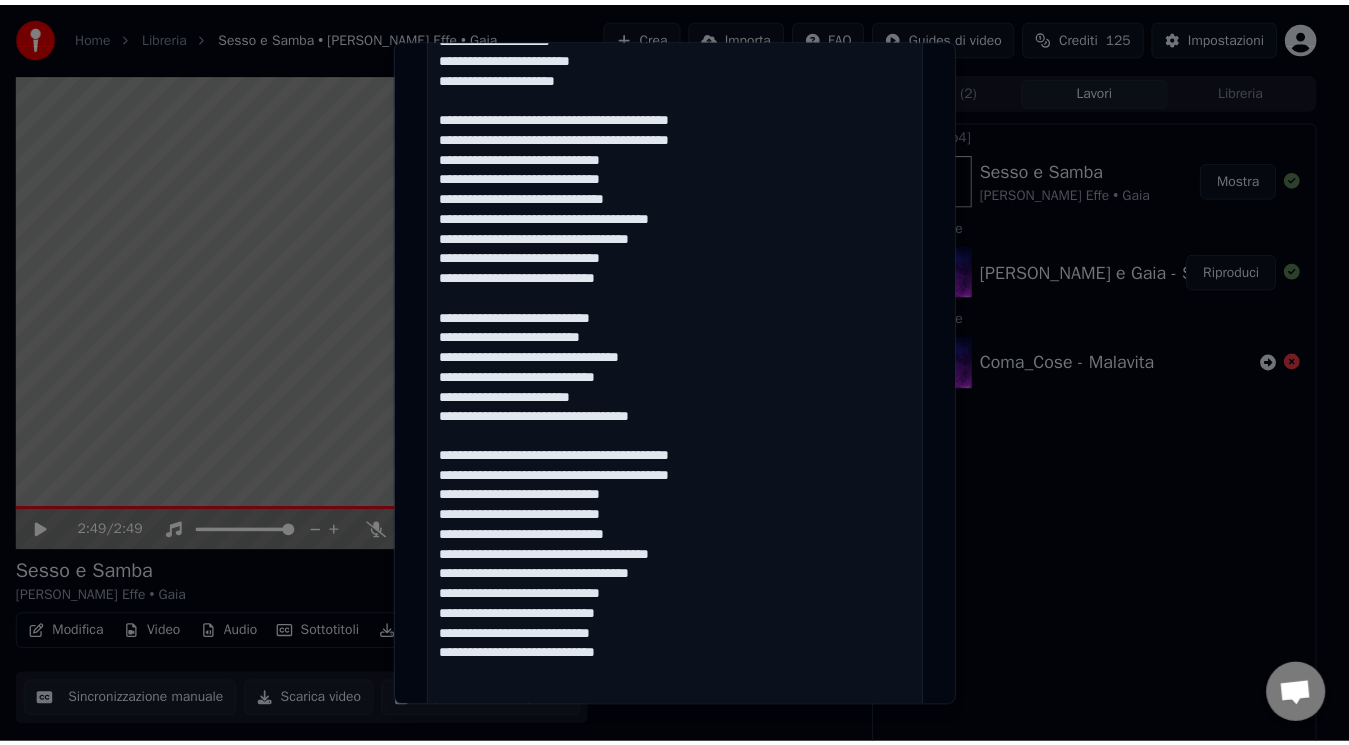 scroll, scrollTop: 1912, scrollLeft: 0, axis: vertical 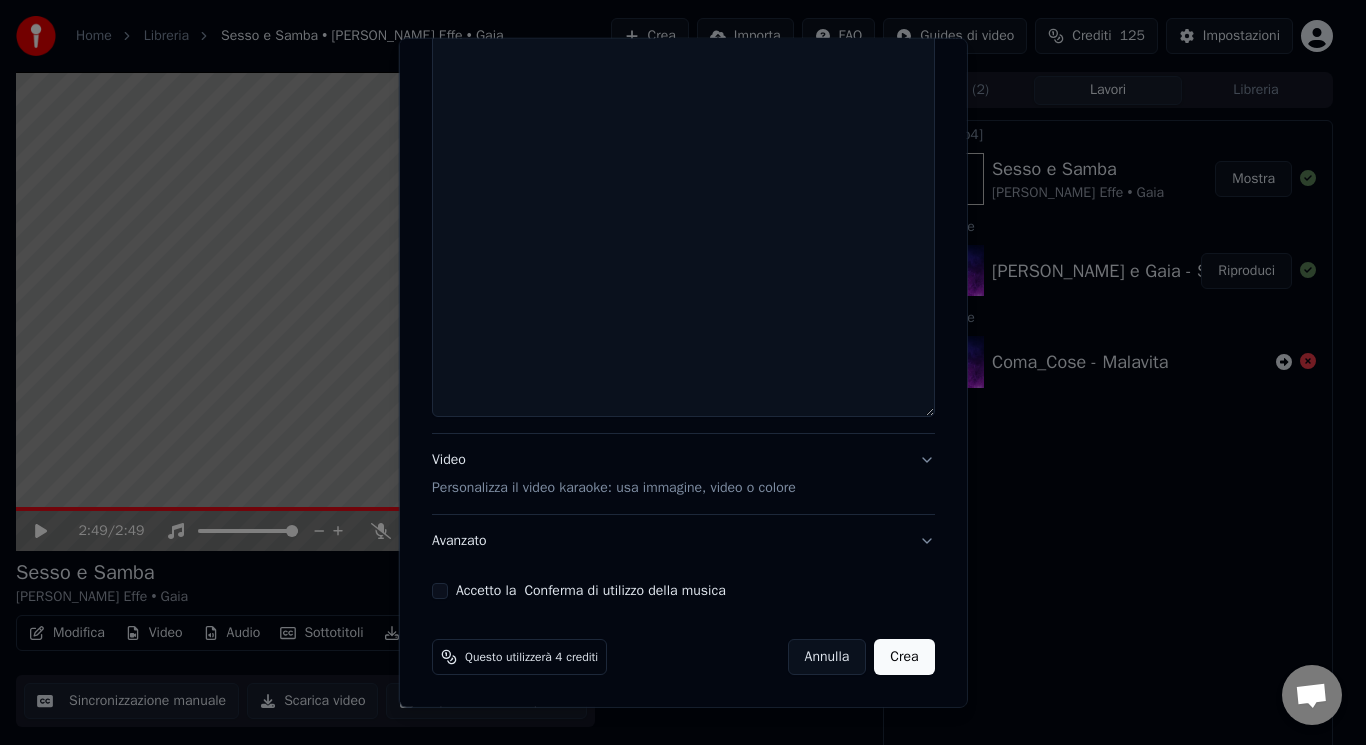 click on "Accetto la   Conferma di utilizzo della musica" at bounding box center (440, 591) 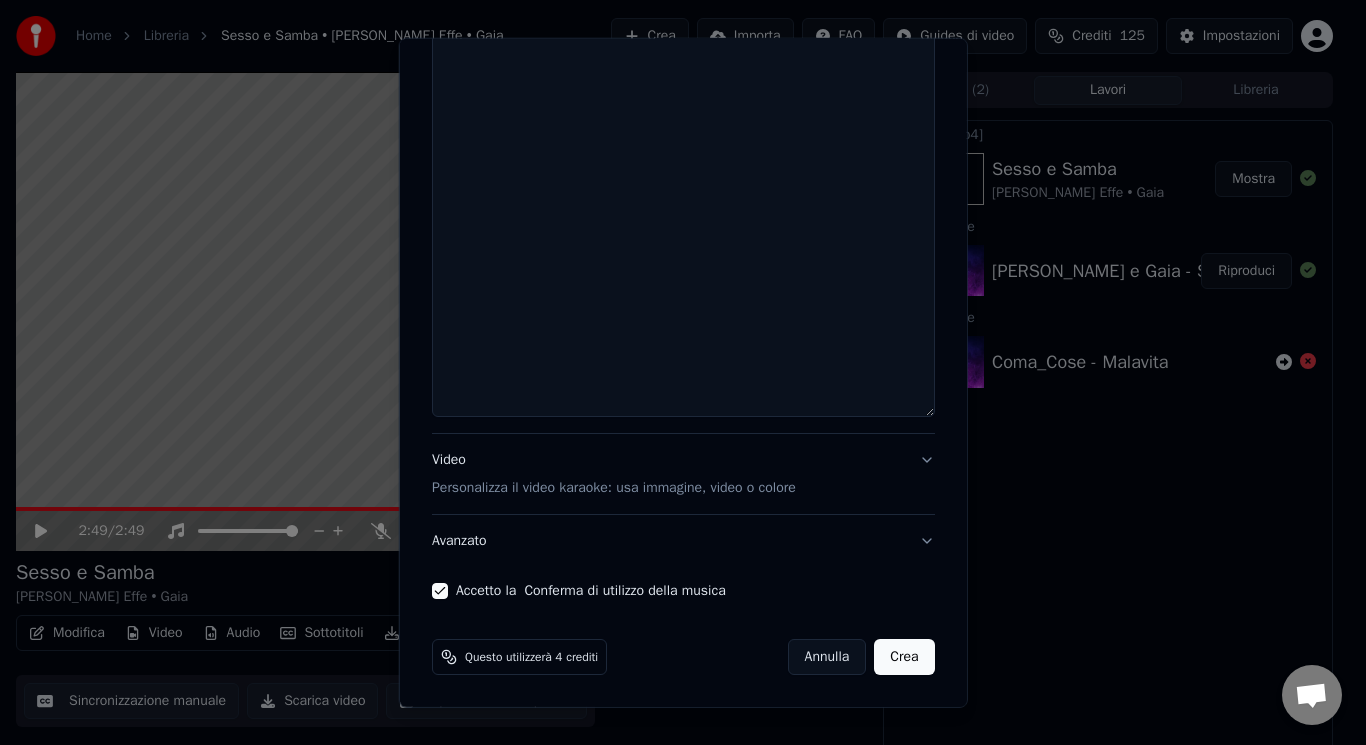 click on "Crea" at bounding box center [904, 657] 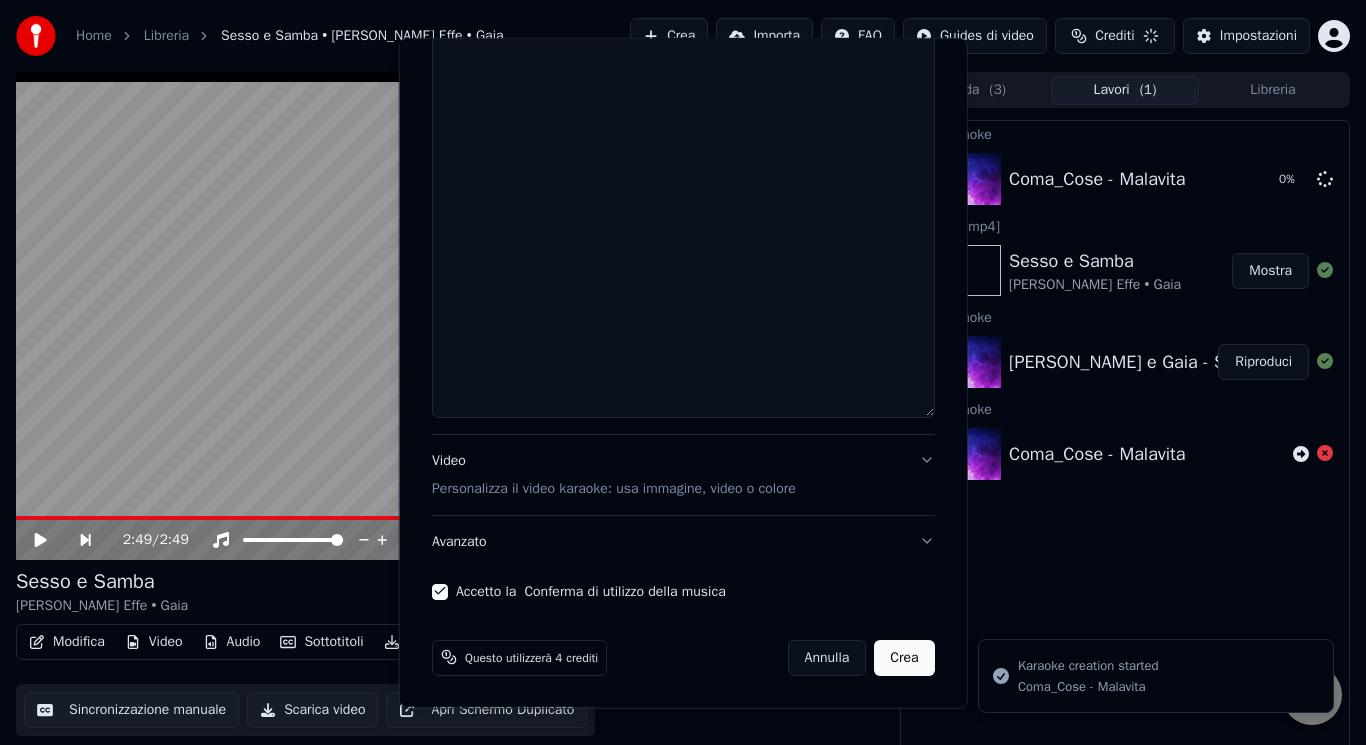 type 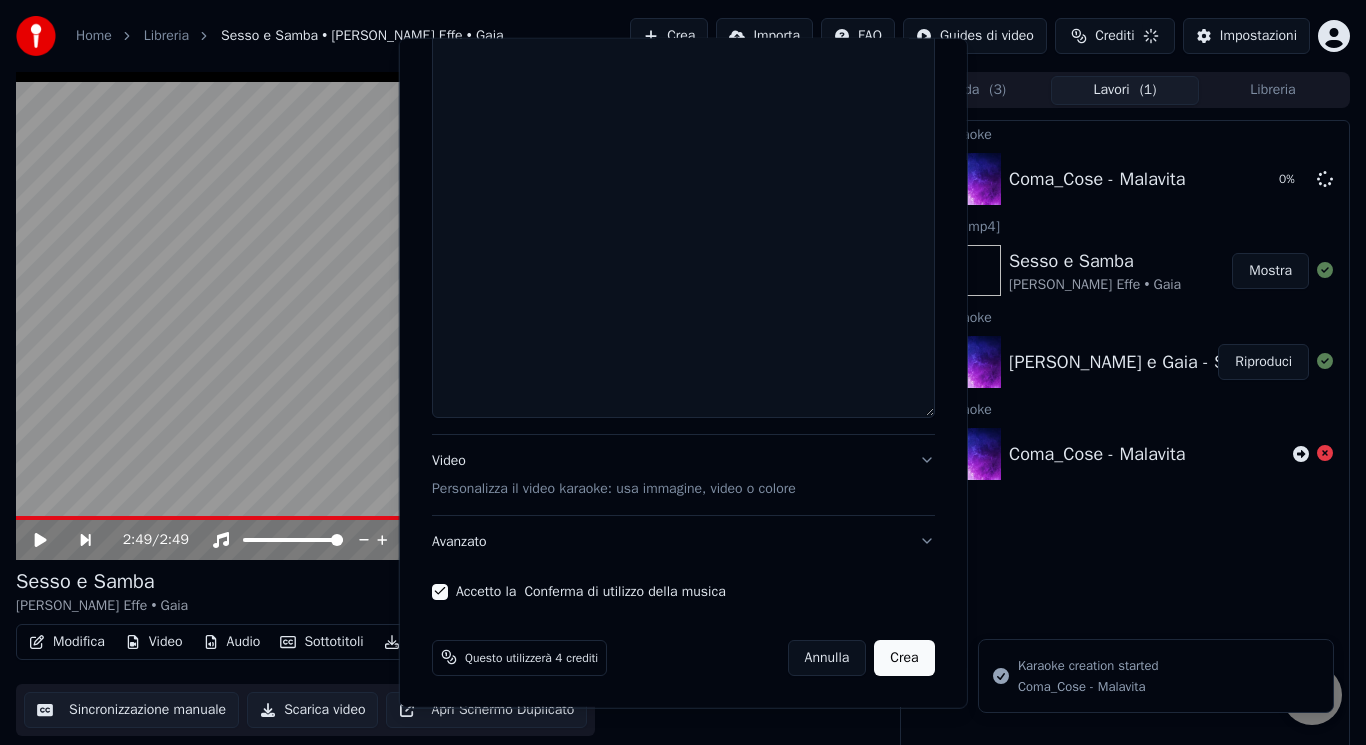 type 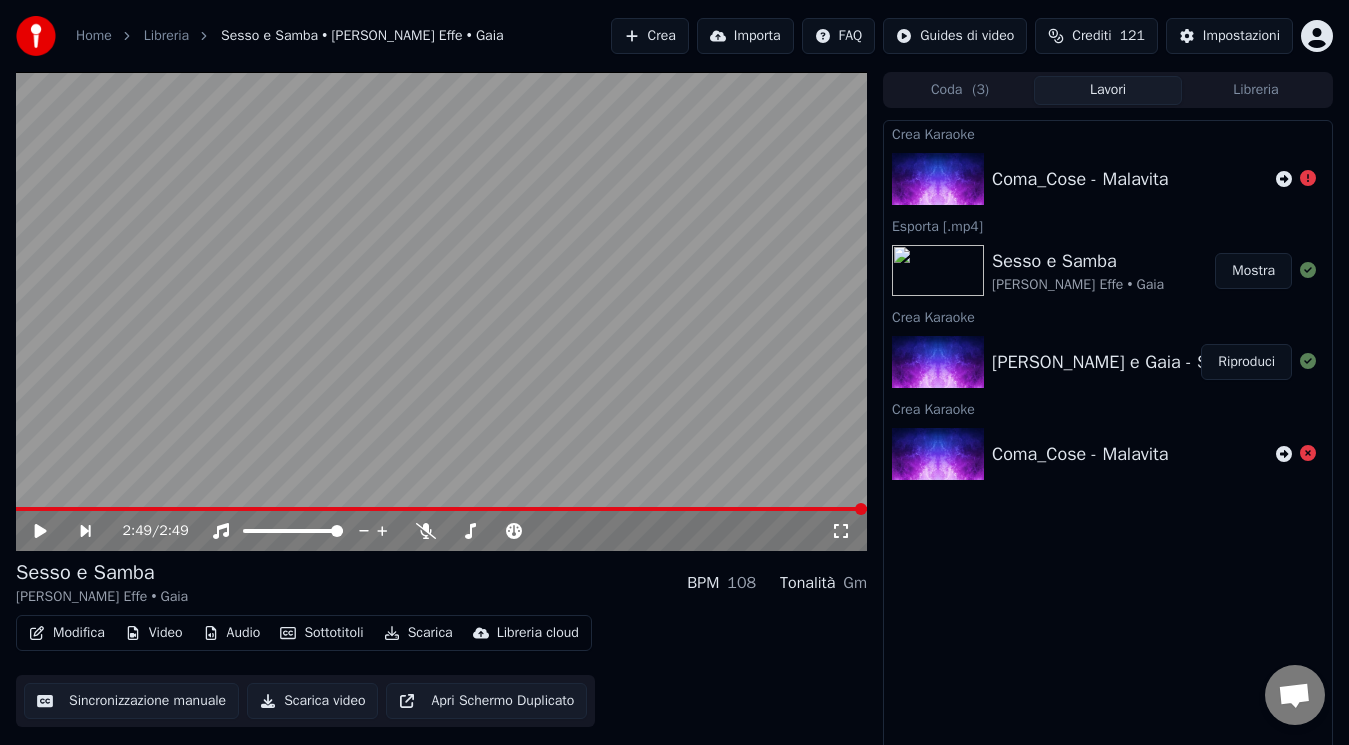 click 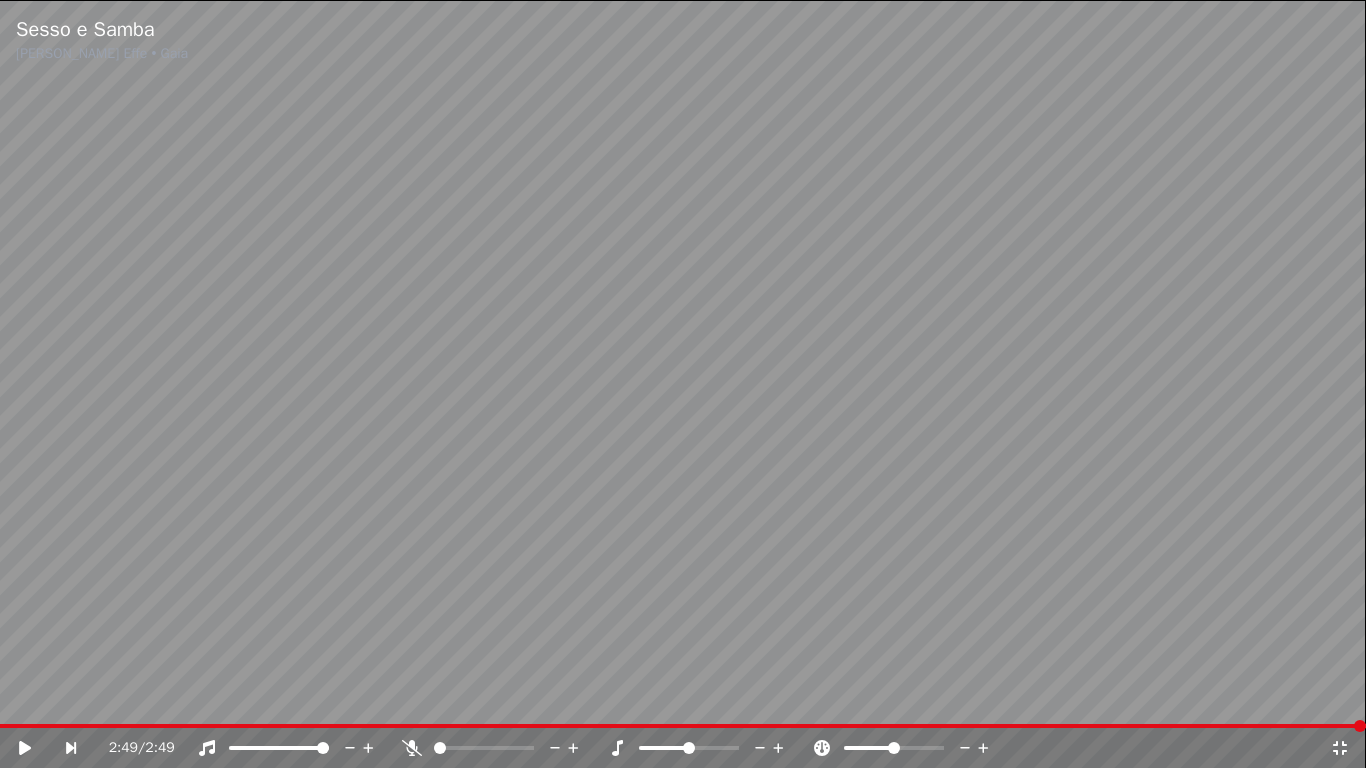 click 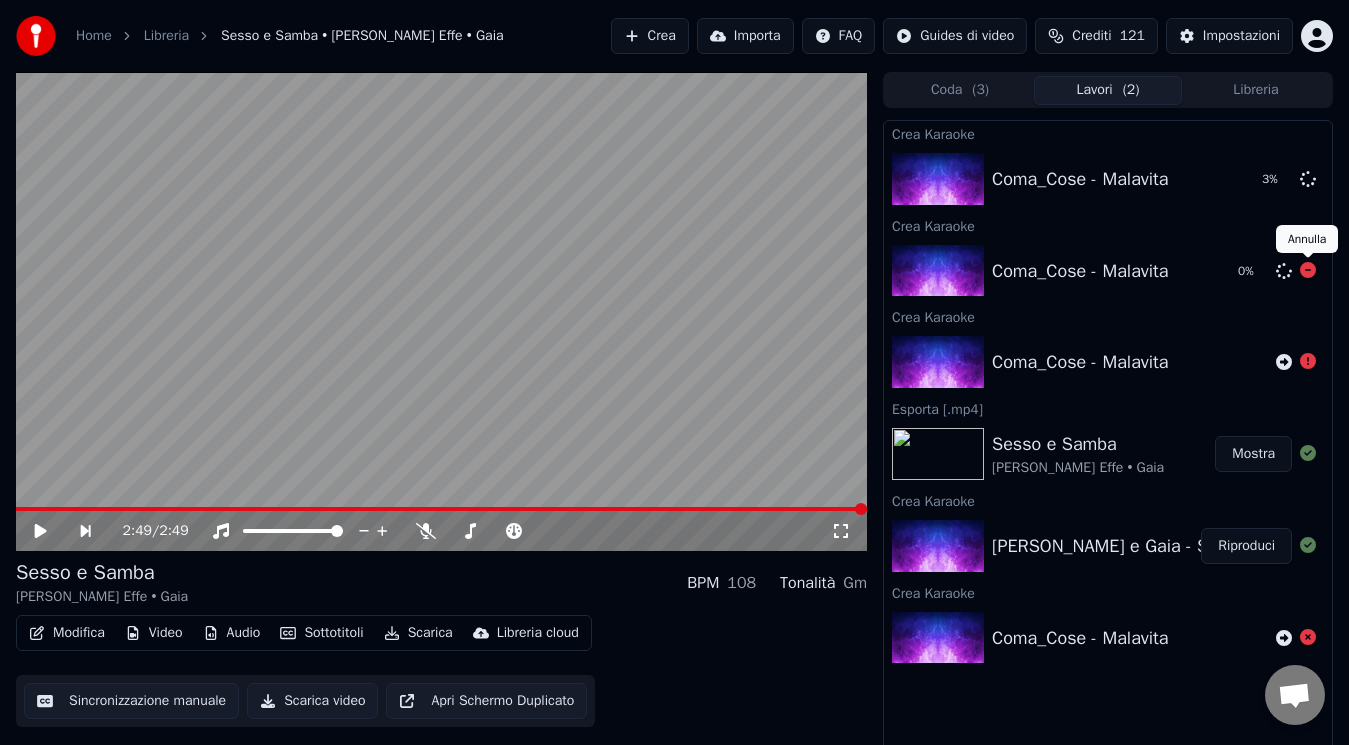 click 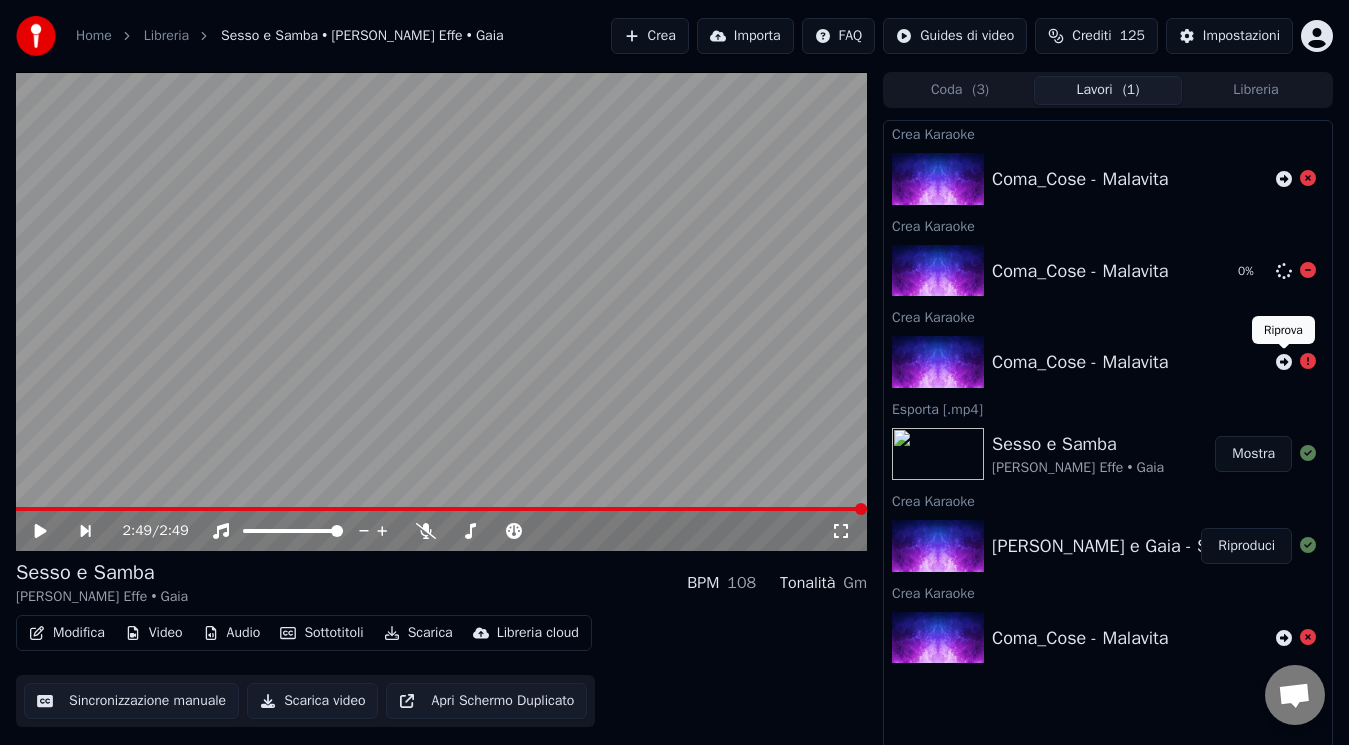 click 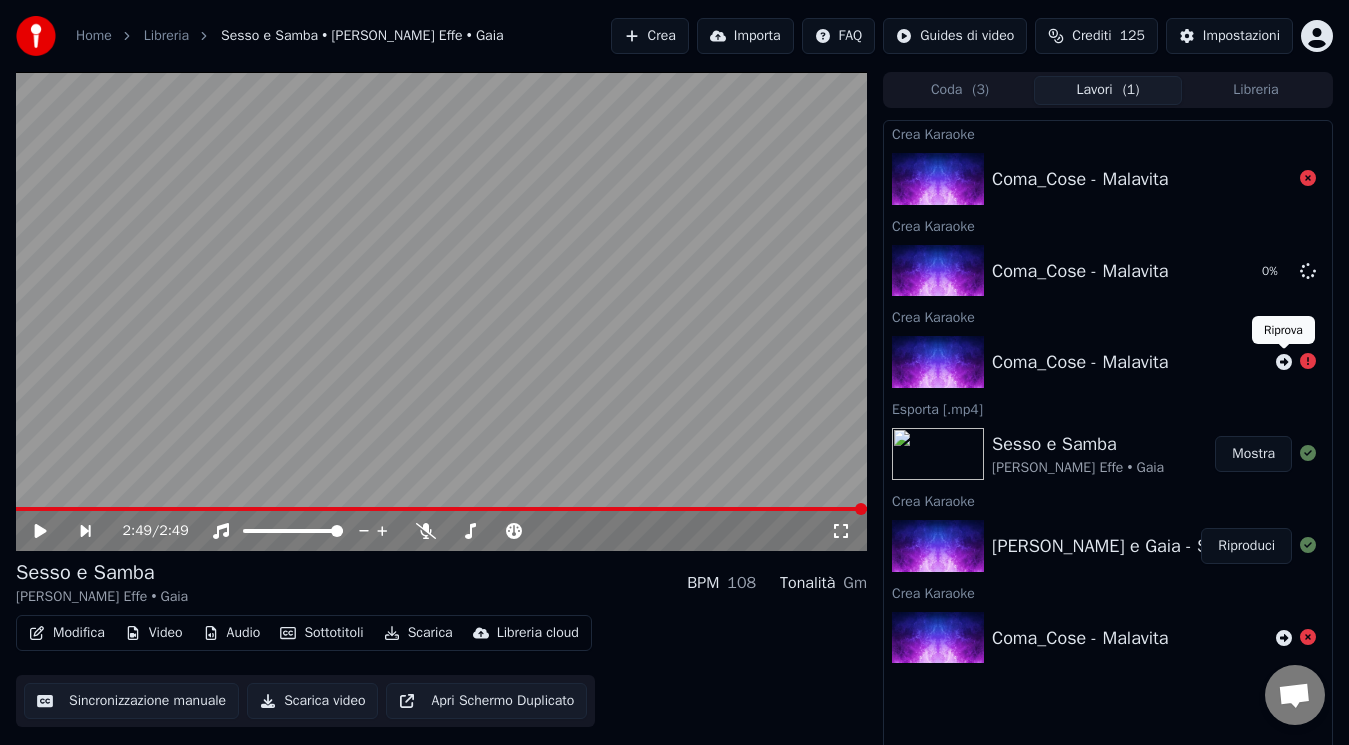 click 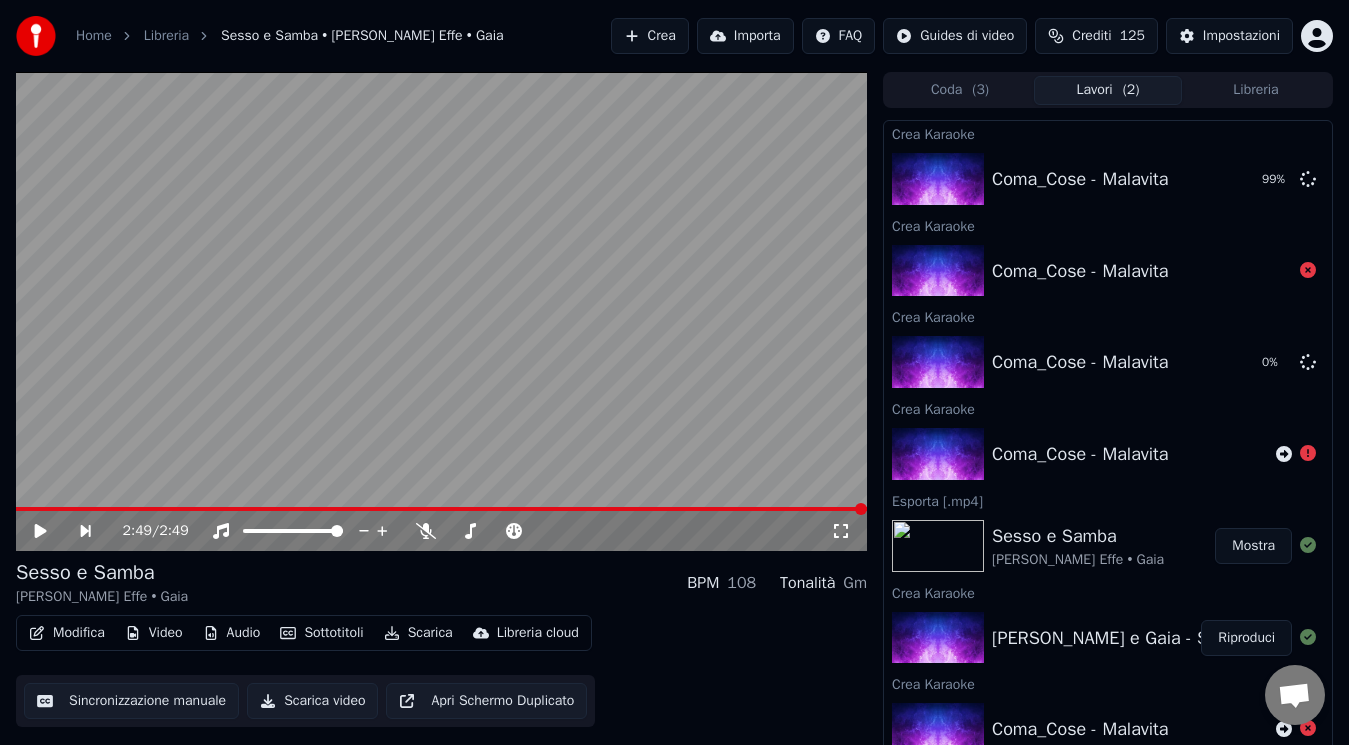 click 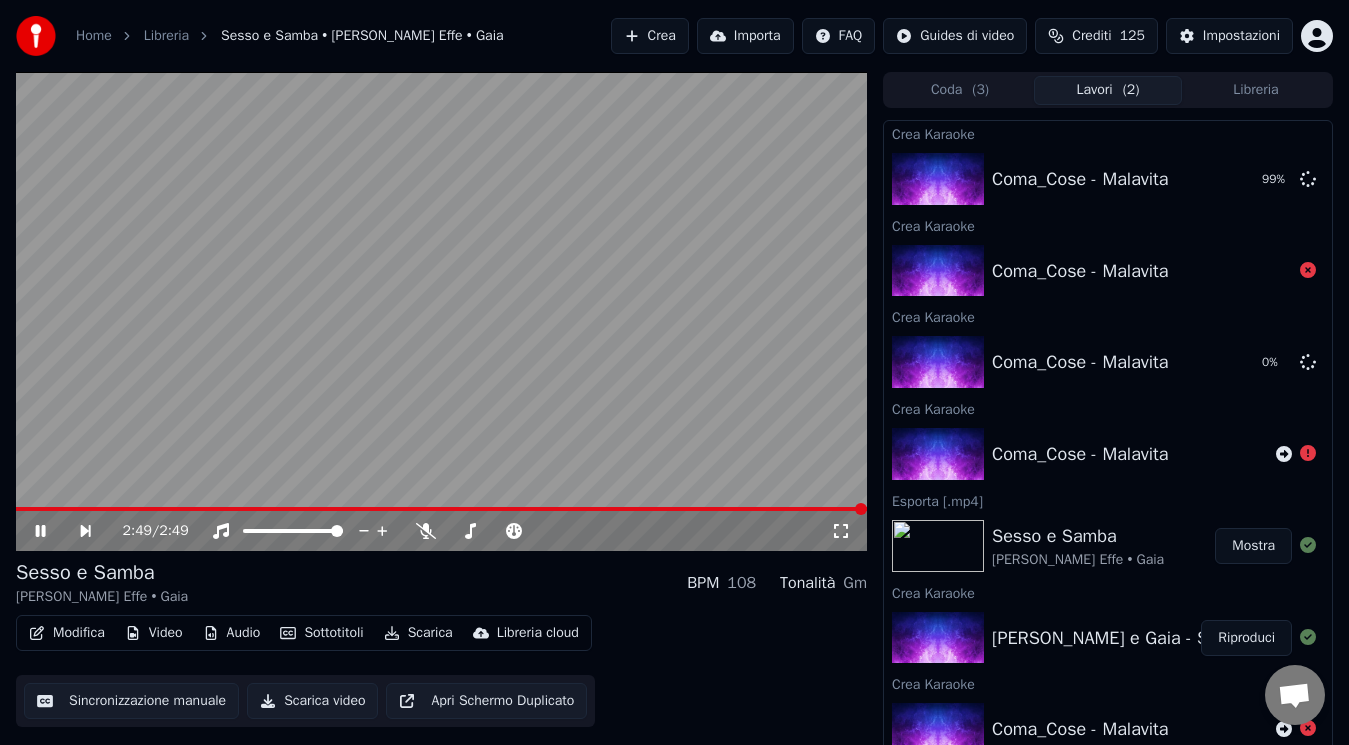 click 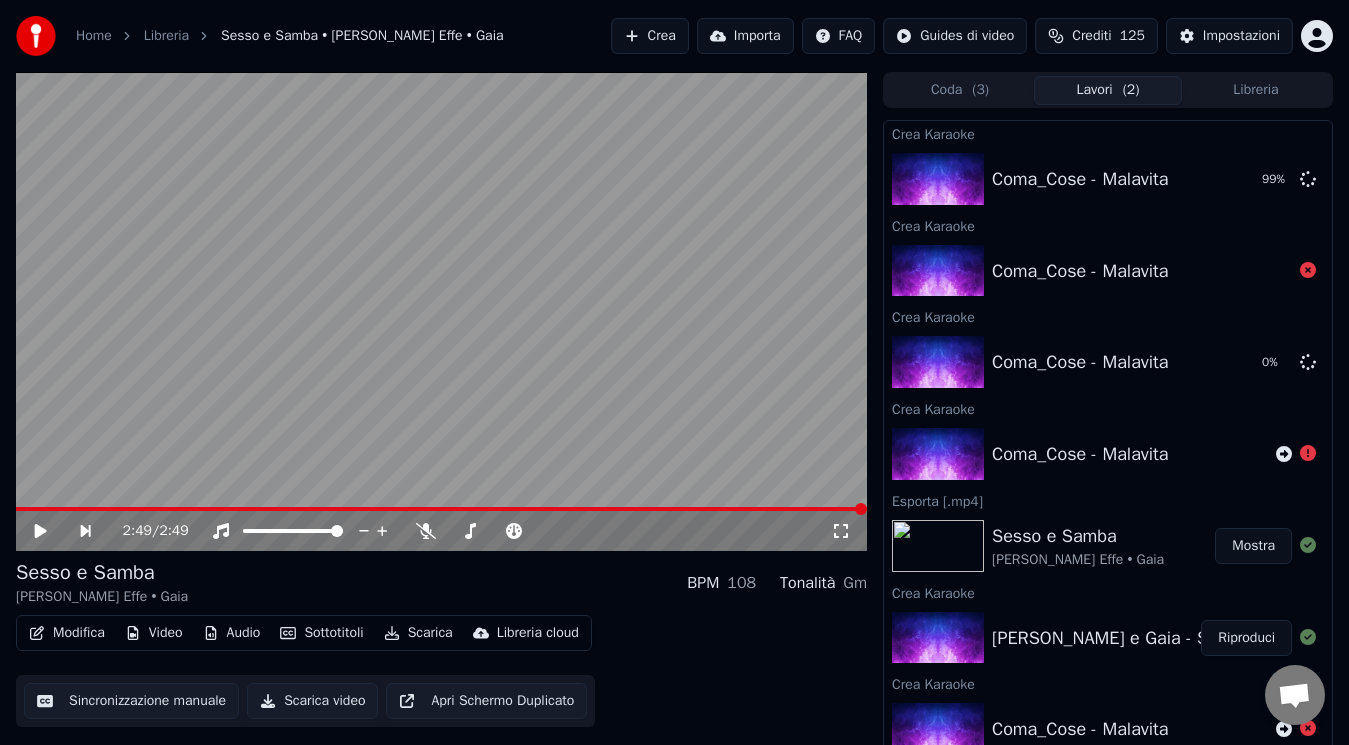 click at bounding box center [441, 509] 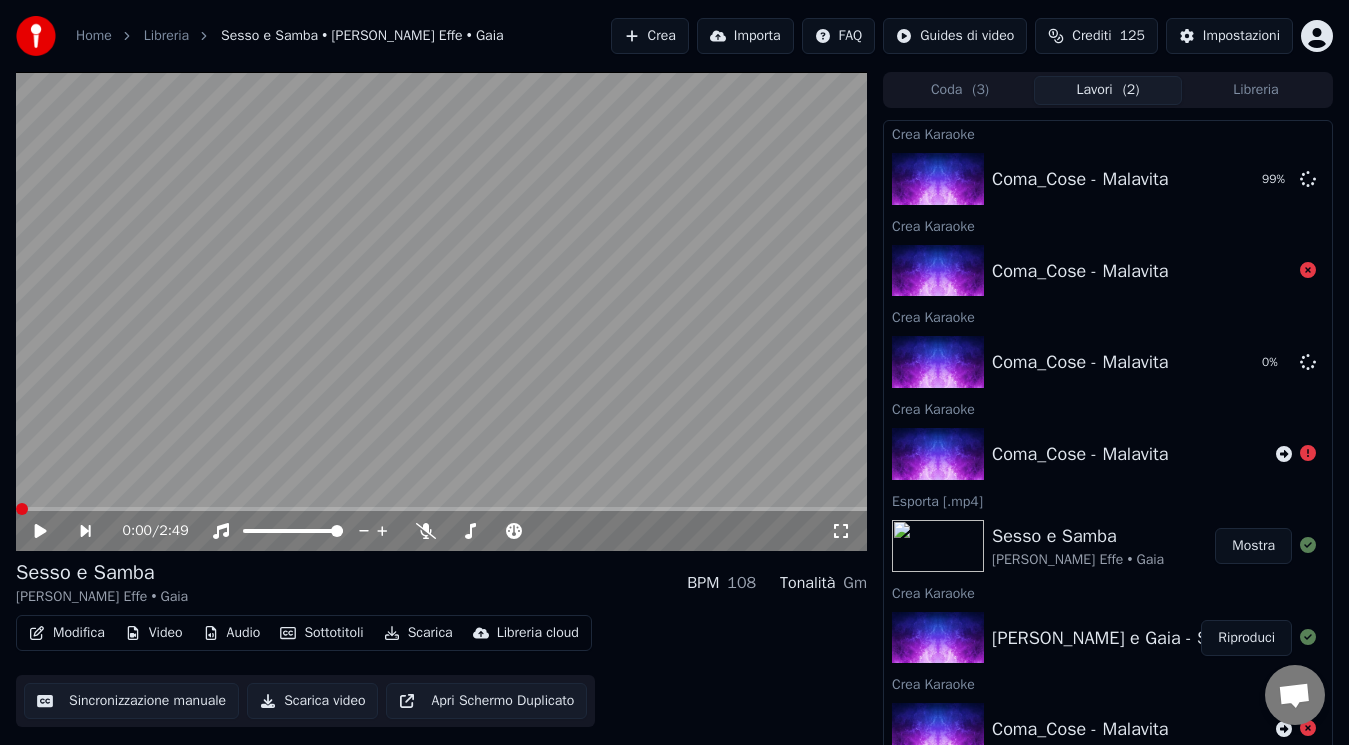 click at bounding box center (22, 509) 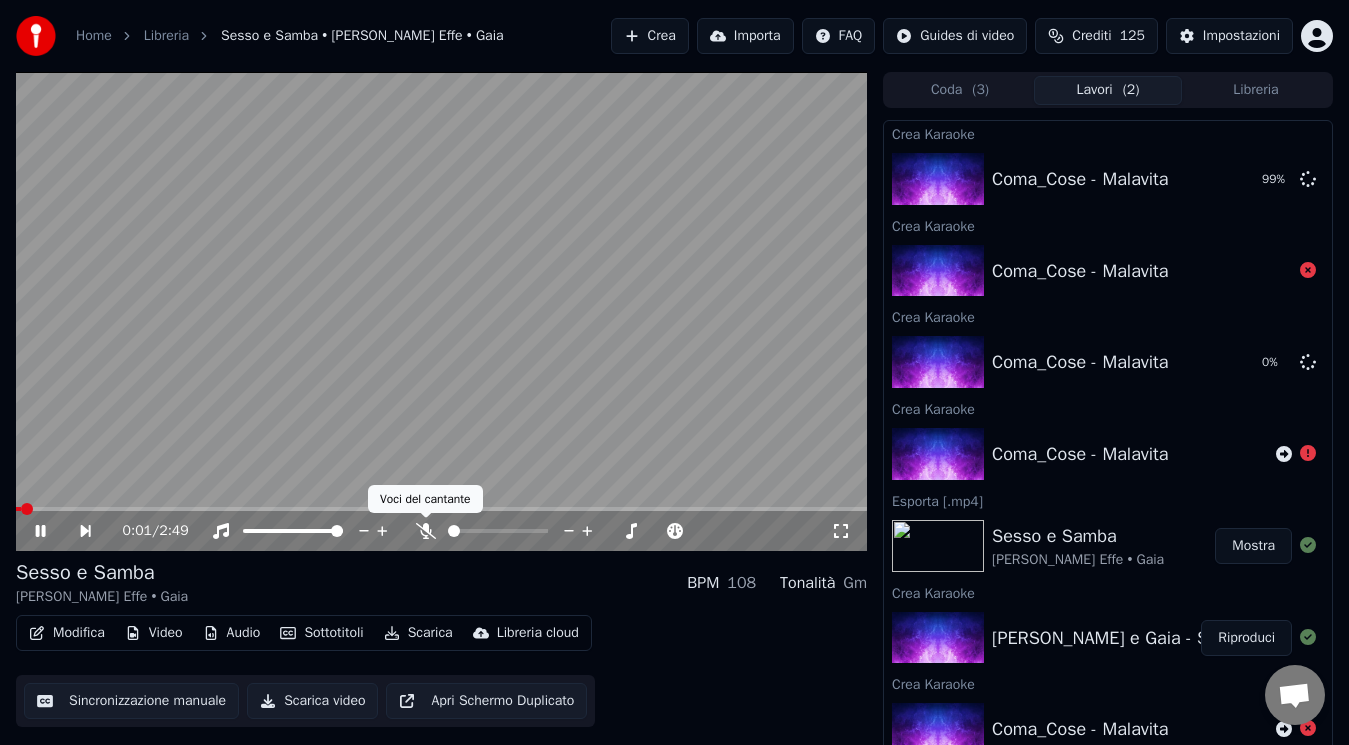 click 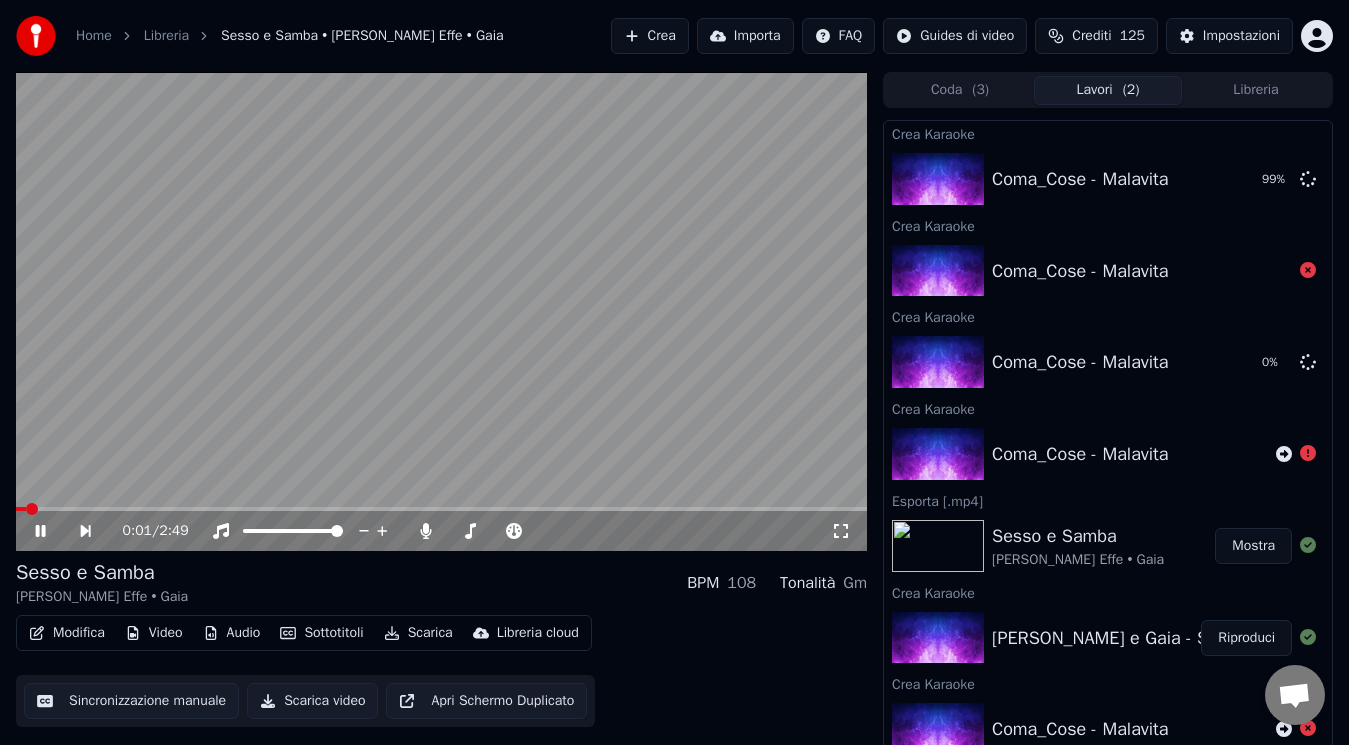 click at bounding box center [21, 509] 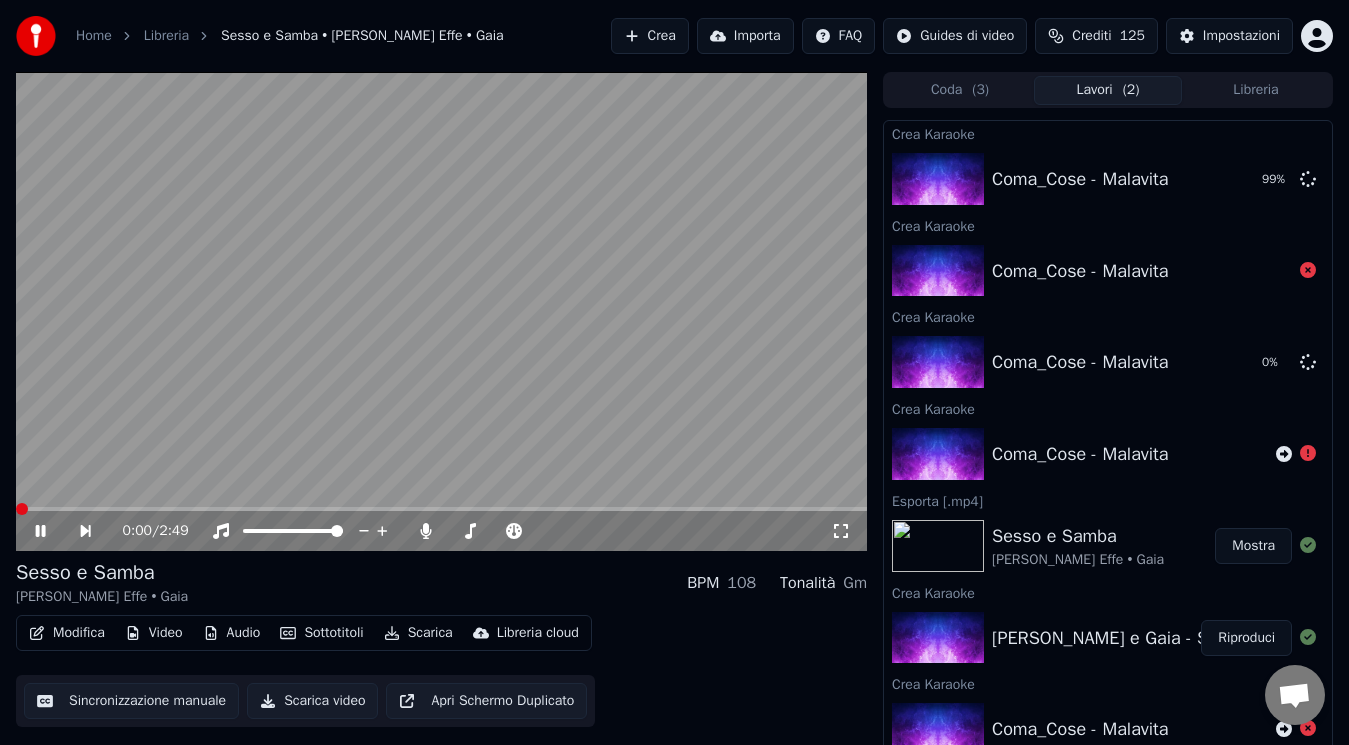 click at bounding box center [22, 509] 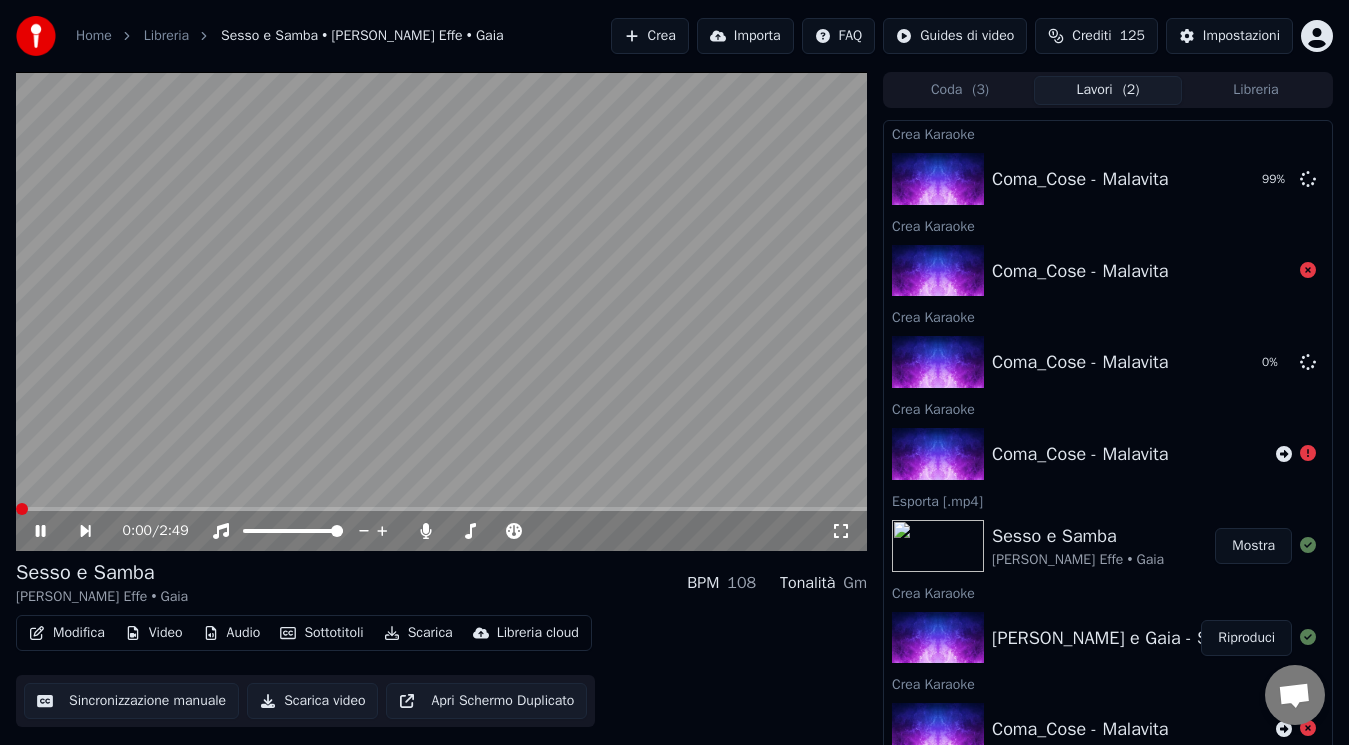 click at bounding box center (22, 509) 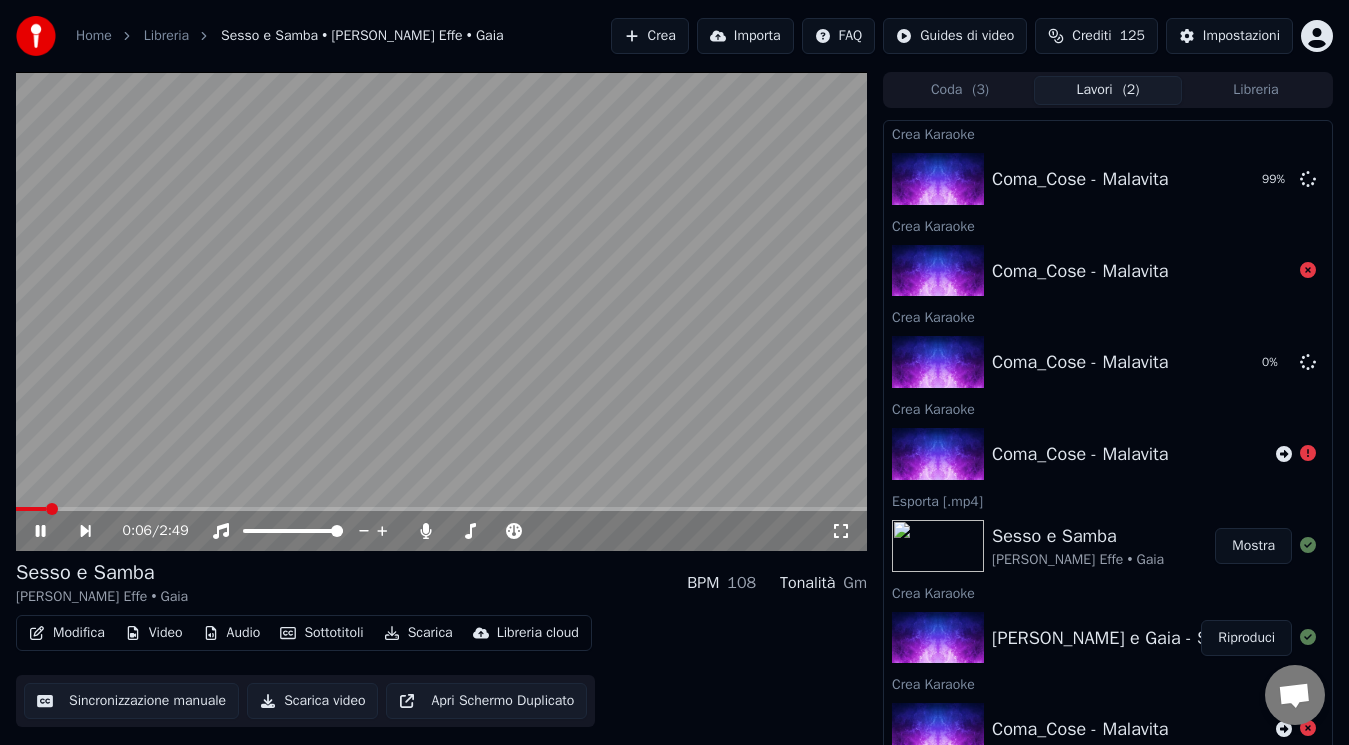click 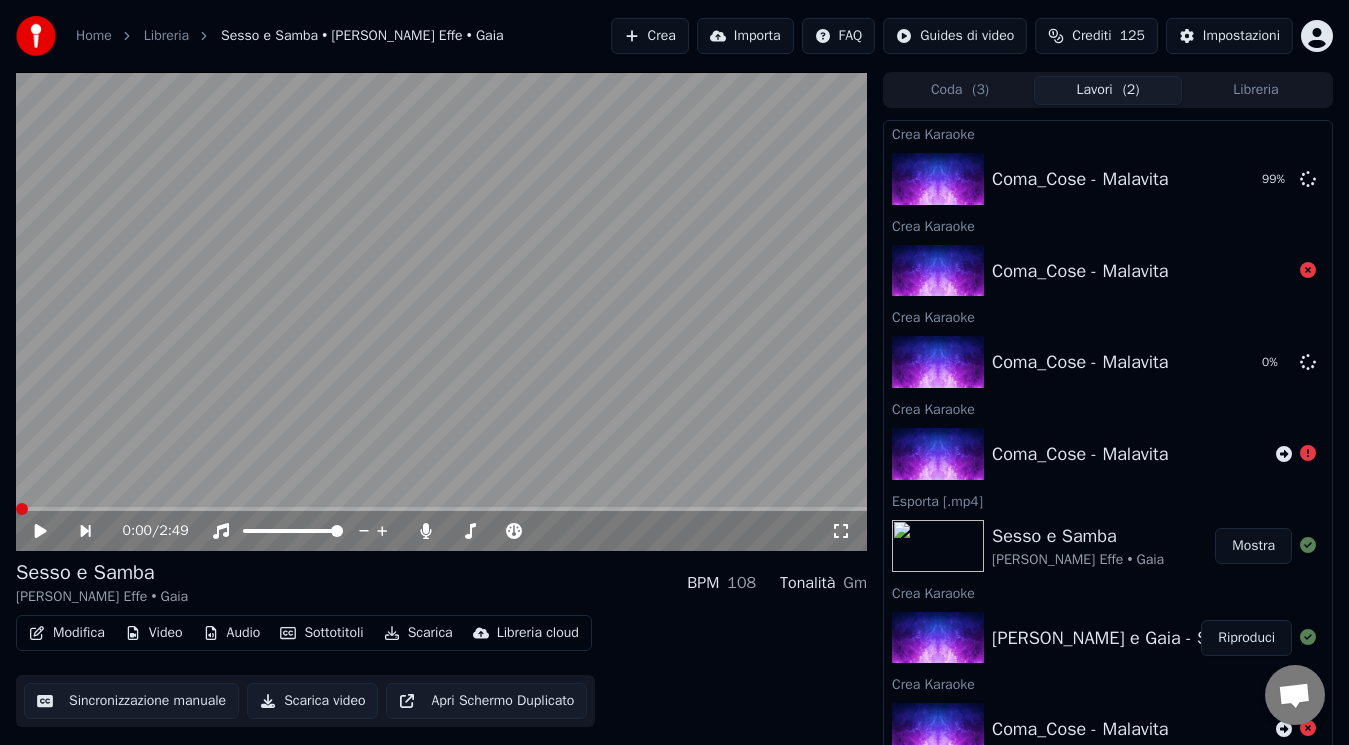 click at bounding box center (22, 509) 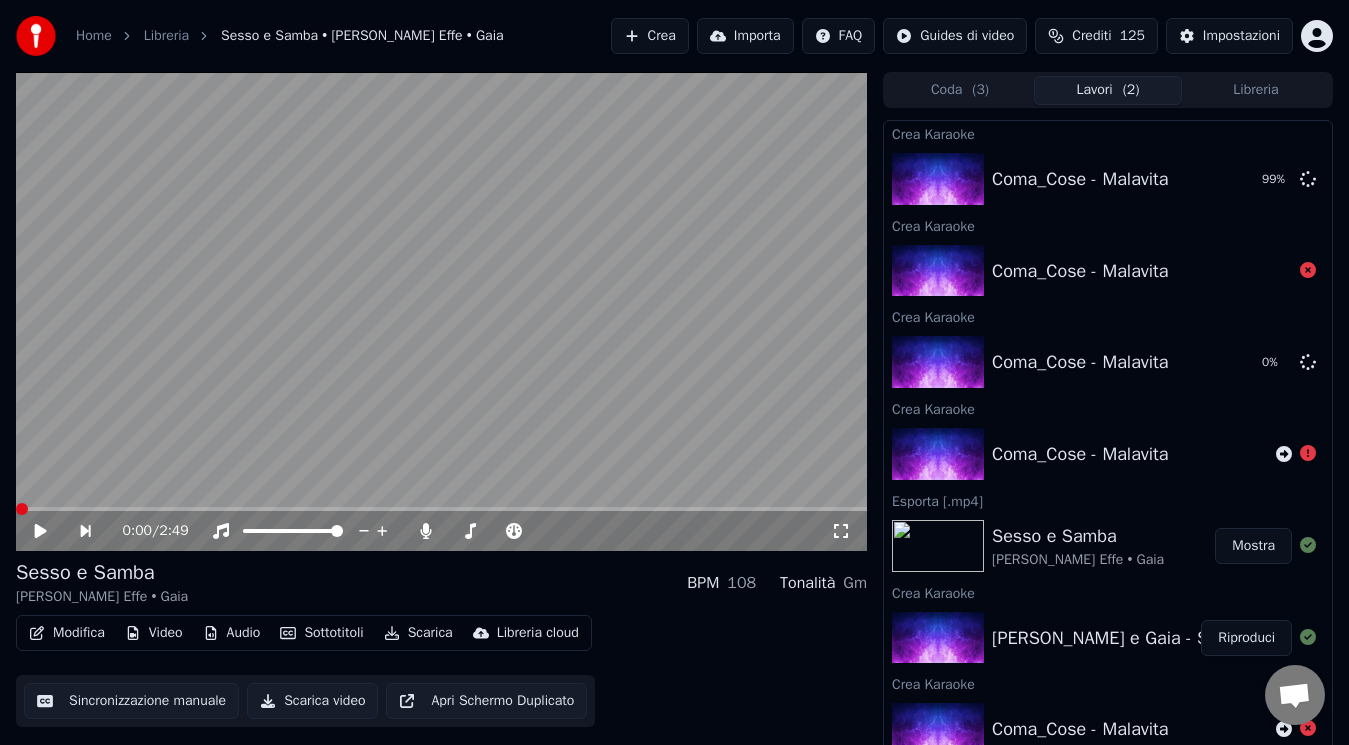 click 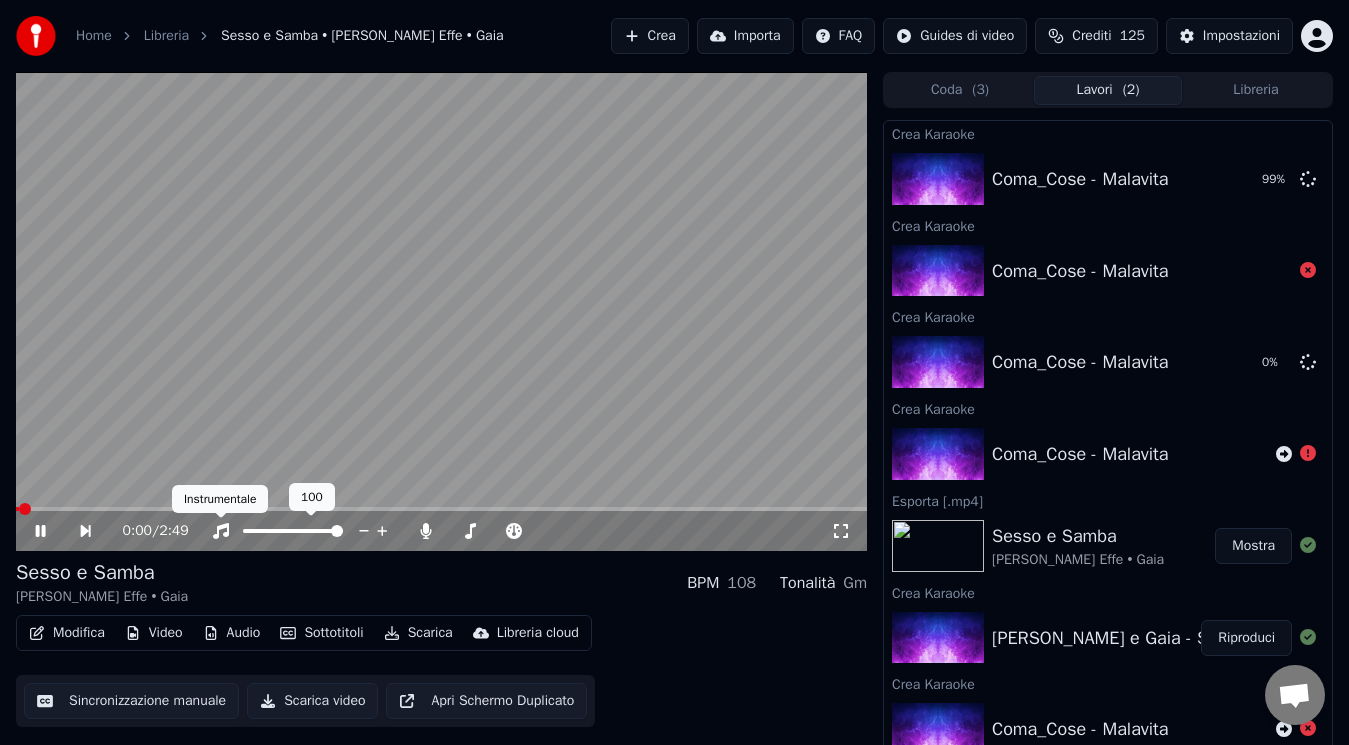 click 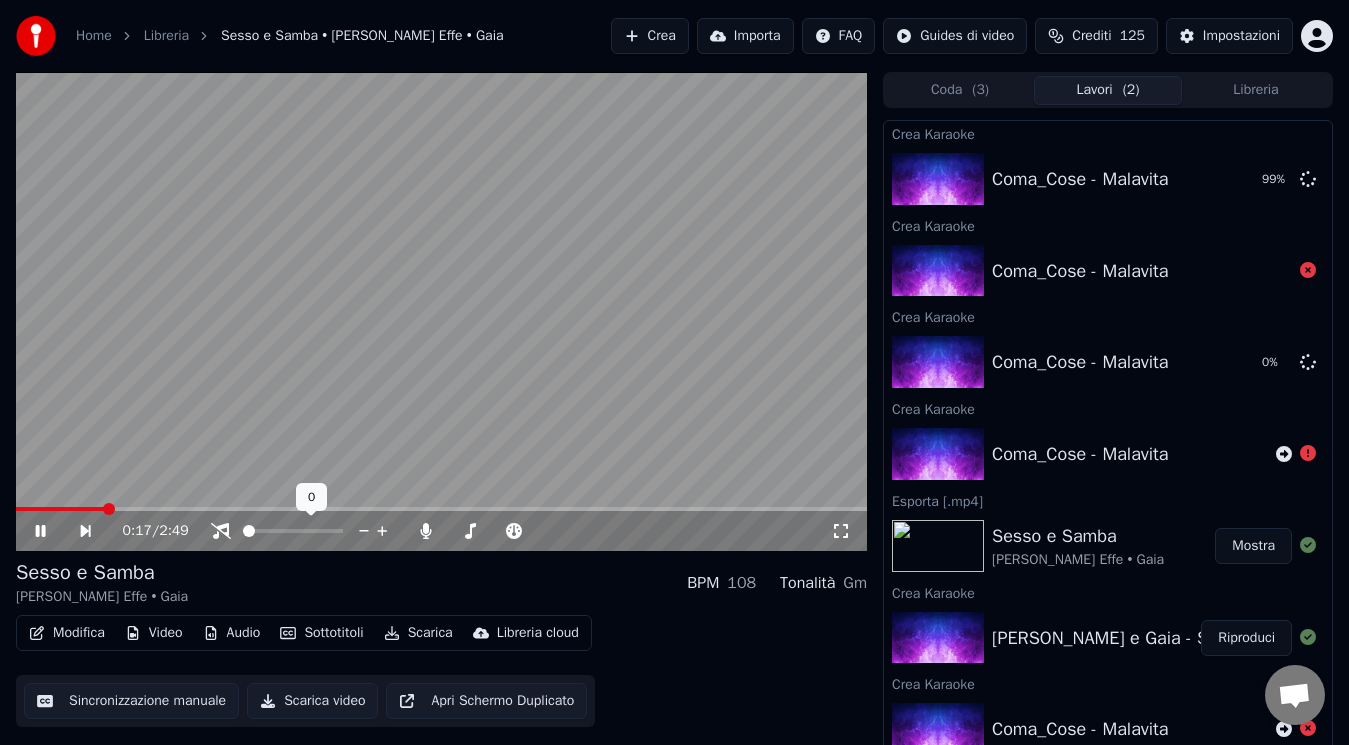 click 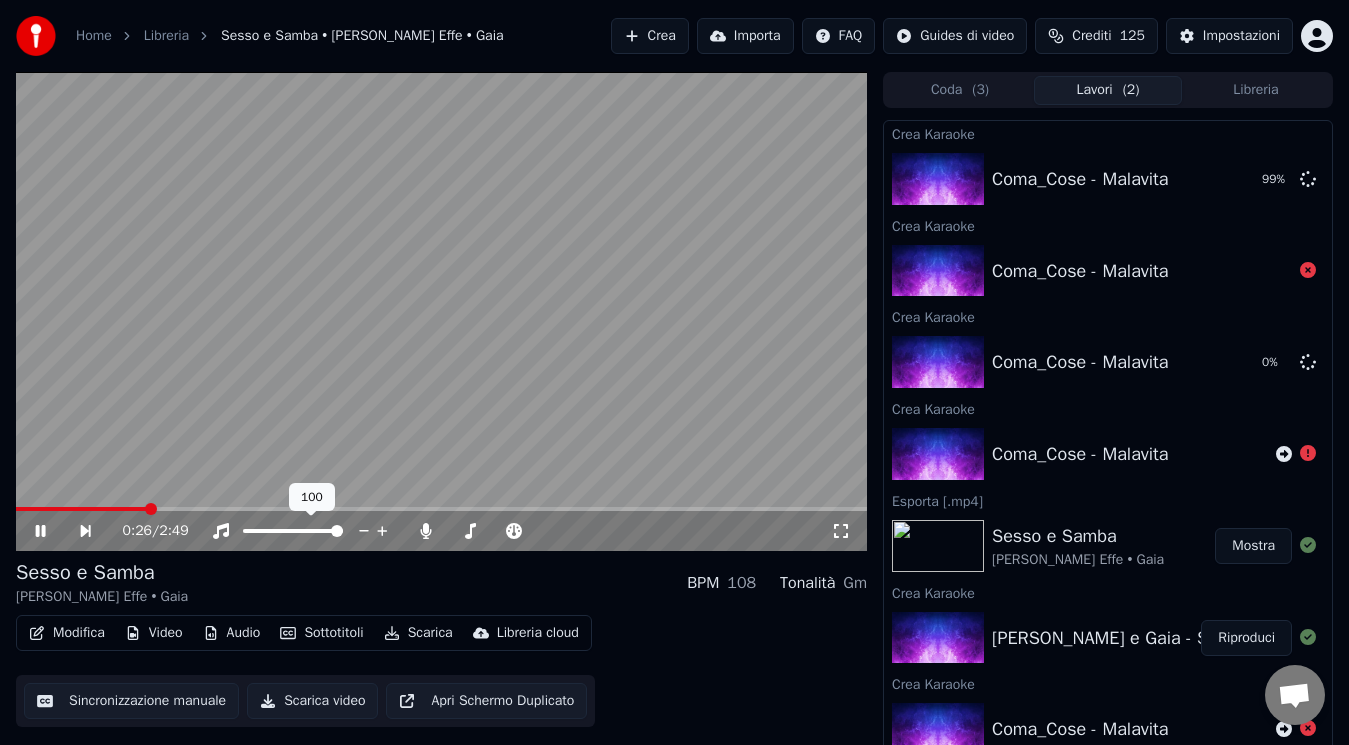 click 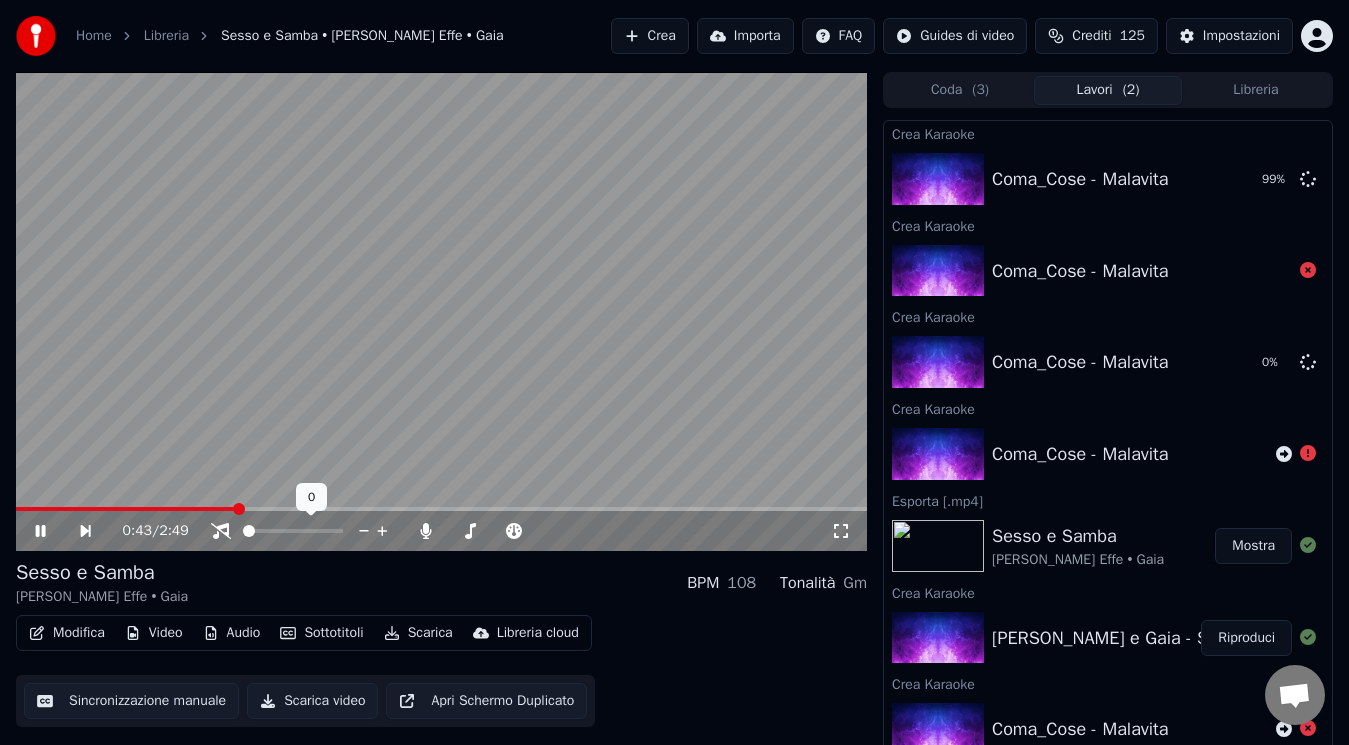click 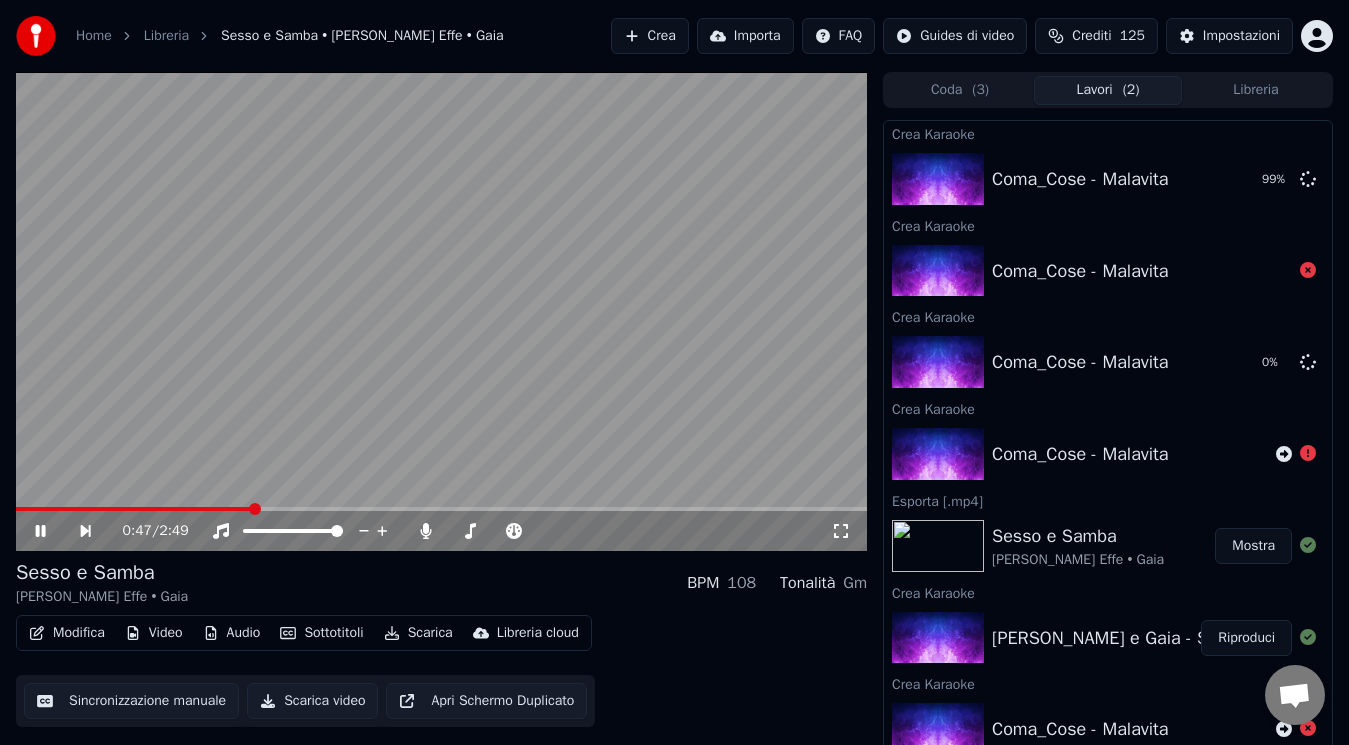 click 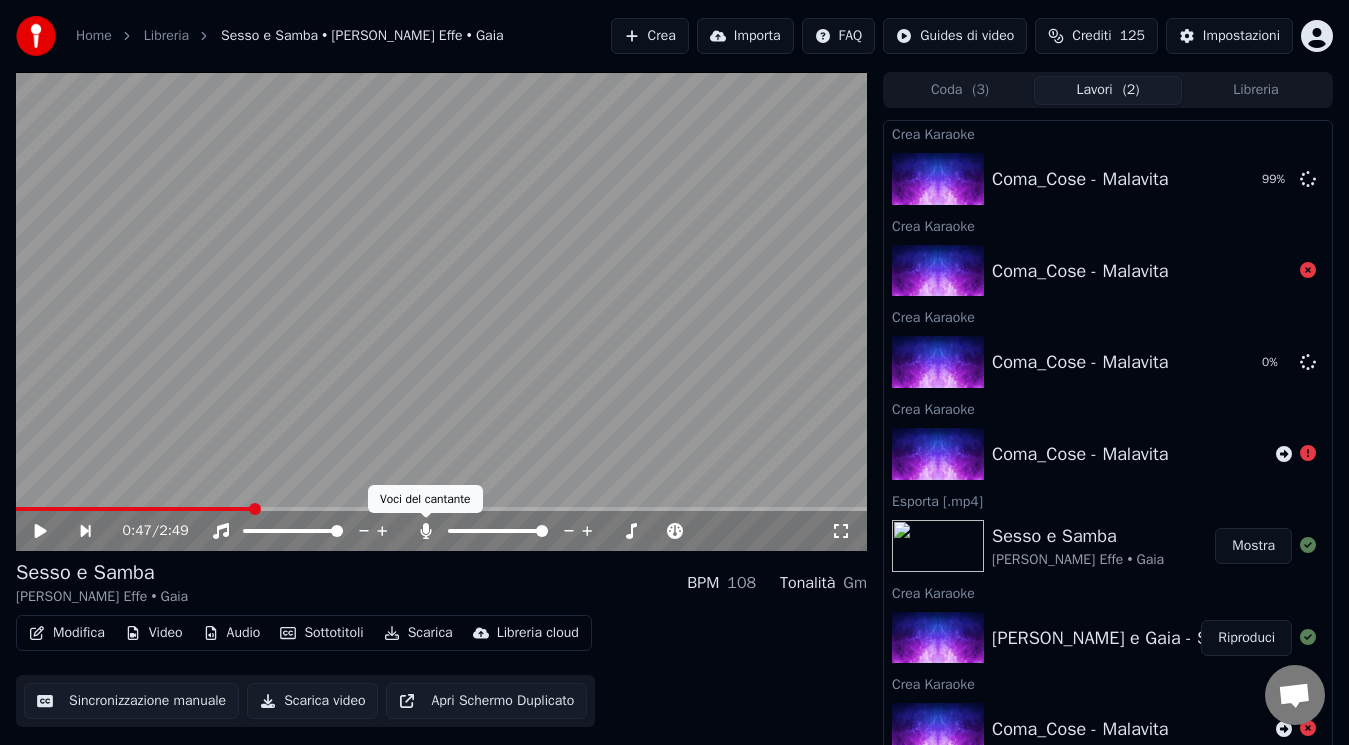 click 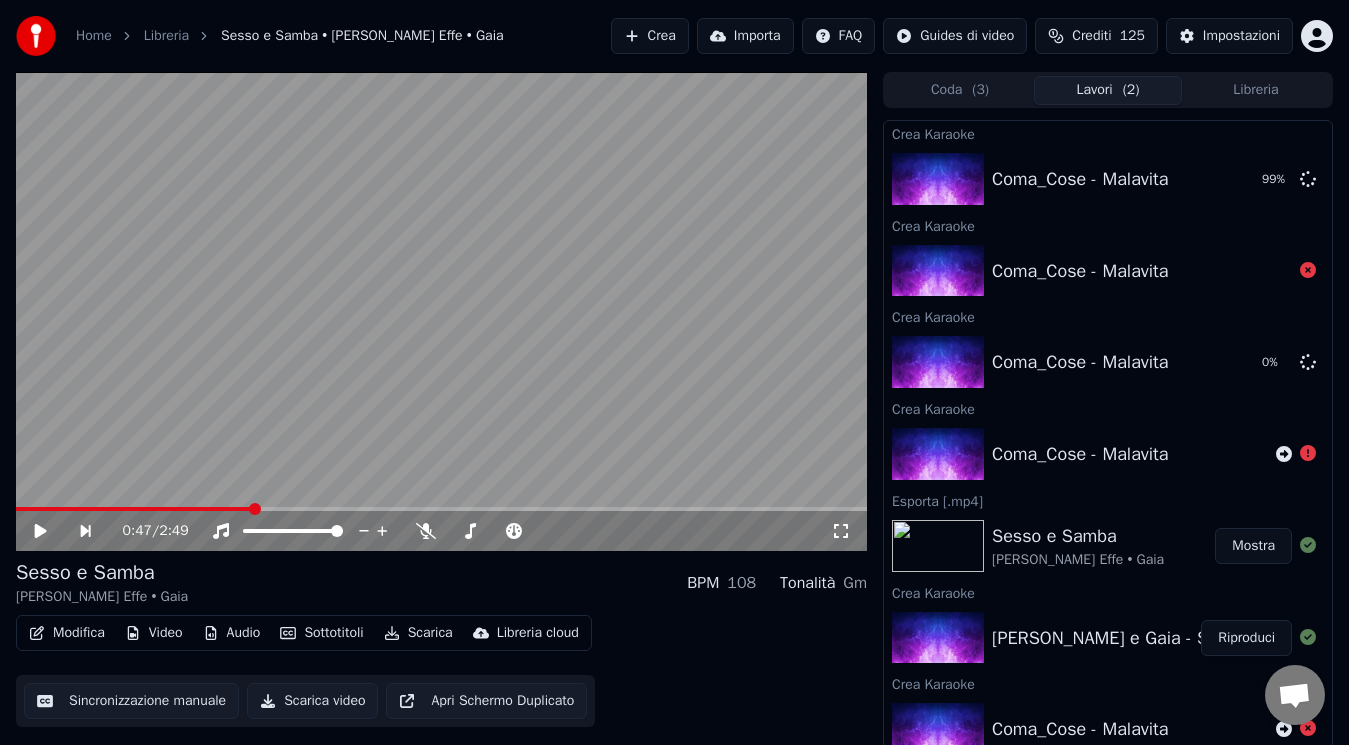 click on "0:47  /  2:49" at bounding box center (441, 531) 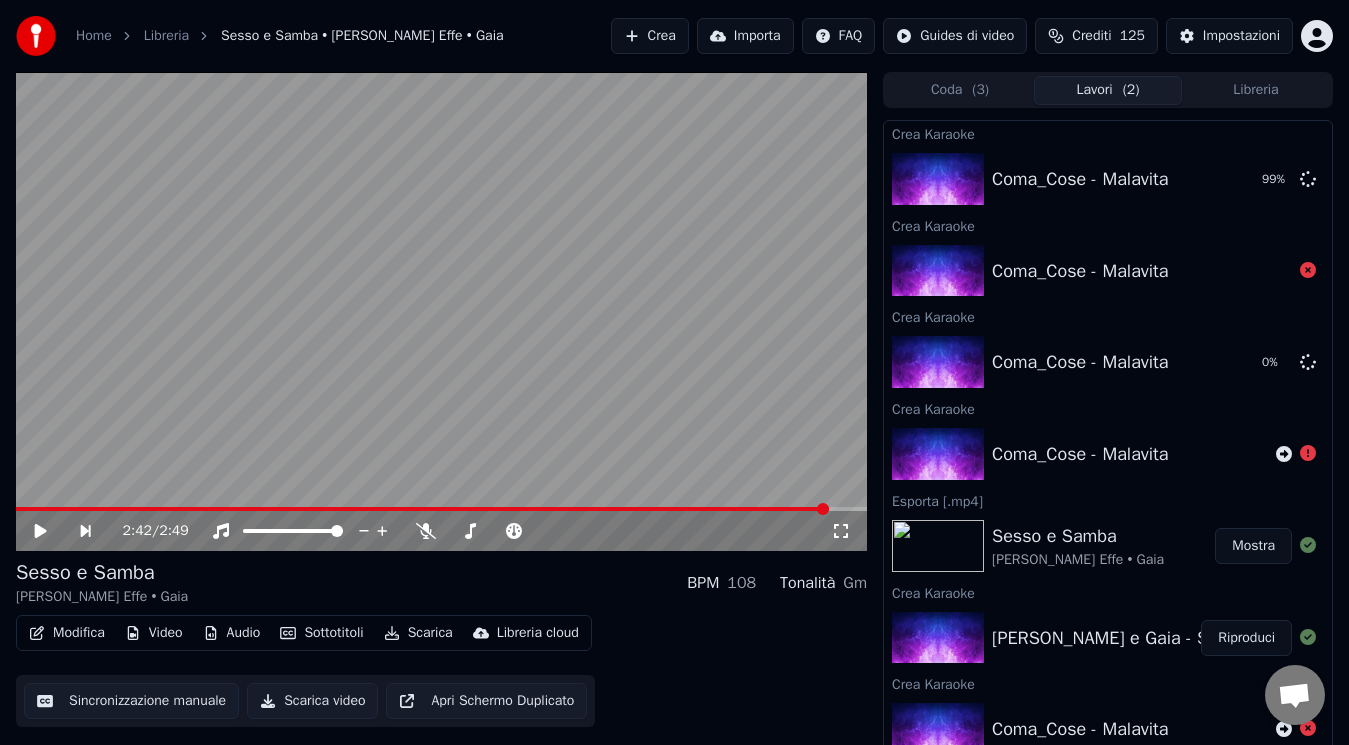 click on "2:42  /  2:49" at bounding box center (441, 531) 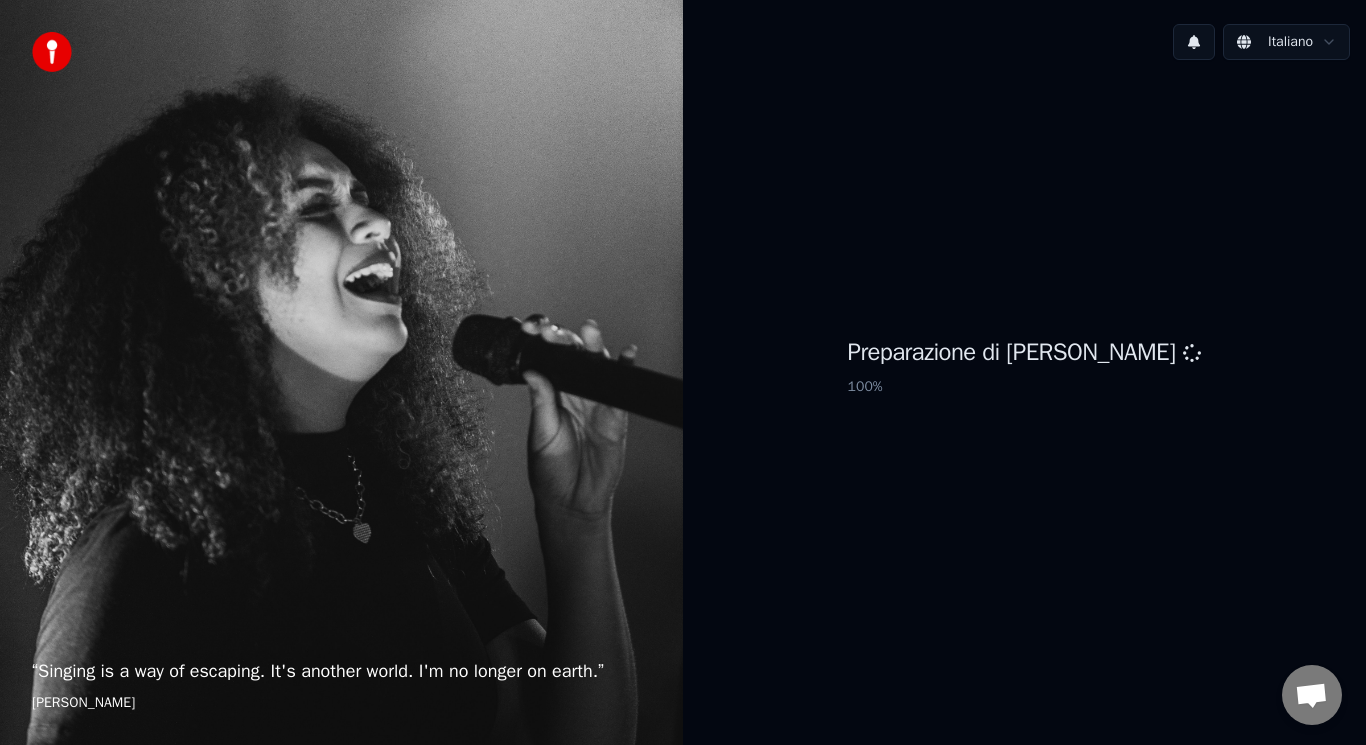 scroll, scrollTop: 0, scrollLeft: 0, axis: both 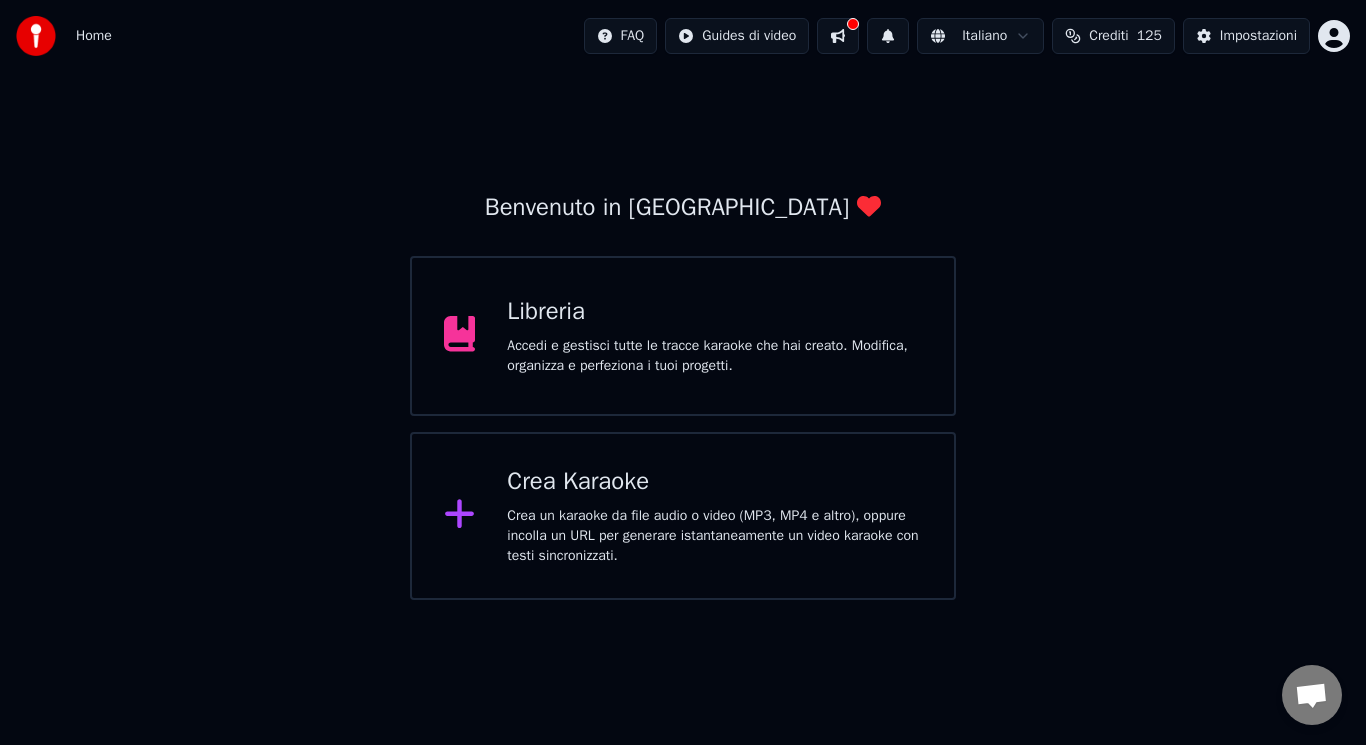 click on "Crea un karaoke da file audio o video (MP3, MP4 e altro), oppure incolla un URL per generare istantaneamente un video karaoke con testi sincronizzati." at bounding box center (714, 536) 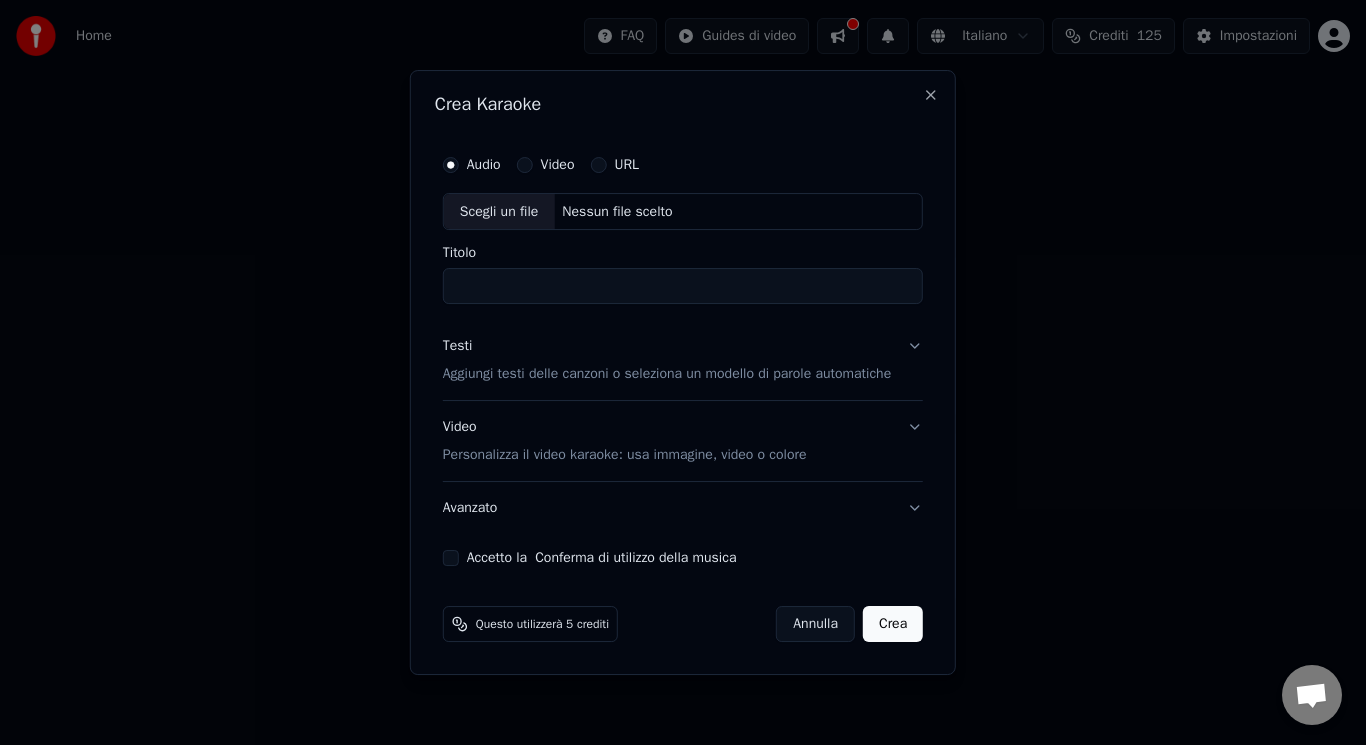 click on "Accetto la   Conferma di utilizzo della musica" at bounding box center (451, 558) 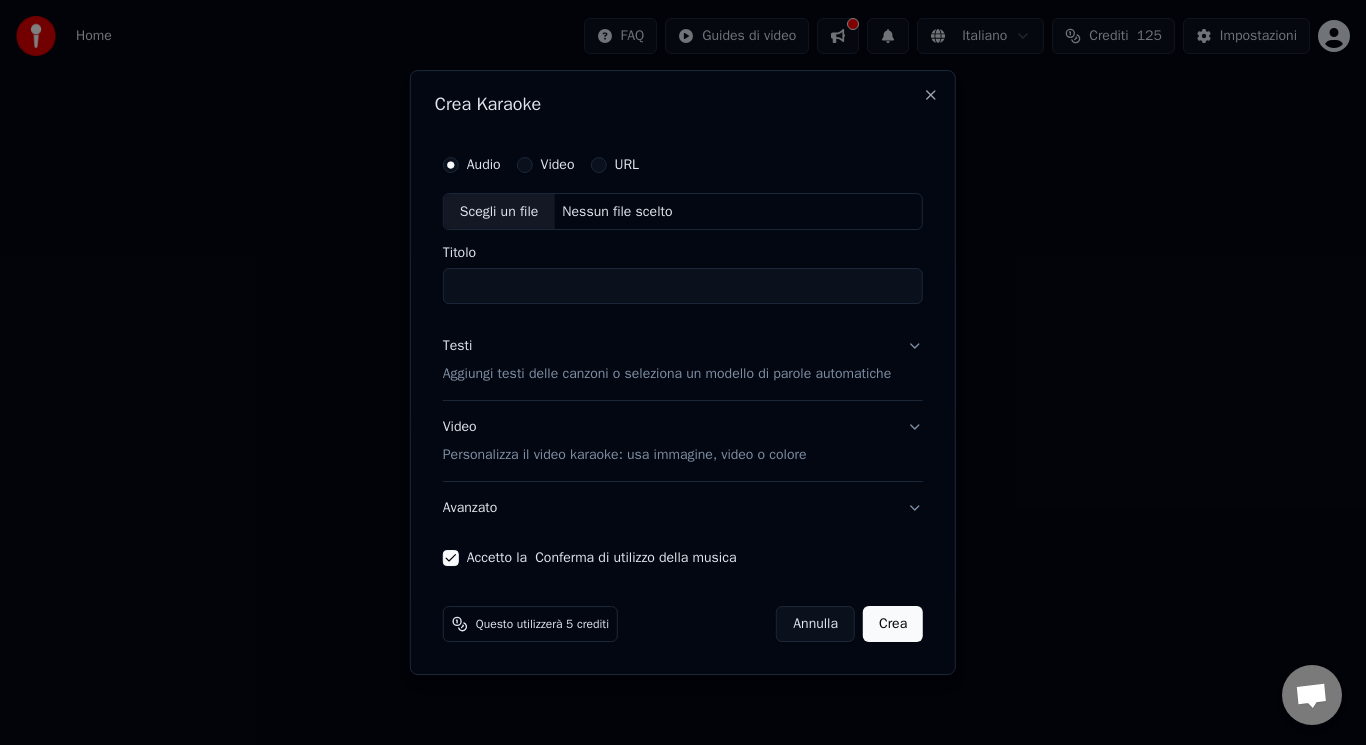 click on "Personalizza il video karaoke: usa immagine, video o colore" at bounding box center (625, 455) 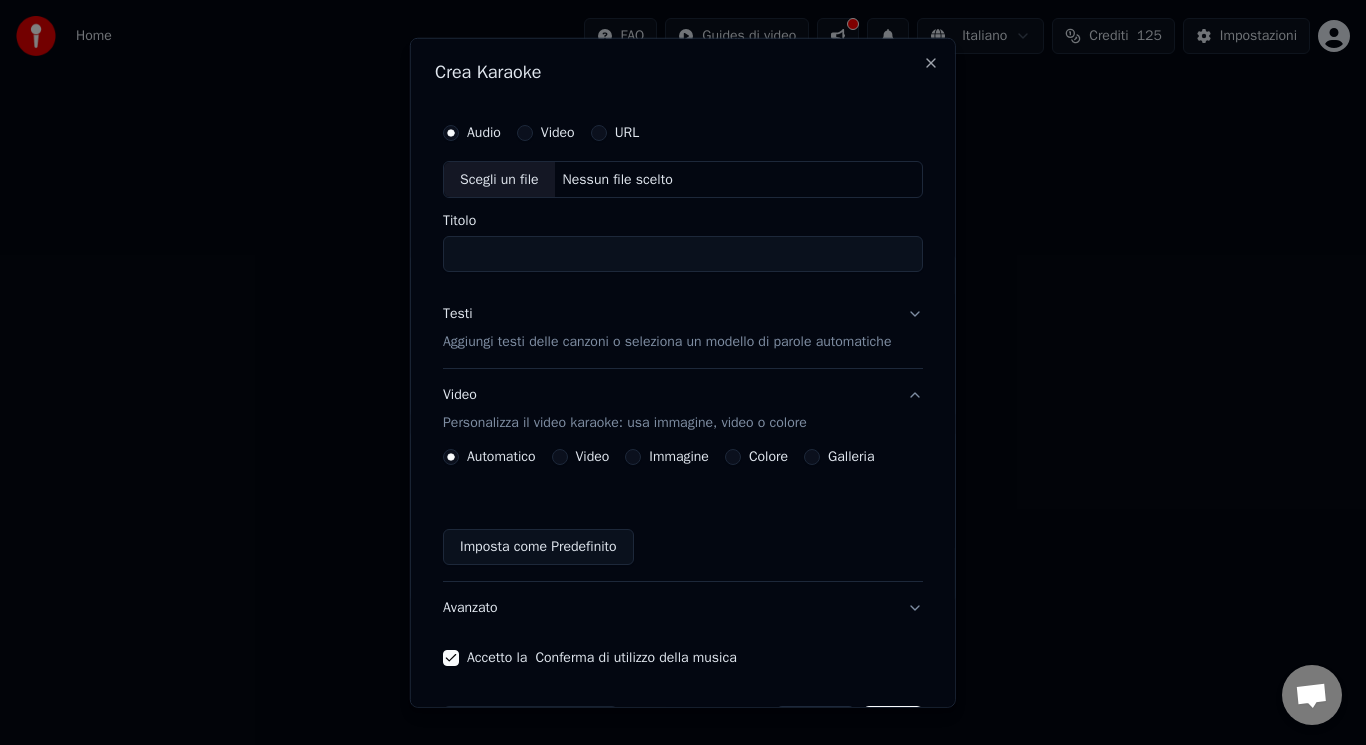 click on "Video" at bounding box center (559, 457) 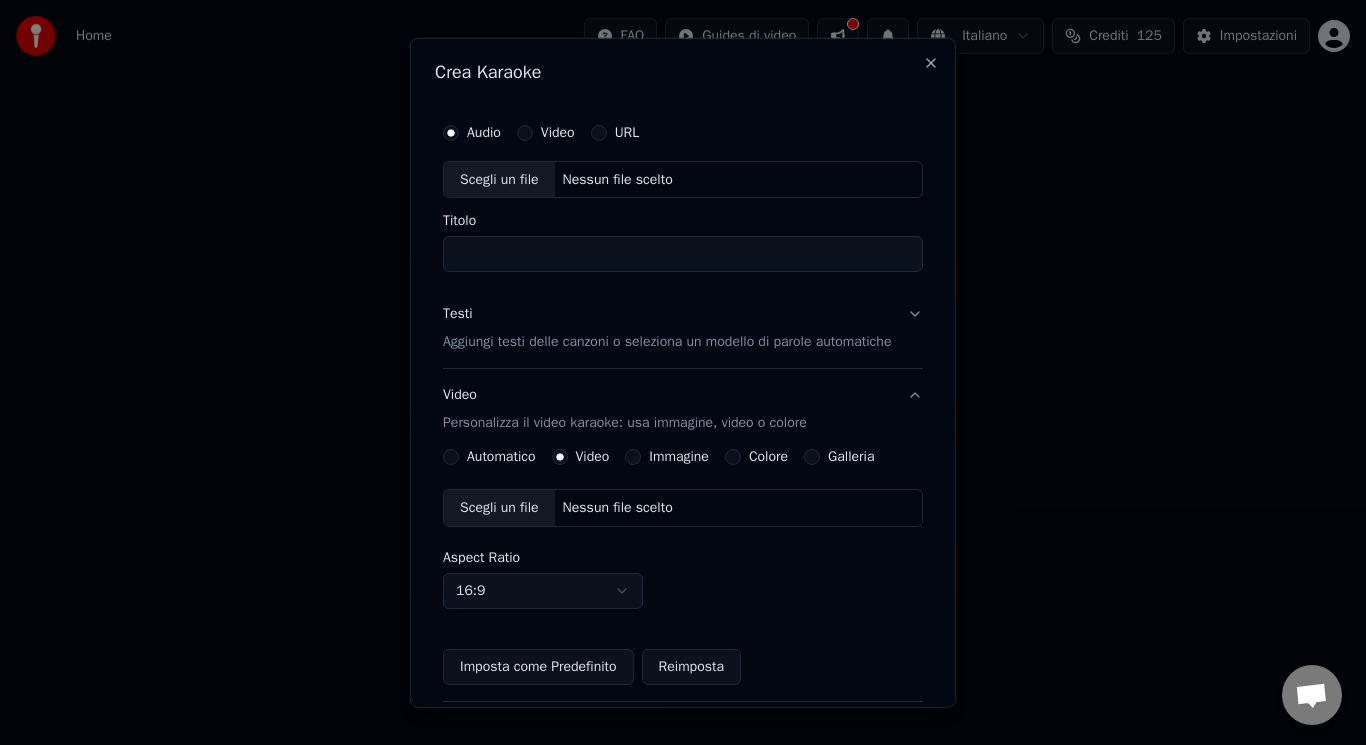 click on "Scegli un file" at bounding box center [499, 508] 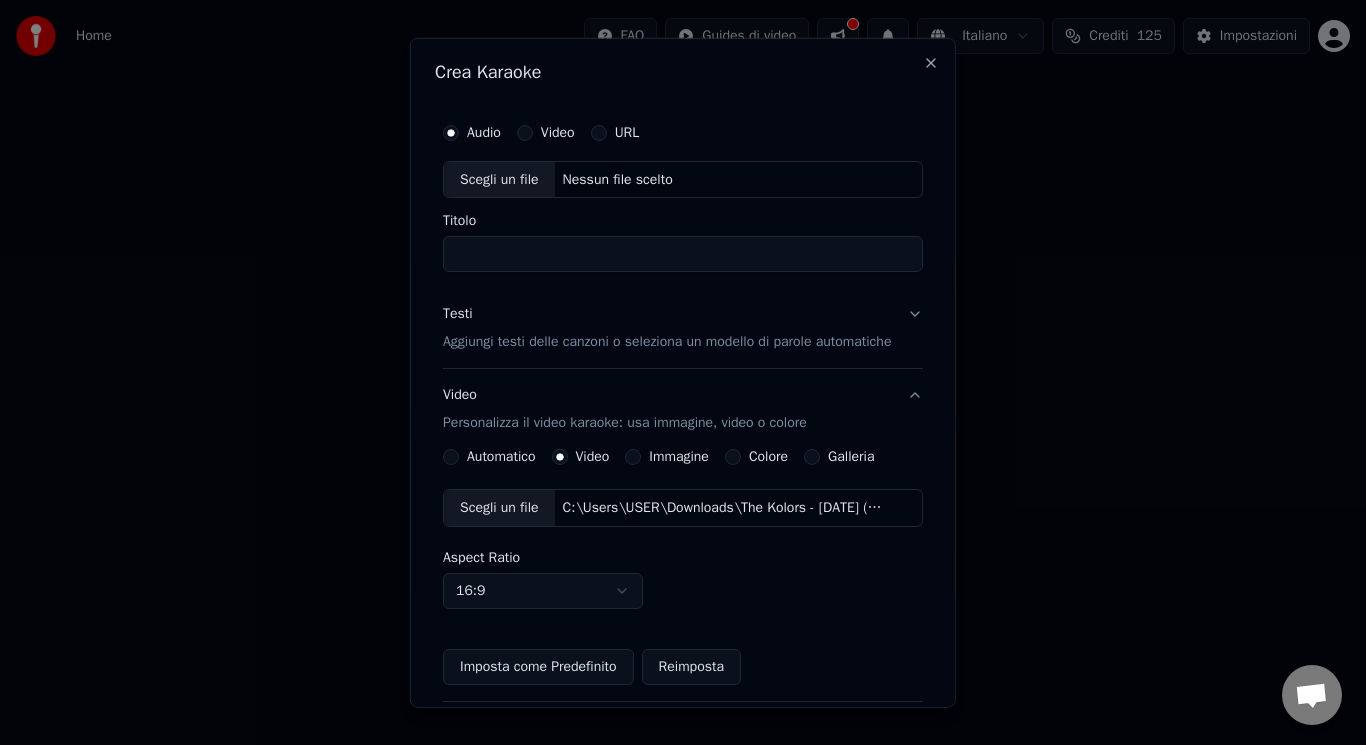 click on "Titolo" at bounding box center (683, 254) 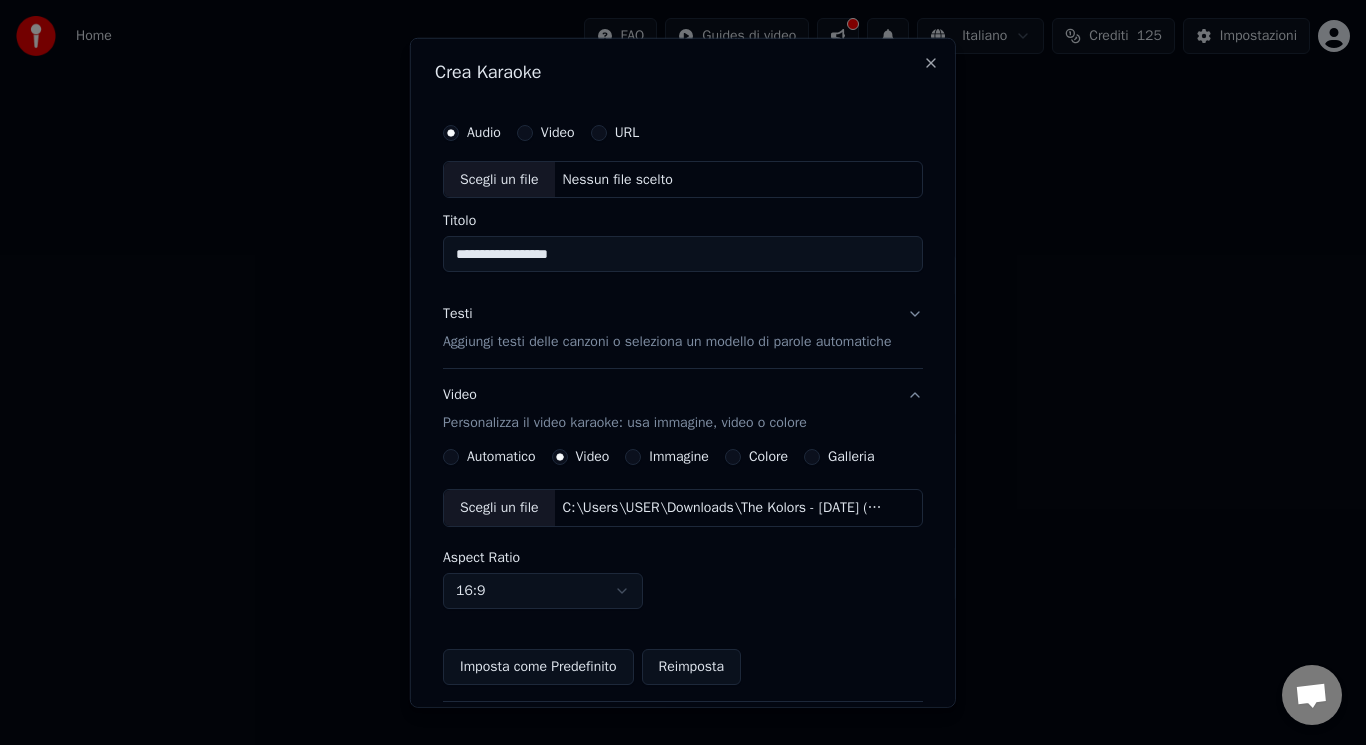 click on "Scegli un file" at bounding box center [499, 179] 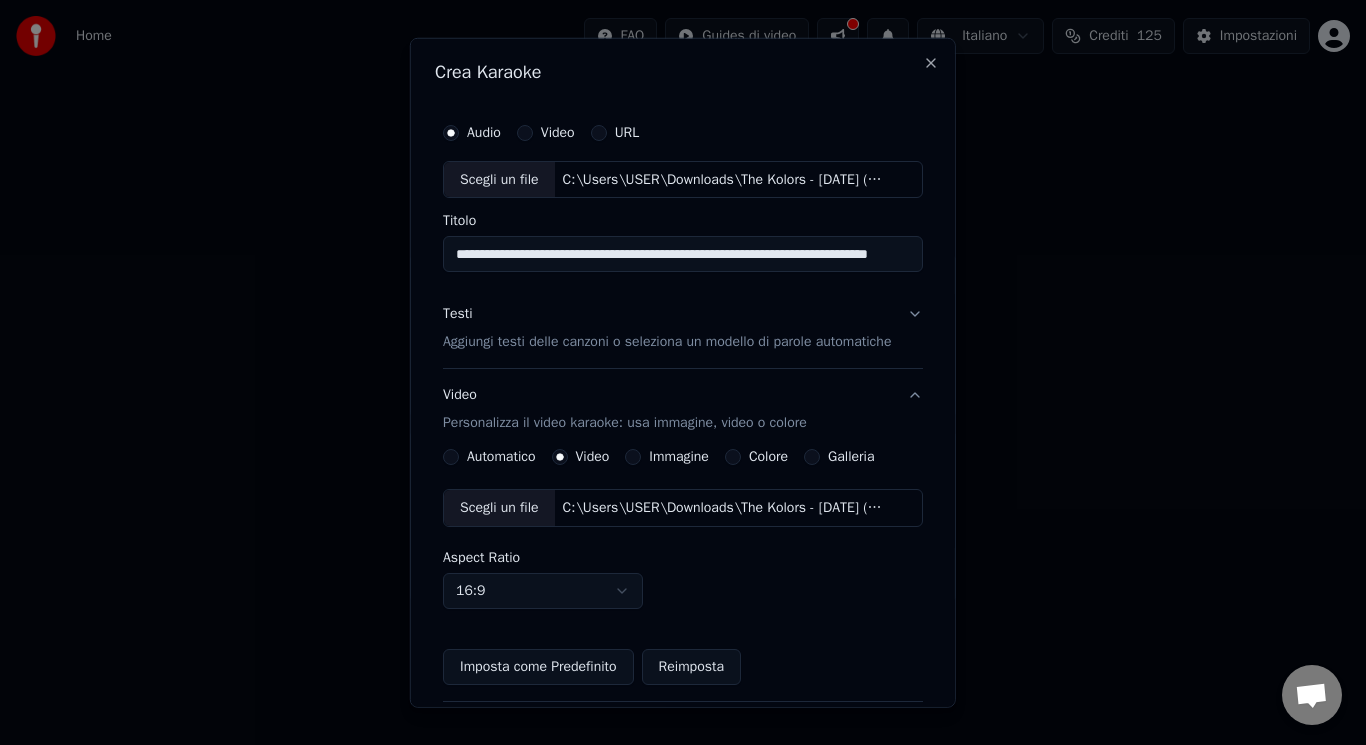 scroll, scrollTop: 0, scrollLeft: 27, axis: horizontal 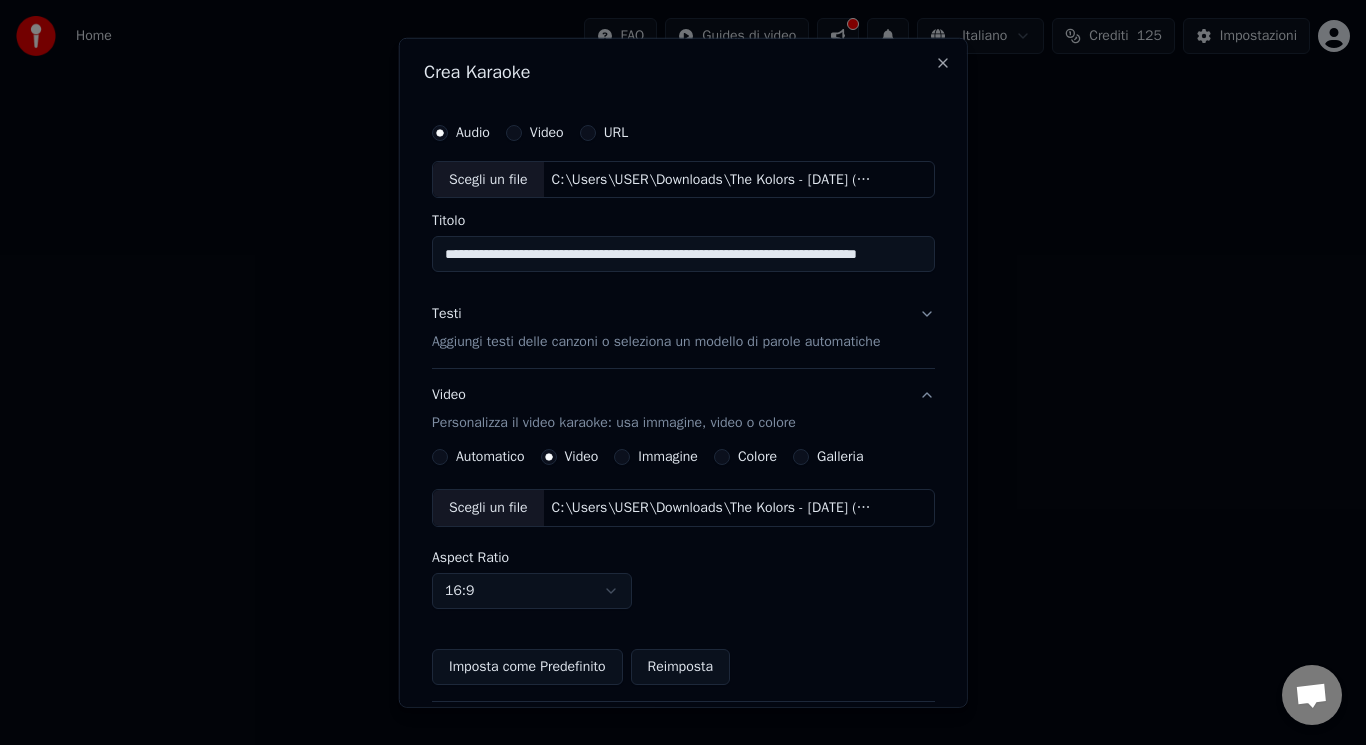 drag, startPoint x: 564, startPoint y: 253, endPoint x: 1030, endPoint y: 252, distance: 466.00107 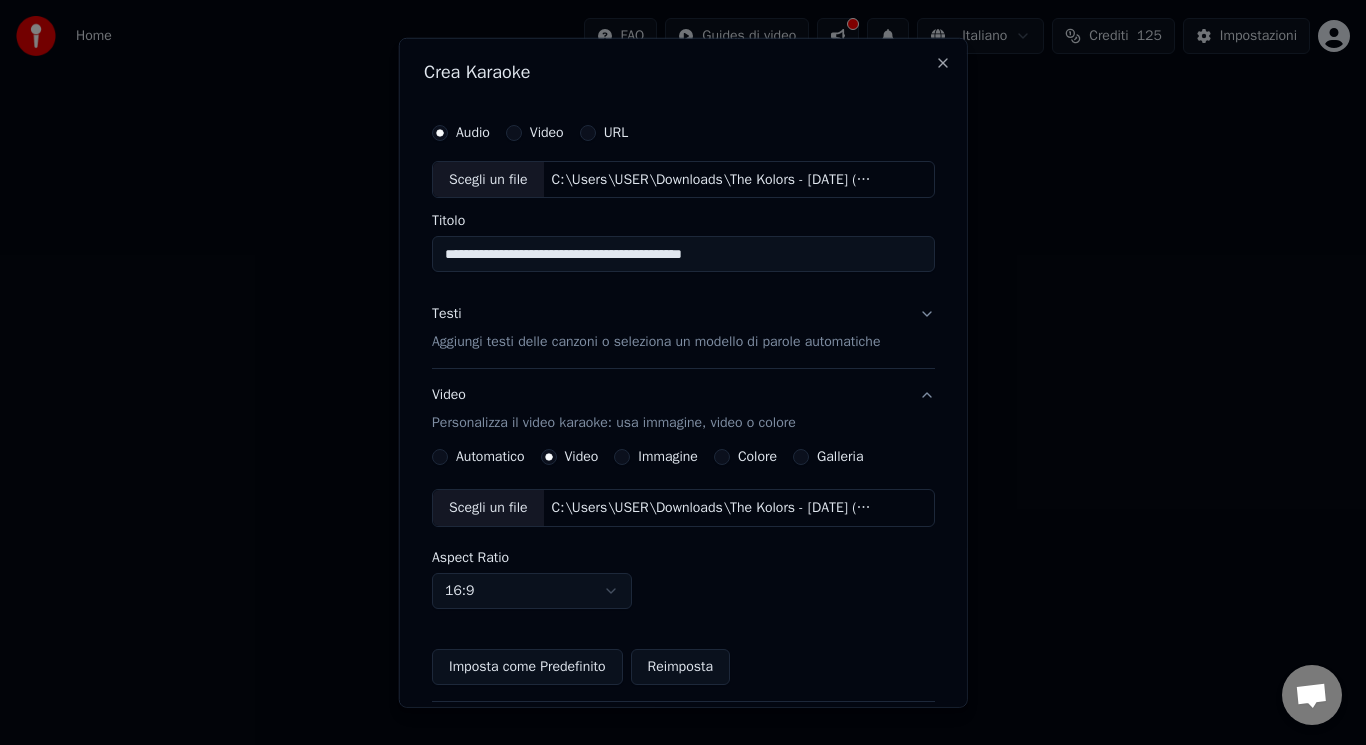 scroll, scrollTop: 0, scrollLeft: 0, axis: both 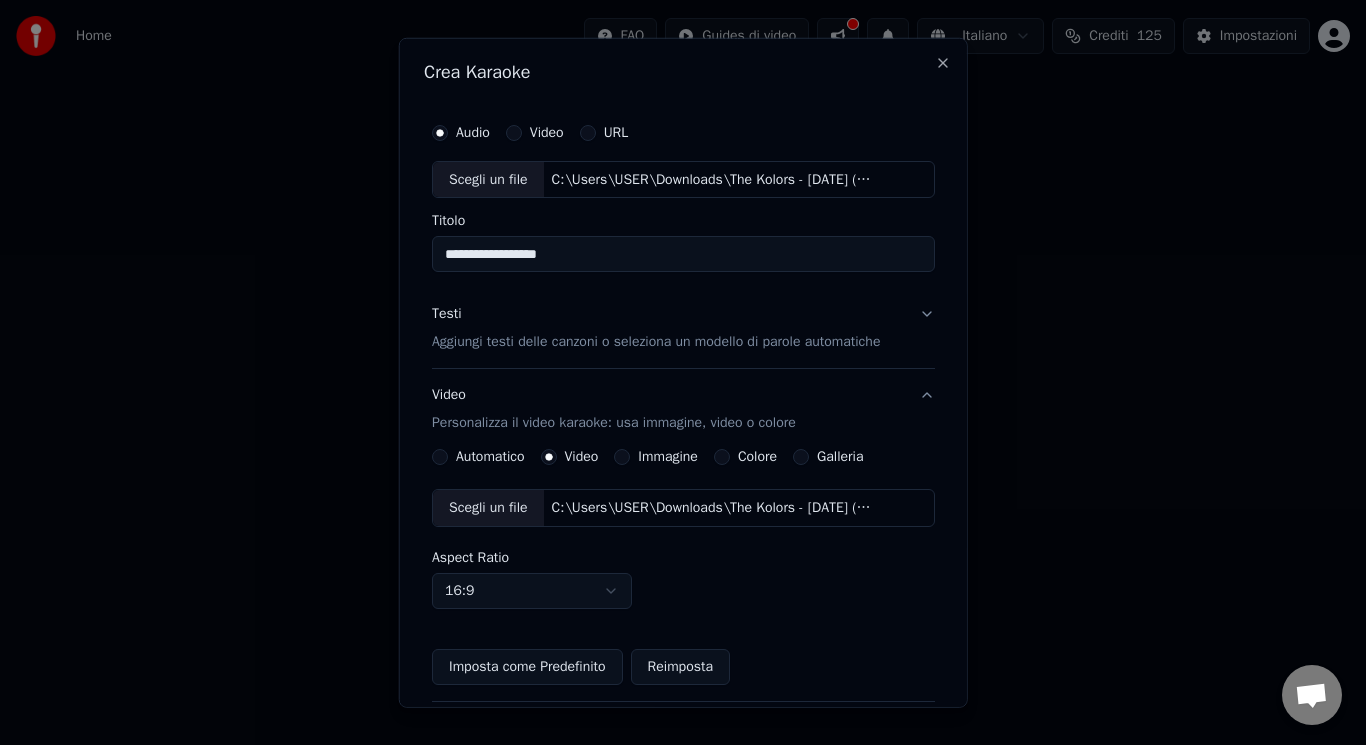type on "**********" 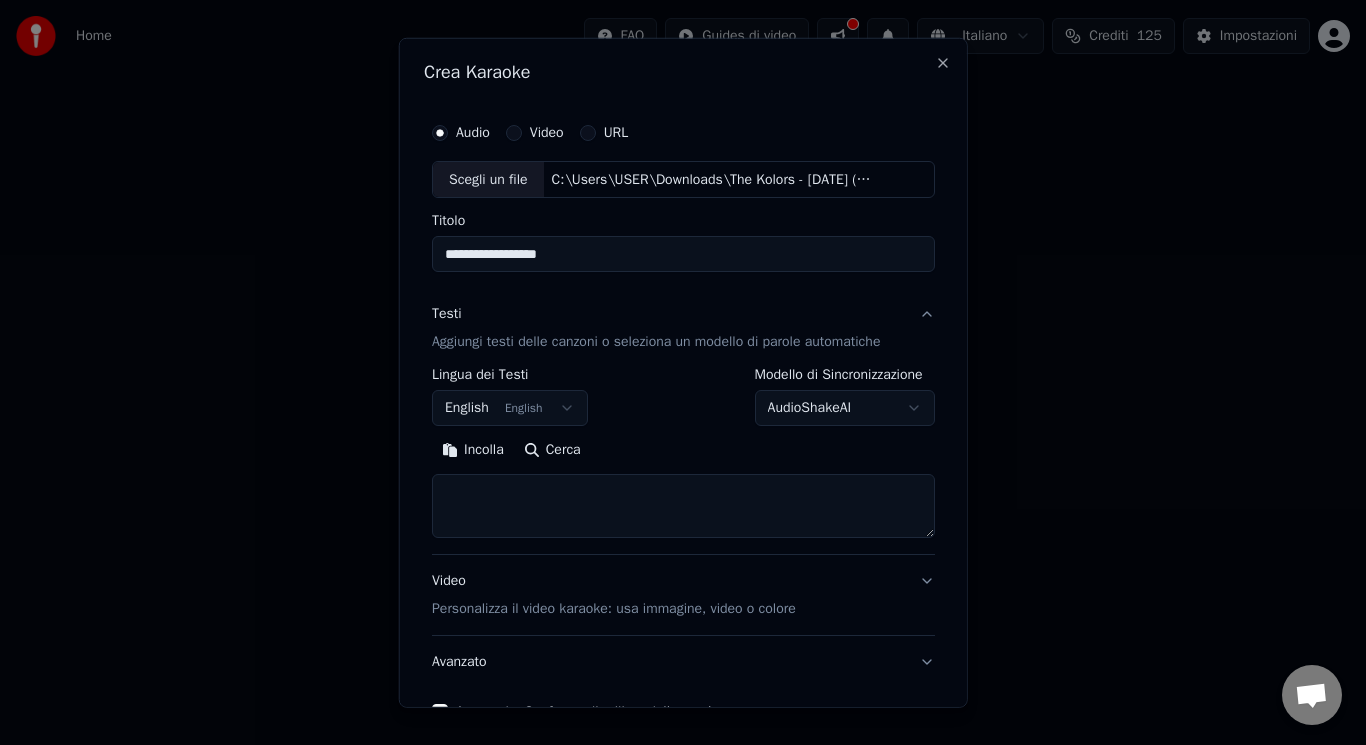 click on "English English" at bounding box center [510, 408] 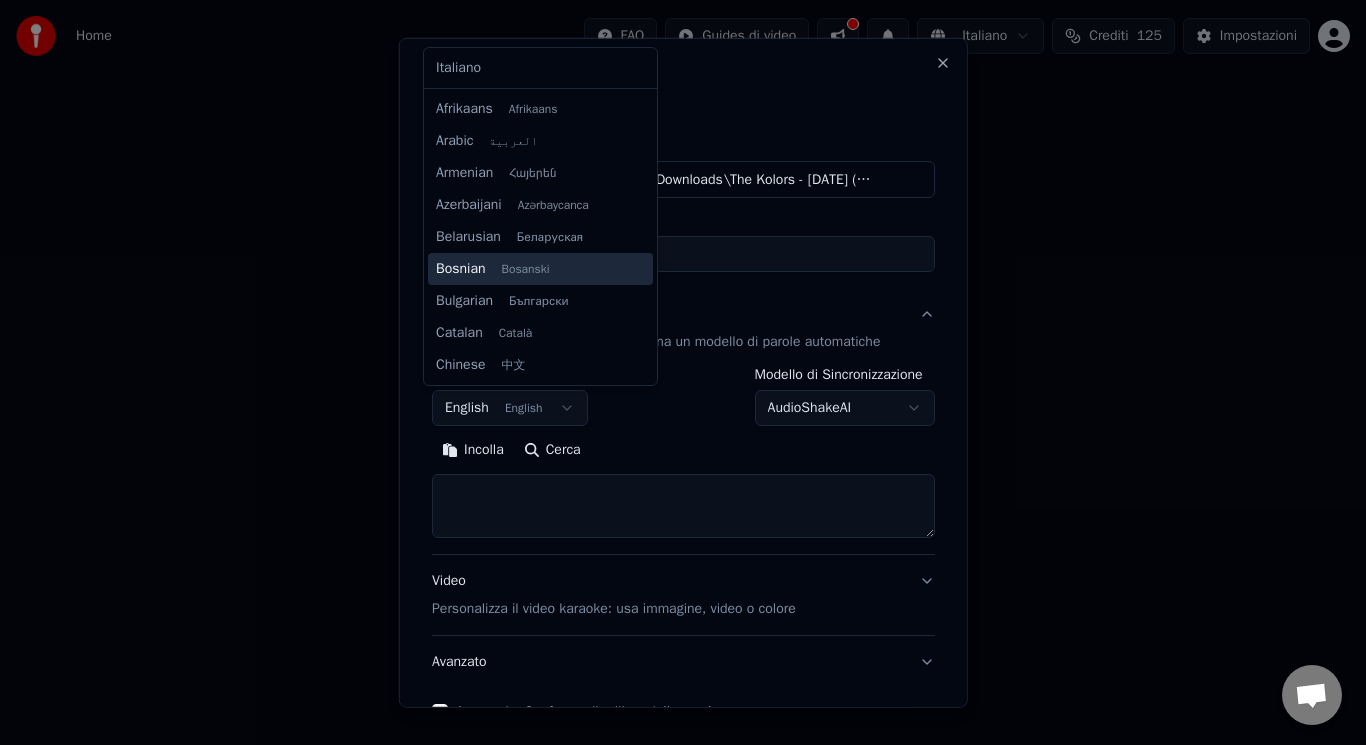 scroll, scrollTop: 160, scrollLeft: 0, axis: vertical 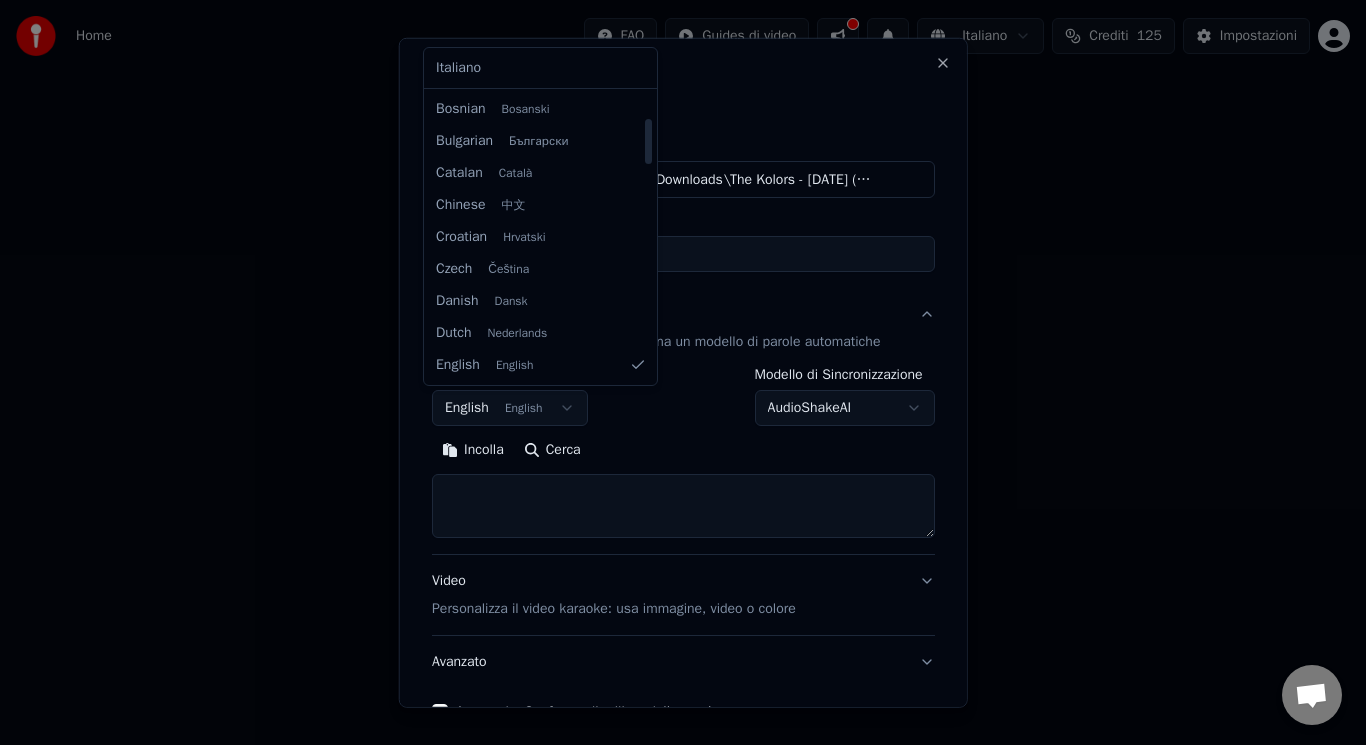 select on "**" 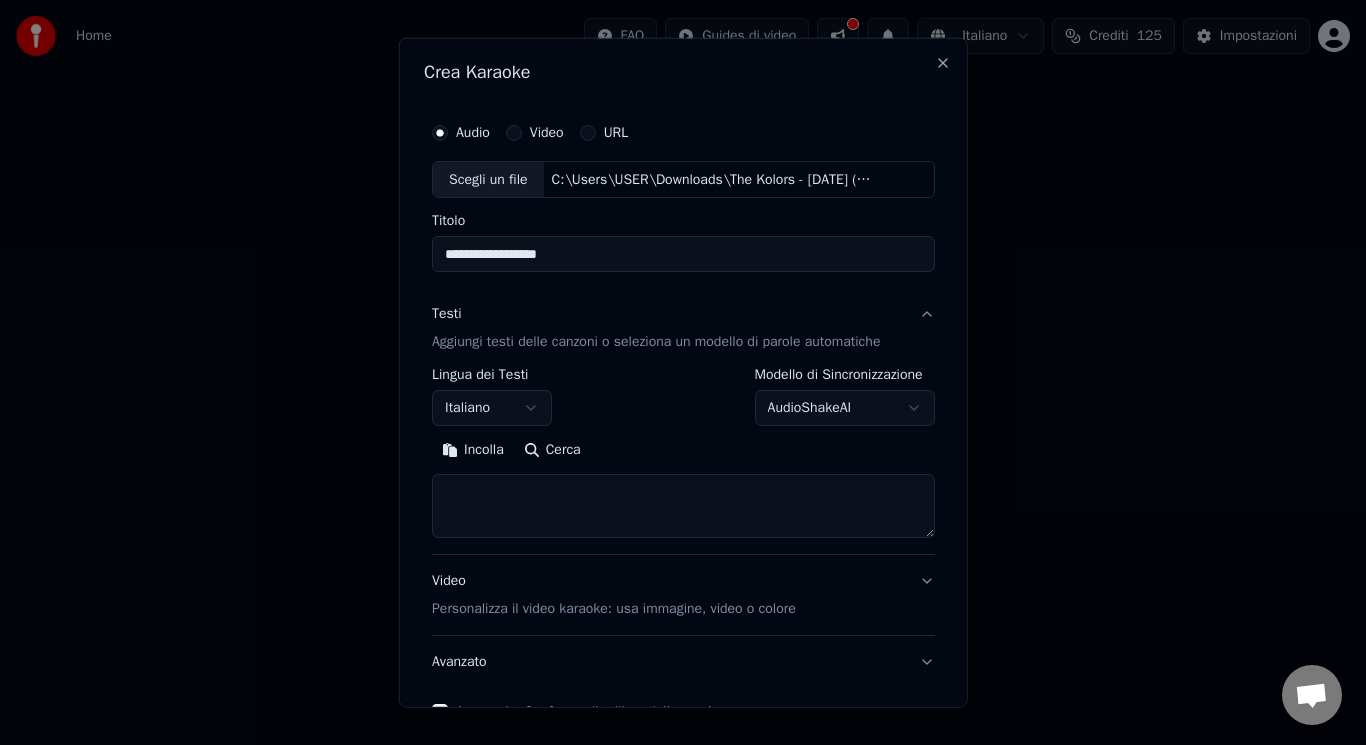 click at bounding box center [683, 506] 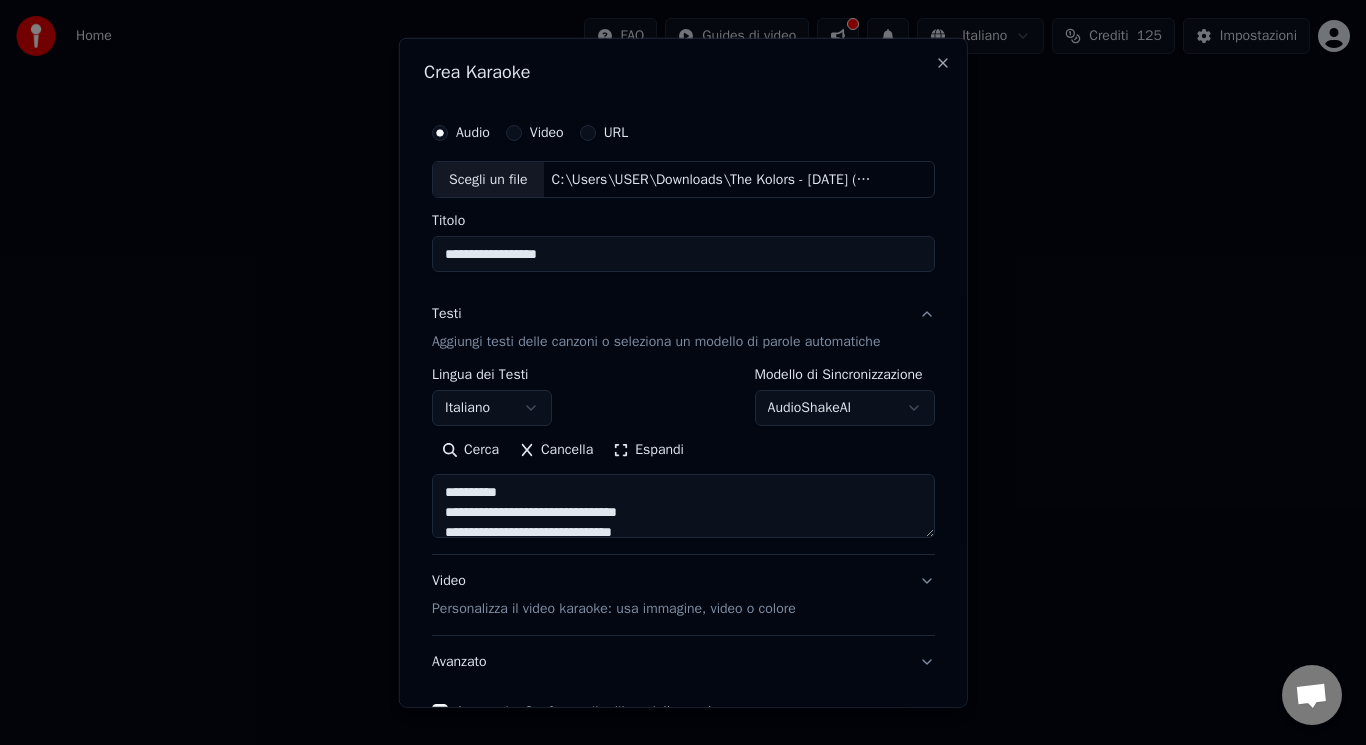 click on "Espandi" at bounding box center (648, 450) 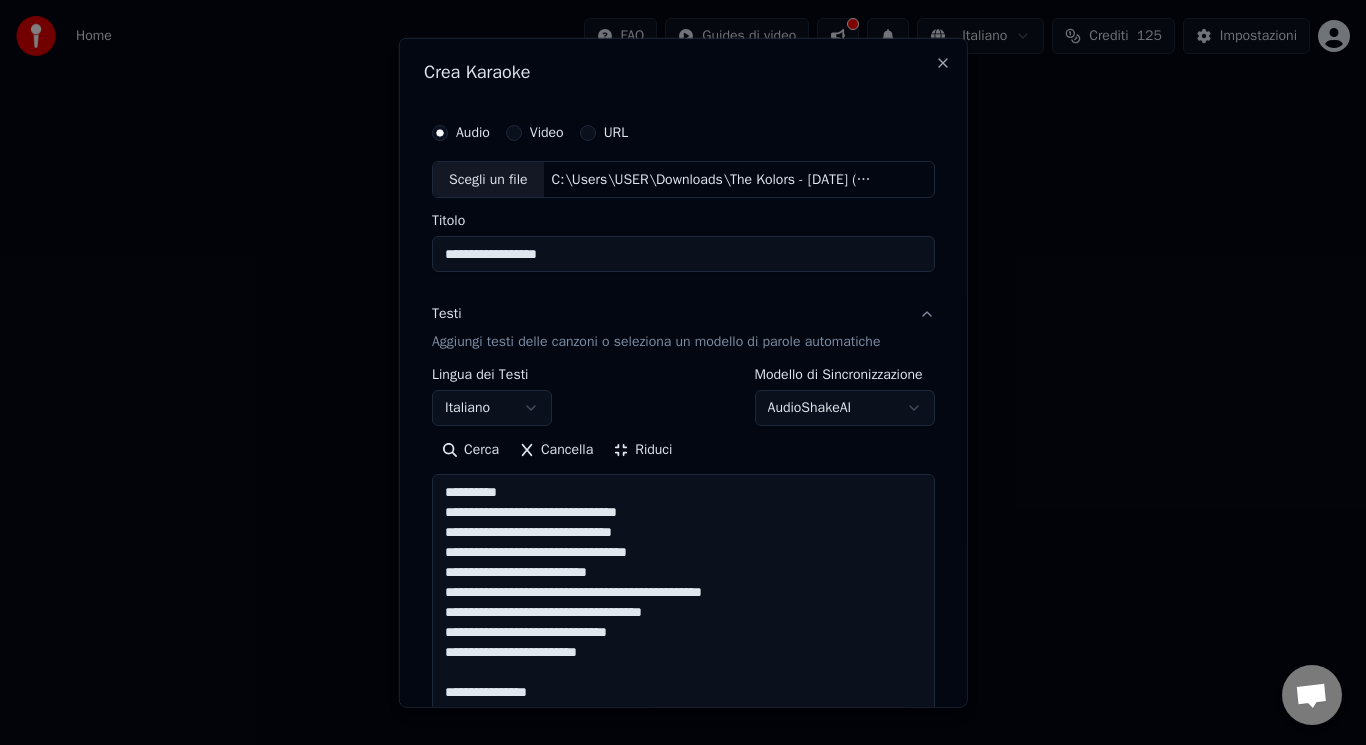 drag, startPoint x: 510, startPoint y: 489, endPoint x: 430, endPoint y: 482, distance: 80.305664 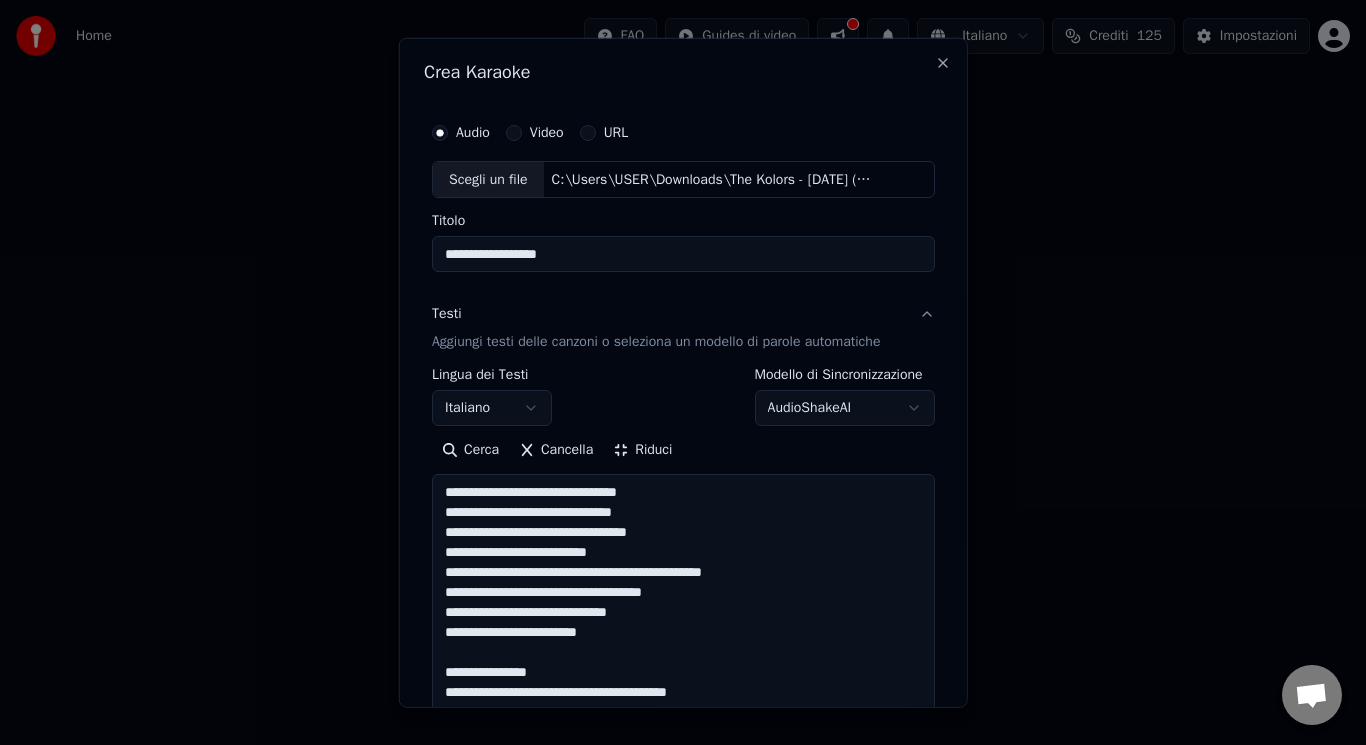 drag, startPoint x: 565, startPoint y: 663, endPoint x: 571, endPoint y: 676, distance: 14.3178215 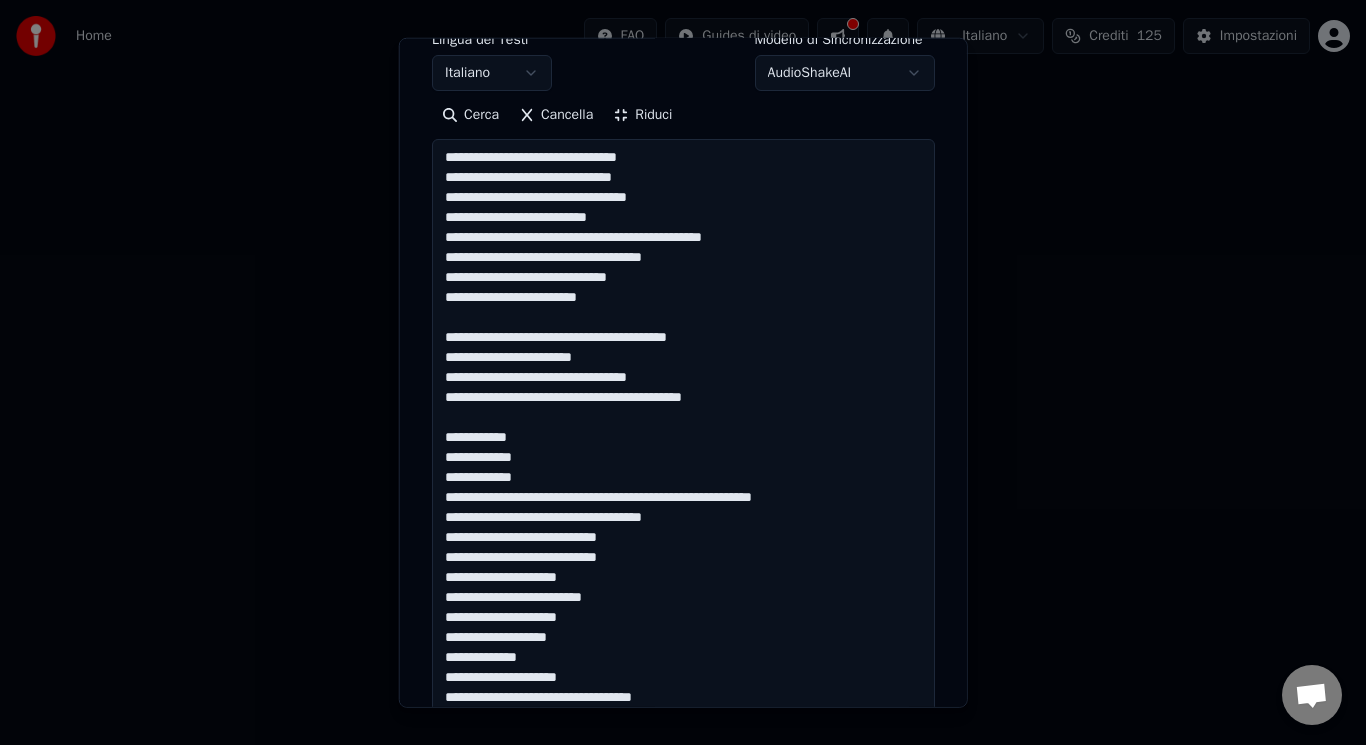 scroll, scrollTop: 395, scrollLeft: 0, axis: vertical 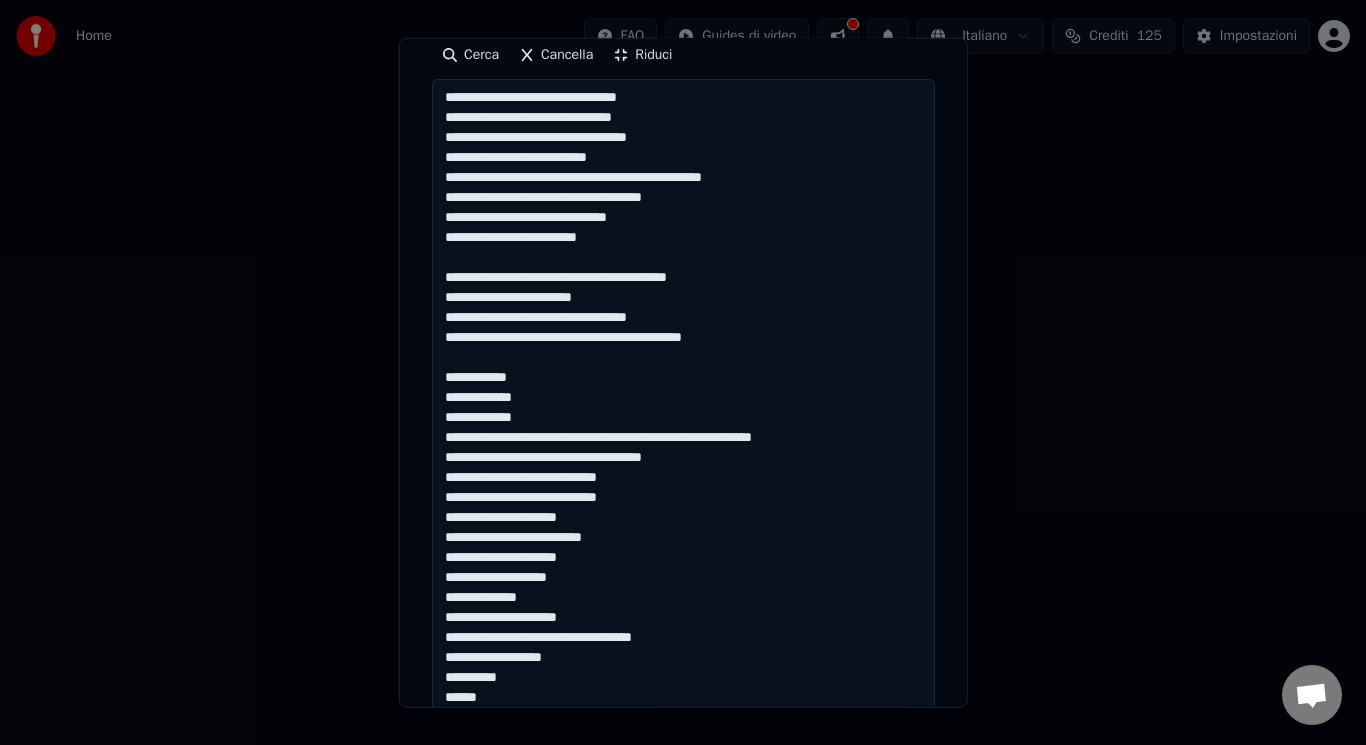drag, startPoint x: 513, startPoint y: 375, endPoint x: 467, endPoint y: 359, distance: 48.703182 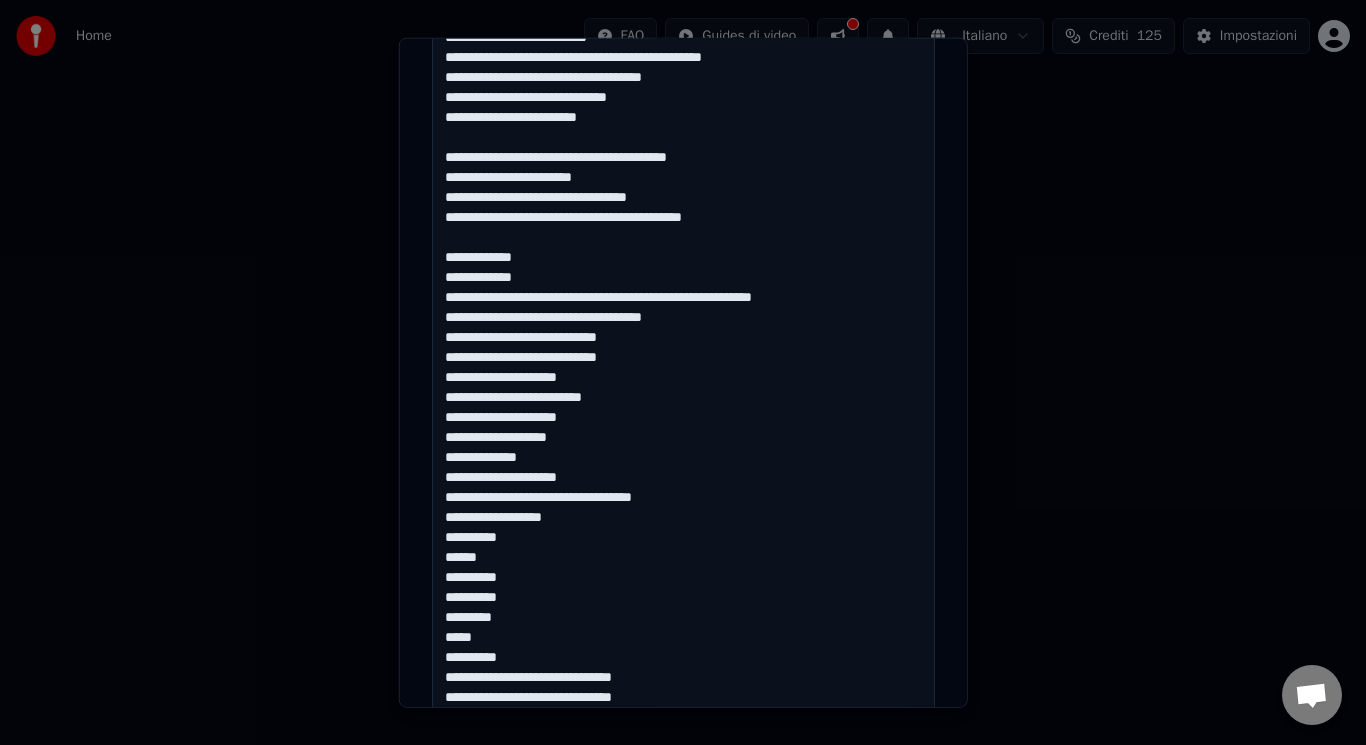 scroll, scrollTop: 635, scrollLeft: 0, axis: vertical 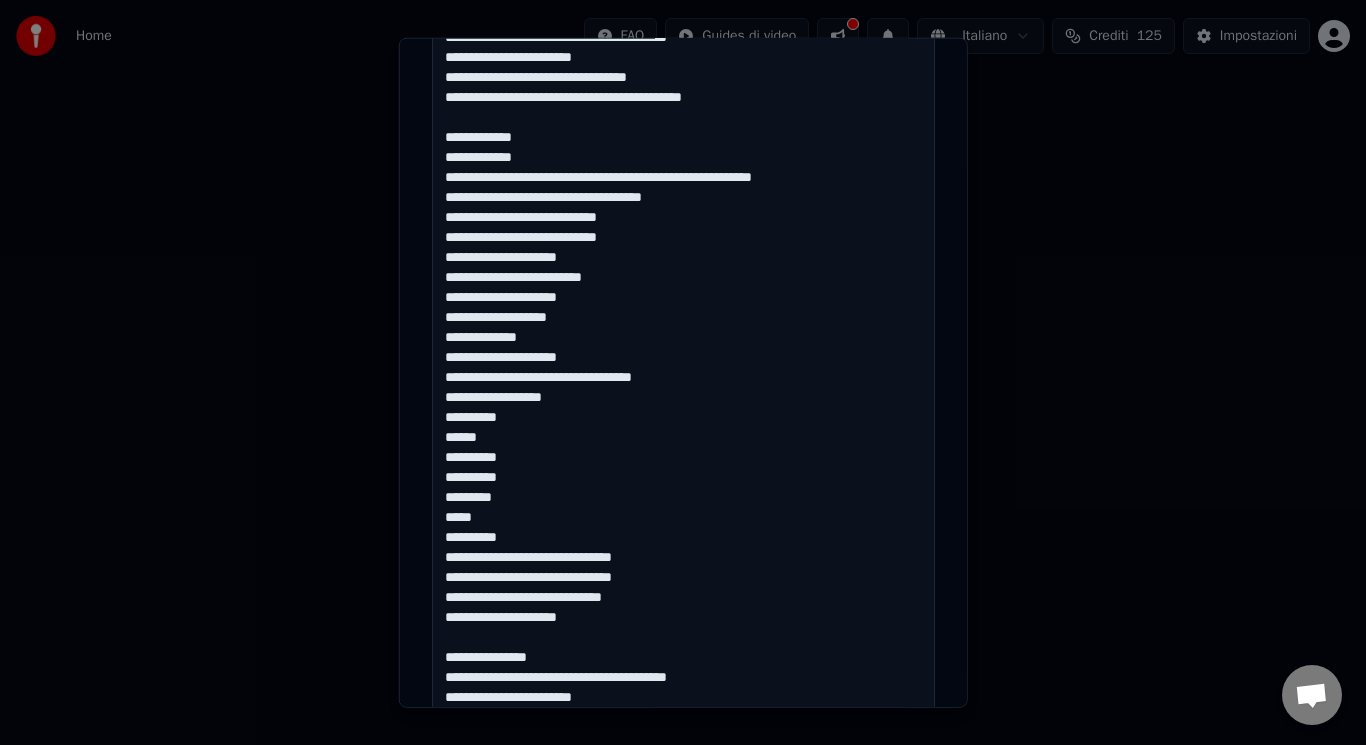 drag, startPoint x: 434, startPoint y: 358, endPoint x: 578, endPoint y: 528, distance: 222.79138 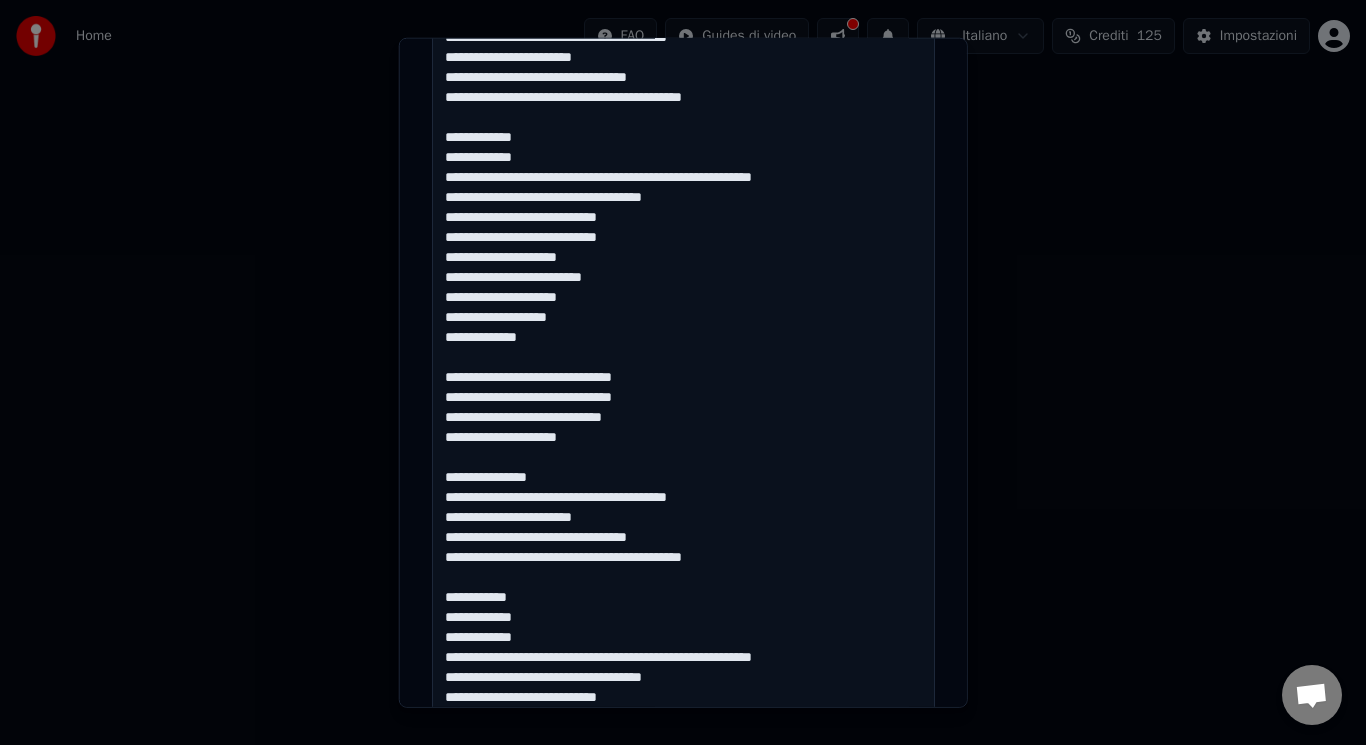 drag, startPoint x: 540, startPoint y: 476, endPoint x: 502, endPoint y: 456, distance: 42.941822 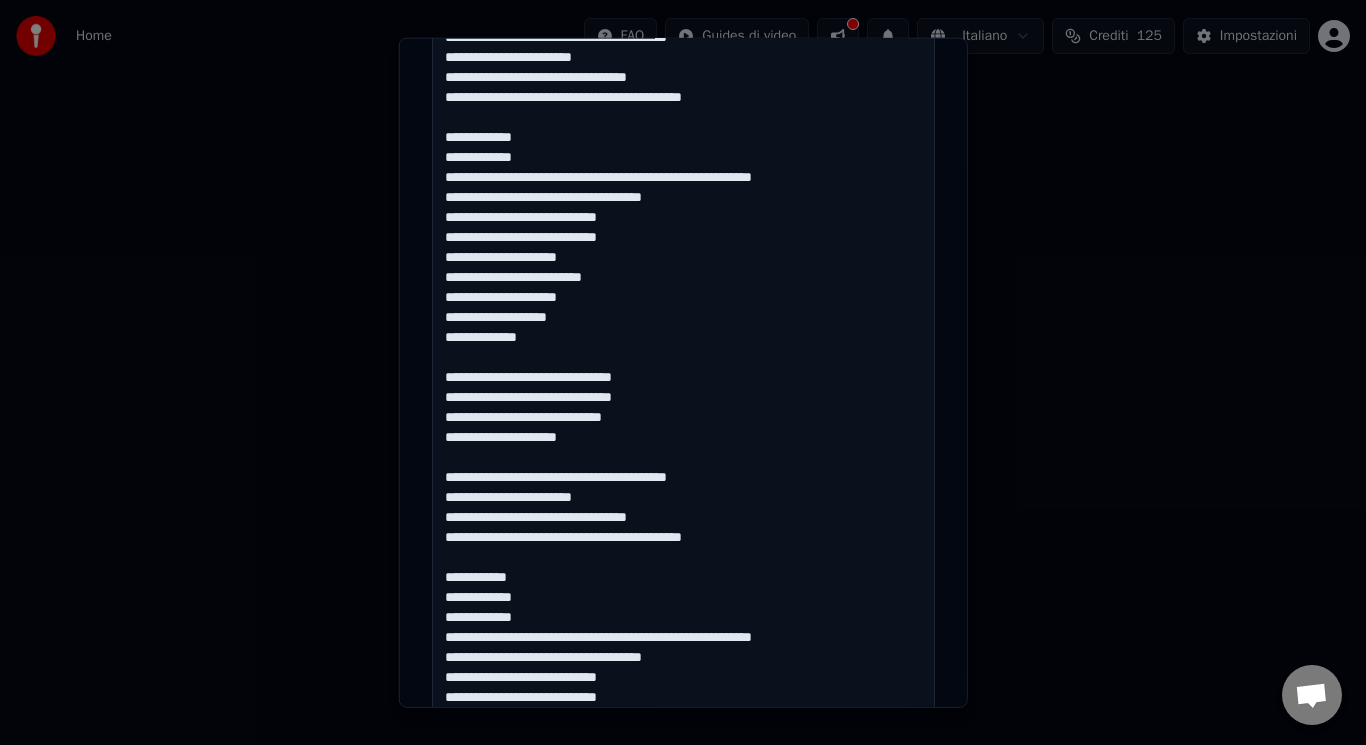 drag, startPoint x: 504, startPoint y: 578, endPoint x: 467, endPoint y: 559, distance: 41.59327 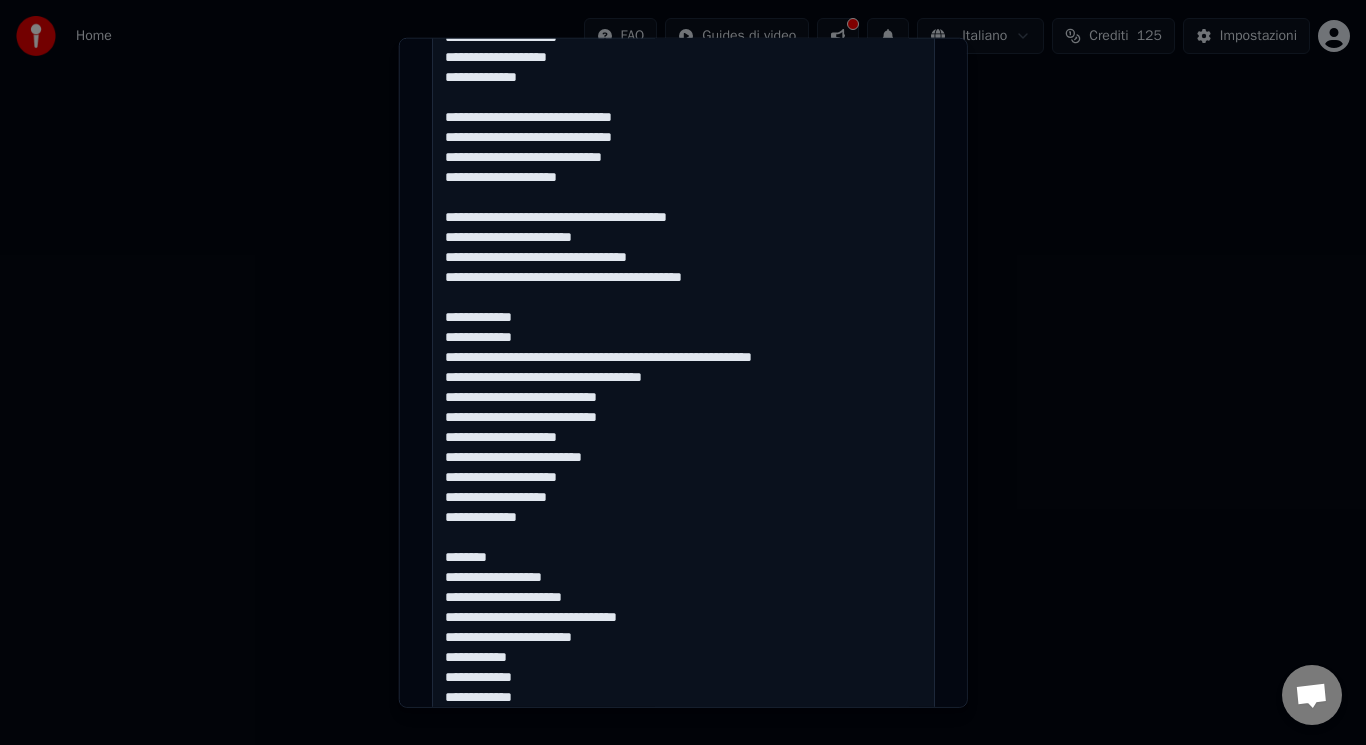 scroll, scrollTop: 915, scrollLeft: 0, axis: vertical 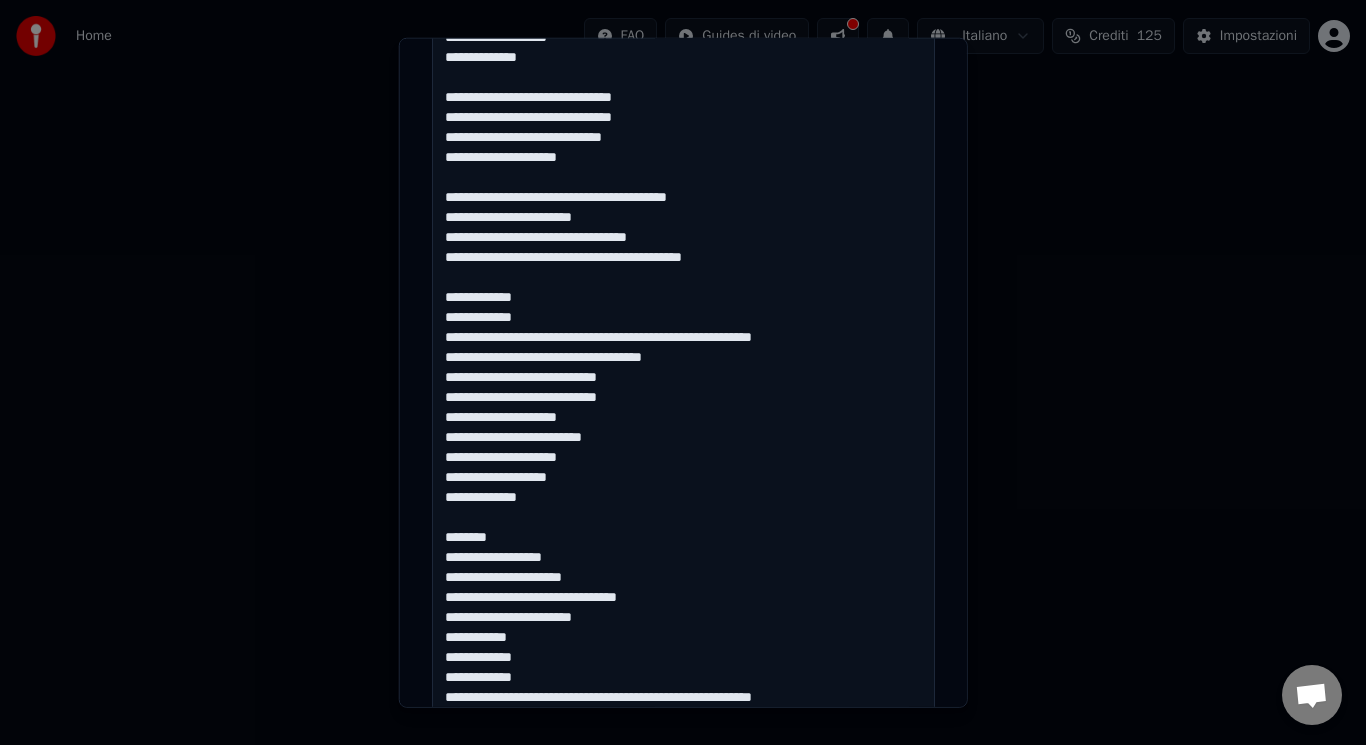 drag, startPoint x: 486, startPoint y: 542, endPoint x: 458, endPoint y: 523, distance: 33.83785 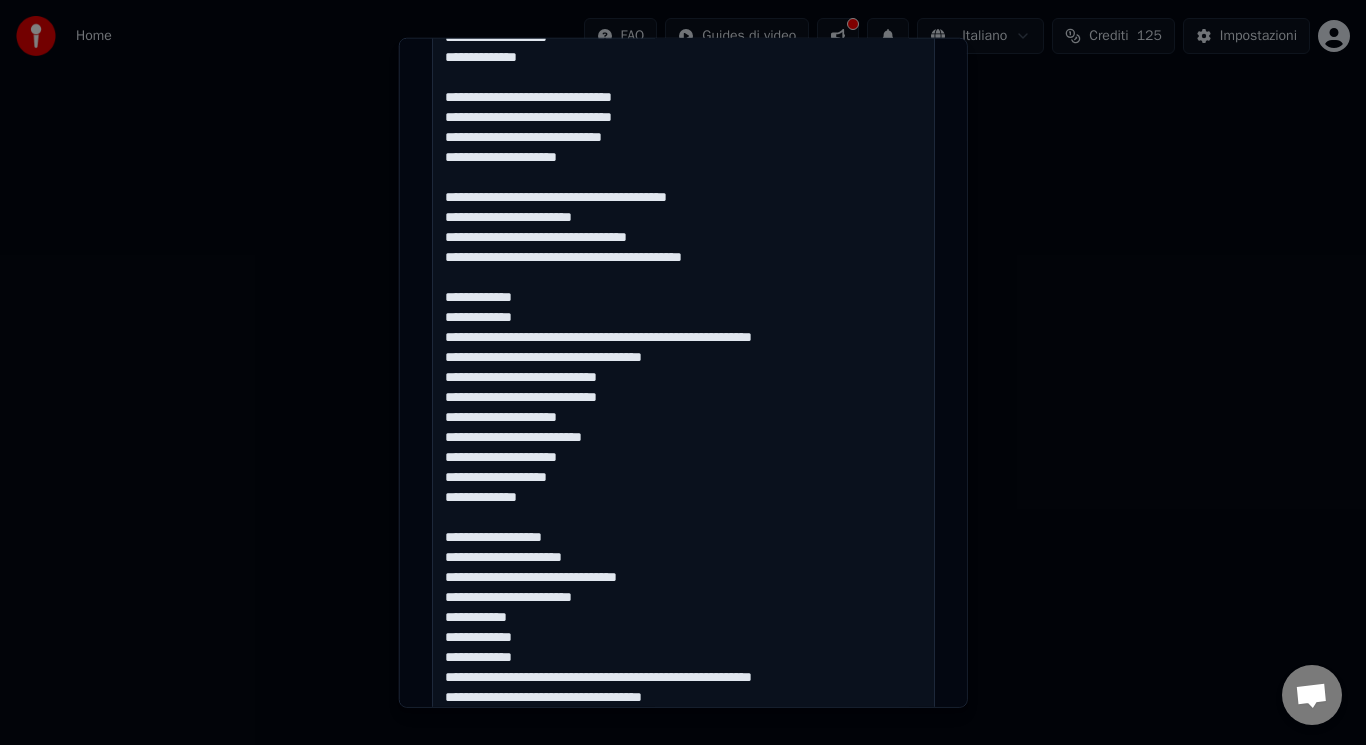 drag, startPoint x: 534, startPoint y: 618, endPoint x: 439, endPoint y: 618, distance: 95 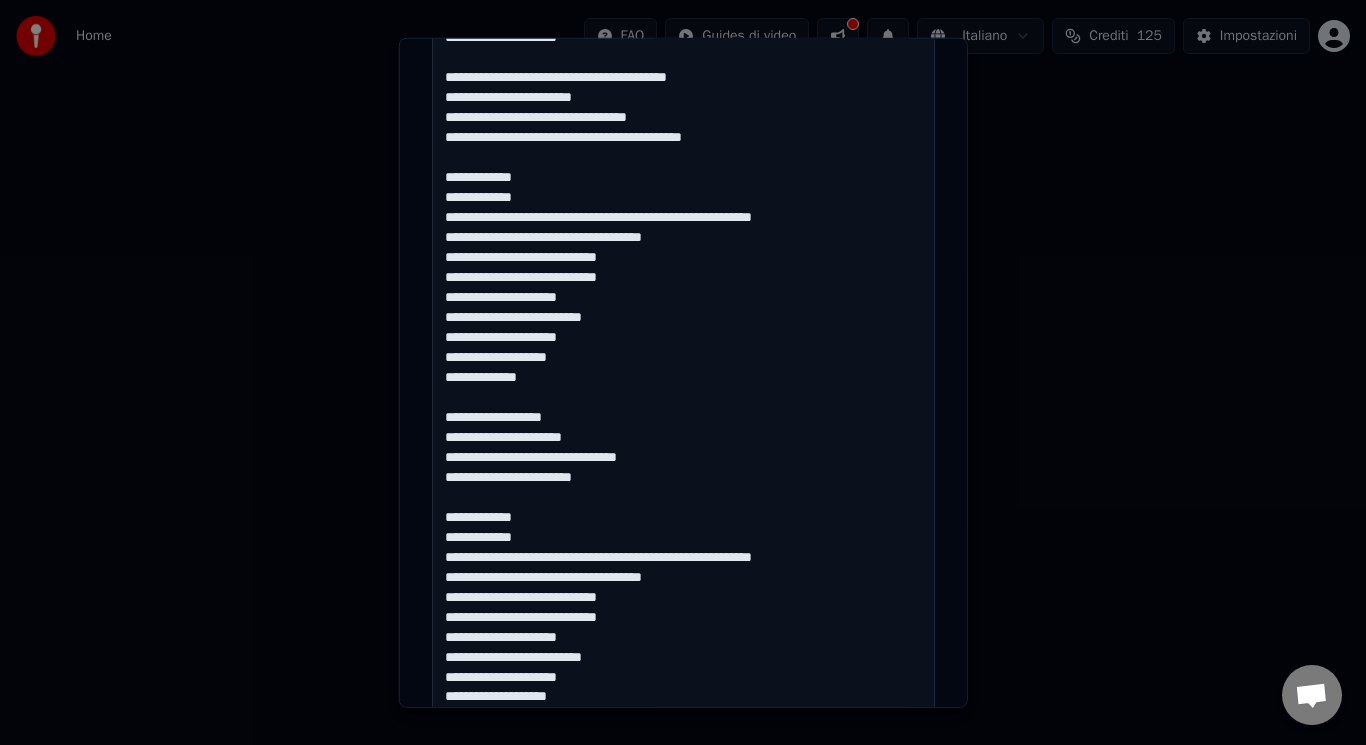 scroll, scrollTop: 1055, scrollLeft: 0, axis: vertical 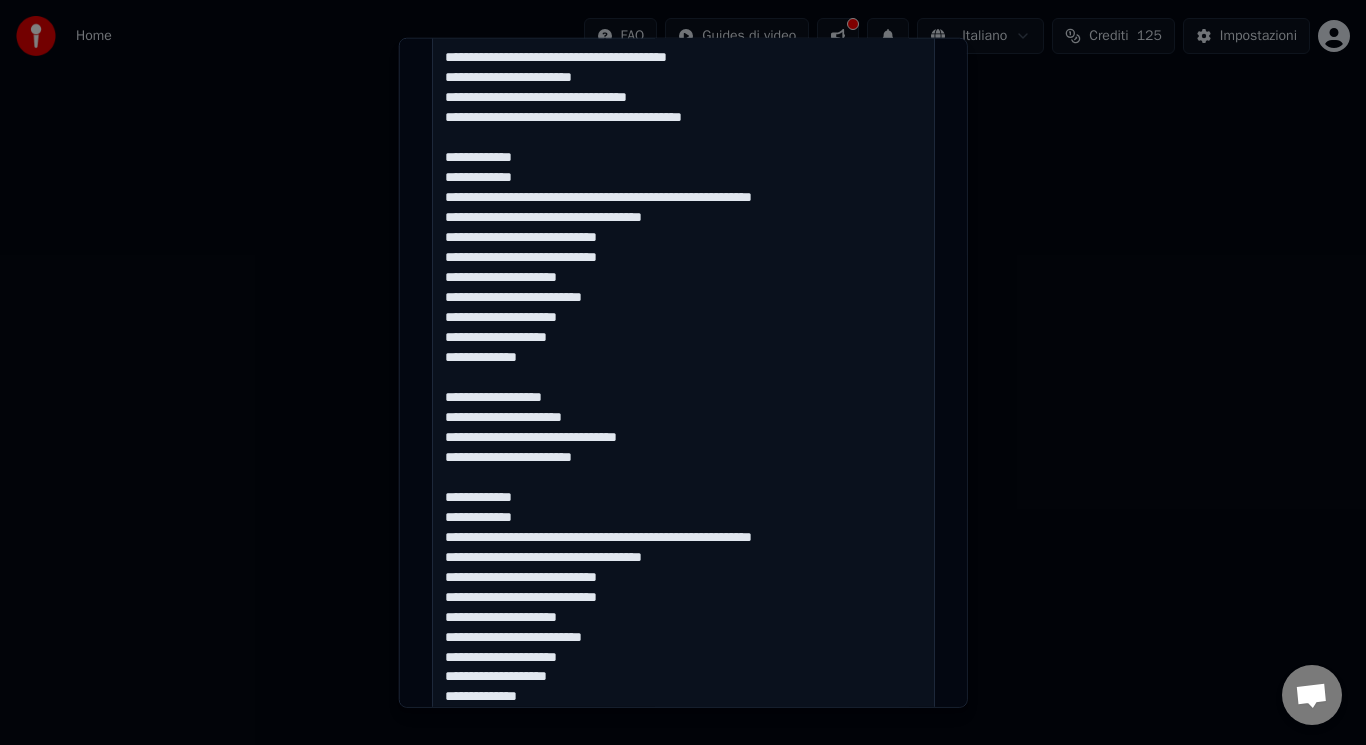 type on "**********" 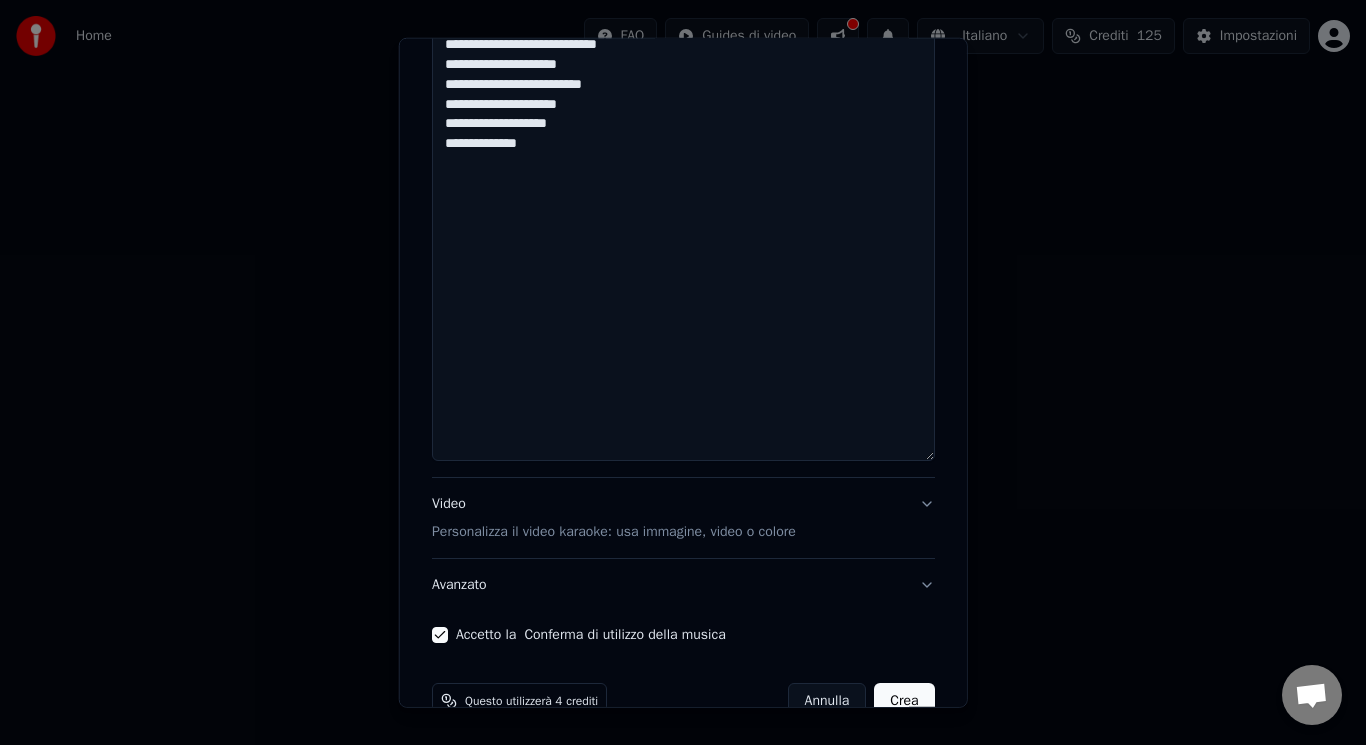 scroll, scrollTop: 1612, scrollLeft: 0, axis: vertical 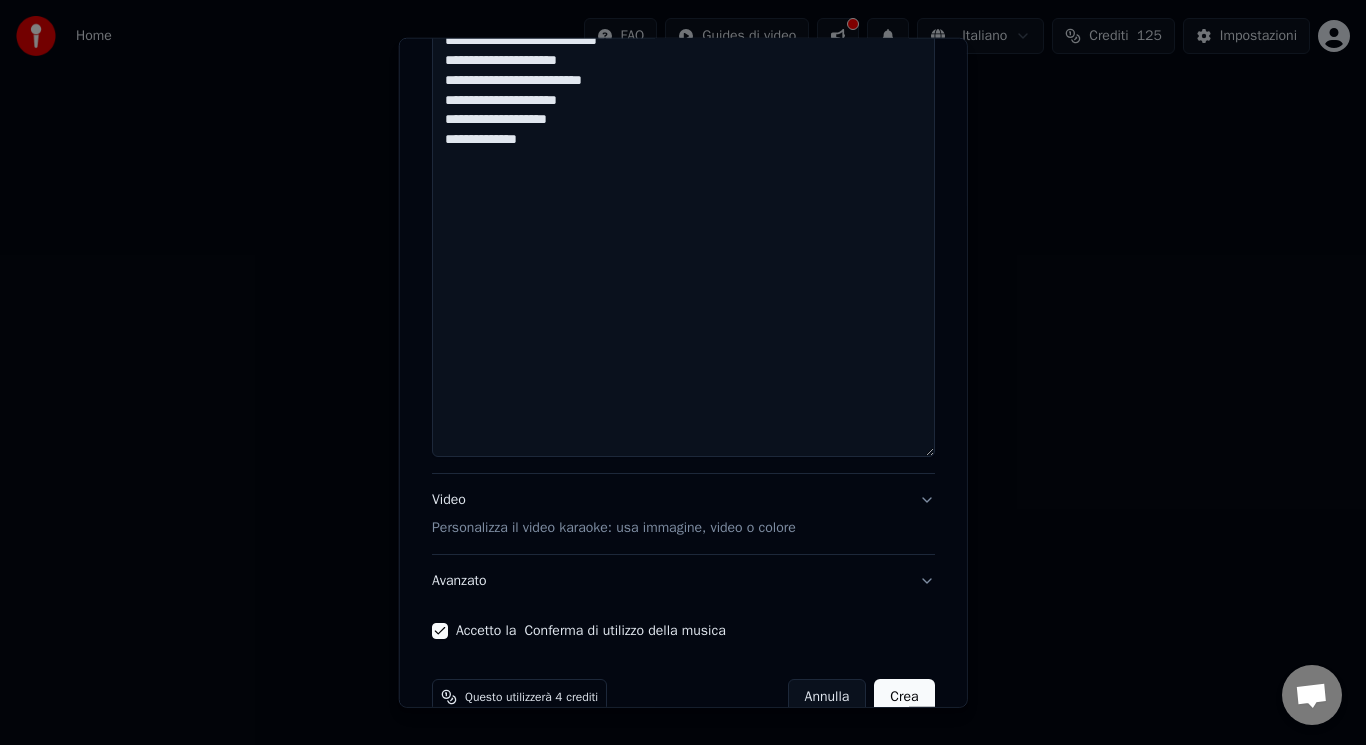 click on "Video Personalizza il video karaoke: usa immagine, video o colore" at bounding box center (683, 514) 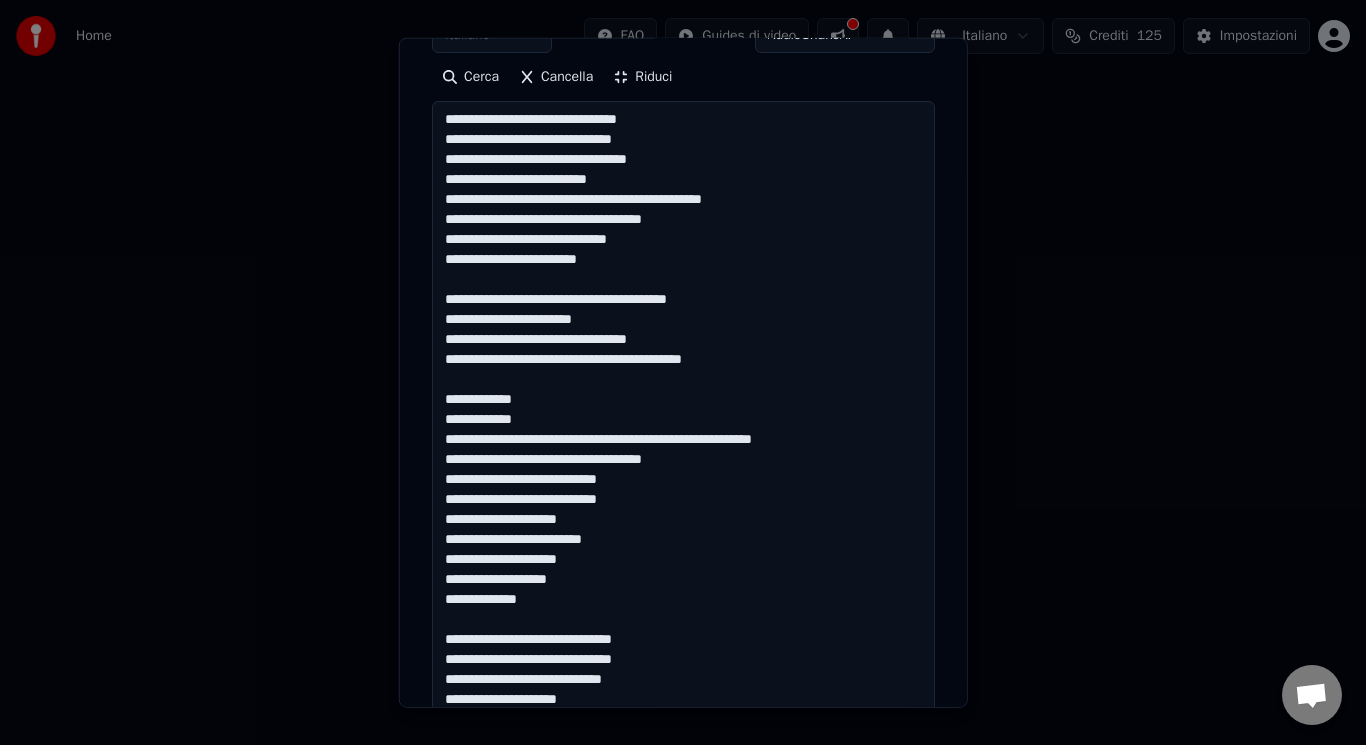 scroll, scrollTop: 187, scrollLeft: 0, axis: vertical 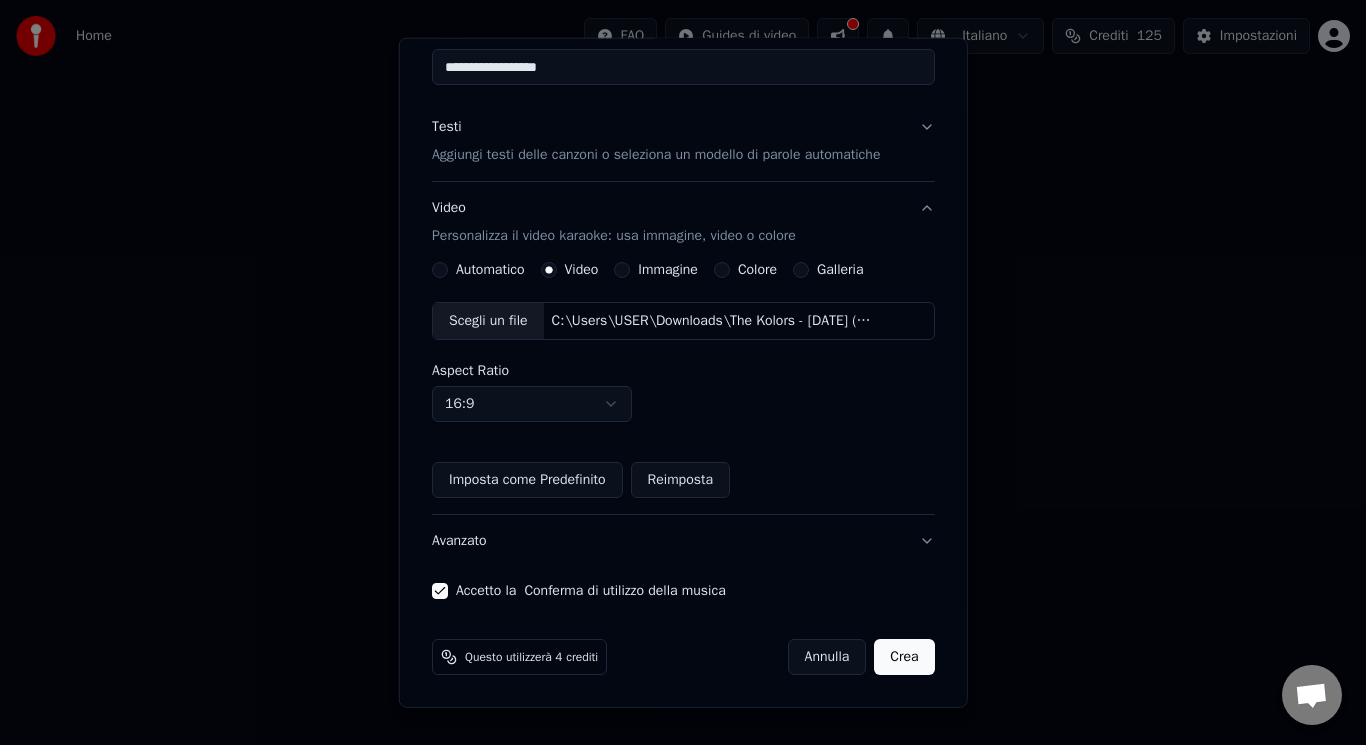 click on "Personalizza il video karaoke: usa immagine, video o colore" at bounding box center (614, 236) 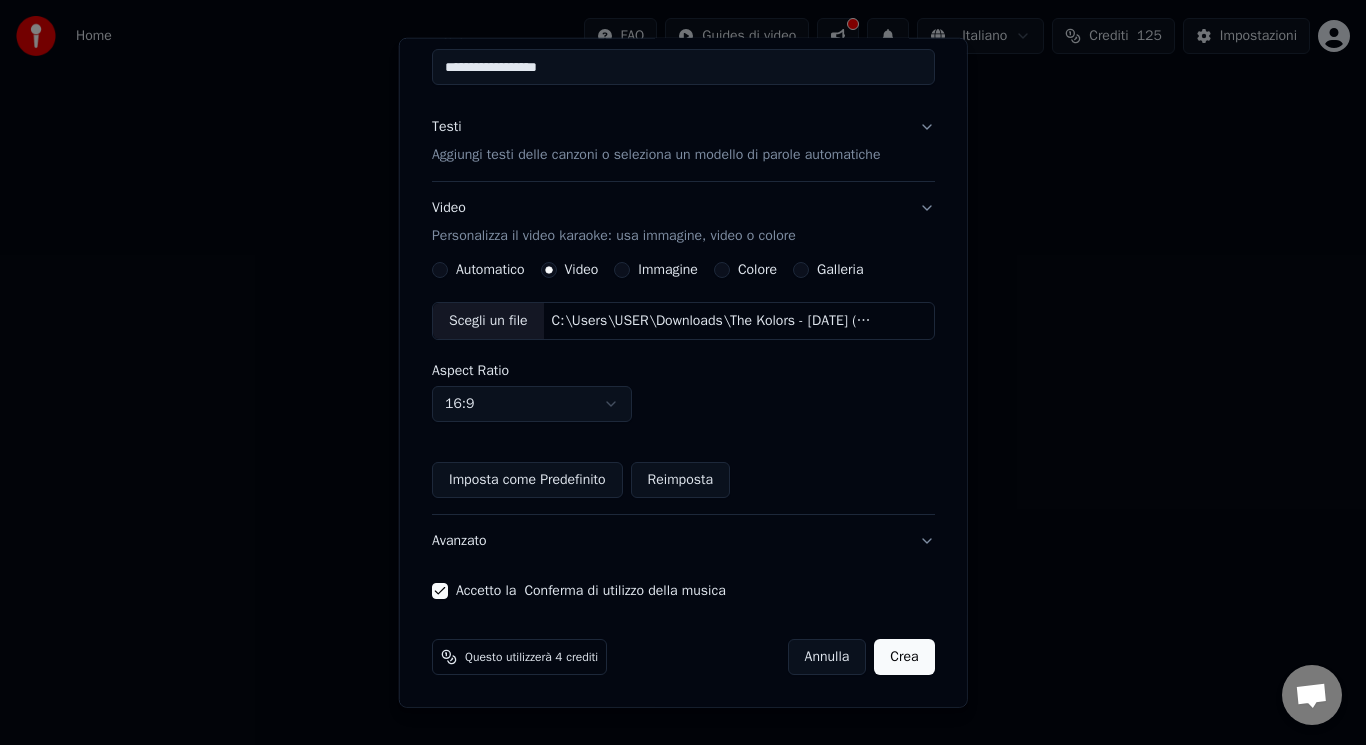 scroll, scrollTop: 0, scrollLeft: 0, axis: both 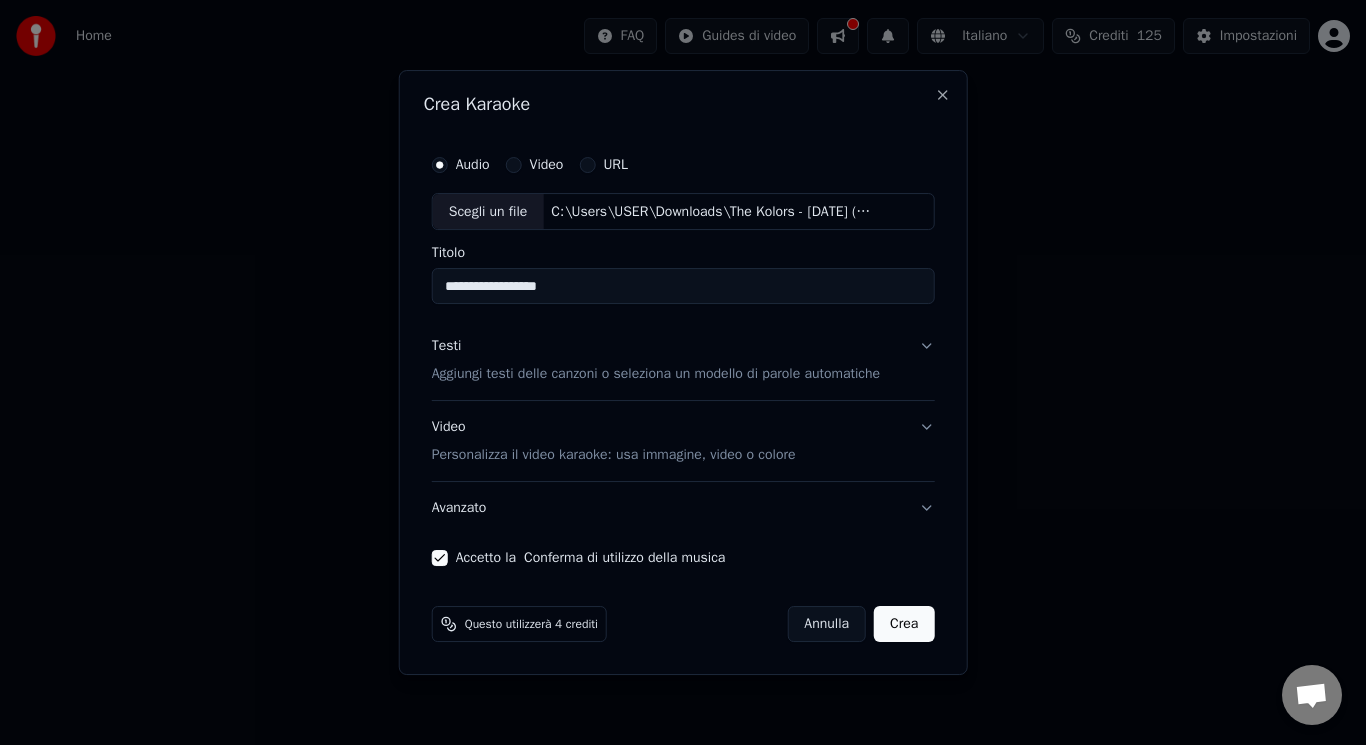 click on "Aggiungi testi delle canzoni o seleziona un modello di parole automatiche" at bounding box center (656, 375) 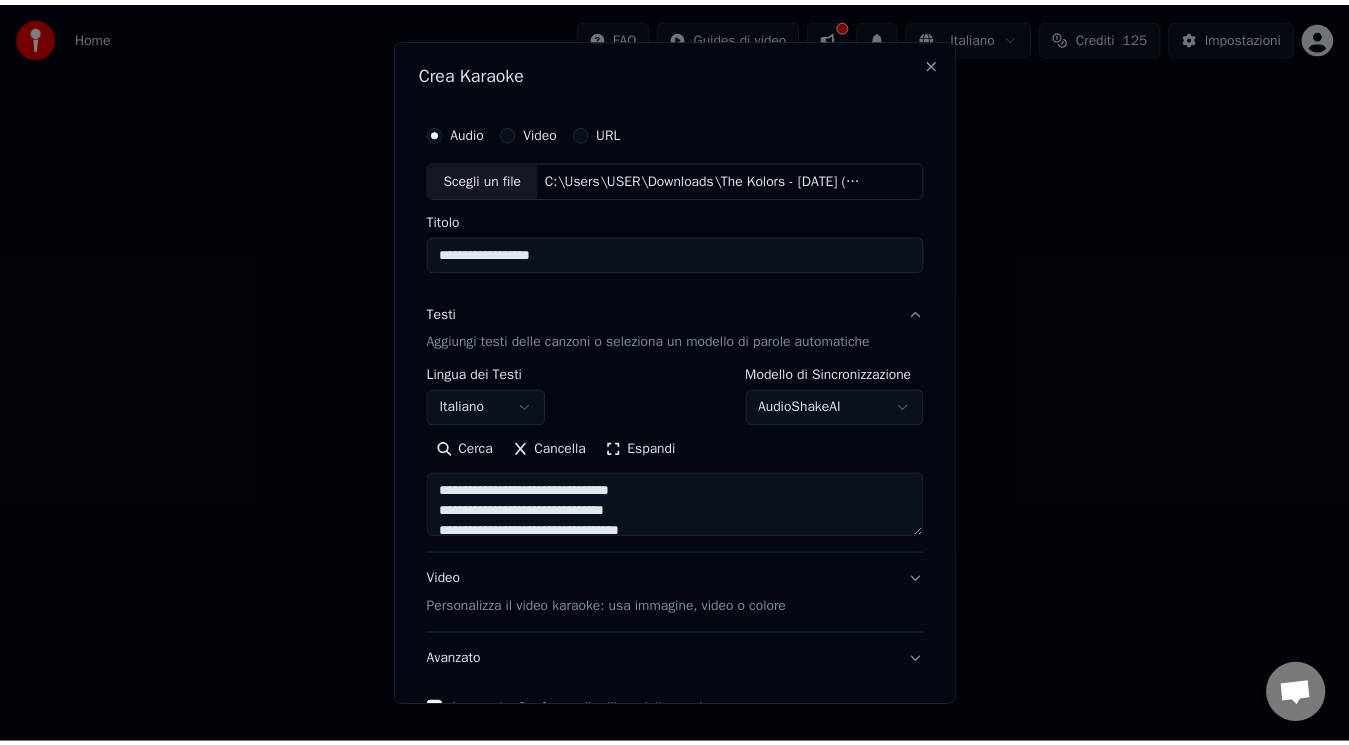 scroll, scrollTop: 121, scrollLeft: 0, axis: vertical 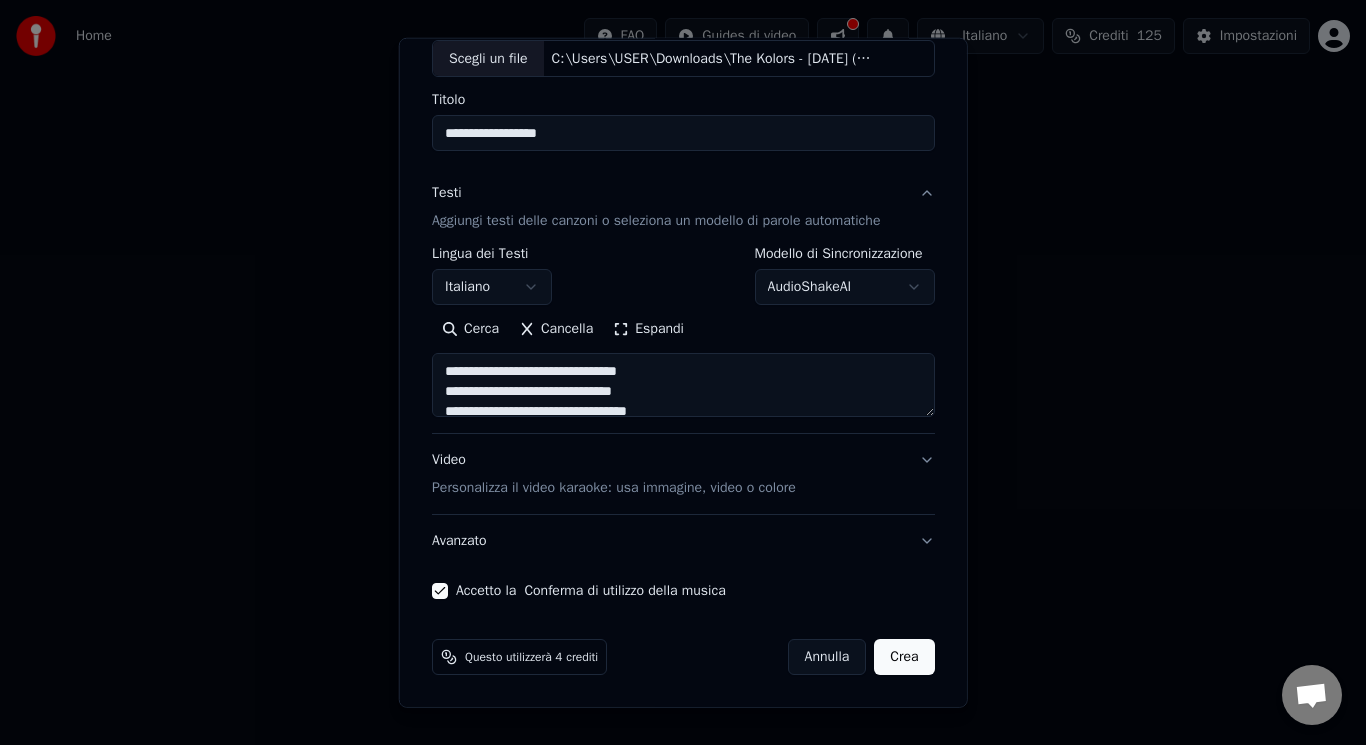 click on "Crea" at bounding box center (904, 657) 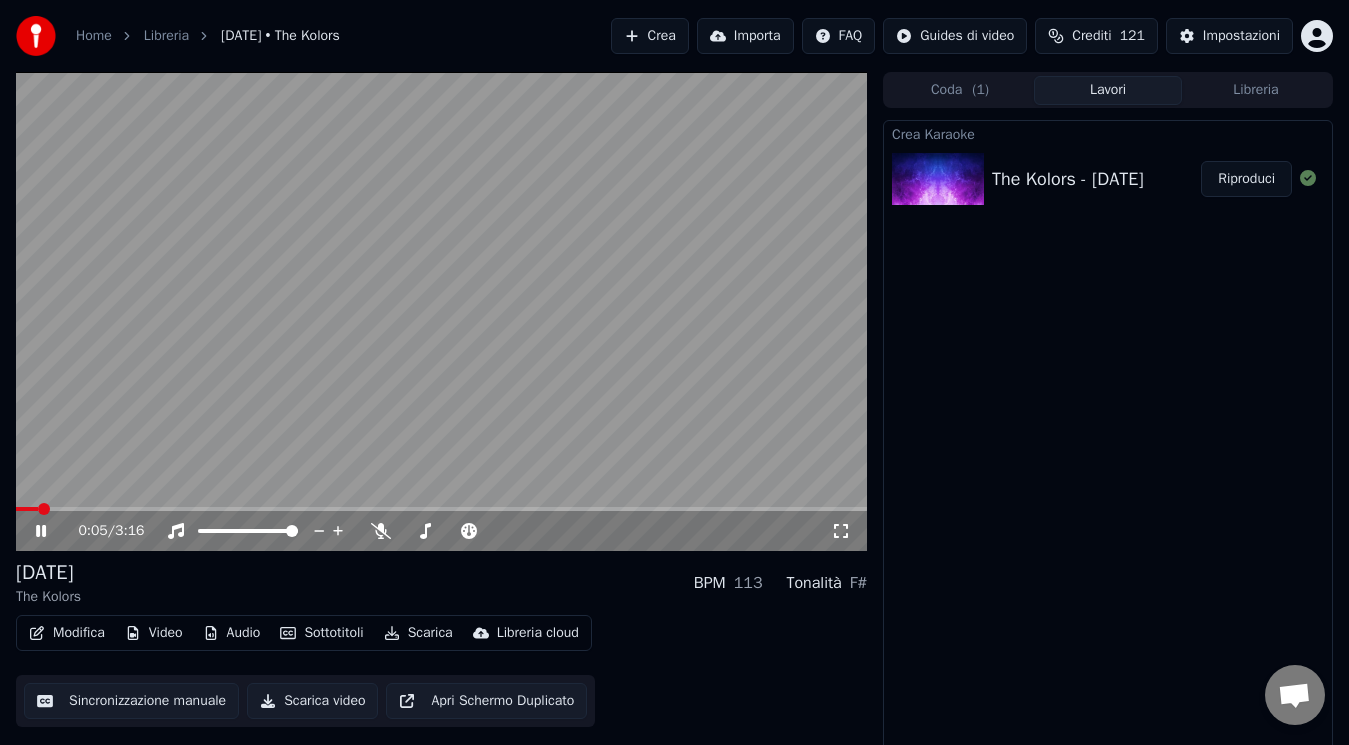 click on "Scarica video" at bounding box center [312, 701] 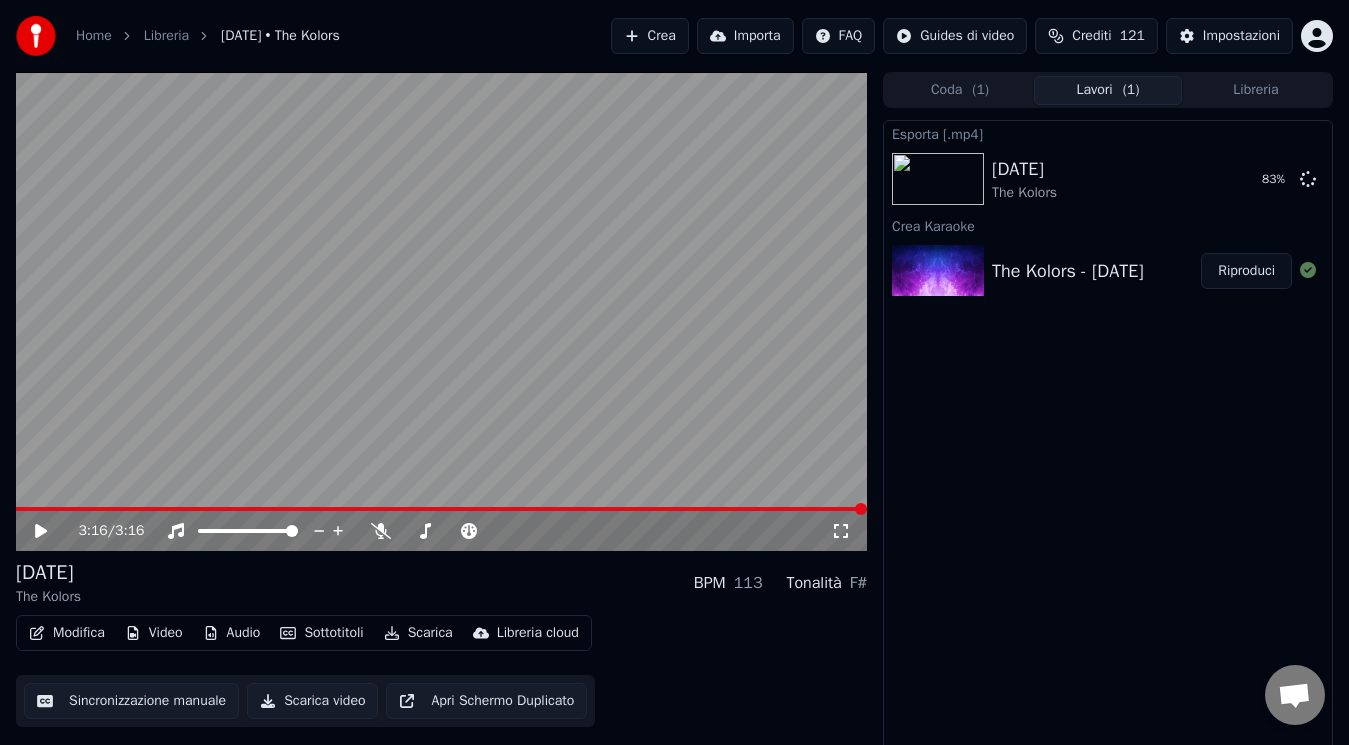 click 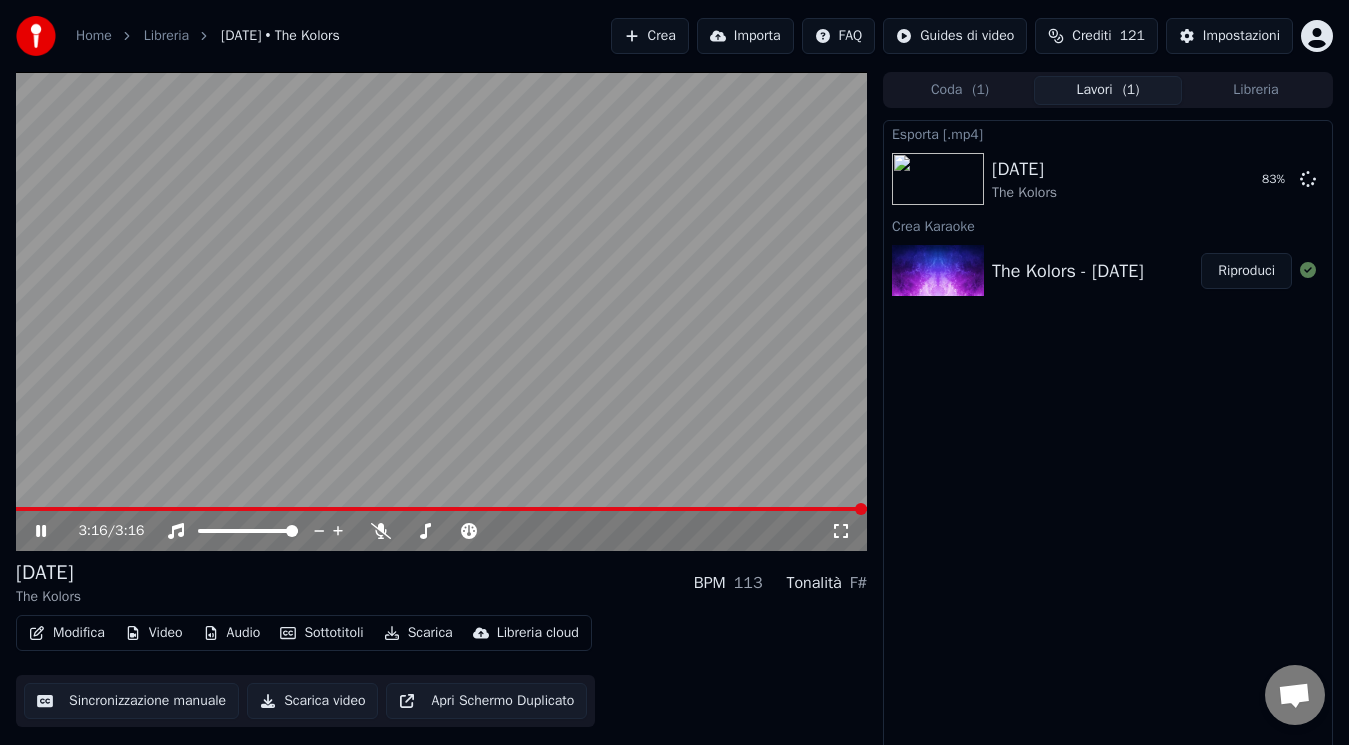 click 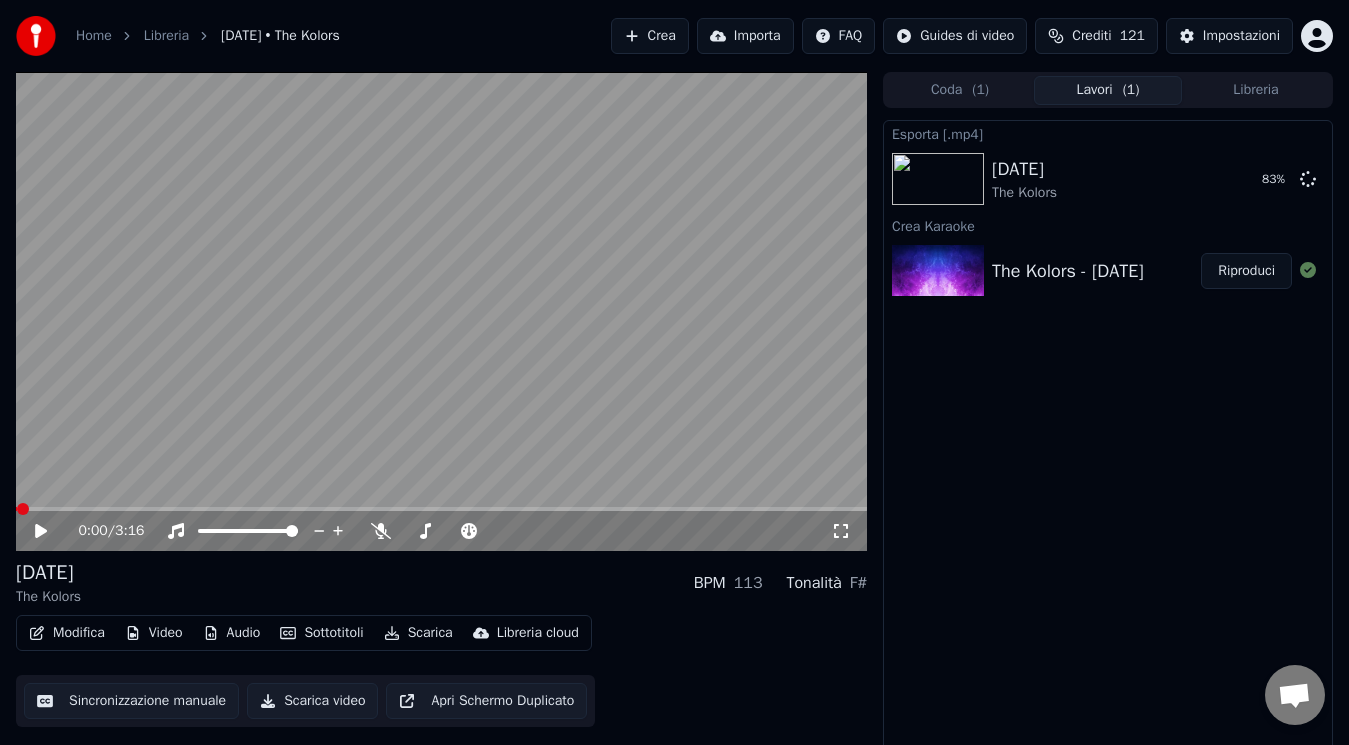 click at bounding box center (23, 509) 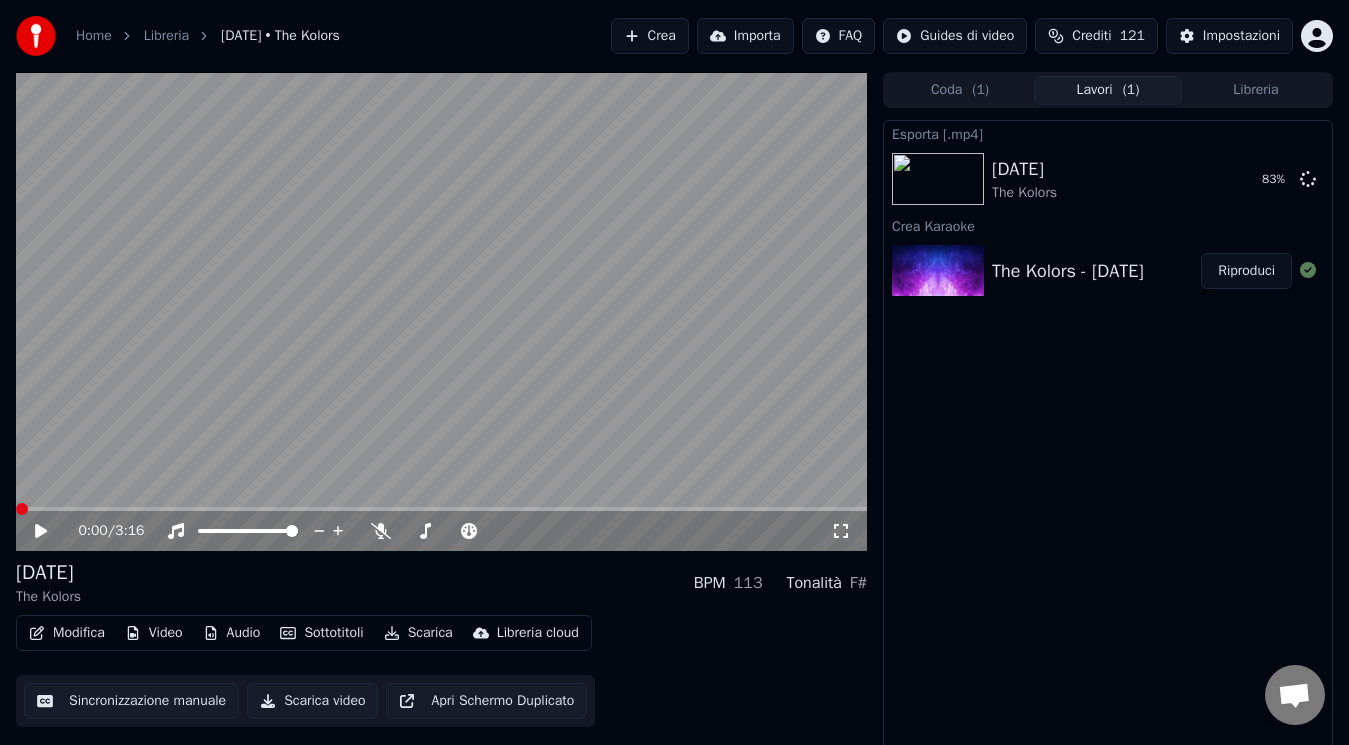 click 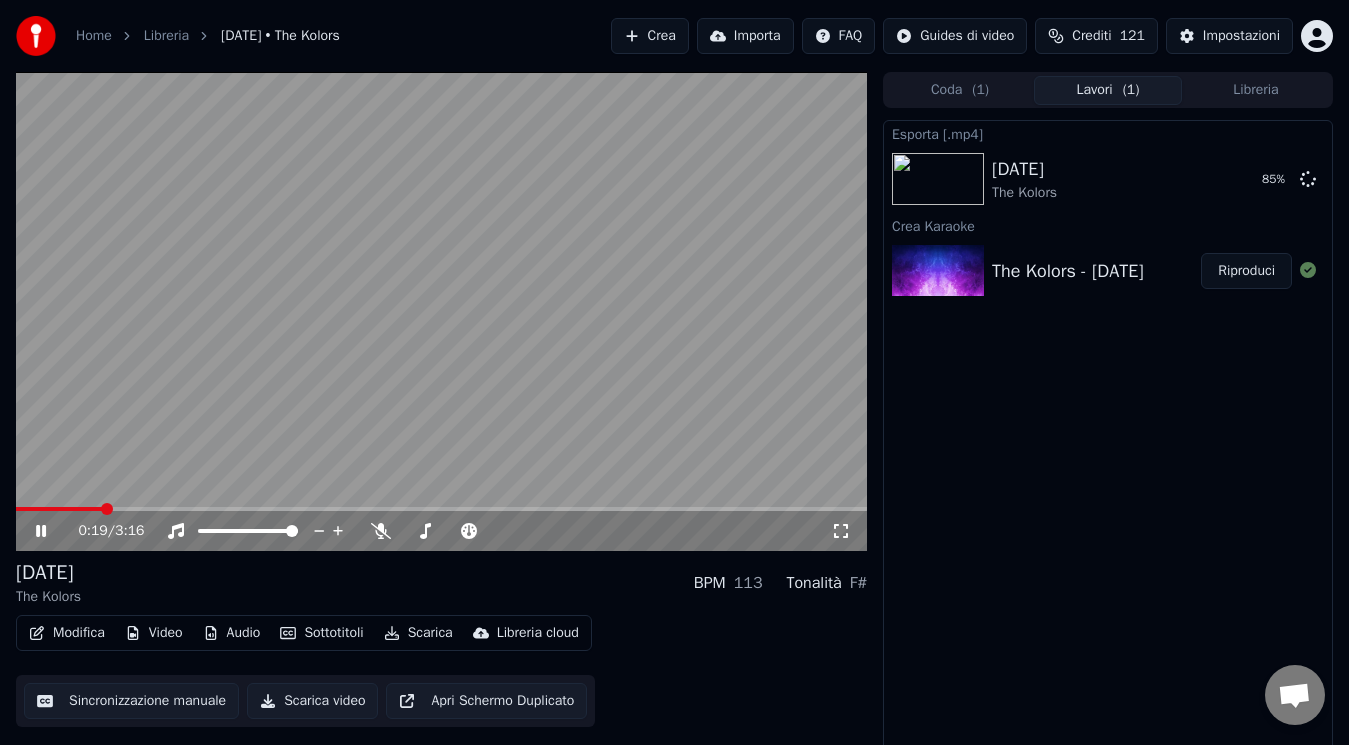 click on "0:19  /  3:16" at bounding box center [454, 531] 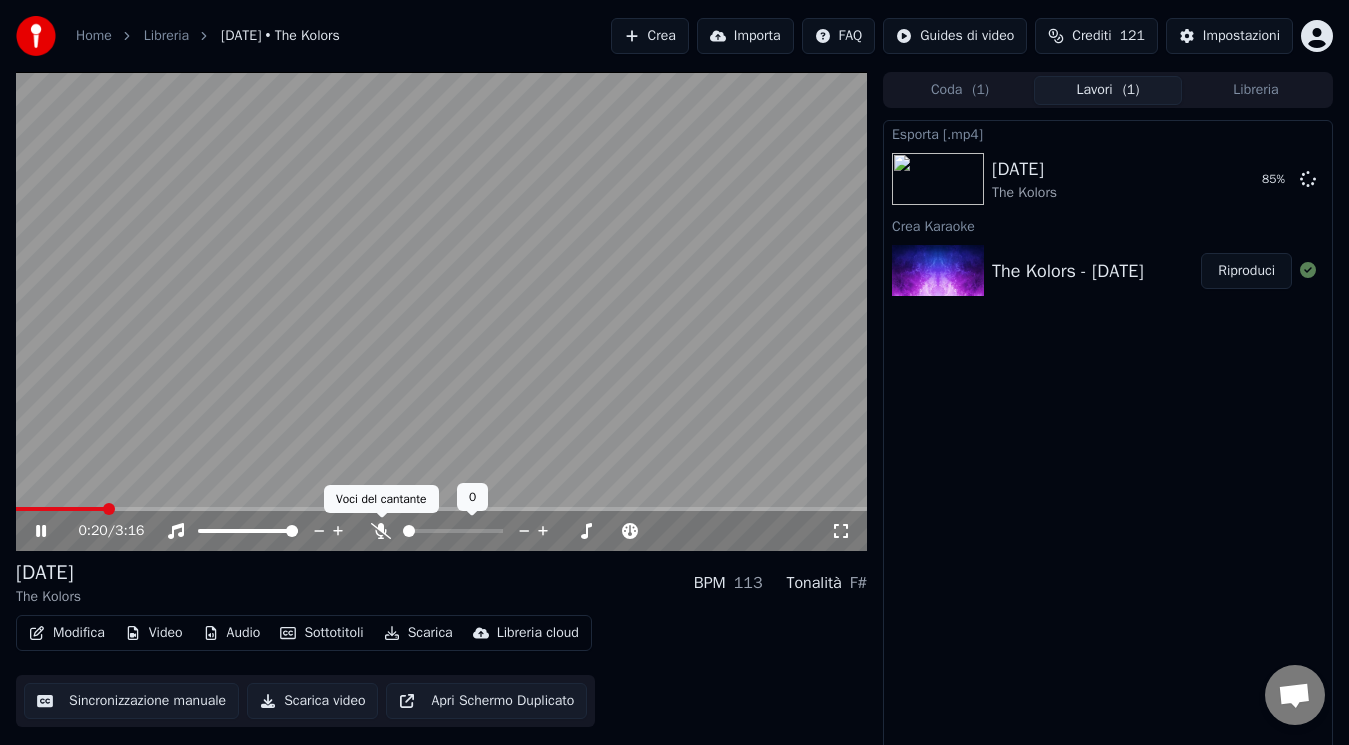 click 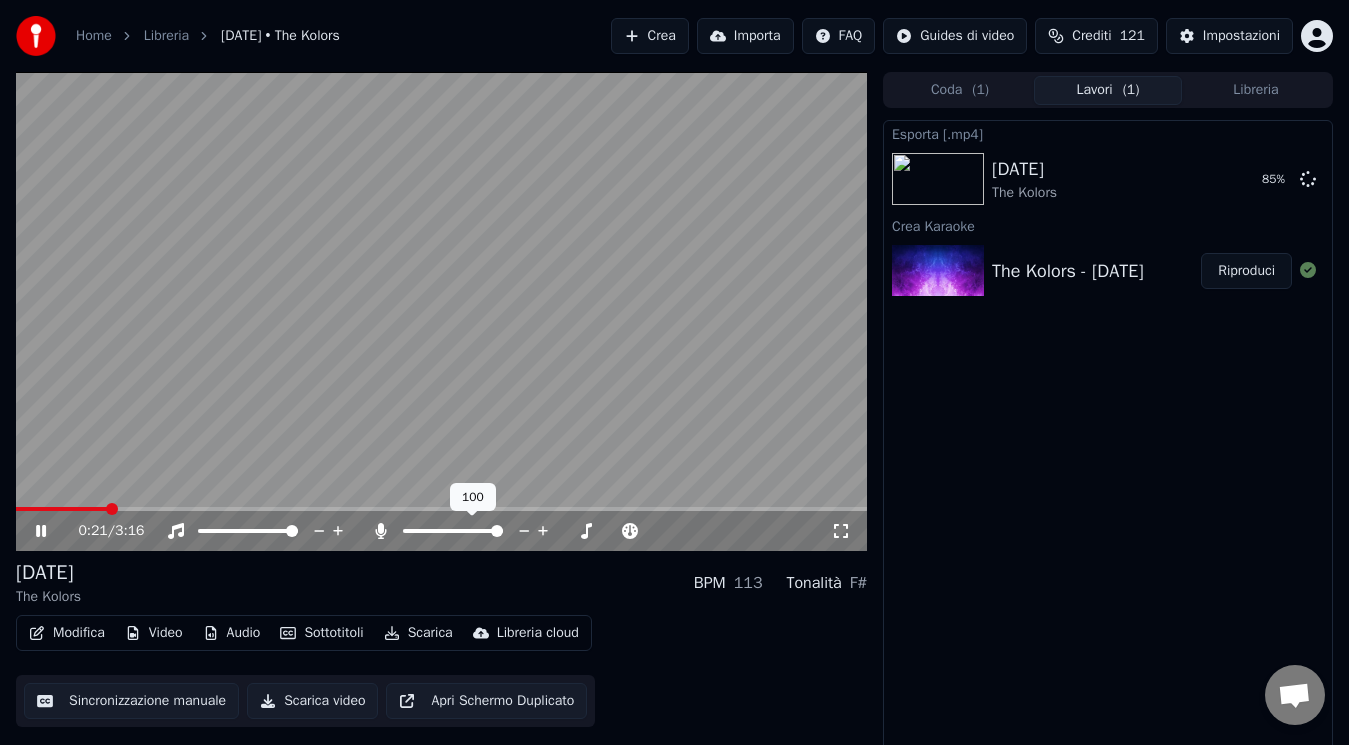 click 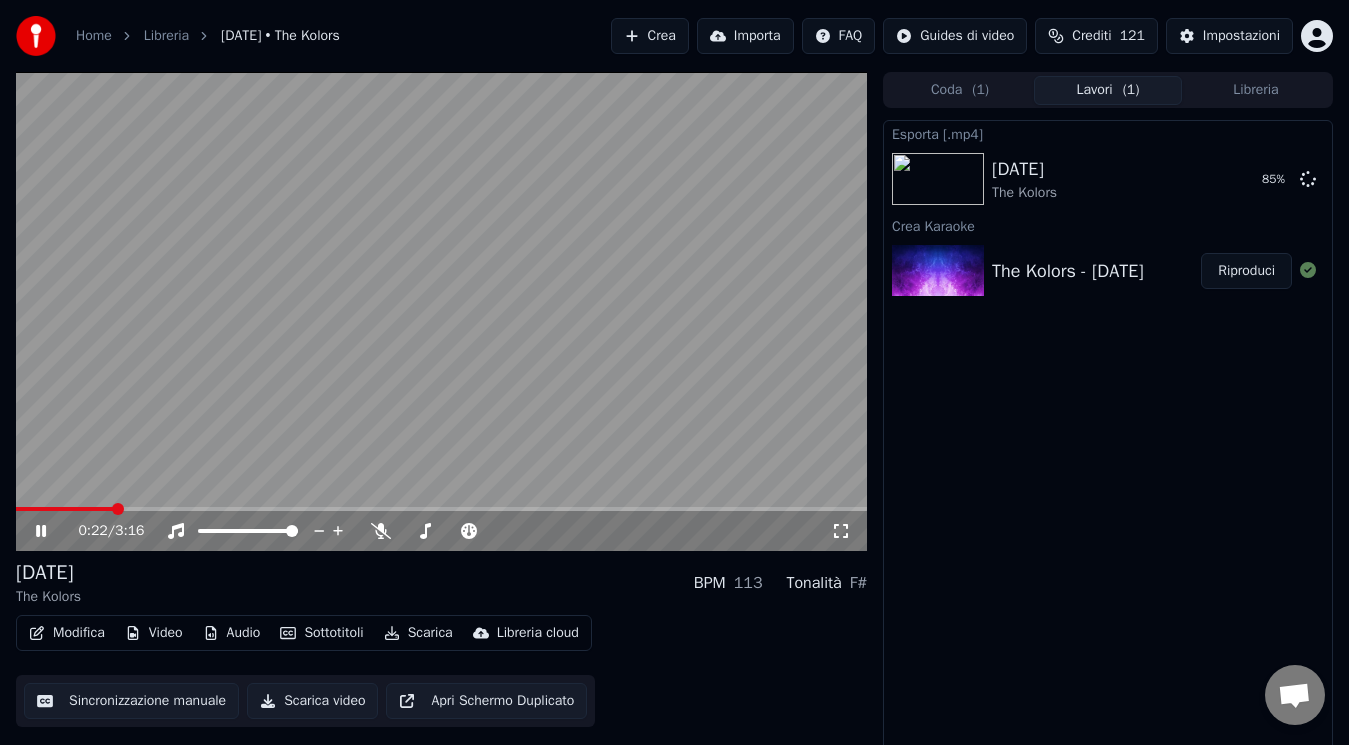 click on "0:22  /  3:16" at bounding box center (441, 311) 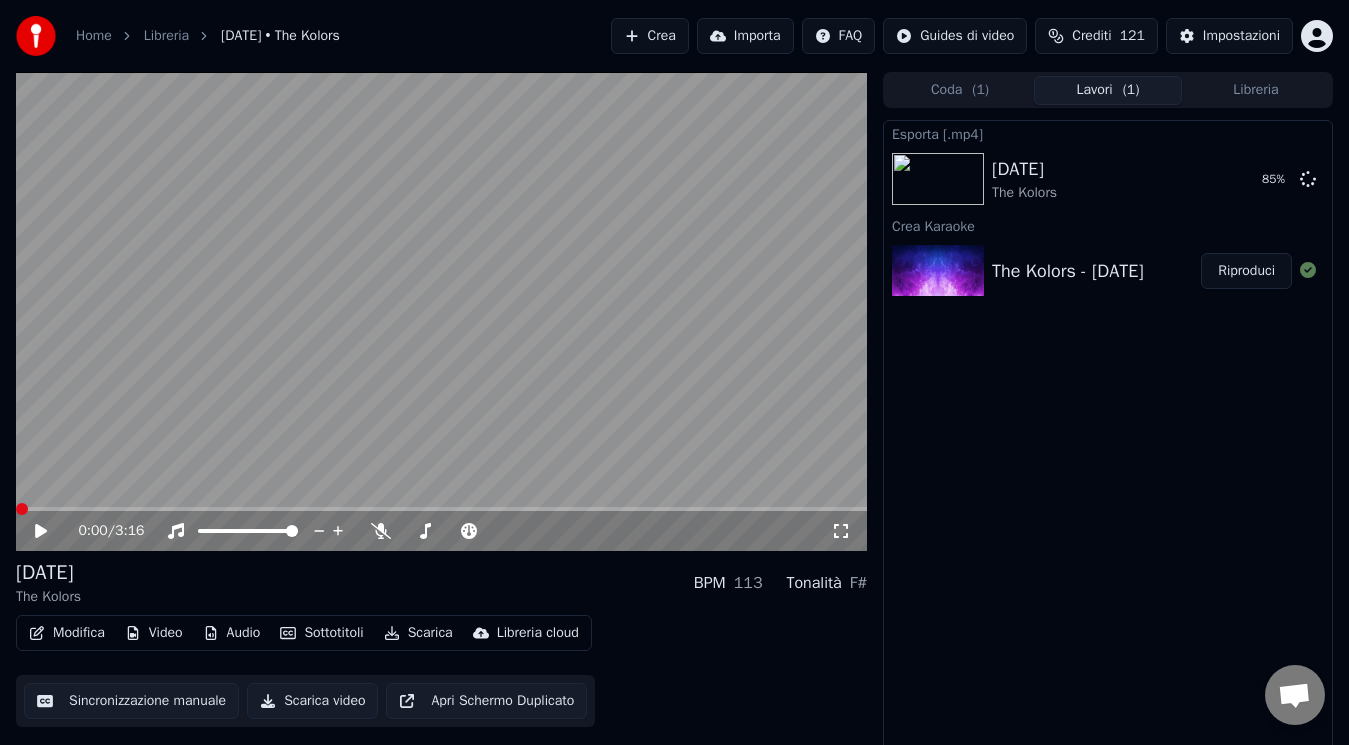 click at bounding box center [22, 509] 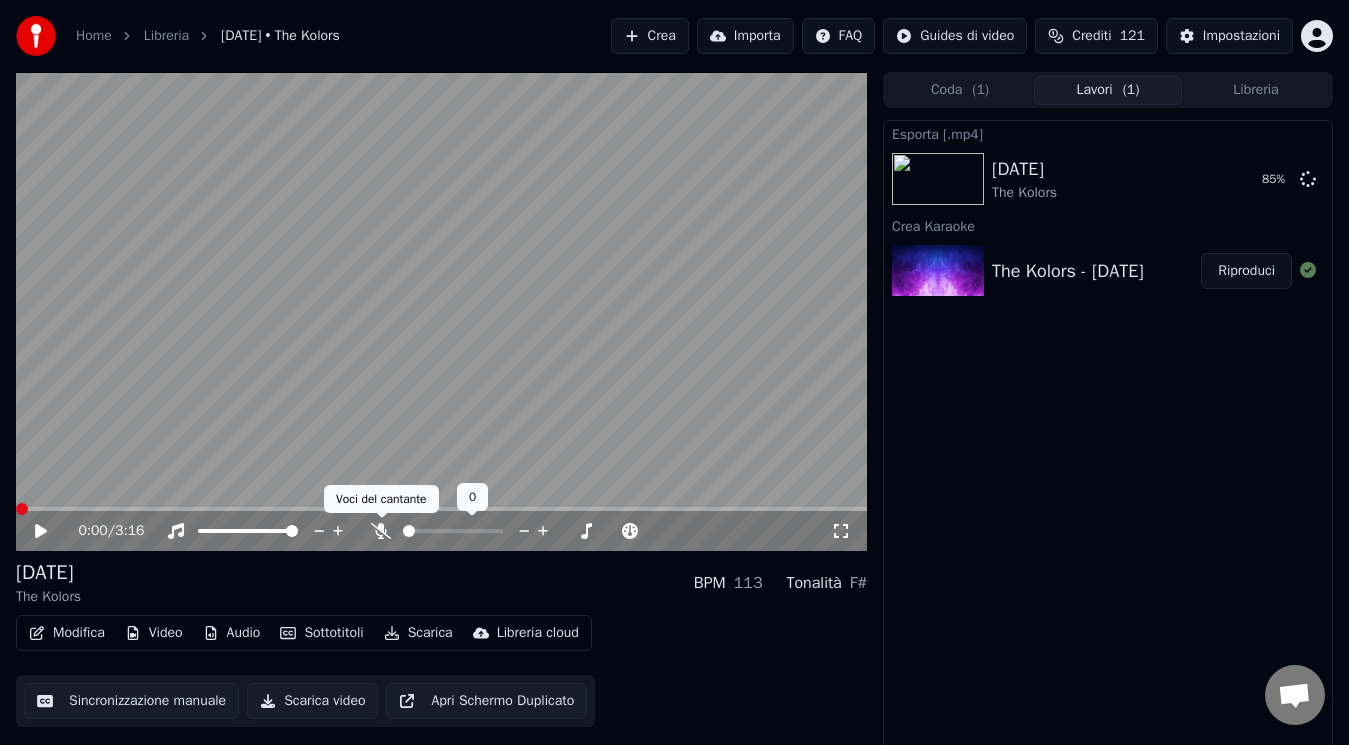 click 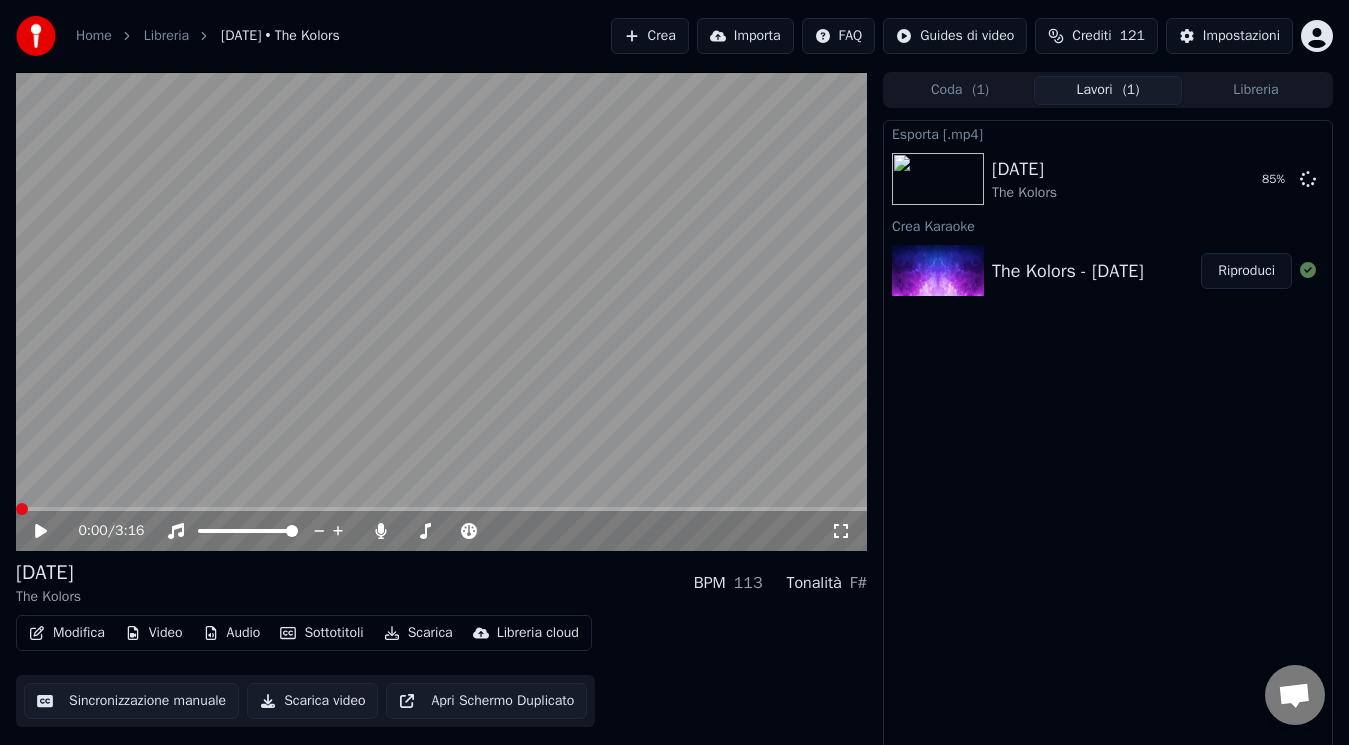 click 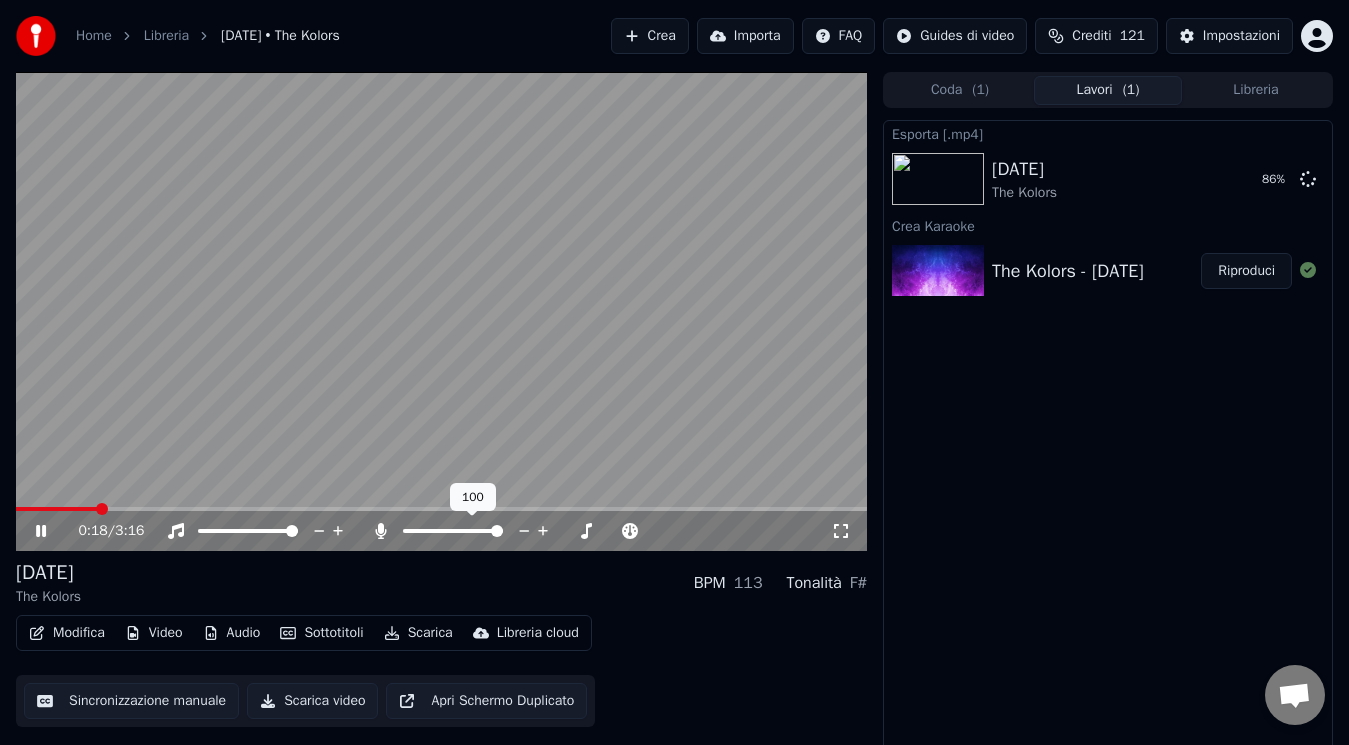click 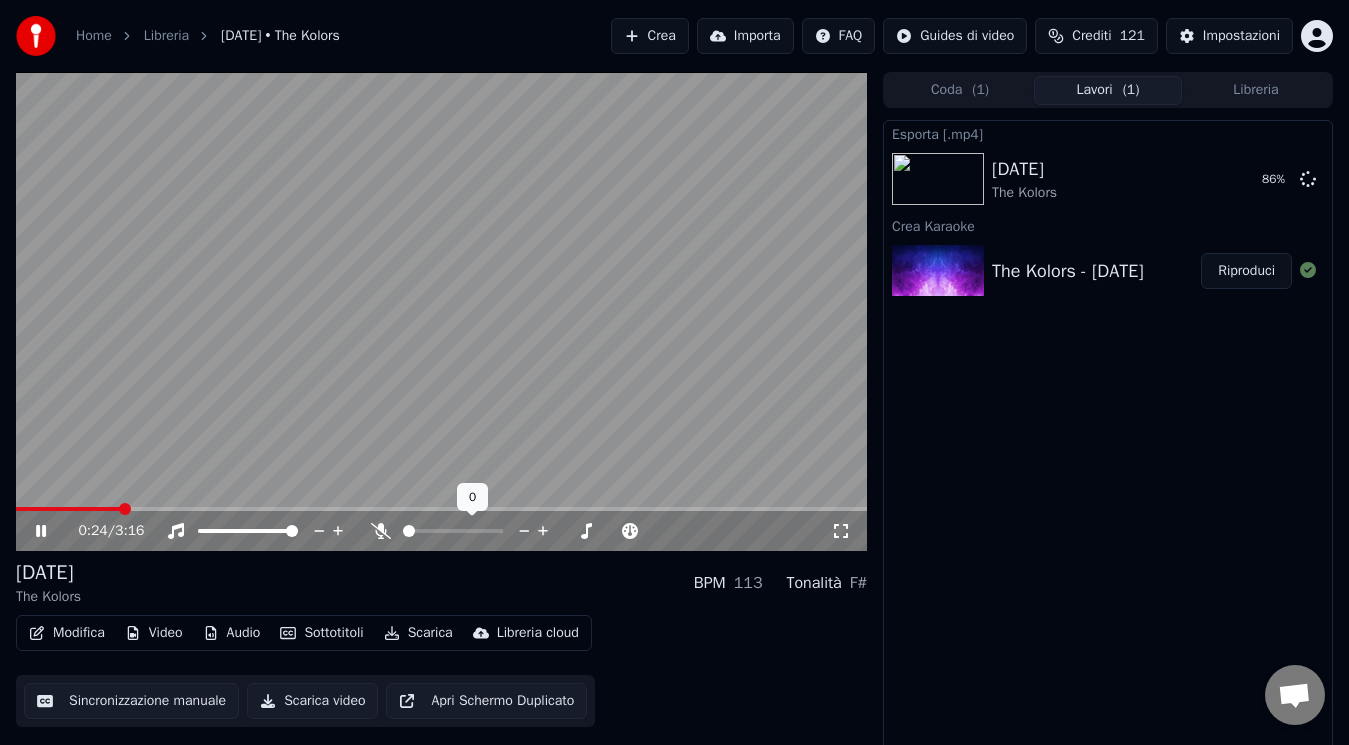 click 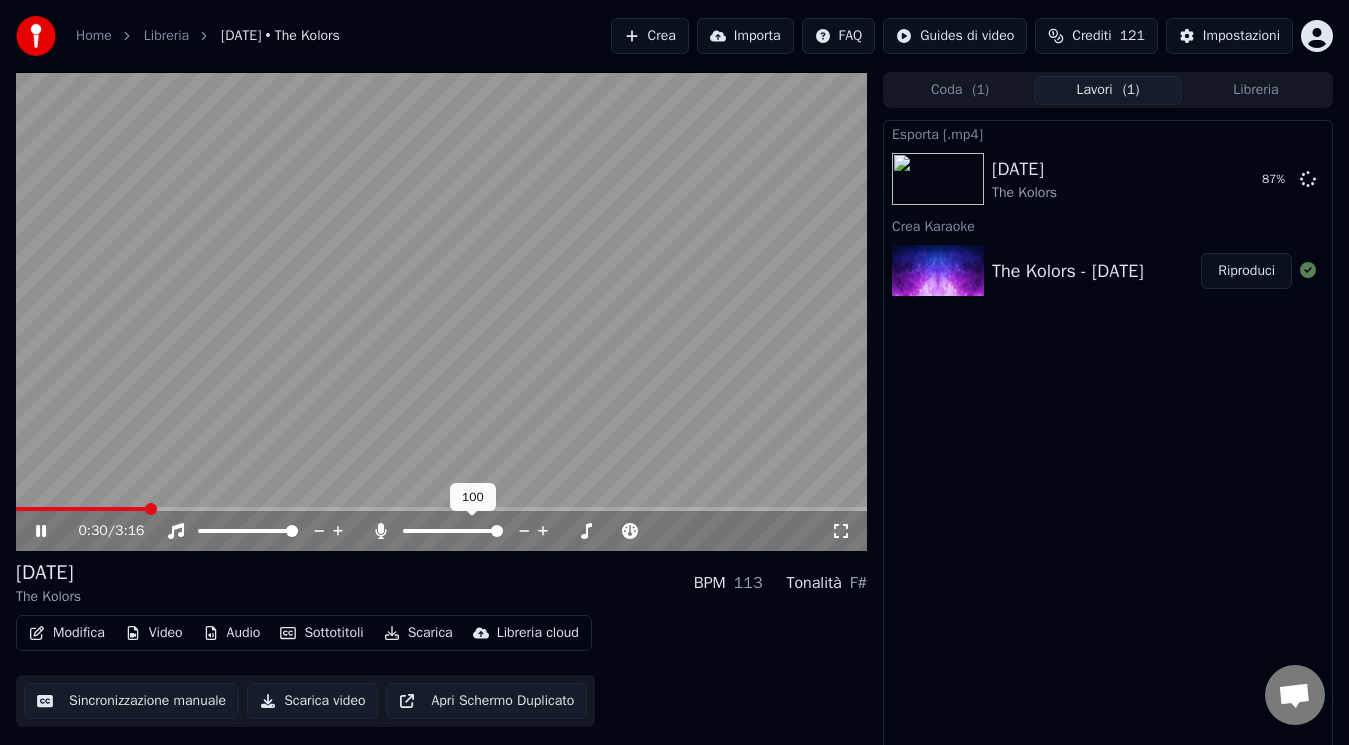 click 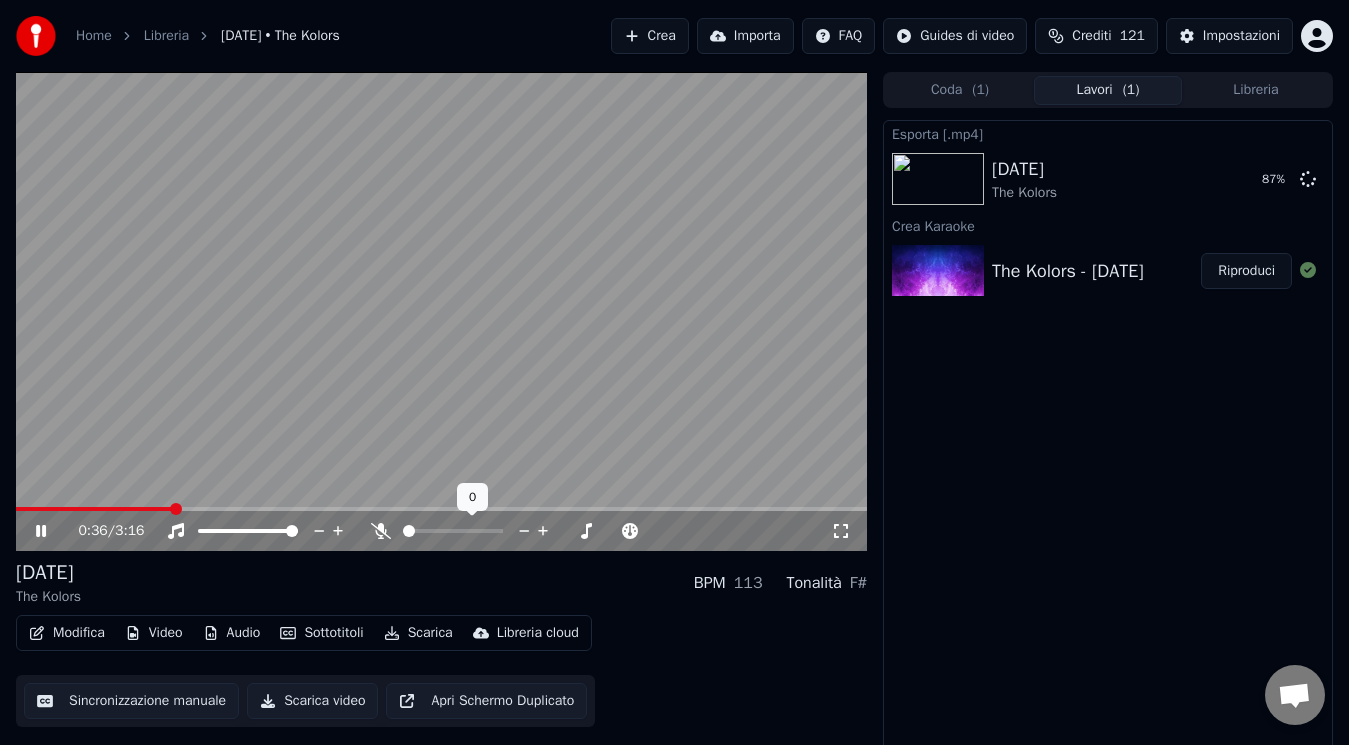click 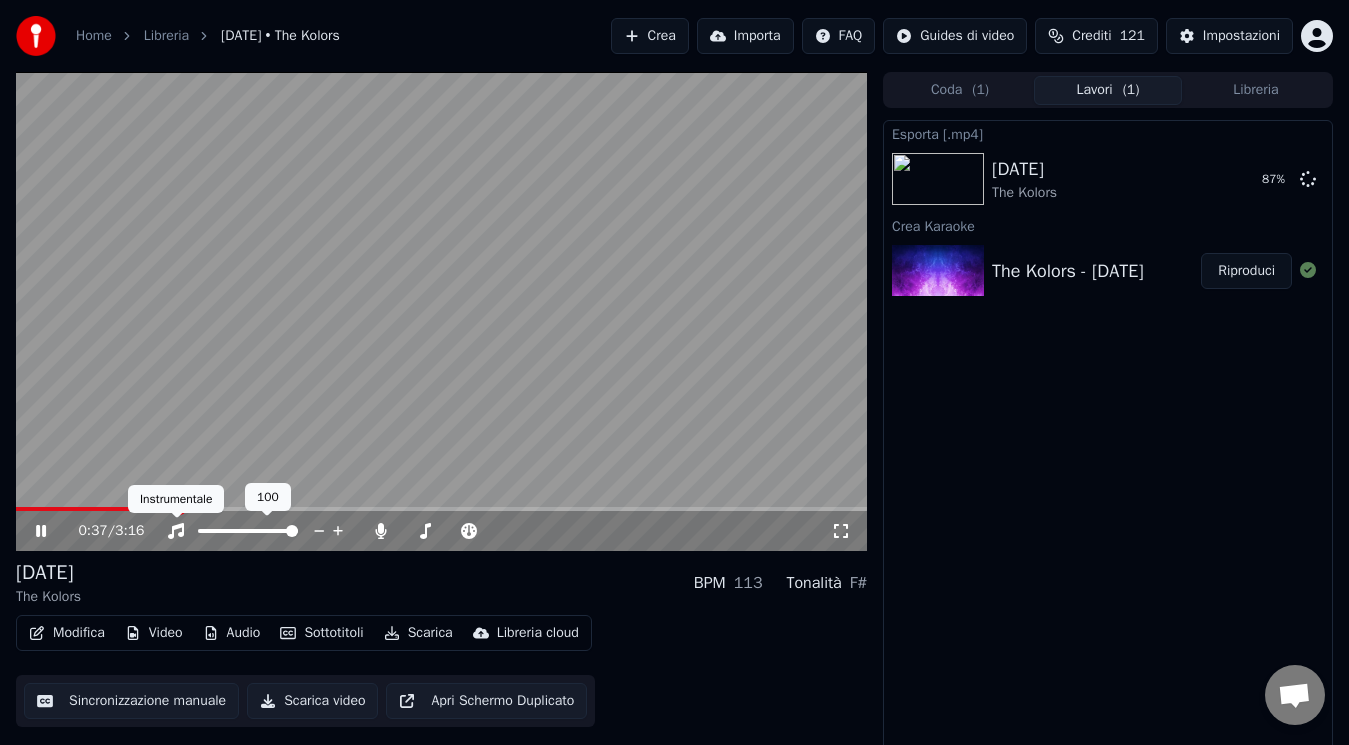 click 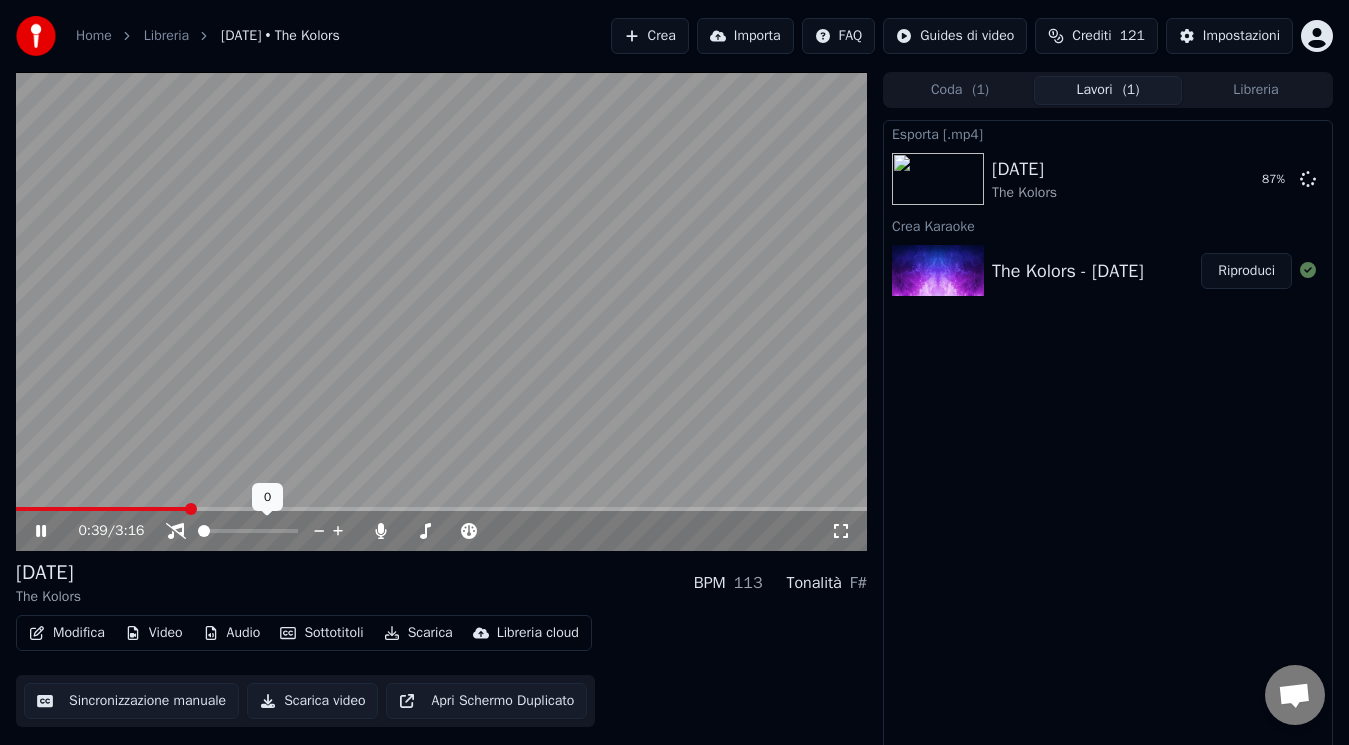 click 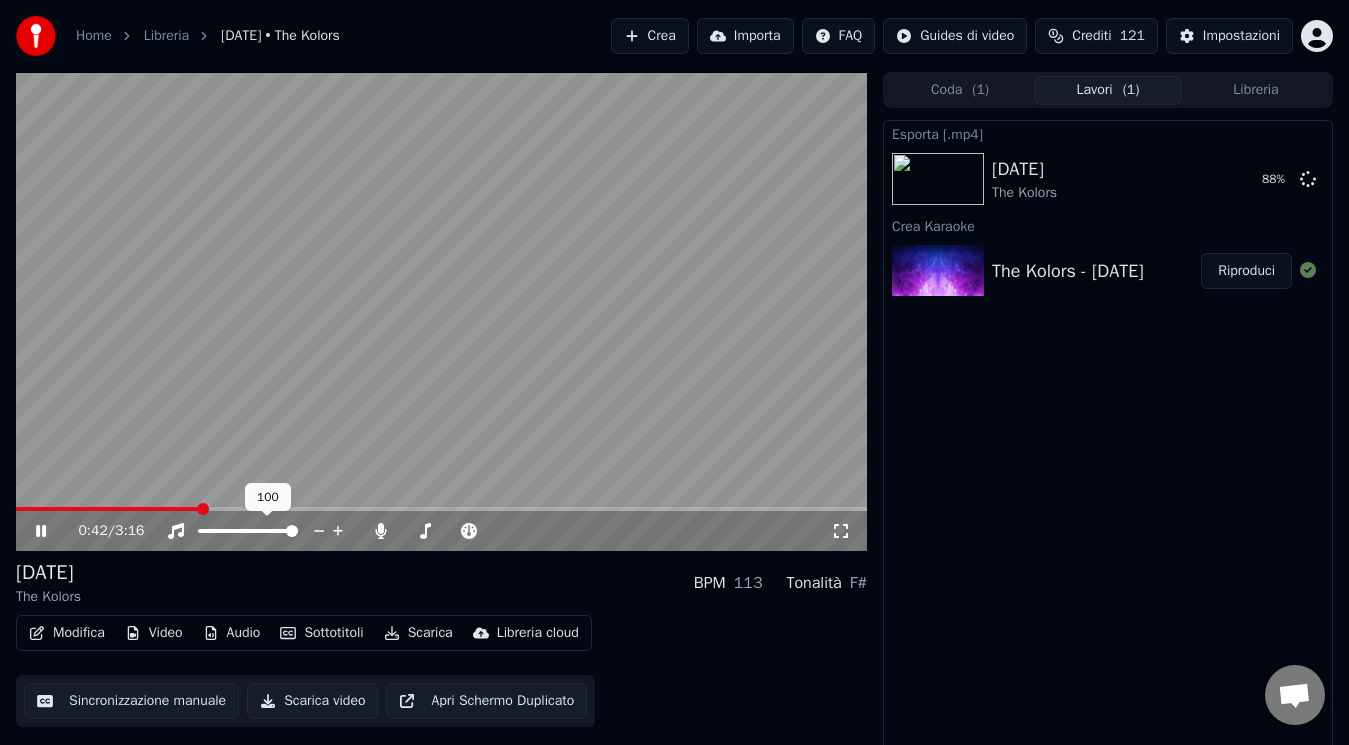 click 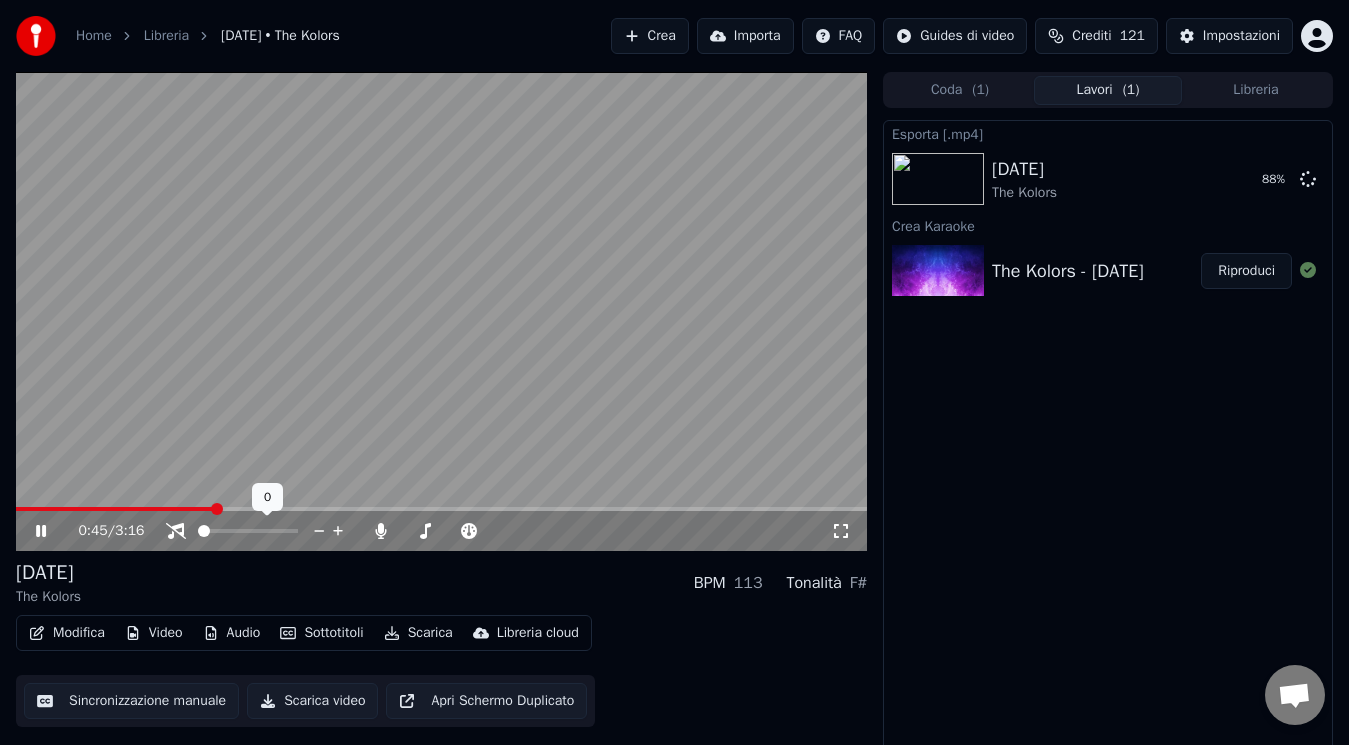 click 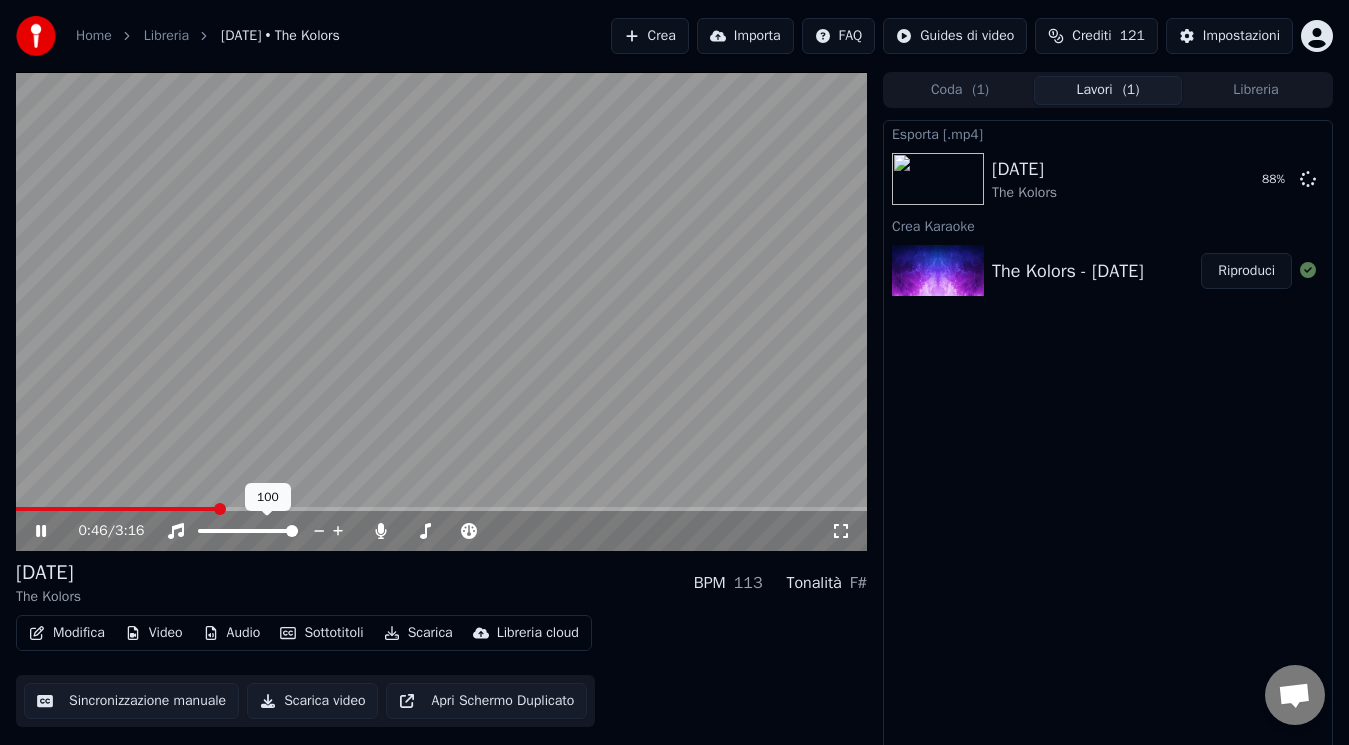 click 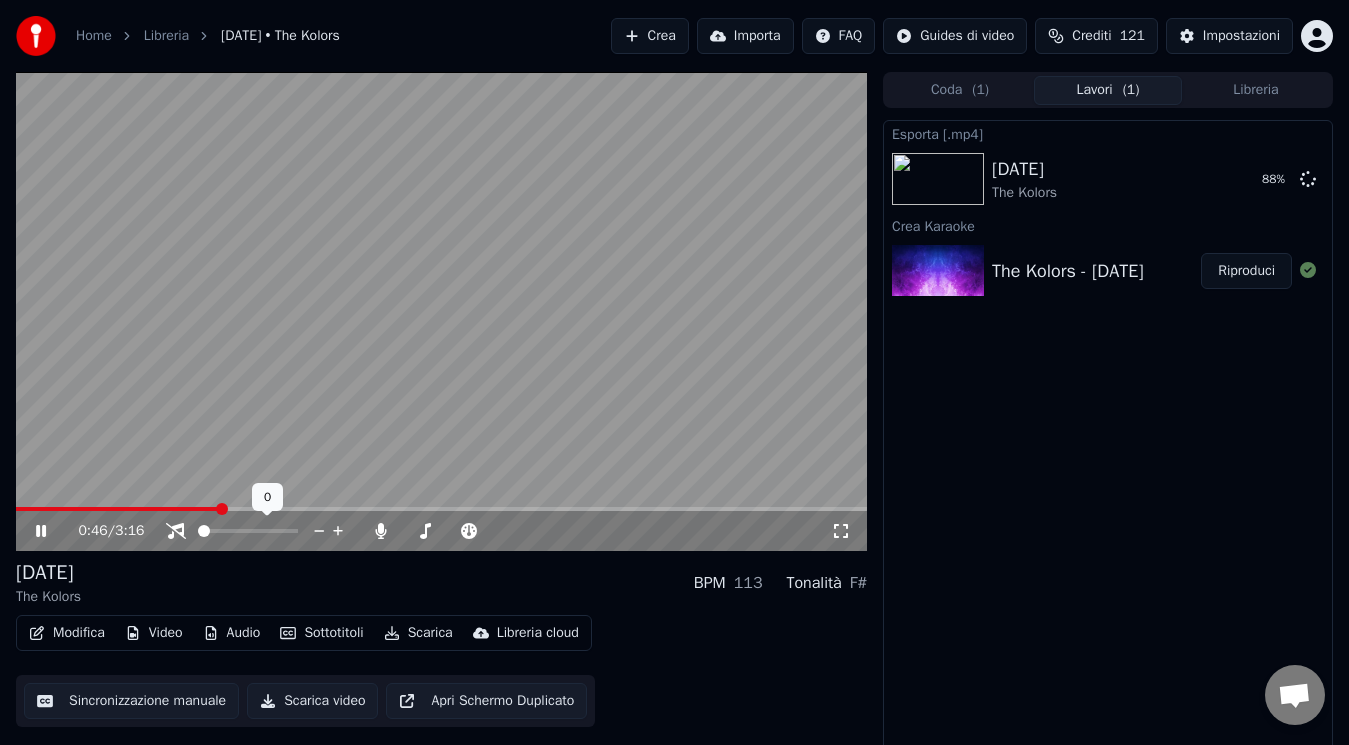 click 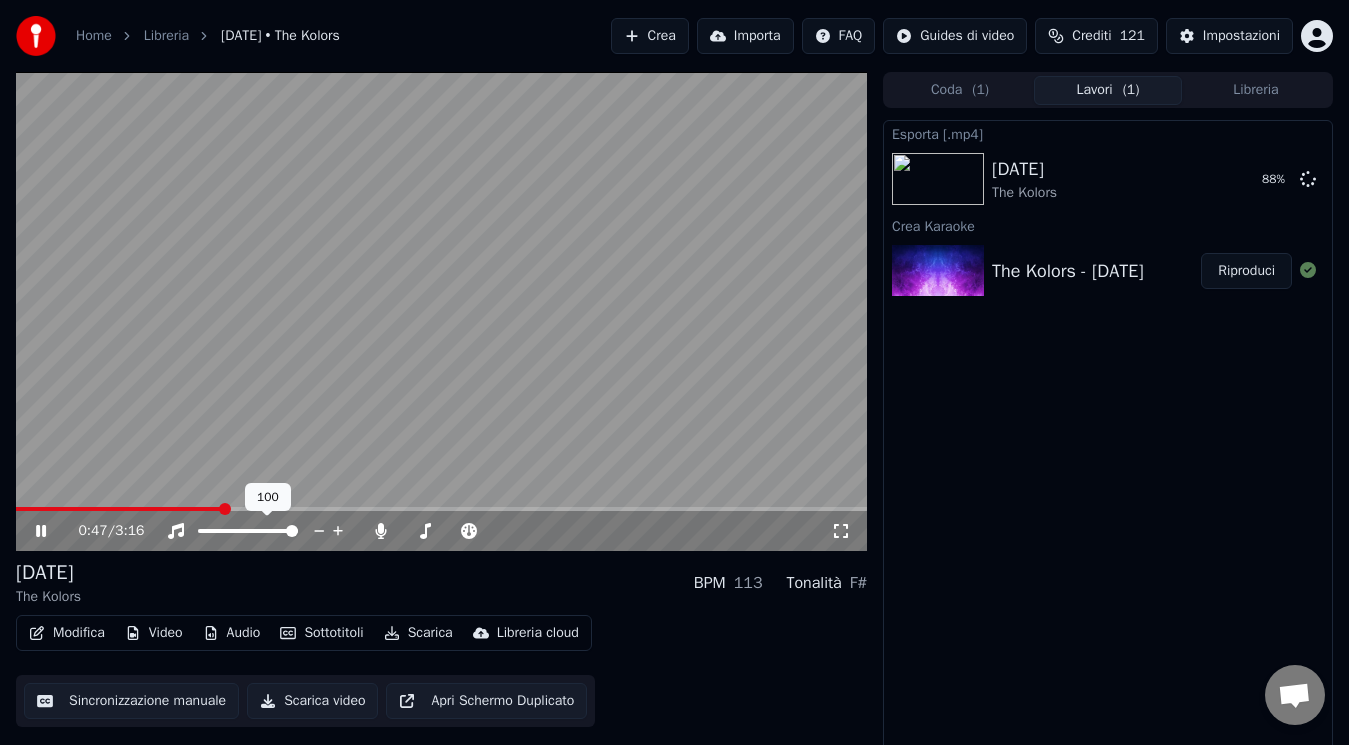 click 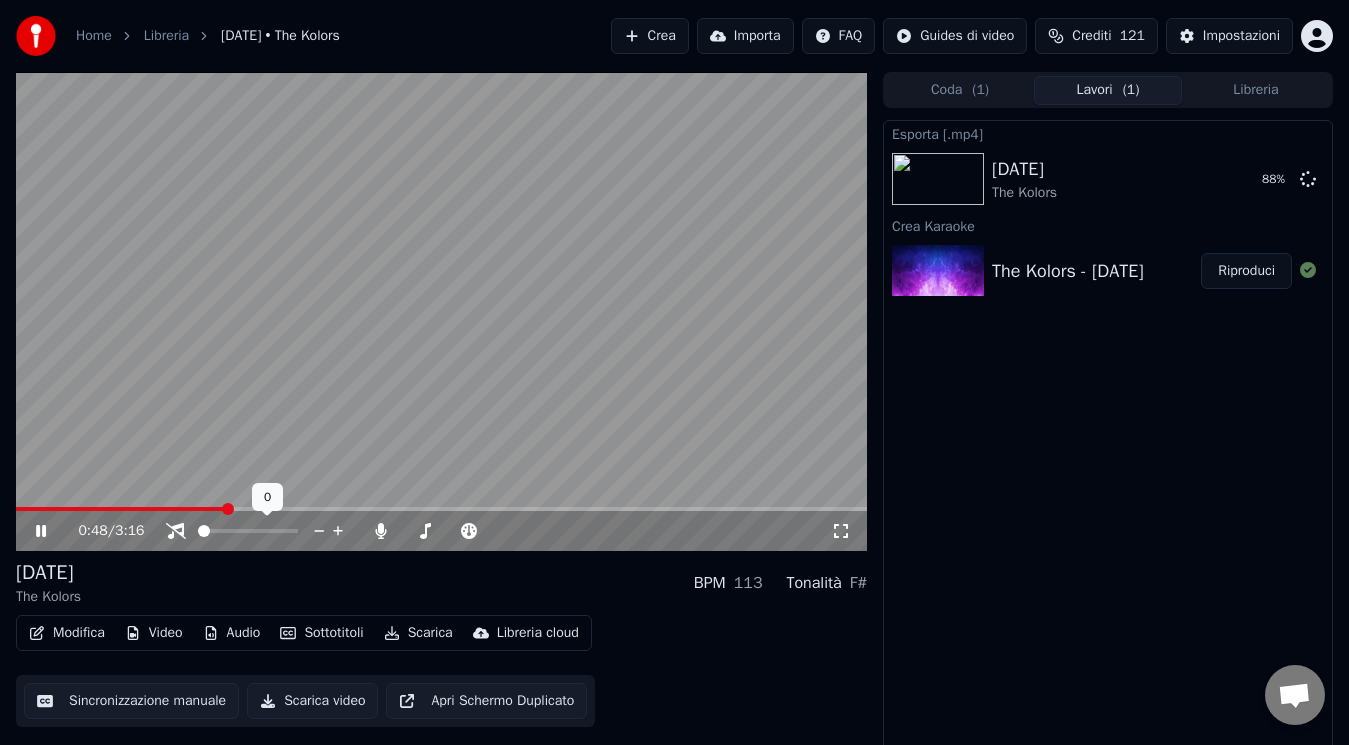 click 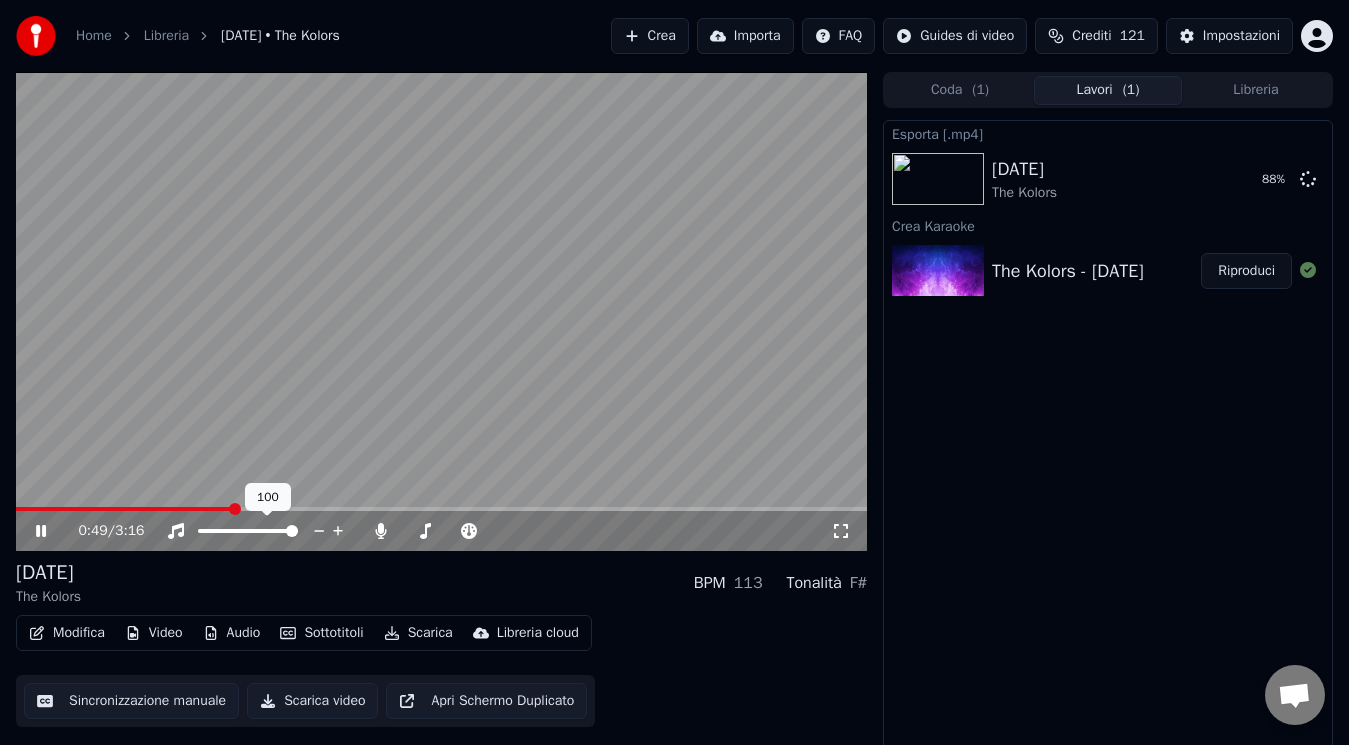 click 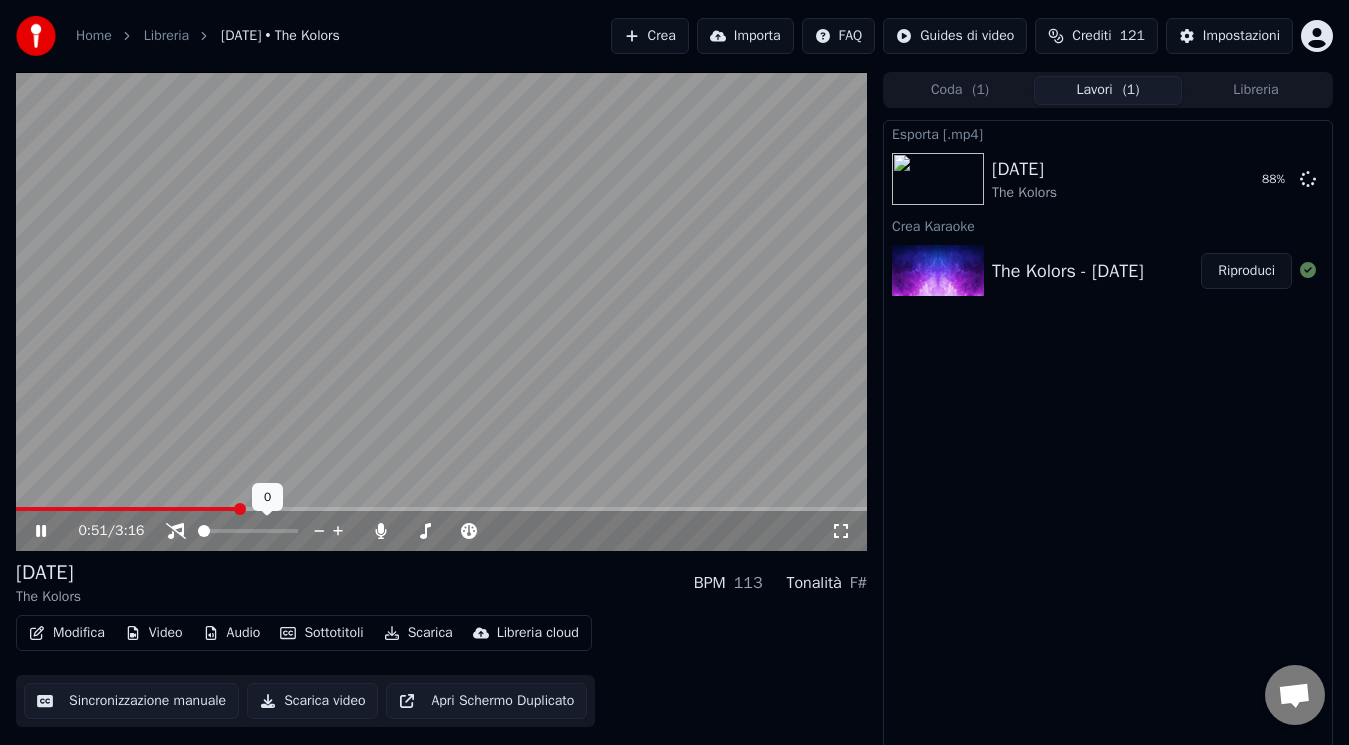 click 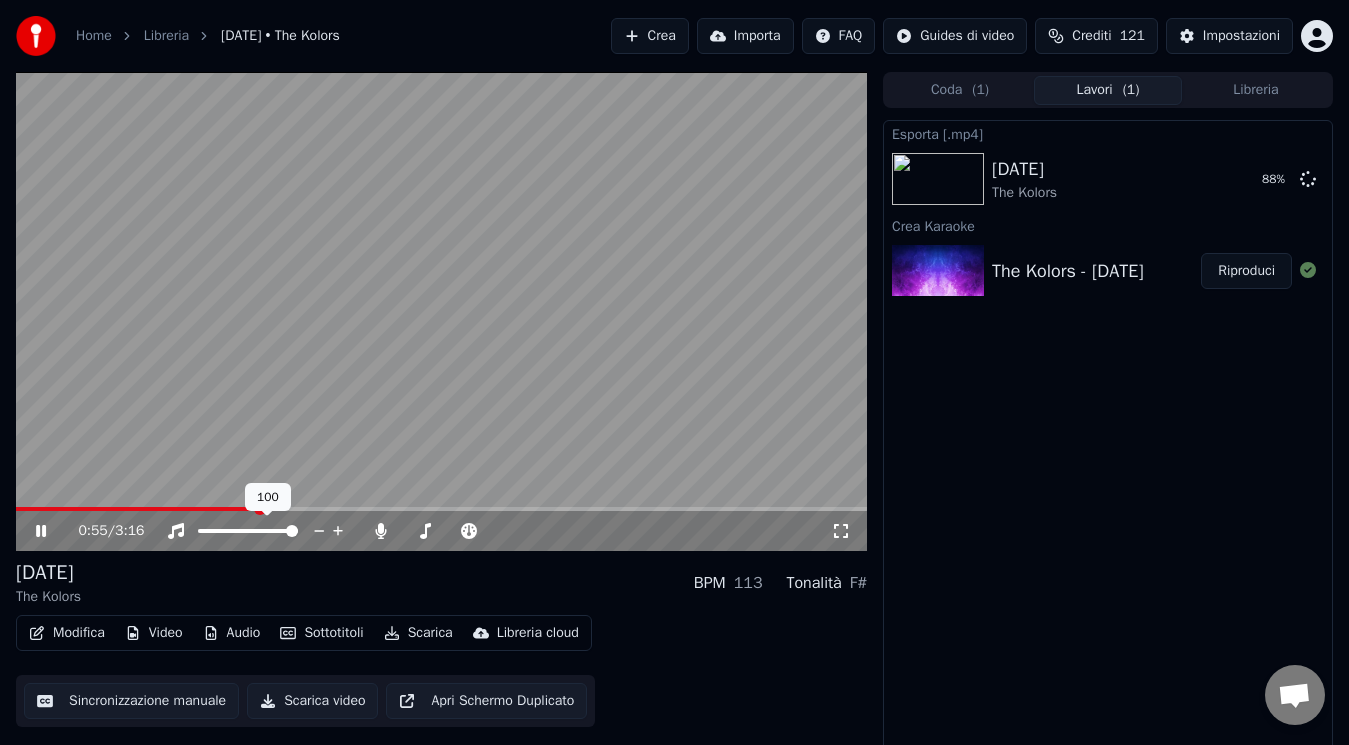 click 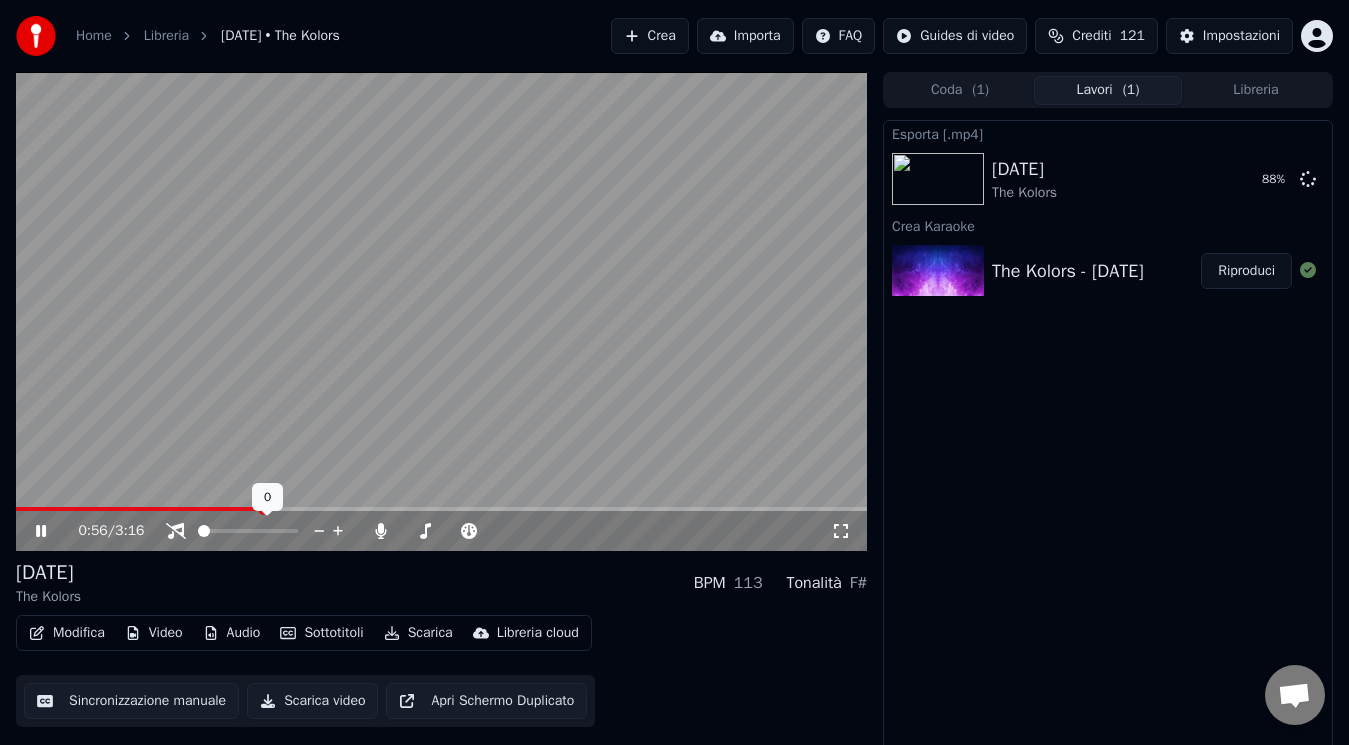 click 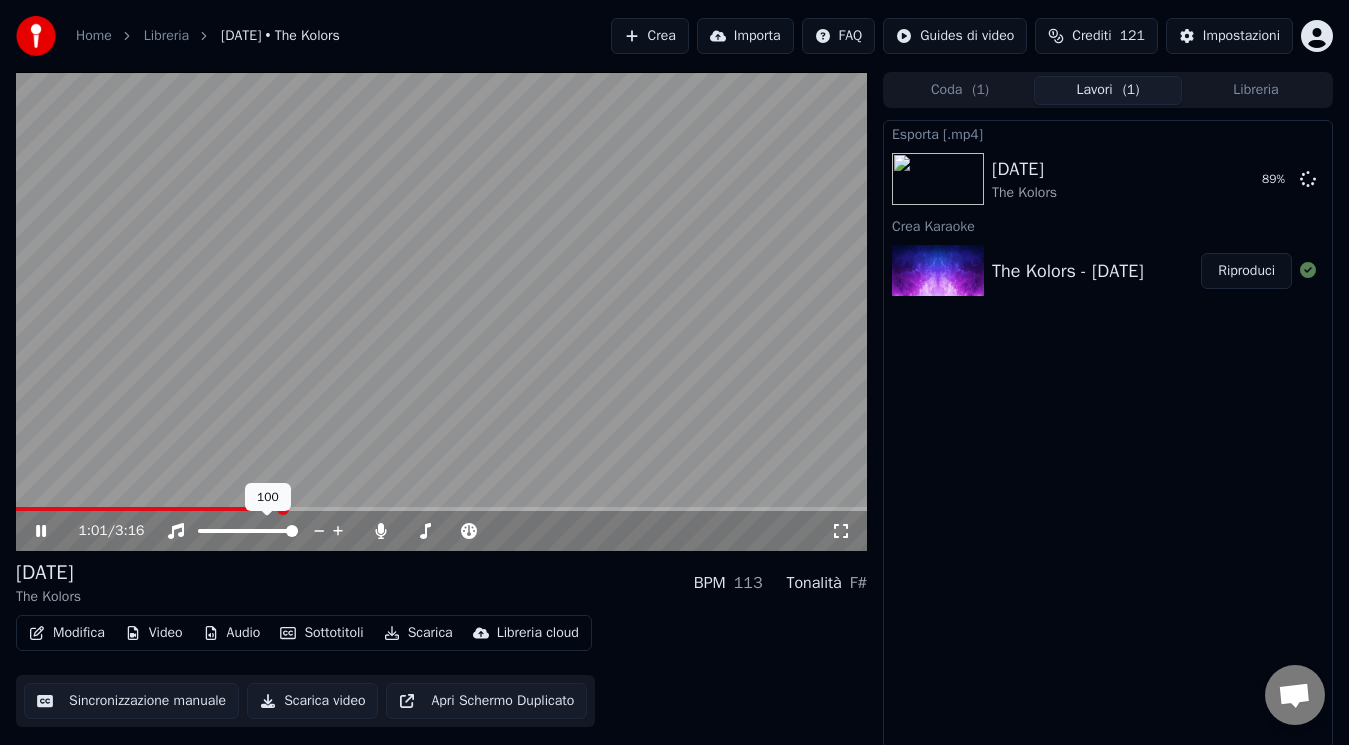 click 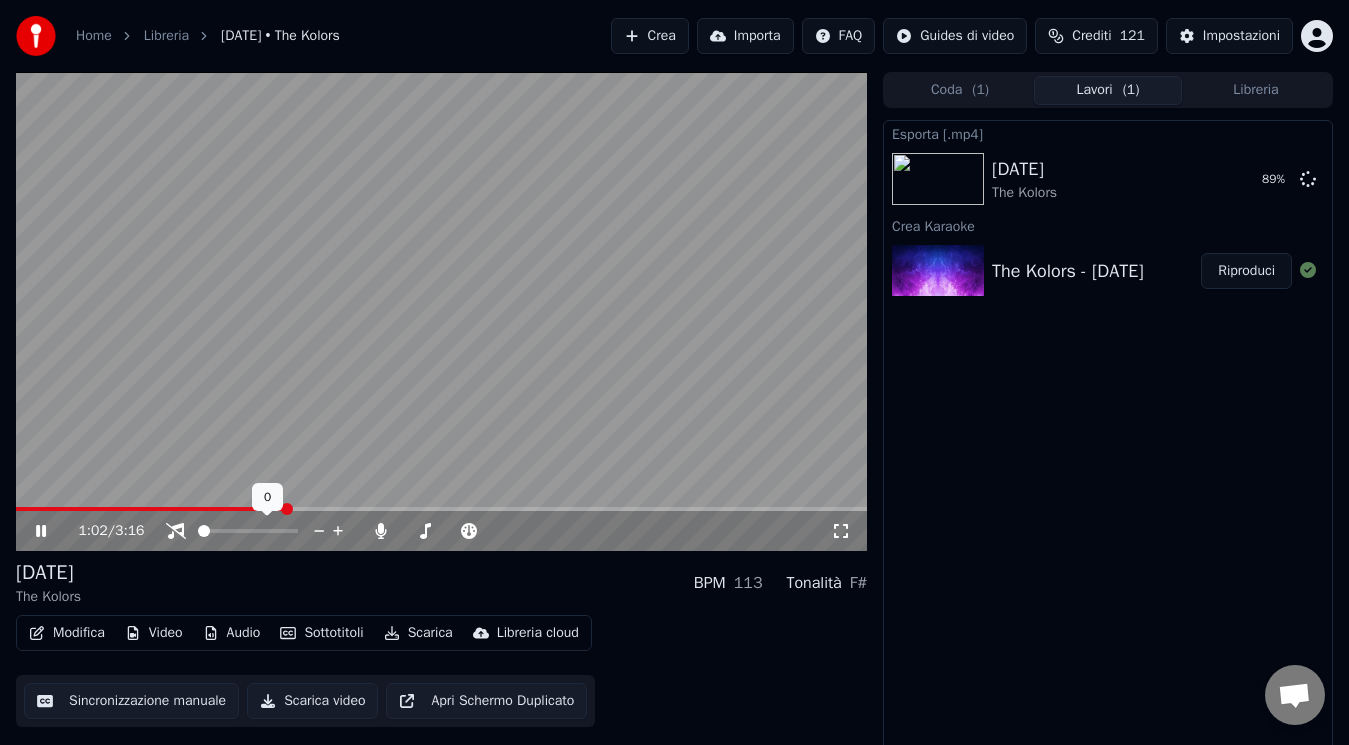 click 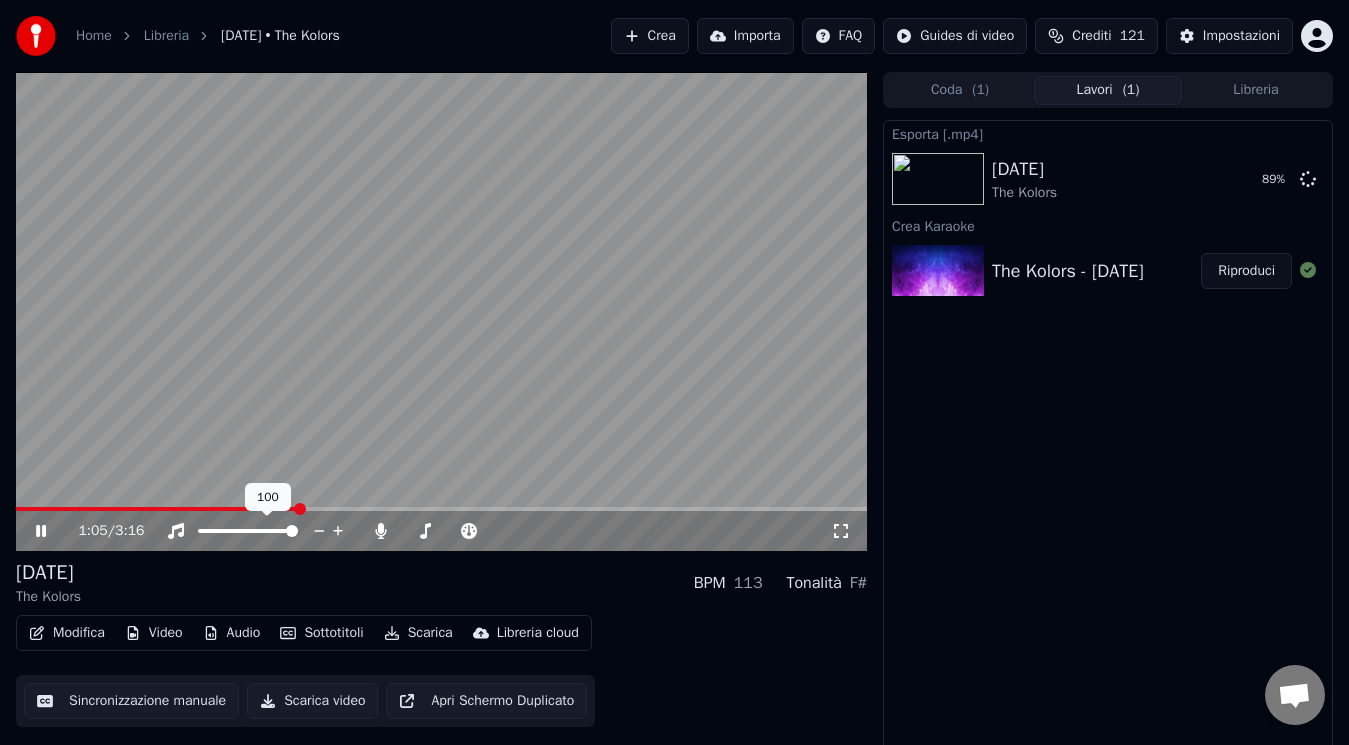 click 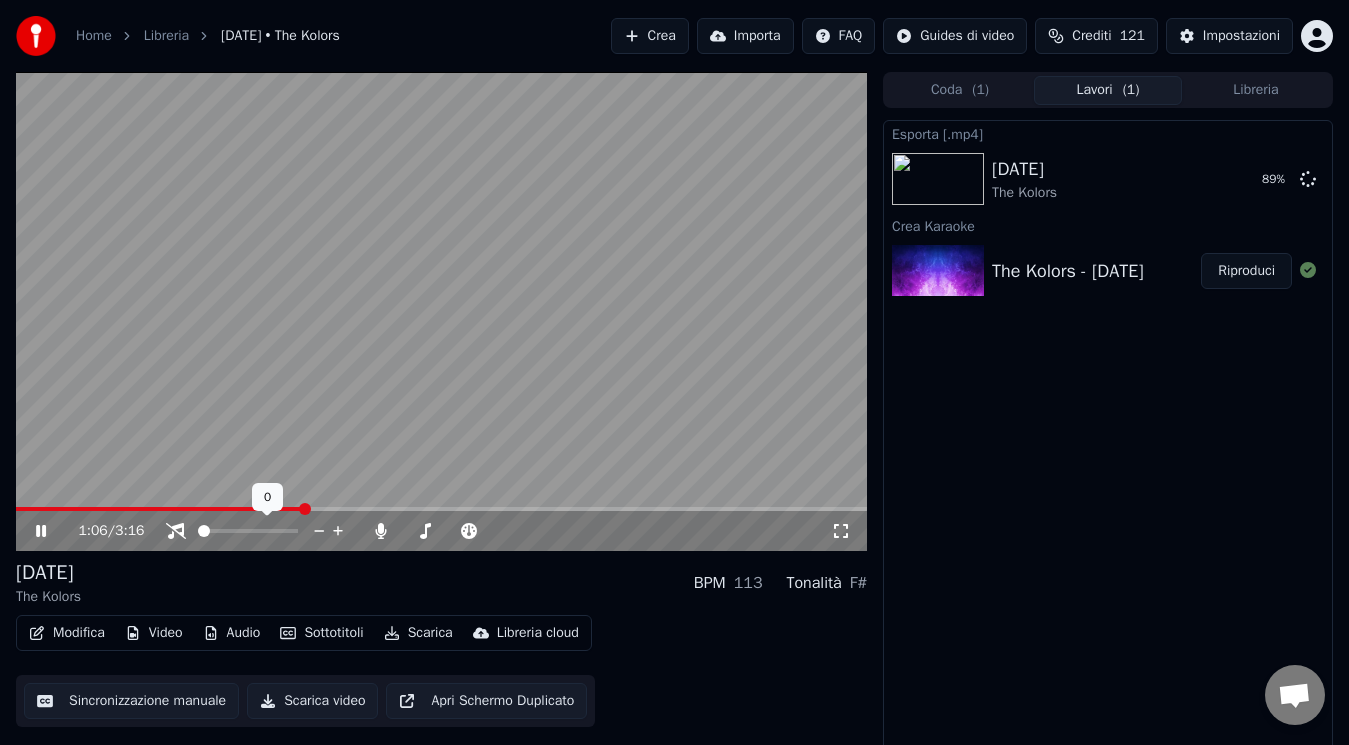 click 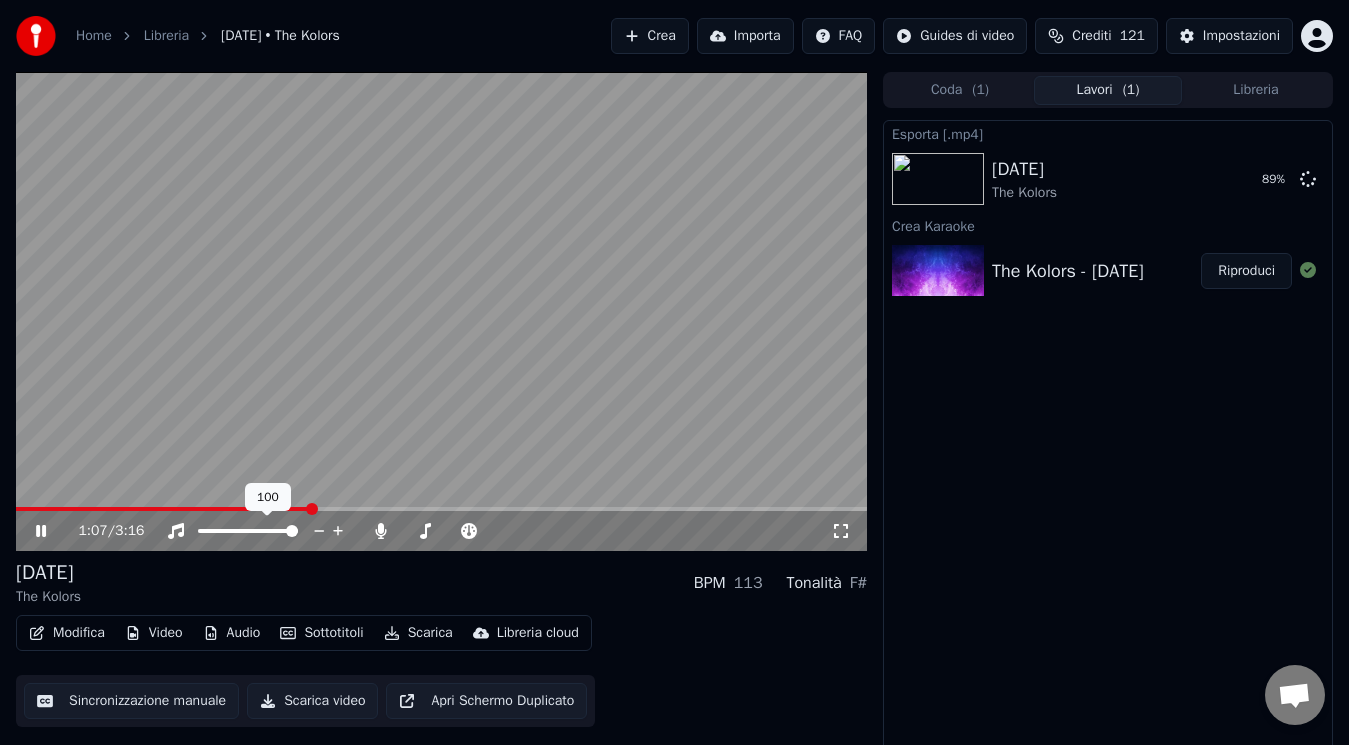 click 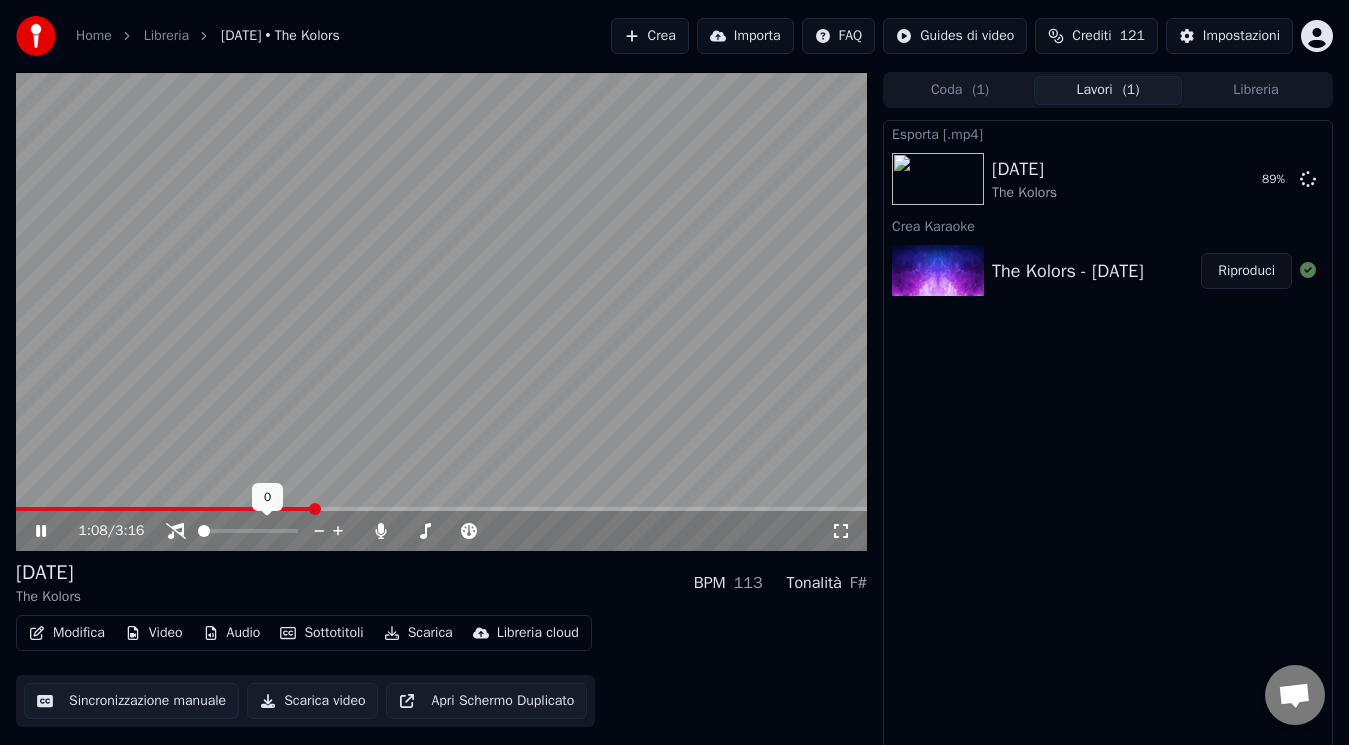 click 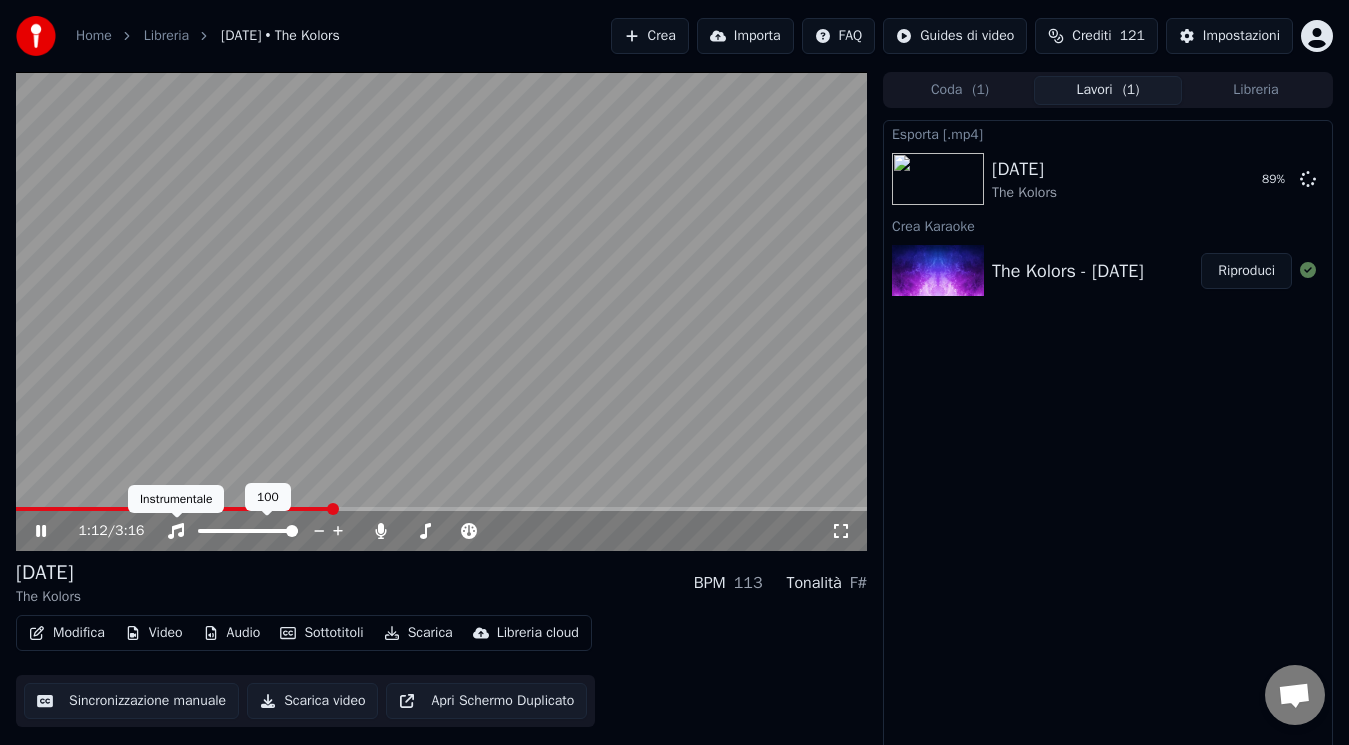 click 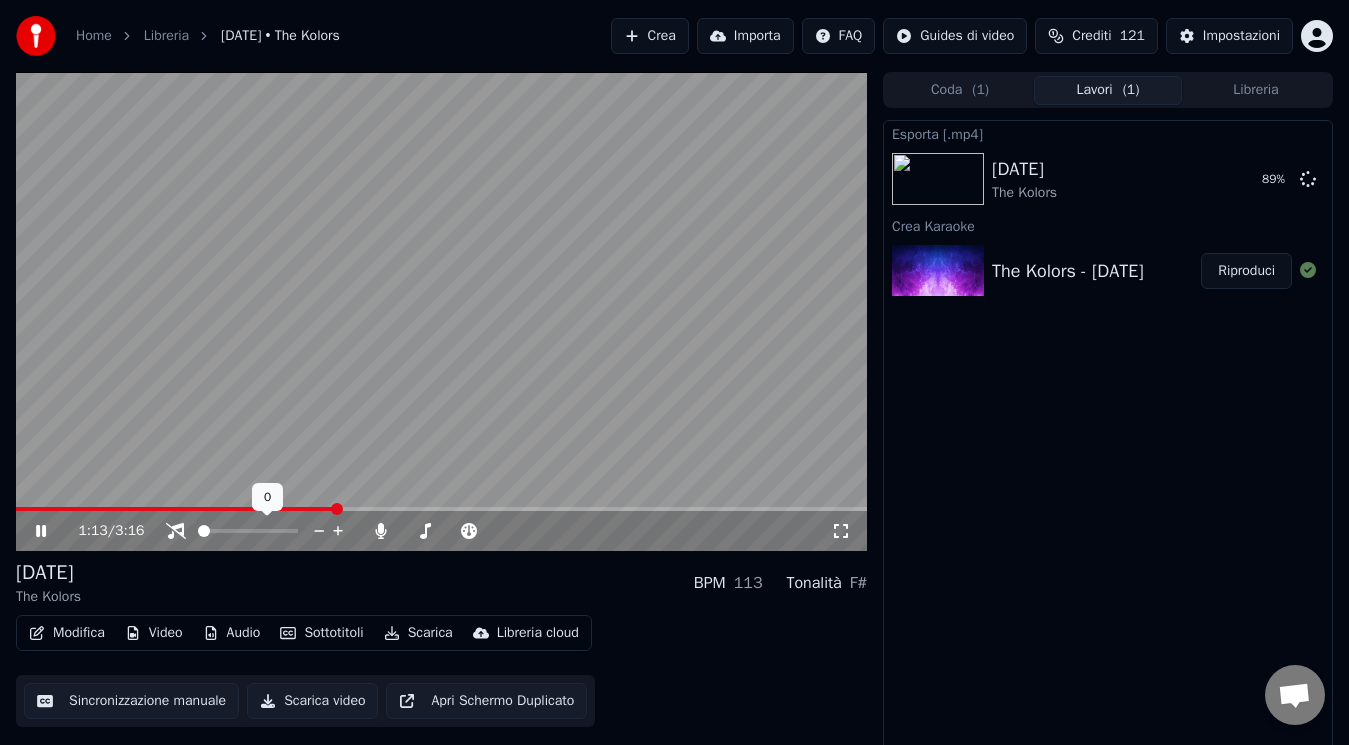 click 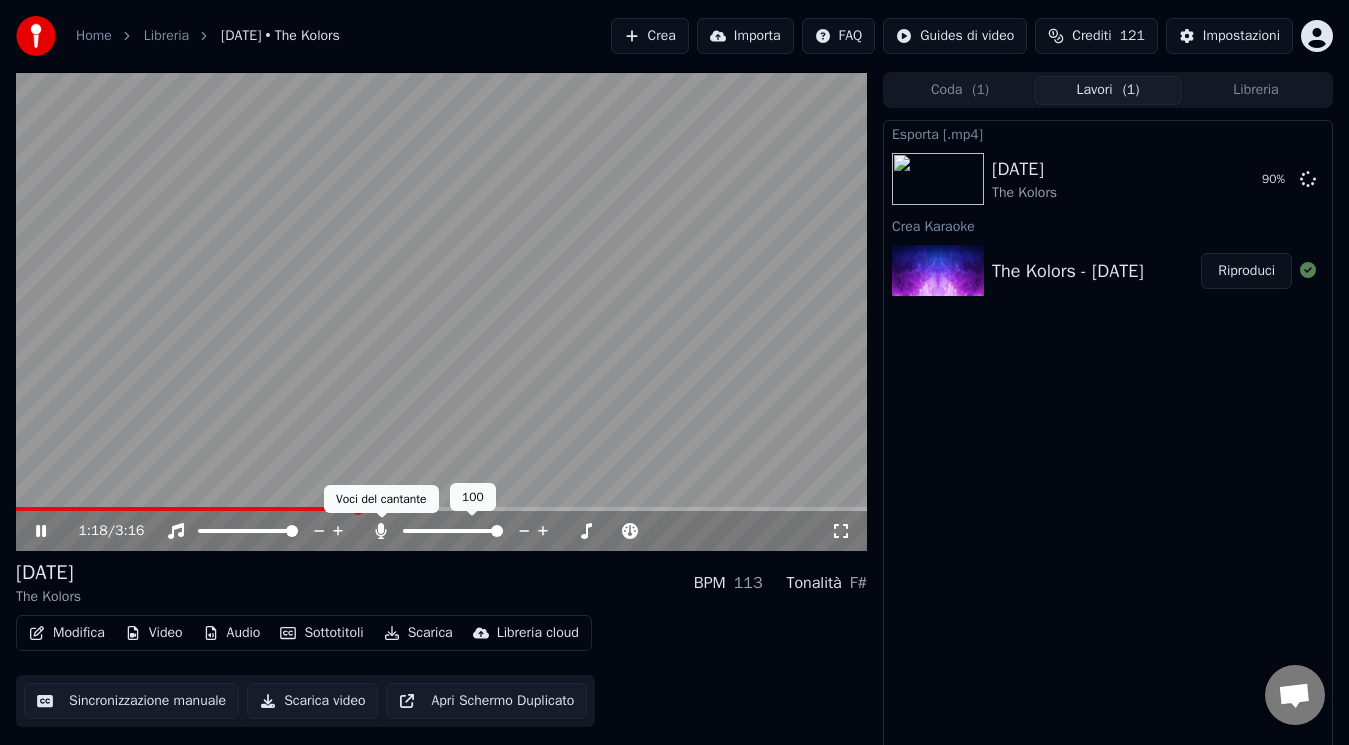 click 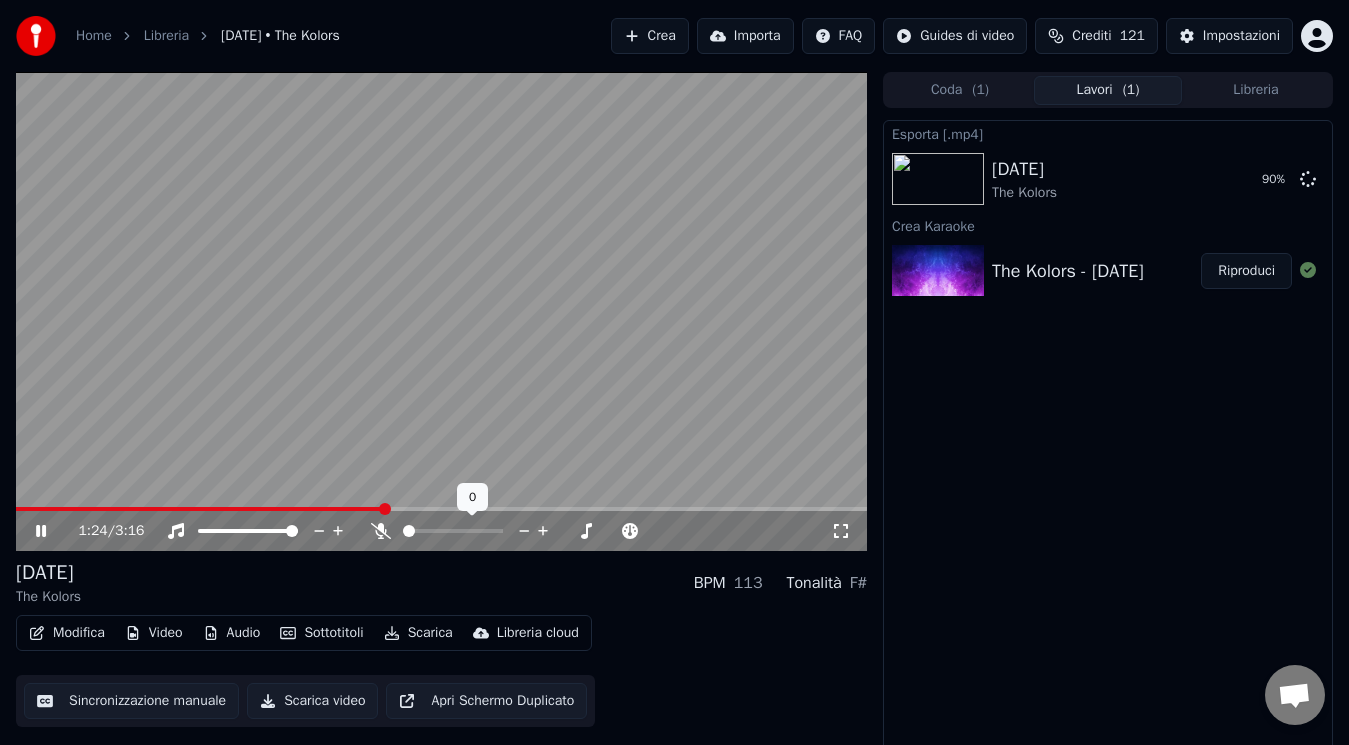 click 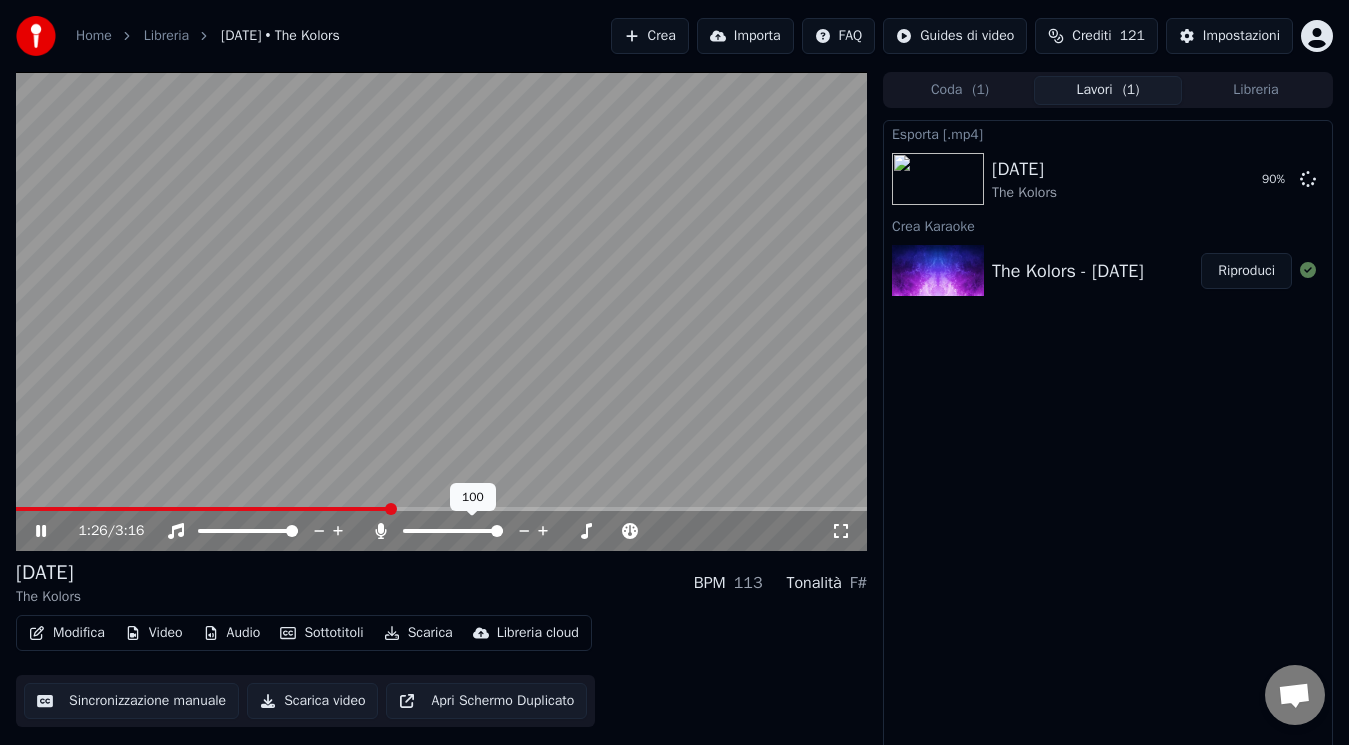 click 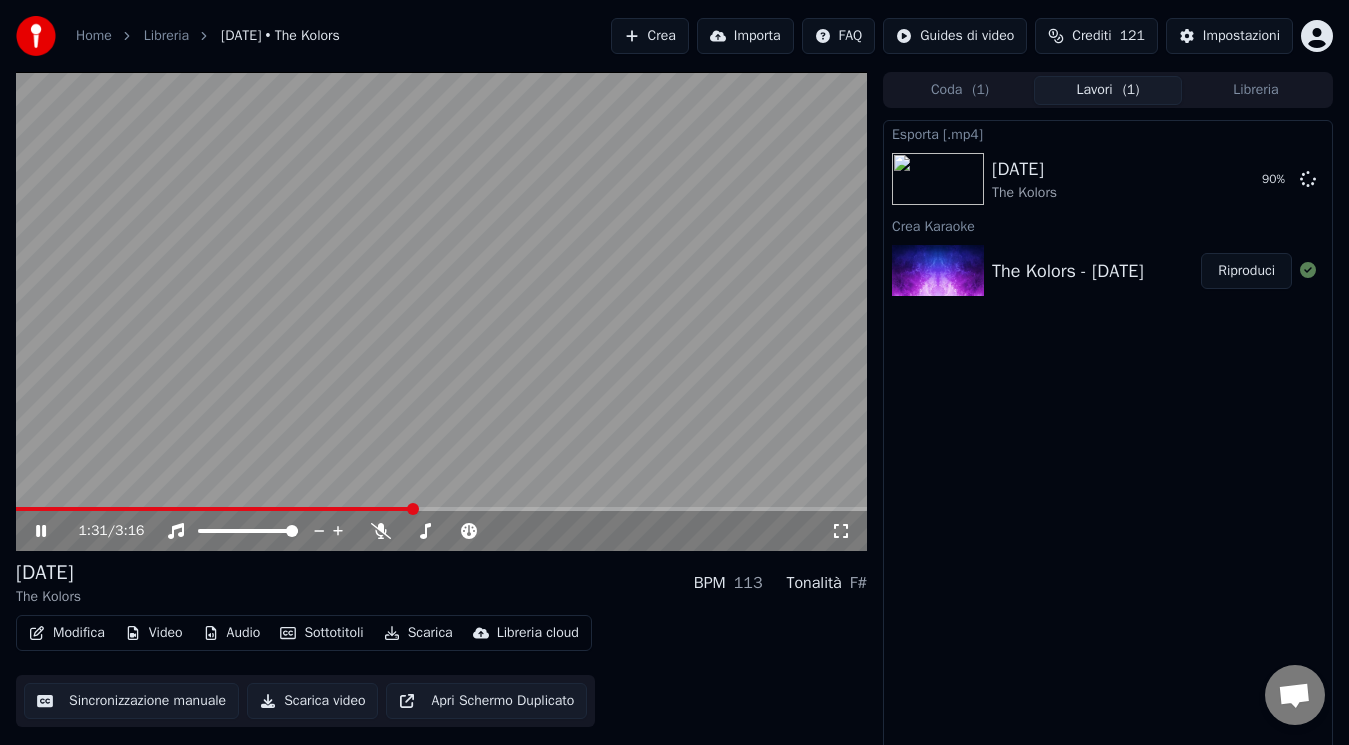 click on "1:31  /  3:16 [DATE] The Kolors BPM 113 Tonalità F# Modifica Video Audio Sottotitoli Scarica Libreria cloud Sincronizzazione manuale Scarica video Apri Schermo Duplicato" at bounding box center [441, 412] 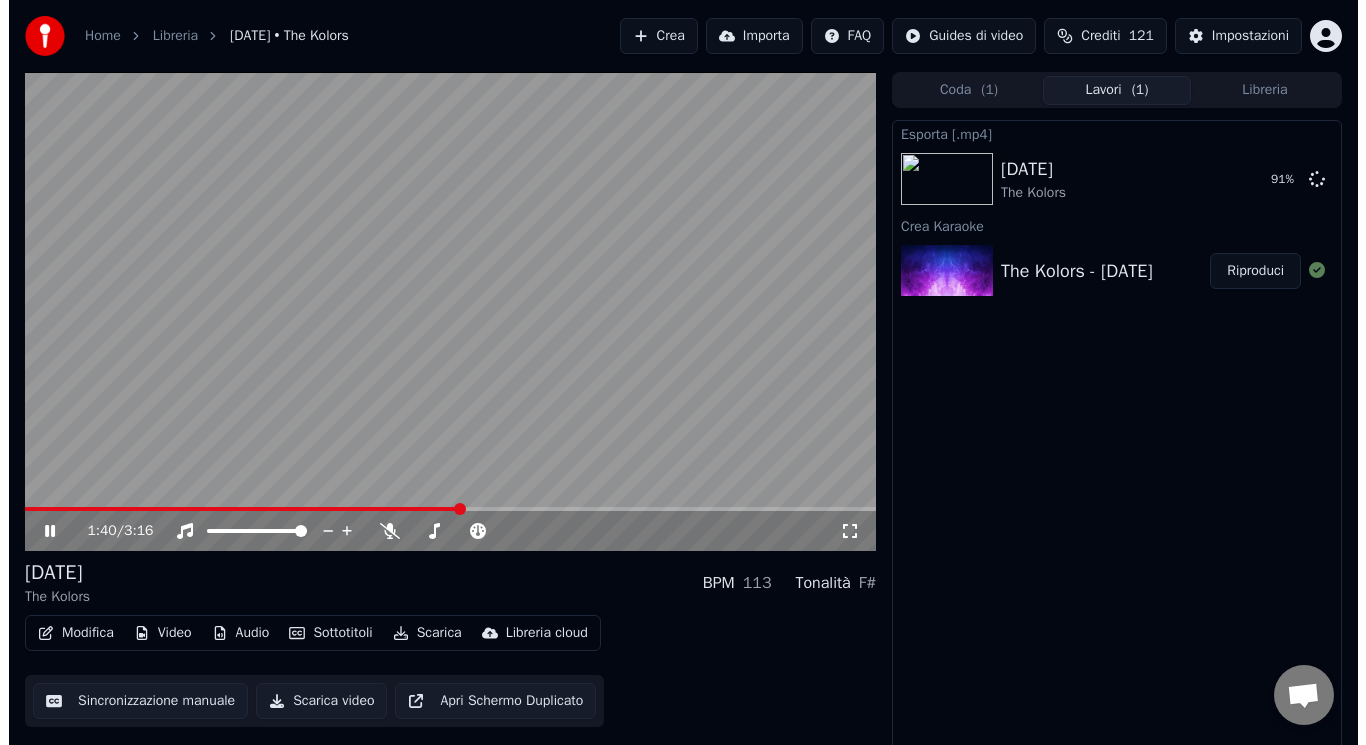 scroll, scrollTop: 8, scrollLeft: 0, axis: vertical 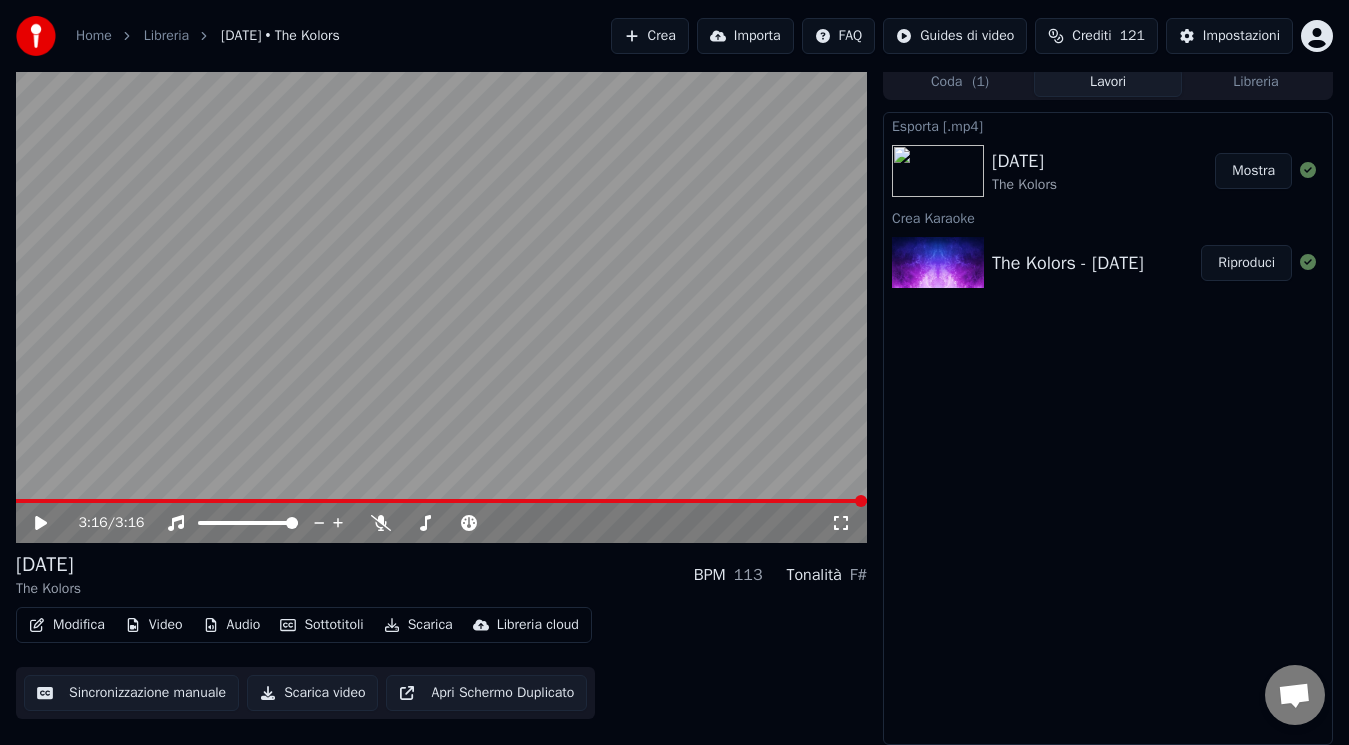 click on "Mostra" at bounding box center [1253, 171] 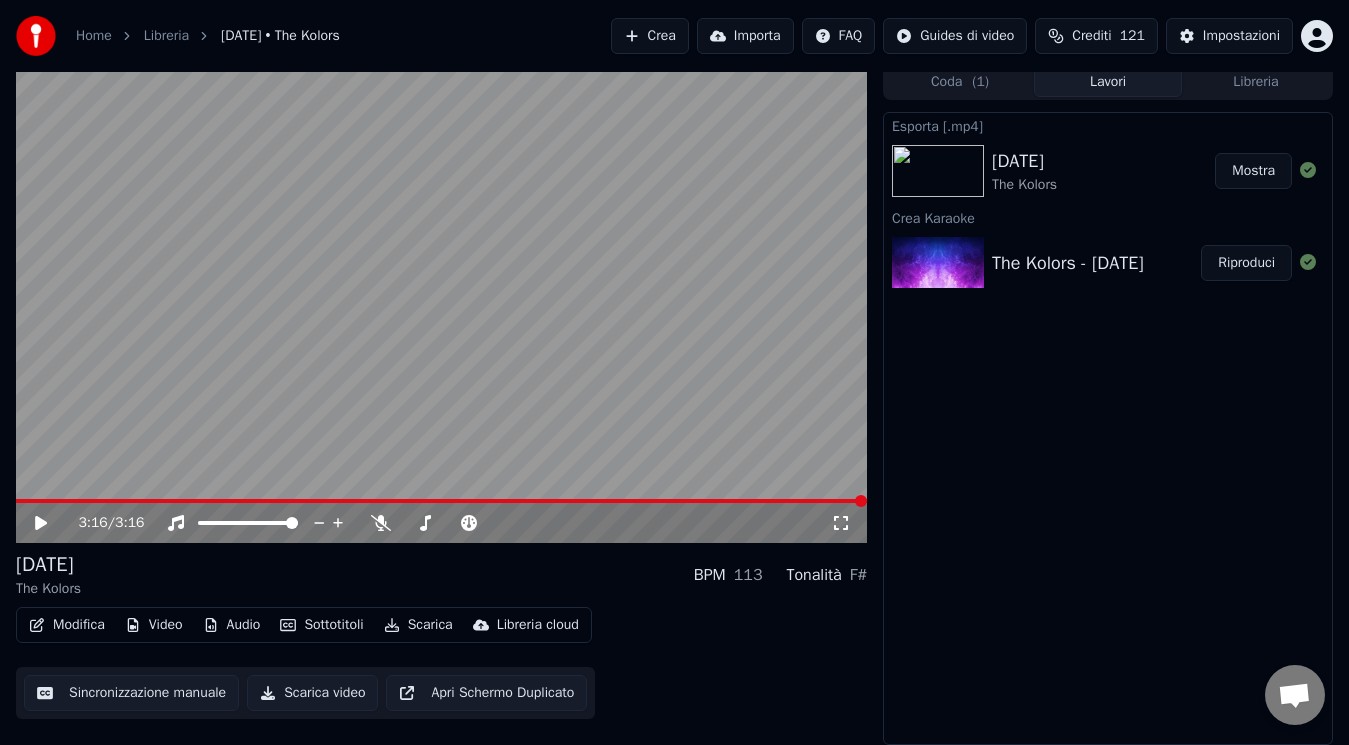click on "Crea" at bounding box center (650, 36) 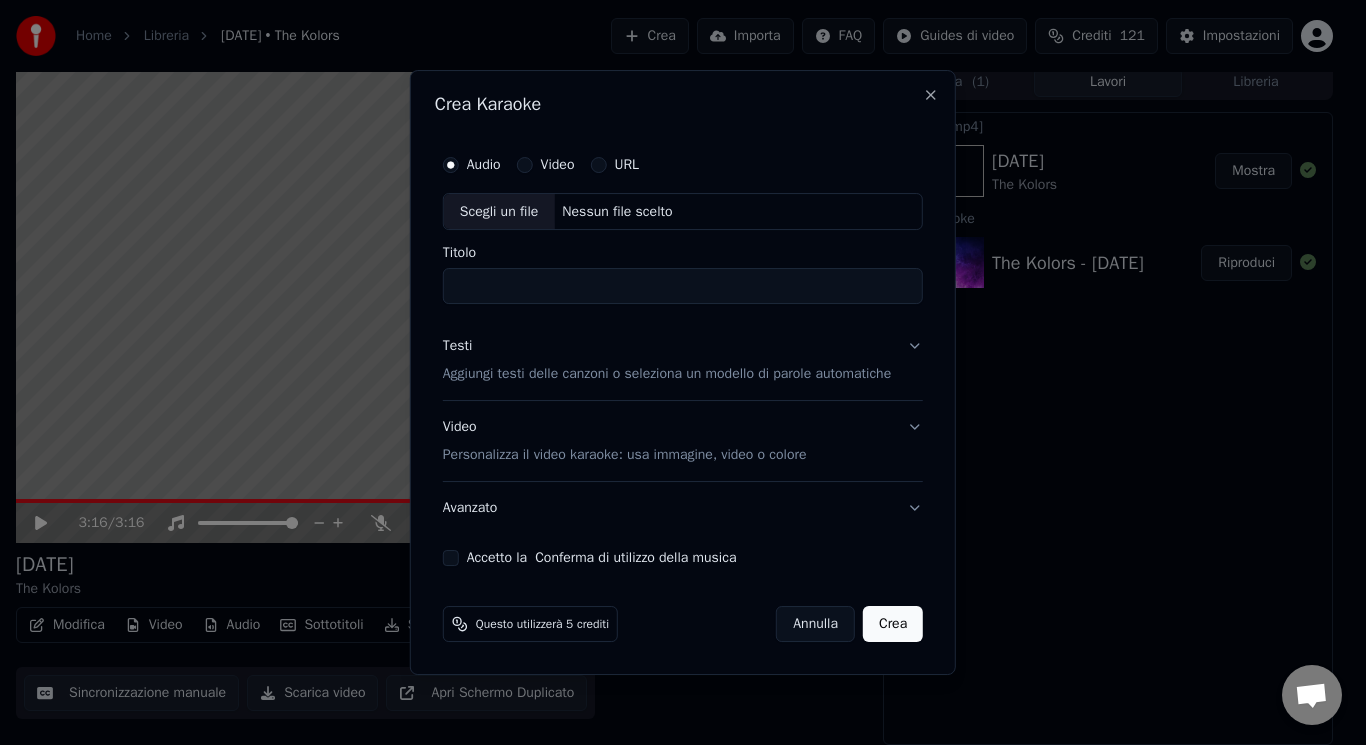 click on "Scegli un file" at bounding box center [499, 212] 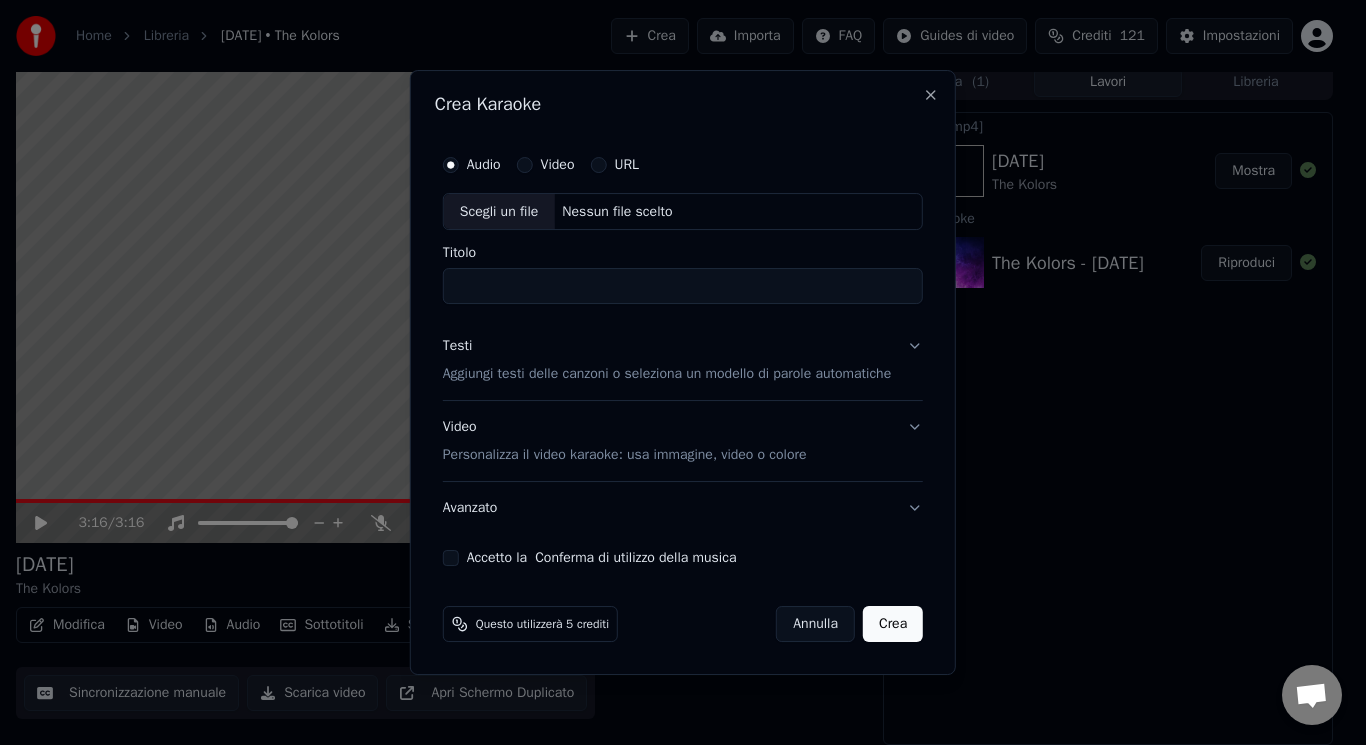 click on "Accetto la   Conferma di utilizzo della musica" at bounding box center [451, 558] 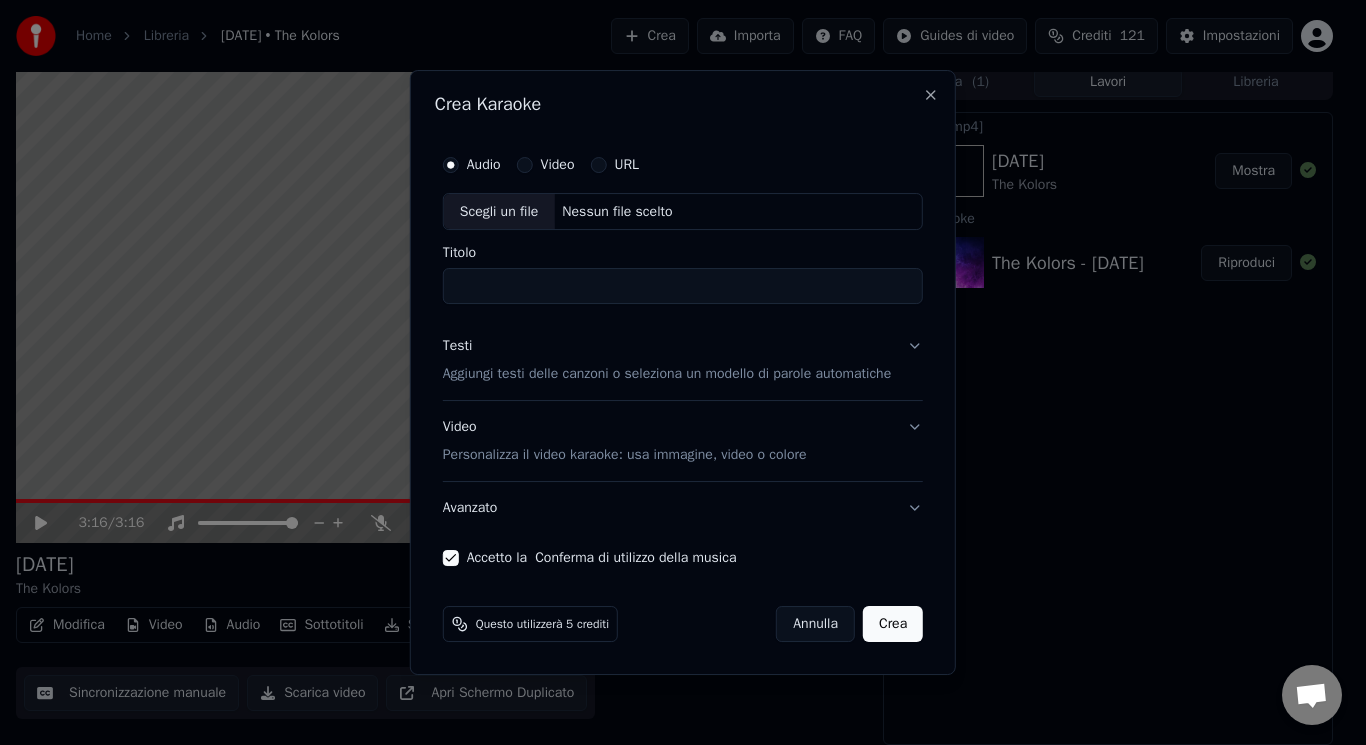 click on "Personalizza il video karaoke: usa immagine, video o colore" at bounding box center [625, 455] 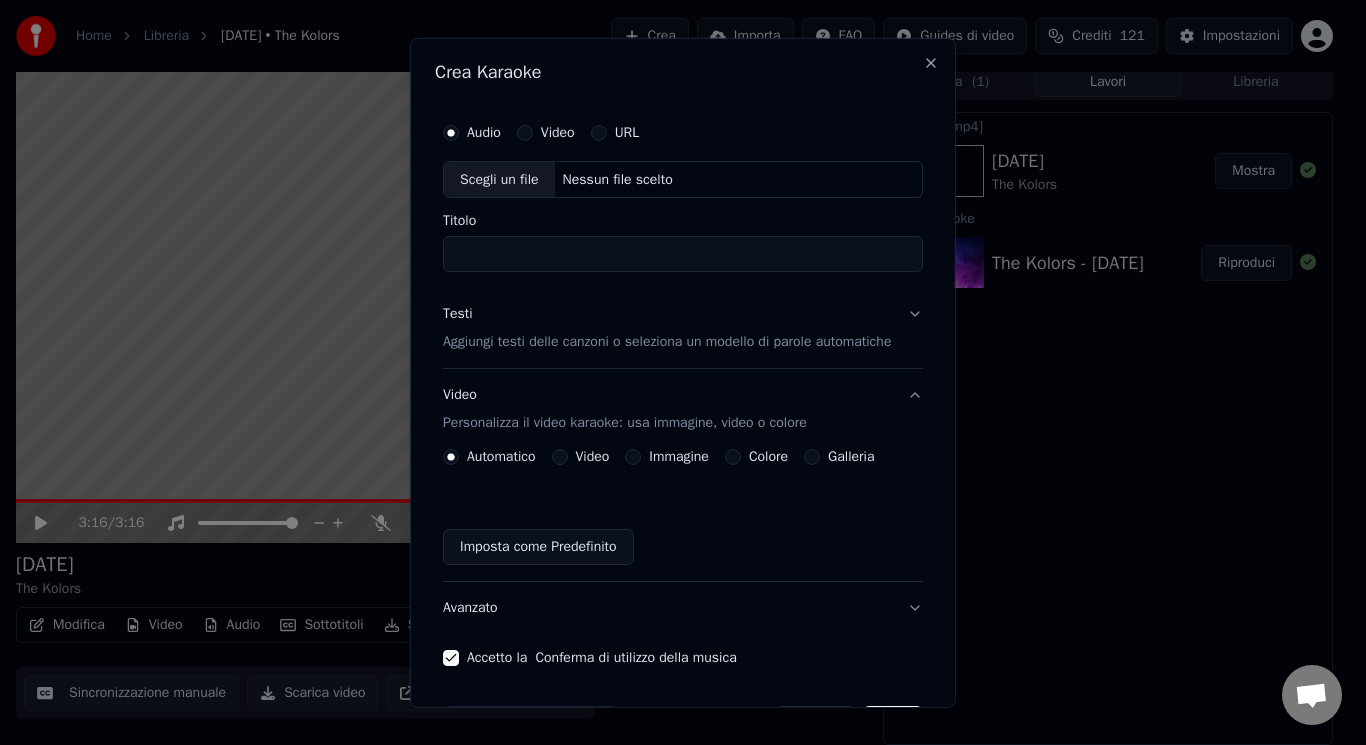click on "Automatico Video Immagine Colore Galleria" at bounding box center [658, 457] 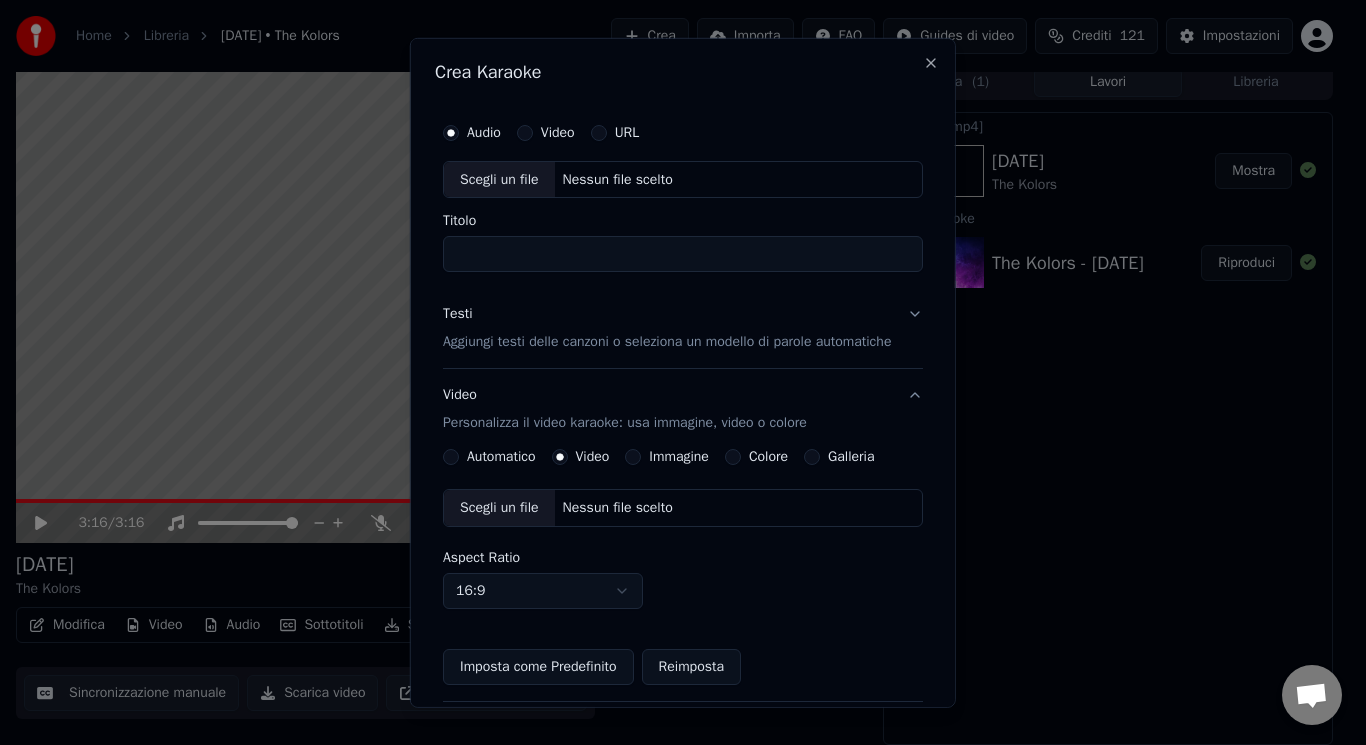 click on "Scegli un file" at bounding box center (499, 508) 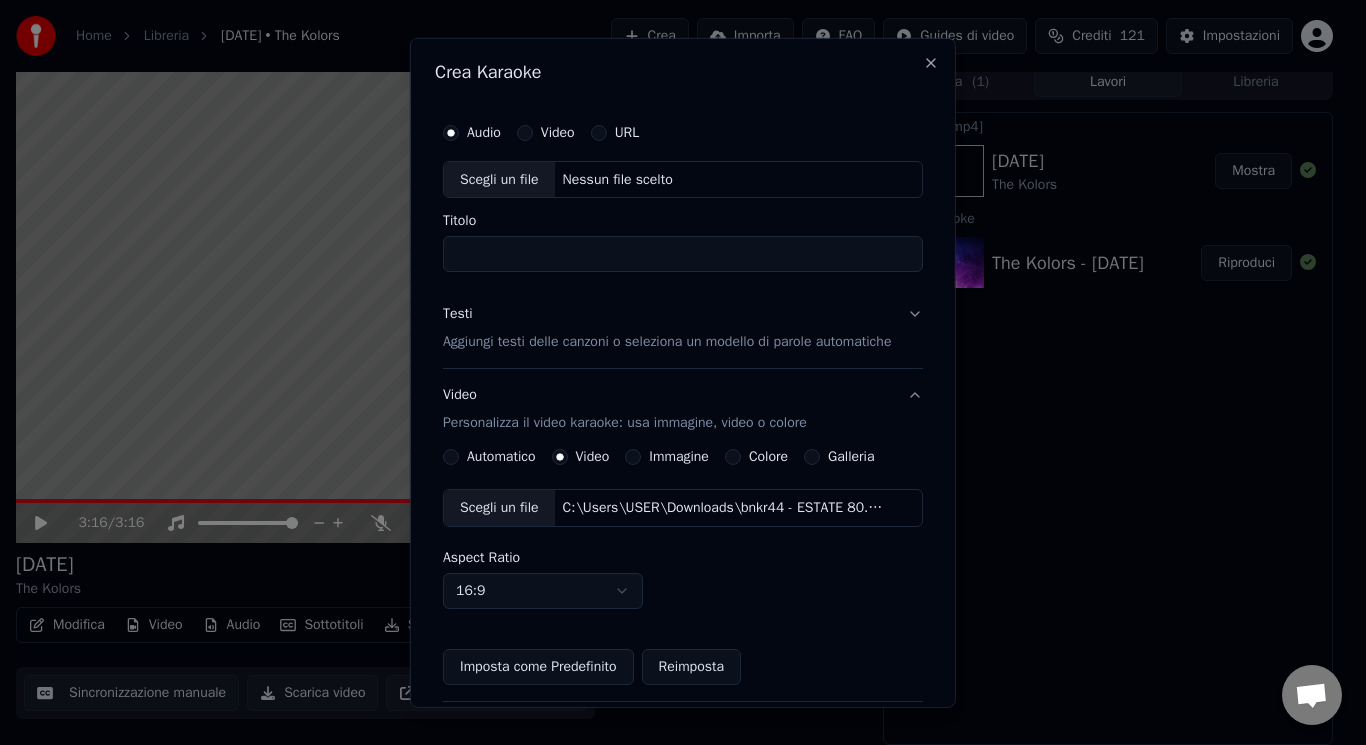click on "Titolo" at bounding box center [683, 254] 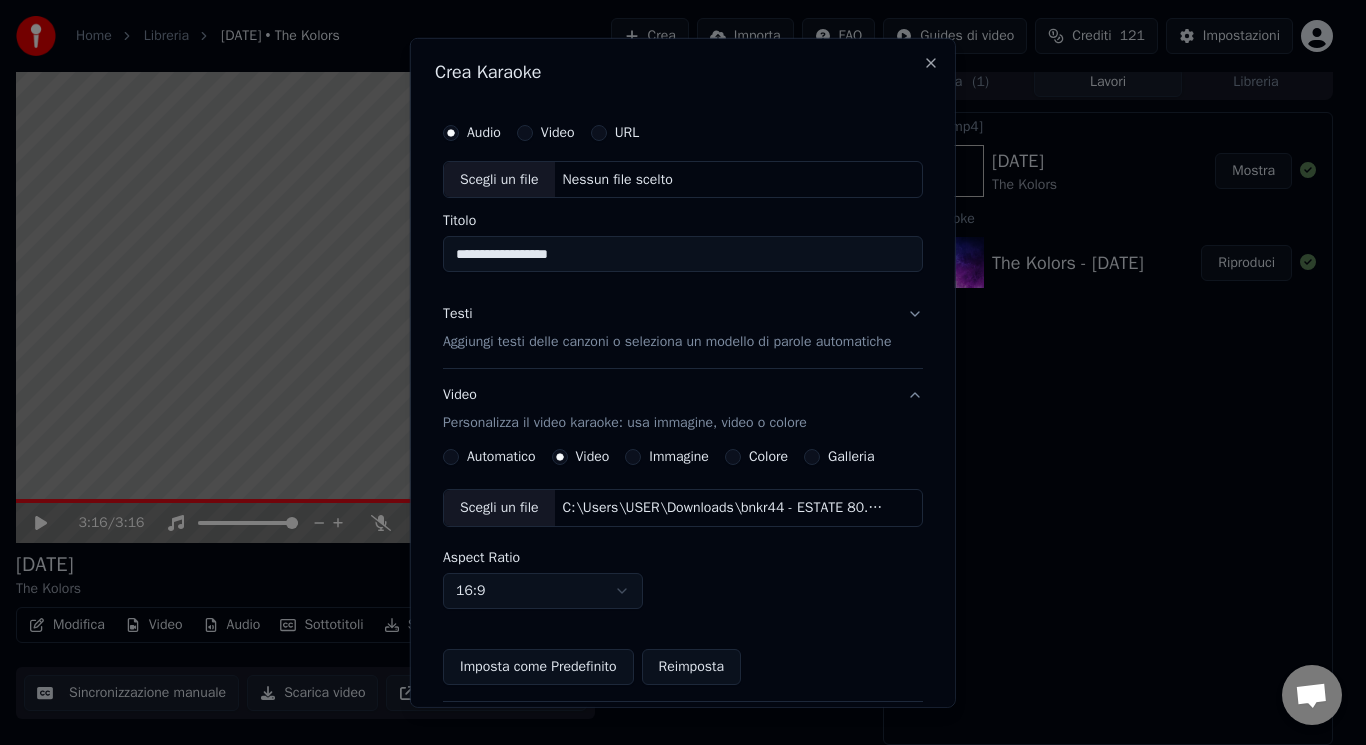 type on "**********" 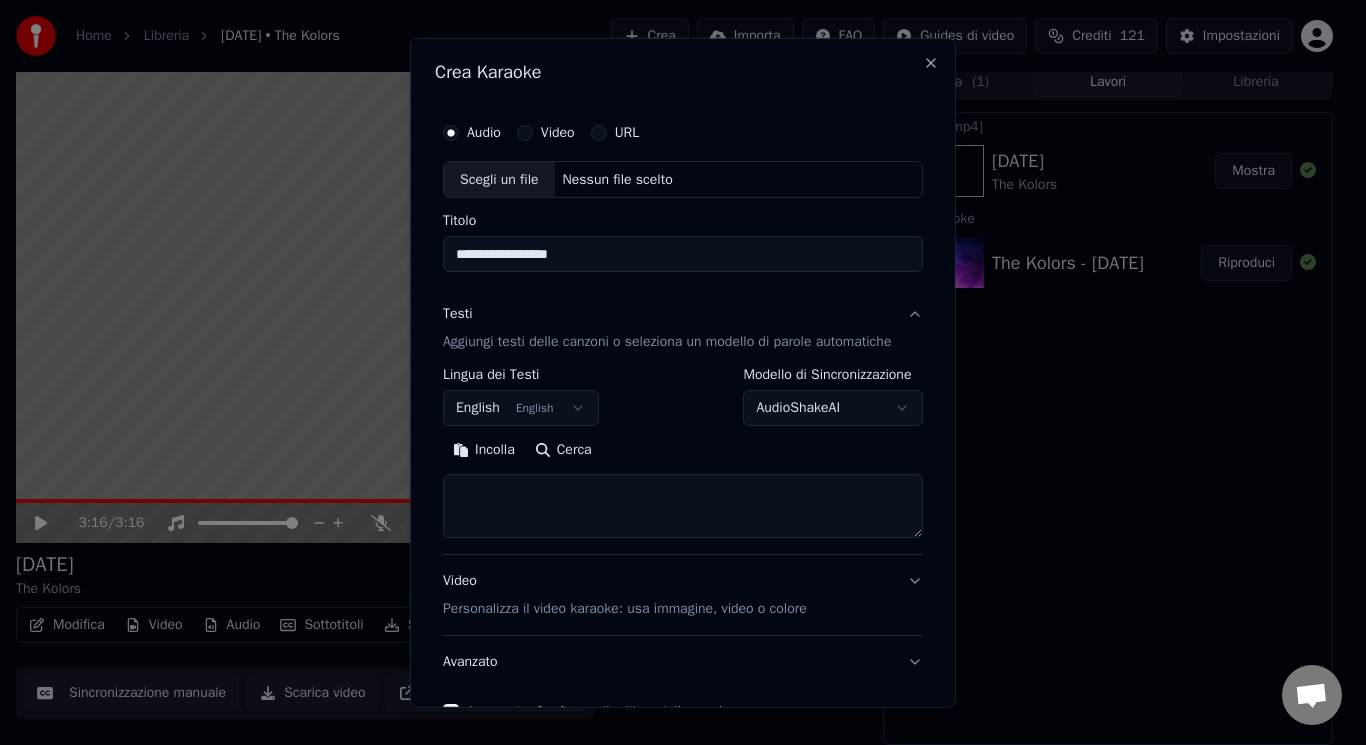 click on "Home Libreria [DATE] • The Kolors Crea Importa FAQ Guides di video Crediti 121 Impostazioni 3:16  /  3:16 [DATE] The Kolors BPM 113 Tonalità F# Modifica Video Audio Sottotitoli Scarica Libreria cloud Sincronizzazione manuale Scarica video Apri Schermo Duplicato Coda ( 1 ) Lavori Libreria Esporta [.mp4] [DATE] The Kolors Mostra Crea Karaoke The Kolors - [DATE] Riproduci Conversazione [PERSON_NAME] da Youka Desktop Altri canali Continua su Email Rete assente. Riconnessione in corso... Nessun messaggio può essere ricevuto o inviato per ora. Youka Desktop Ciao! Come posso aiutarti?  Venerdì, 18 [PERSON_NAME] non funziona [DATE] [PERSON_NAME] troppo a caricare e si blocca [DATE] fate immediatamente qualcosa [DATE] [PERSON_NAME] controllato i log degli errori, sembra che tu stia tentando di utilizzare un file che non esiste: C:\Users\USER\Downloads\STO BENE AL MARE - Realizzato con [PERSON_NAME].mp4 [DATE] come non esiste [DATE] [PERSON_NAME] Hai cambiato lo sfondo predefinito del video? [DATE] no [DATE] [DATE] [DATE]" at bounding box center (674, 364) 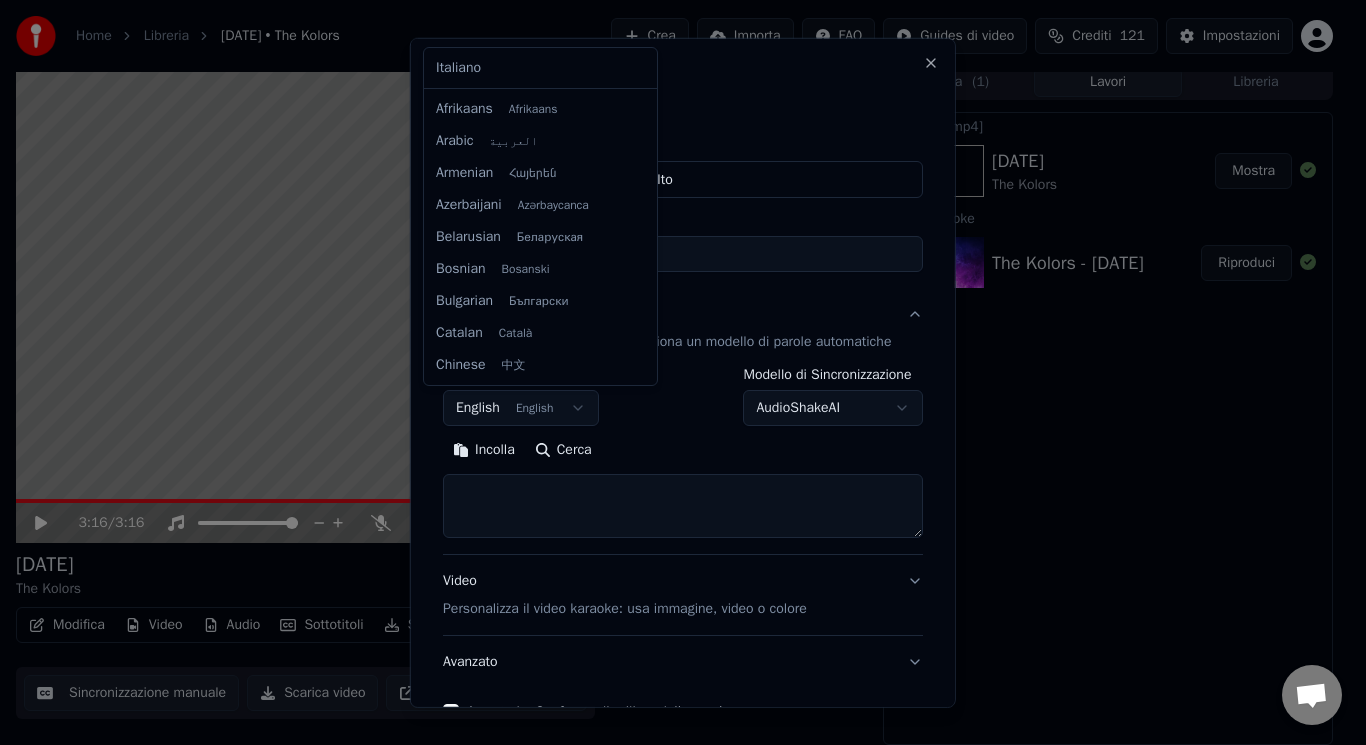 scroll, scrollTop: 160, scrollLeft: 0, axis: vertical 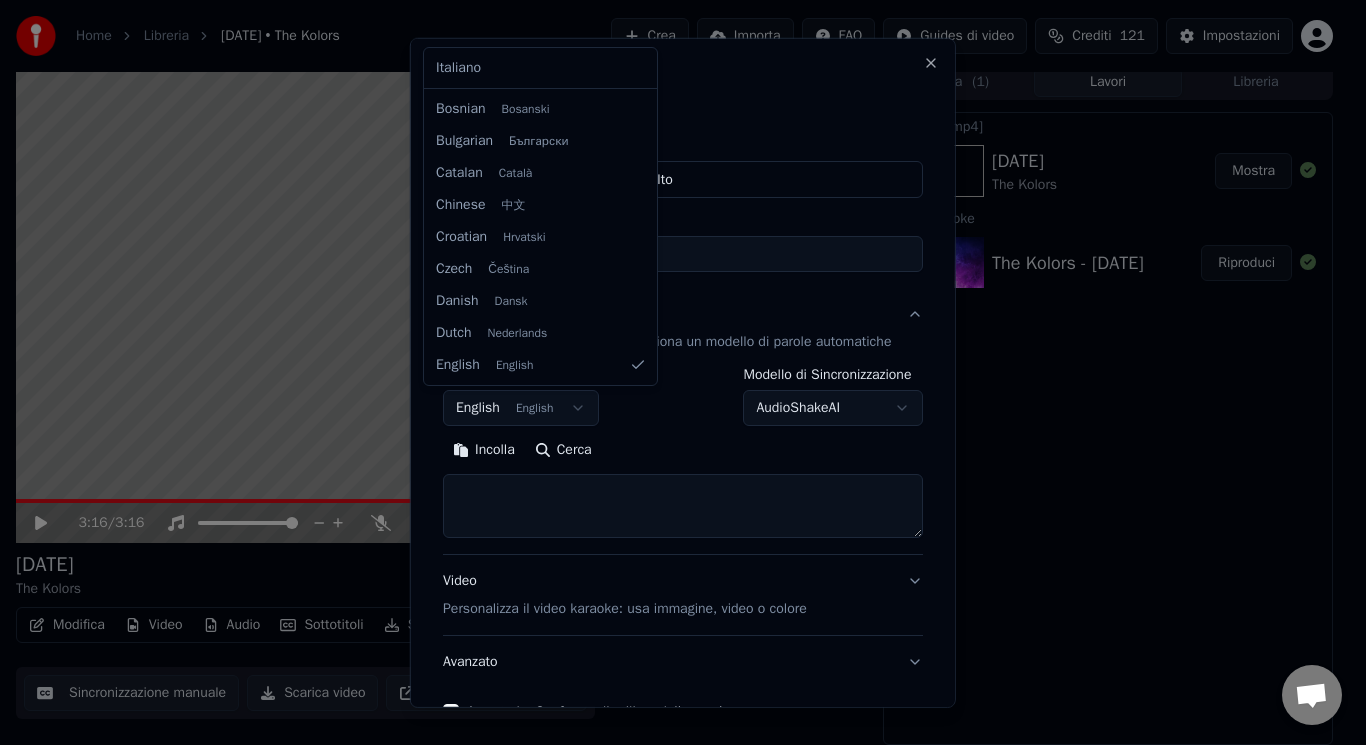 select on "**" 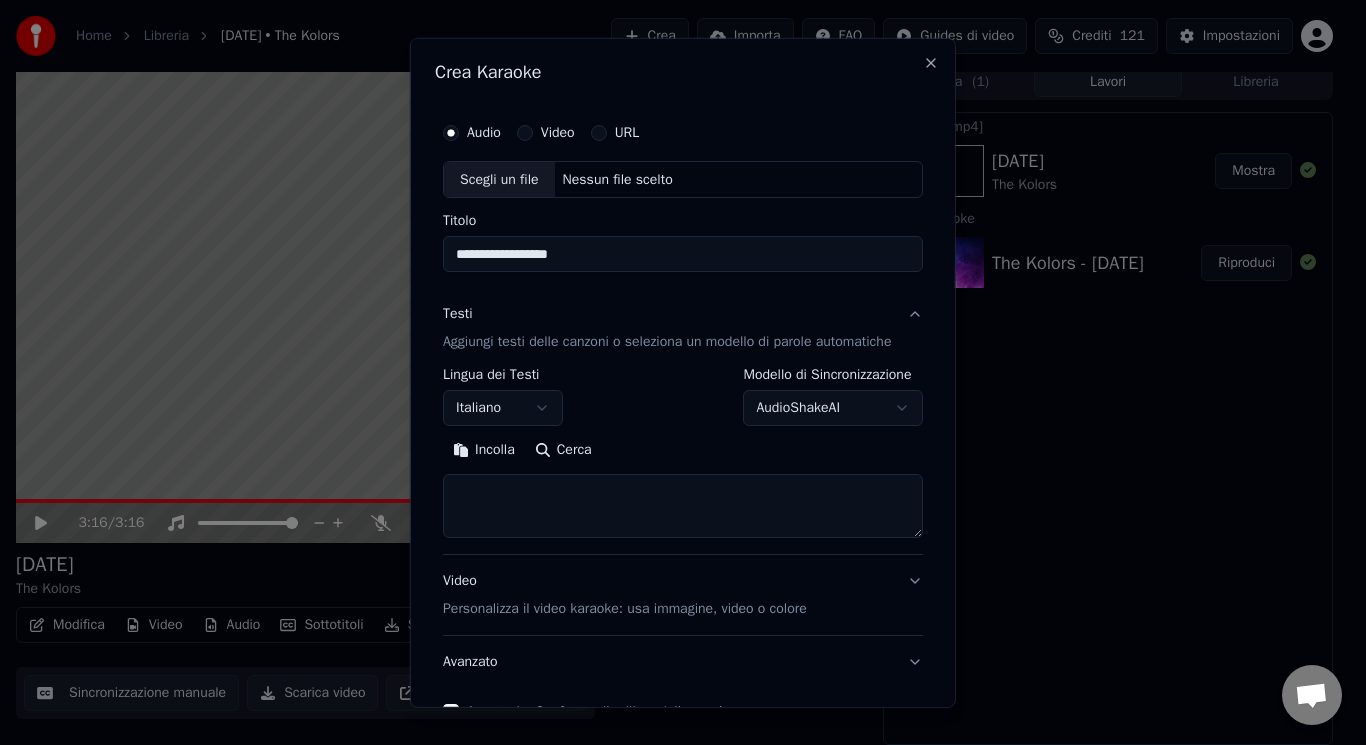 click at bounding box center (683, 506) 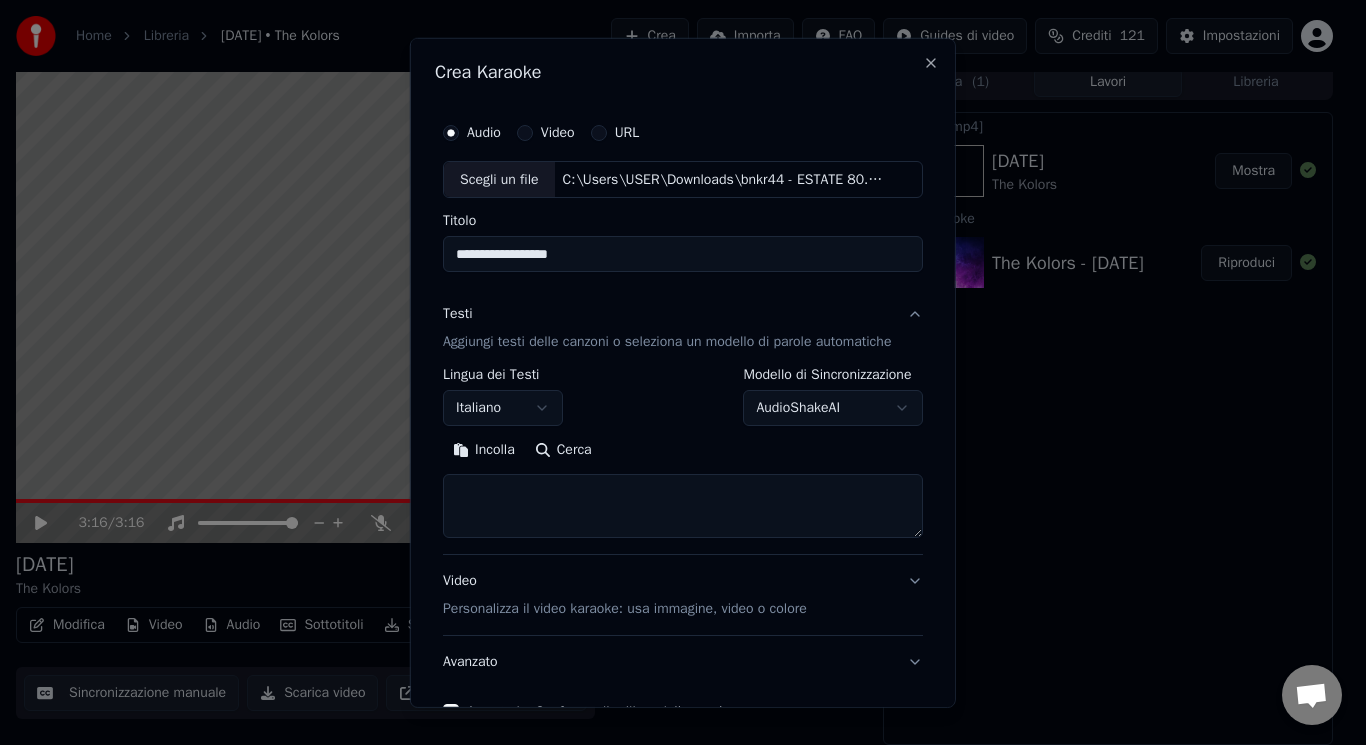 click on "Aggiungi testi delle canzoni o seleziona un modello di parole automatiche" at bounding box center [667, 342] 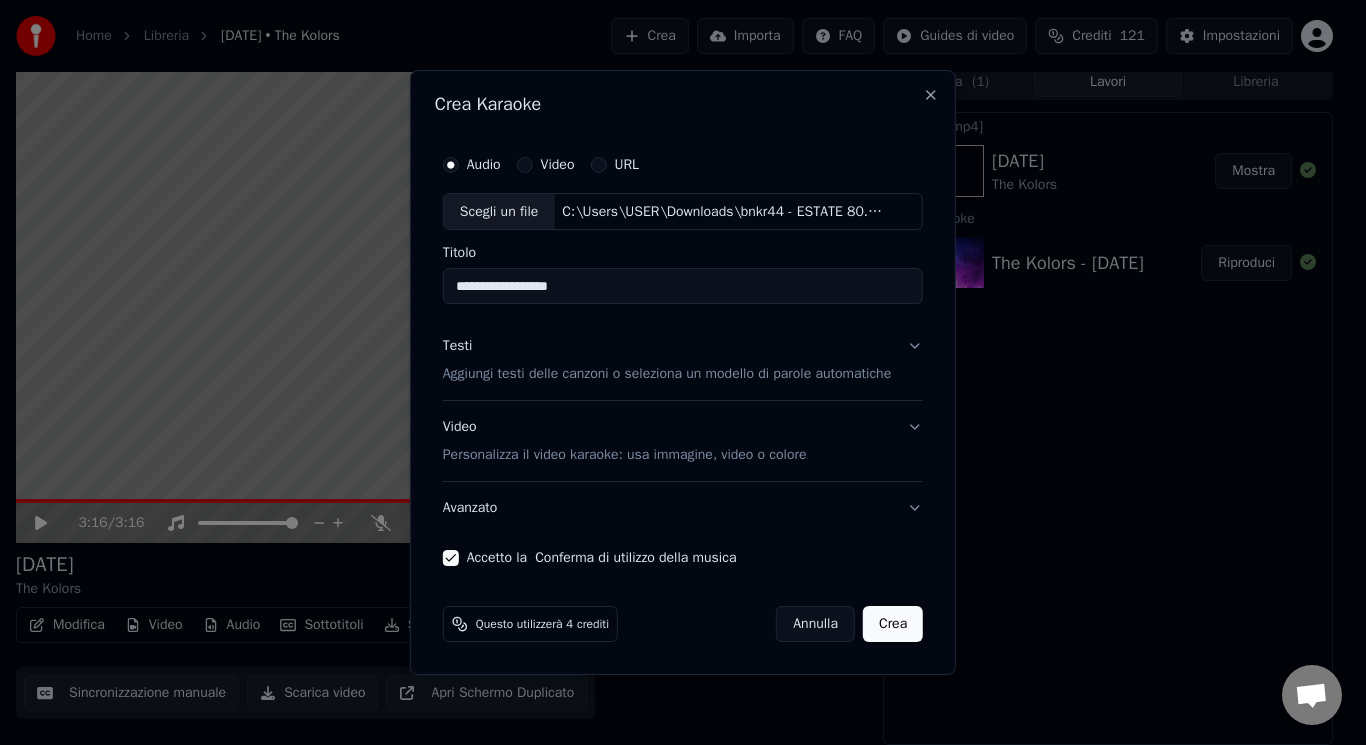 click on "Aggiungi testi delle canzoni o seleziona un modello di parole automatiche" at bounding box center [667, 375] 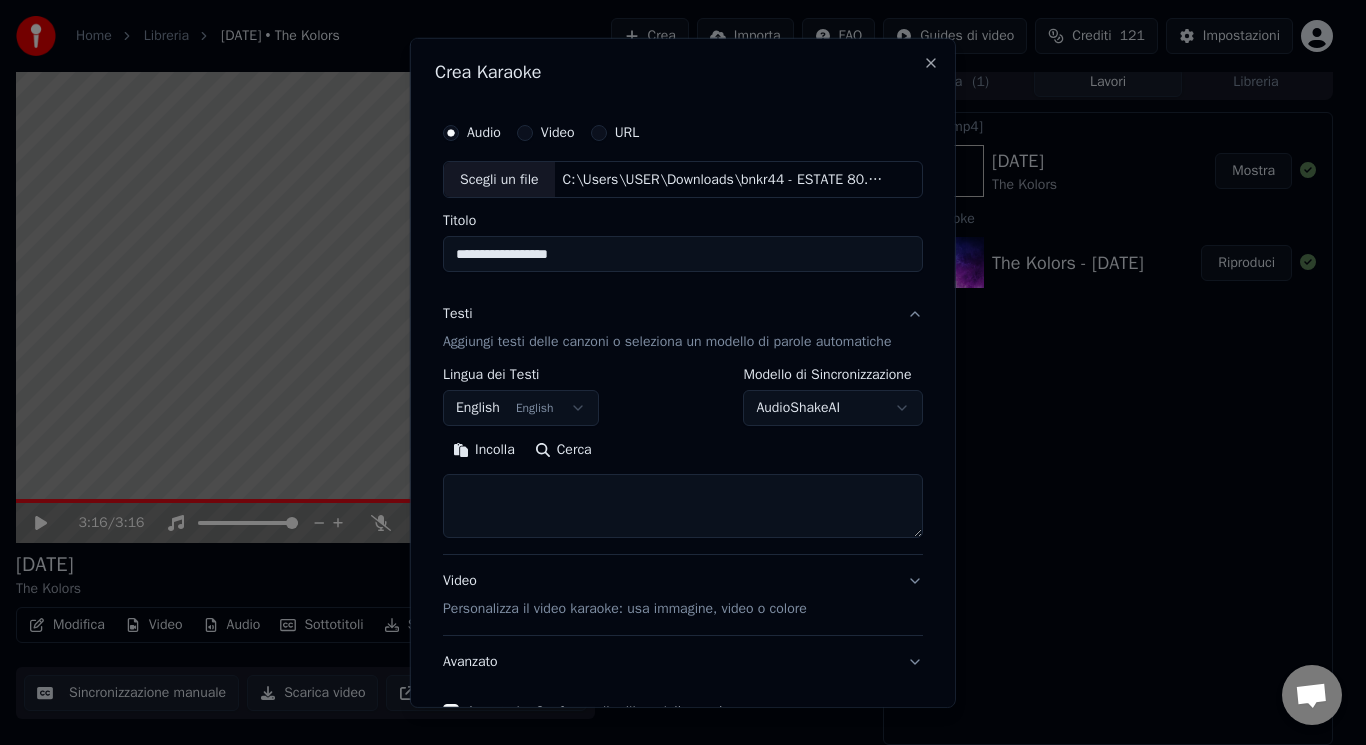 drag, startPoint x: 523, startPoint y: 481, endPoint x: 462, endPoint y: 346, distance: 148.14183 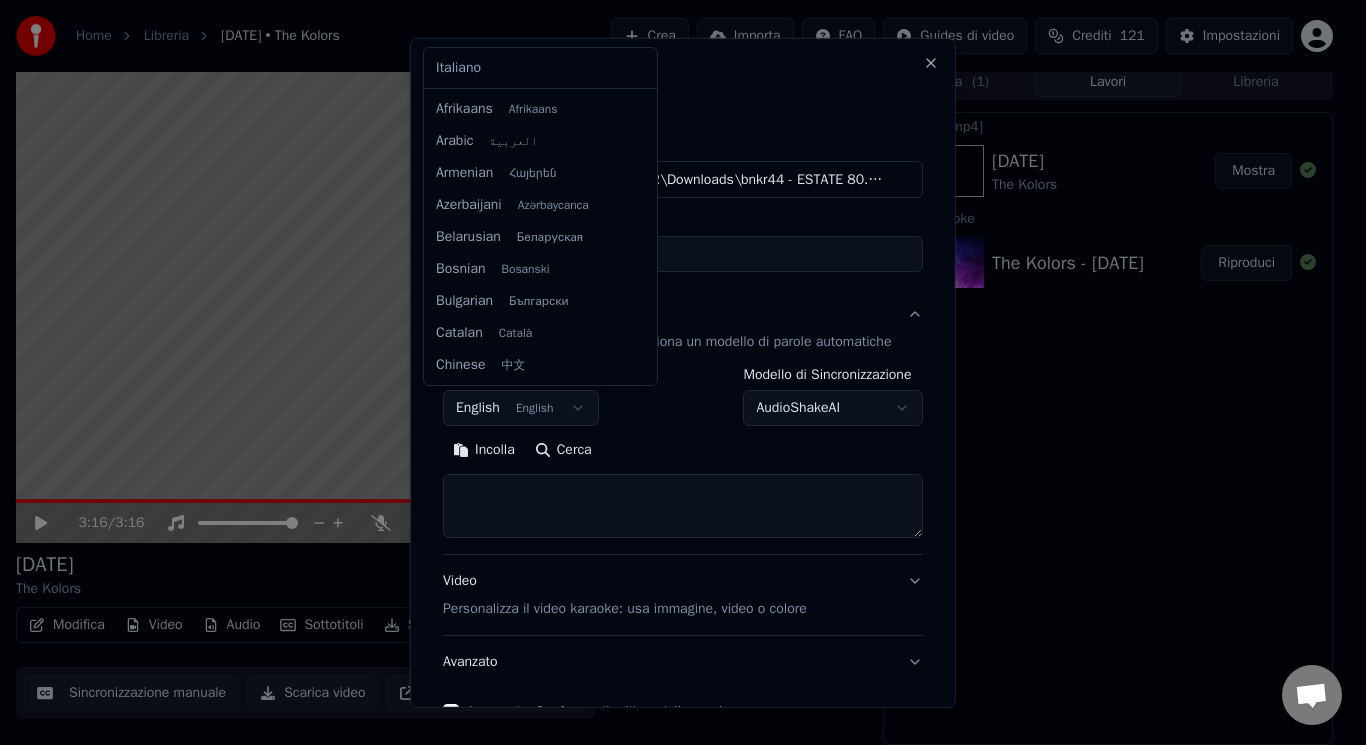 click on "Home Libreria [DATE] • The Kolors Crea Importa FAQ Guides di video Crediti 121 Impostazioni 3:16  /  3:16 [DATE] The Kolors BPM 113 Tonalità F# Modifica Video Audio Sottotitoli Scarica Libreria cloud Sincronizzazione manuale Scarica video Apri Schermo Duplicato Coda ( 1 ) Lavori Libreria Esporta [.mp4] [DATE] The Kolors Mostra Crea Karaoke The Kolors - [DATE] Riproduci Conversazione [PERSON_NAME] da Youka Desktop Altri canali Continua su Email Rete assente. Riconnessione in corso... Nessun messaggio può essere ricevuto o inviato per ora. Youka Desktop Ciao! Come posso aiutarti?  Venerdì, 18 [PERSON_NAME] non funziona [DATE] [PERSON_NAME] troppo a caricare e si blocca [DATE] fate immediatamente qualcosa [DATE] [PERSON_NAME] controllato i log degli errori, sembra che tu stia tentando di utilizzare un file che non esiste: C:\Users\USER\Downloads\STO BENE AL MARE - Realizzato con [PERSON_NAME].mp4 [DATE] come non esiste [DATE] [PERSON_NAME] Hai cambiato lo sfondo predefinito del video? [DATE] no [DATE] [DATE] [DATE]" at bounding box center (674, 364) 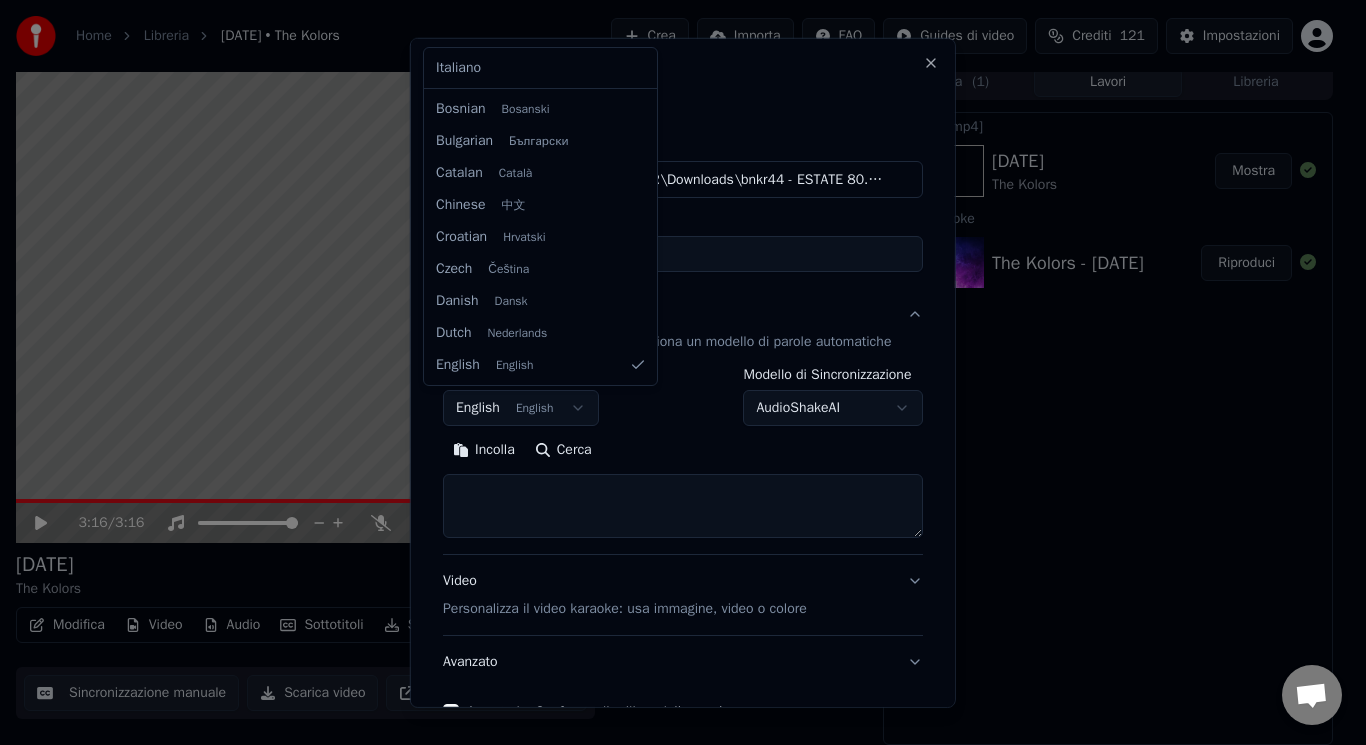 select on "**" 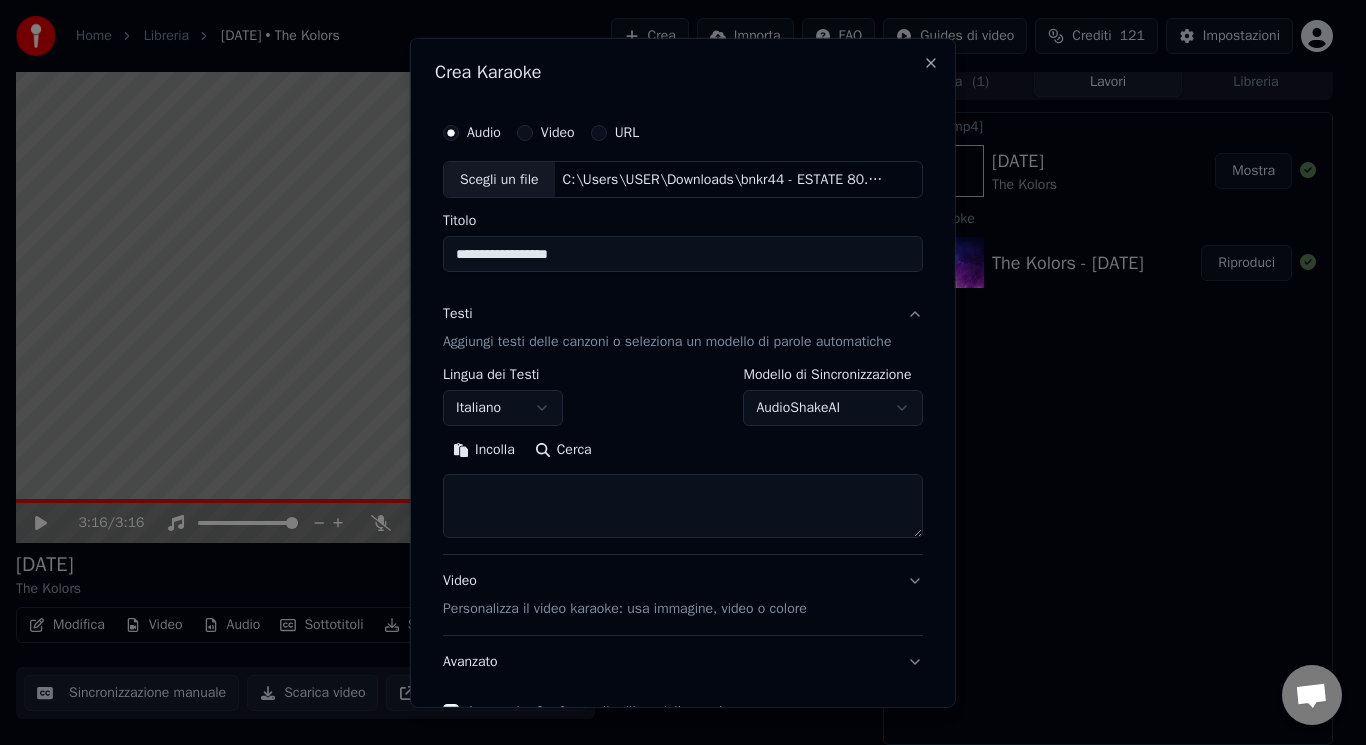 drag, startPoint x: 561, startPoint y: 491, endPoint x: 425, endPoint y: 439, distance: 145.6022 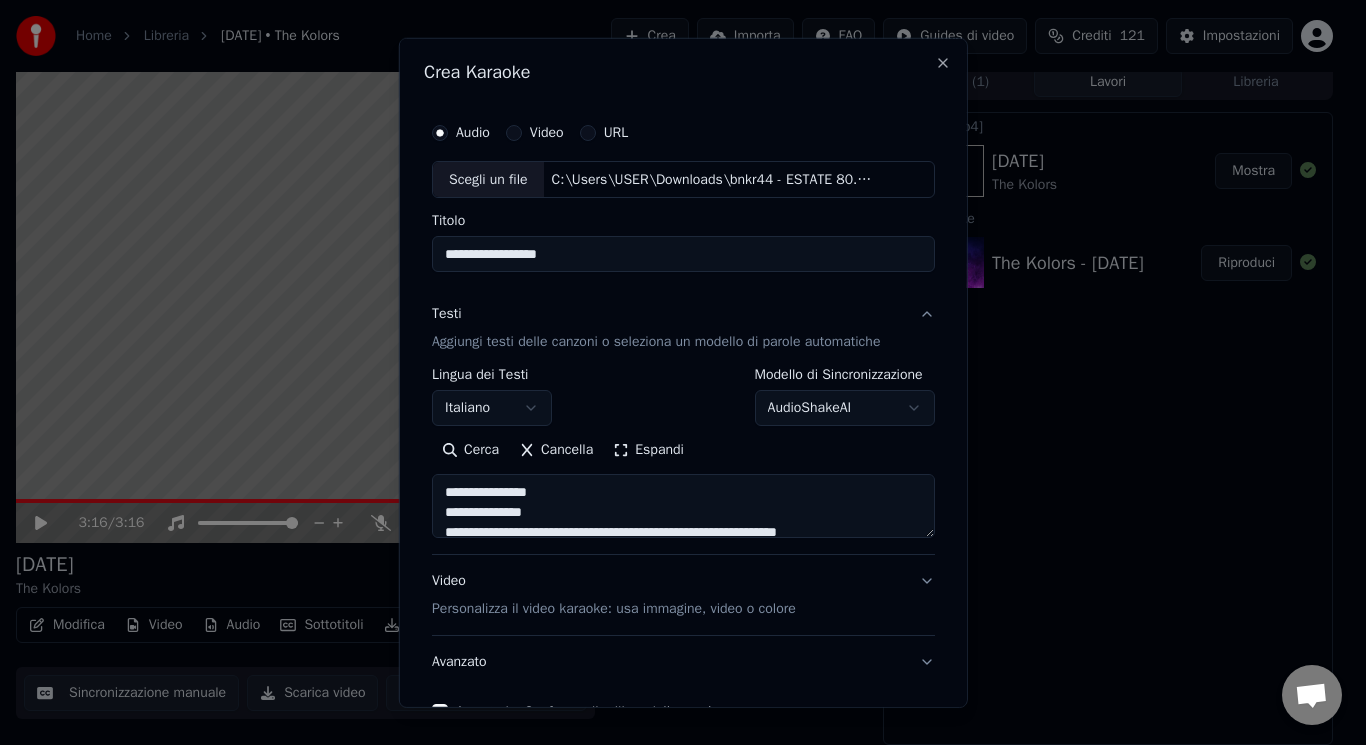 click on "Espandi" at bounding box center [648, 450] 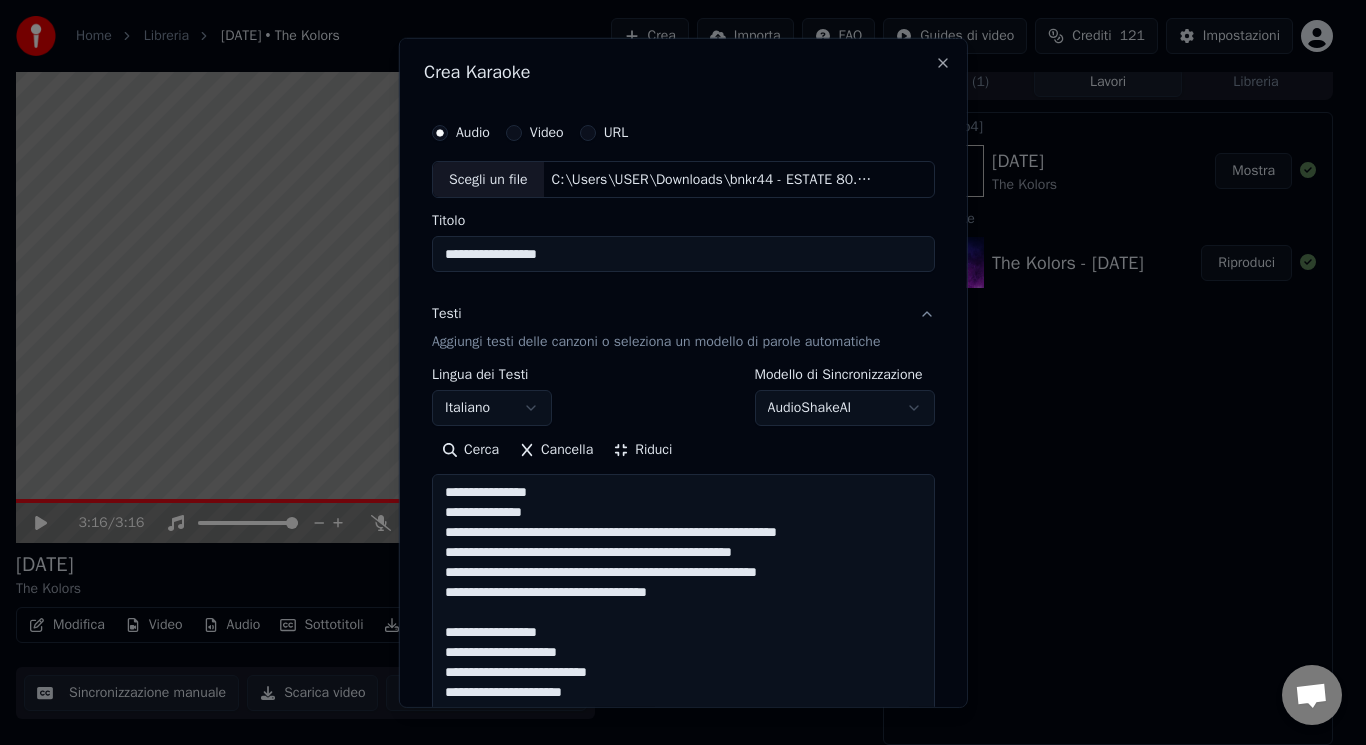 drag, startPoint x: 541, startPoint y: 488, endPoint x: 427, endPoint y: 474, distance: 114.85643 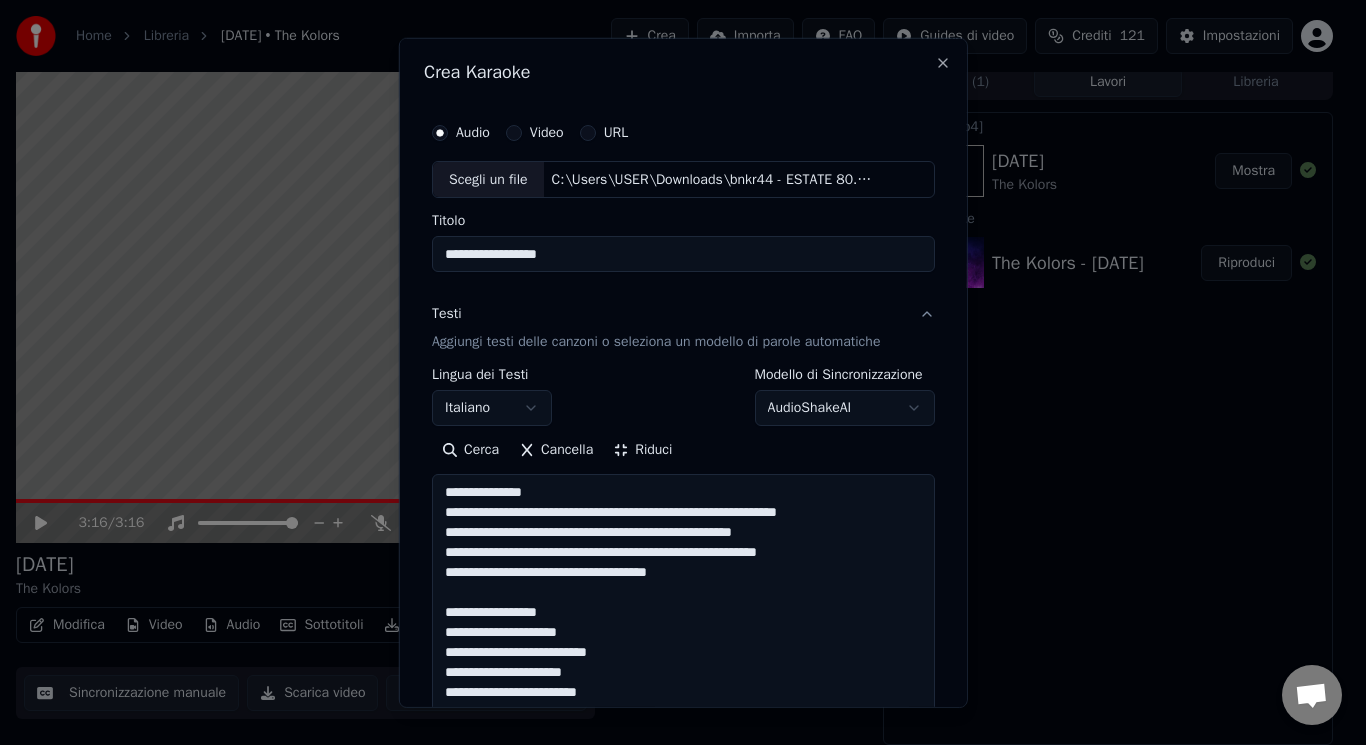 drag, startPoint x: 552, startPoint y: 609, endPoint x: 514, endPoint y: 596, distance: 40.16217 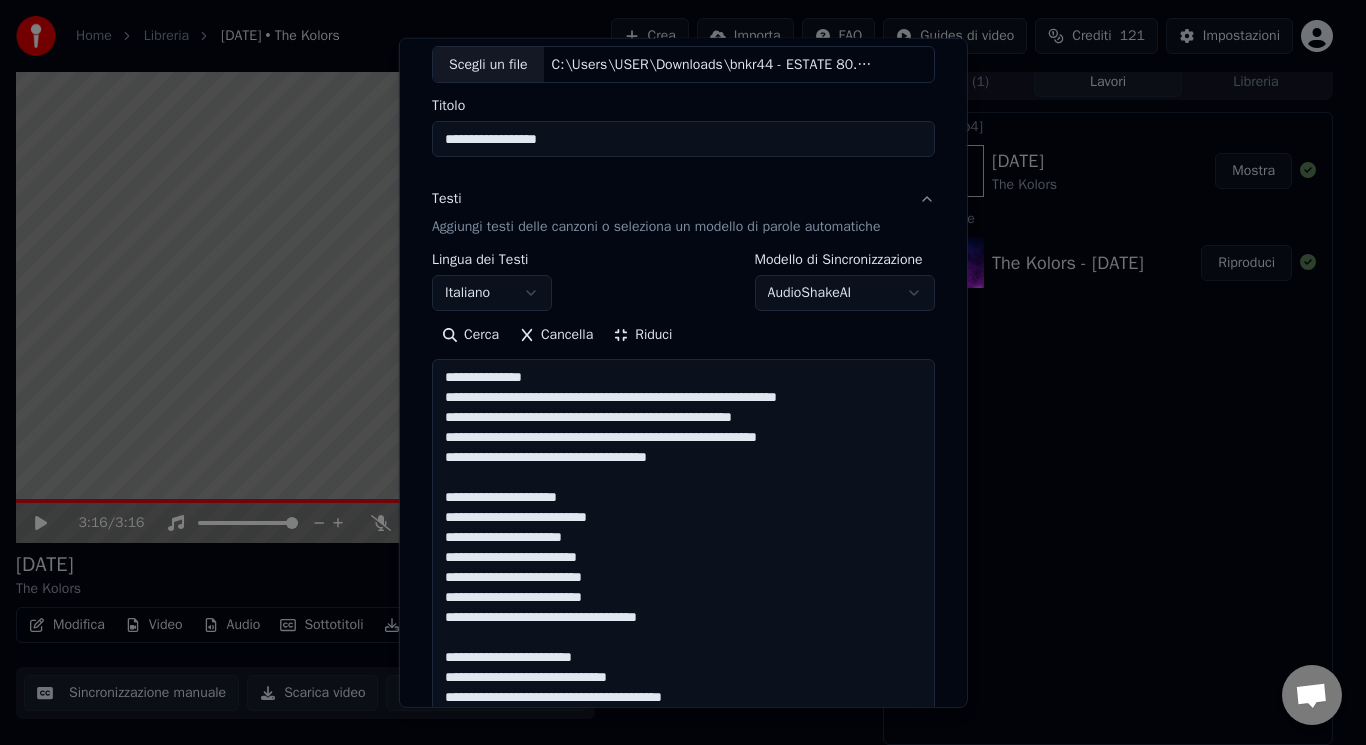 scroll, scrollTop: 175, scrollLeft: 0, axis: vertical 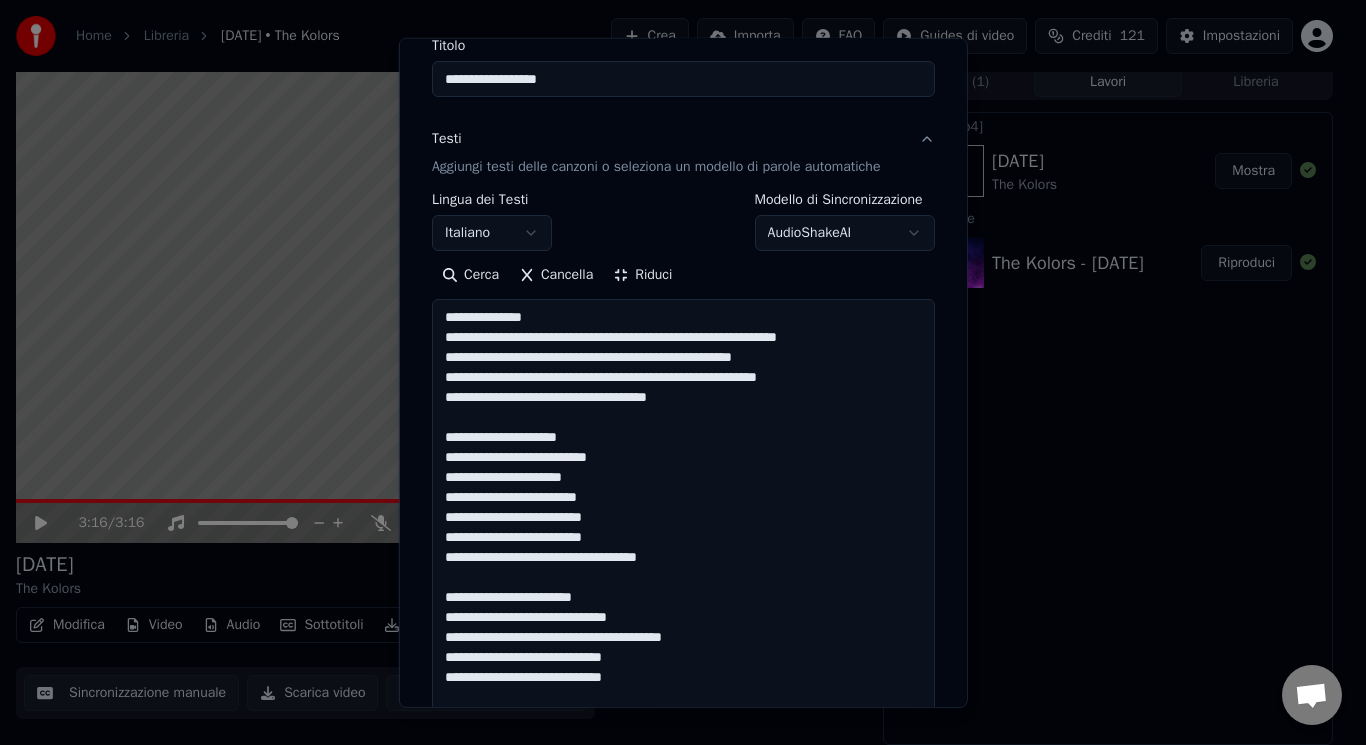 drag, startPoint x: 617, startPoint y: 518, endPoint x: 554, endPoint y: 520, distance: 63.03174 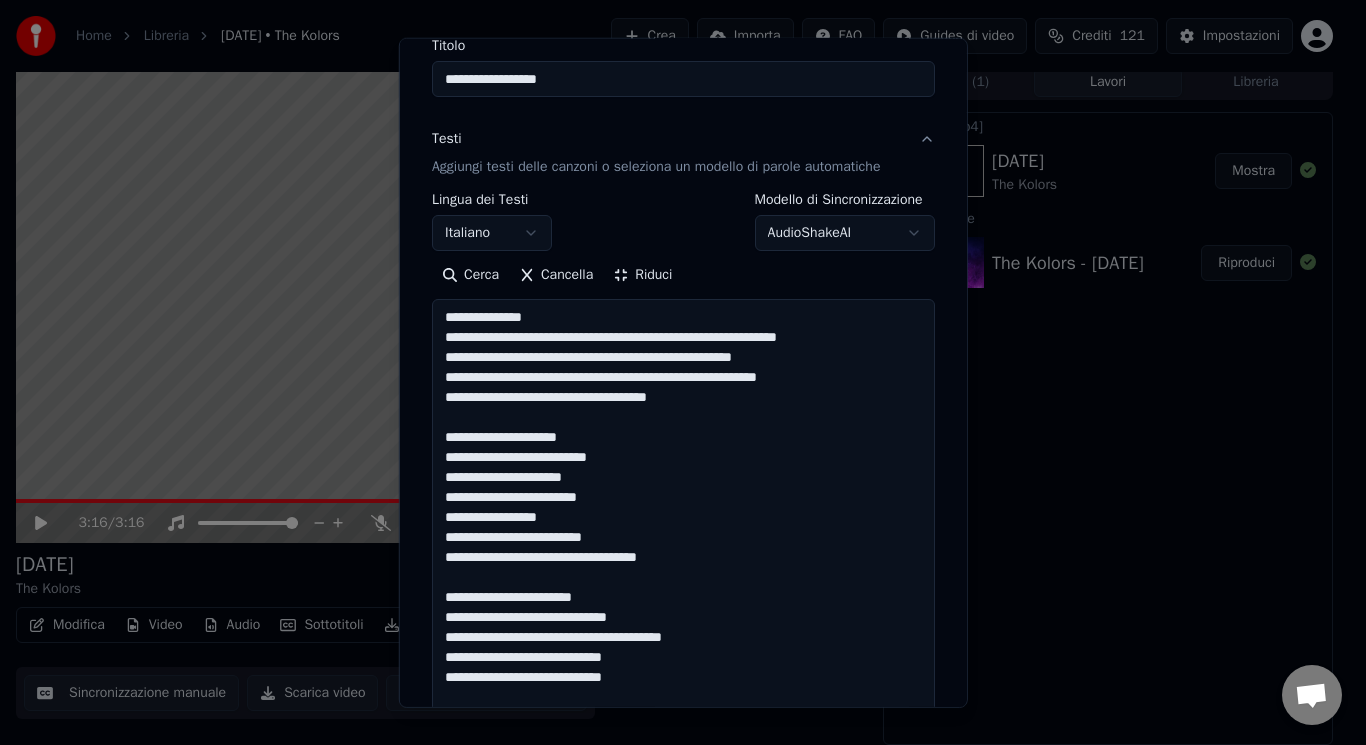 drag, startPoint x: 606, startPoint y: 539, endPoint x: 538, endPoint y: 533, distance: 68.26419 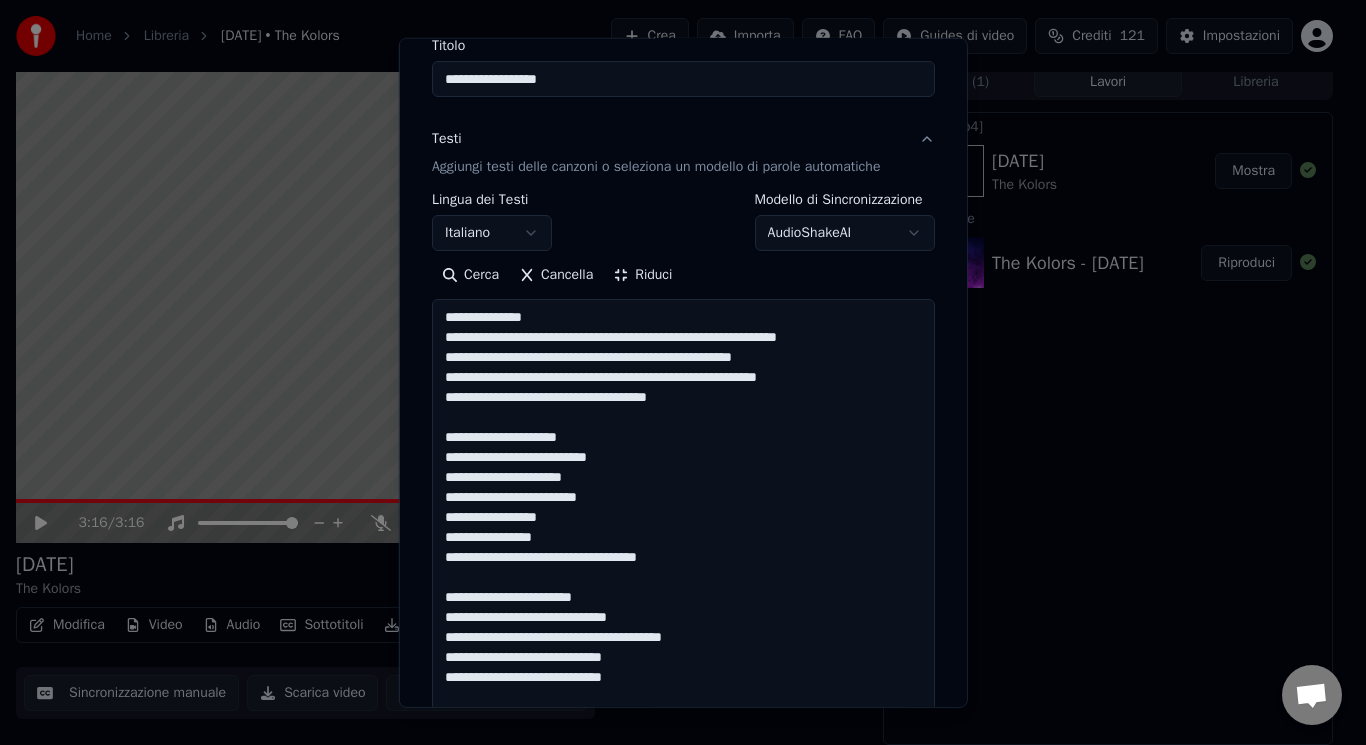 drag, startPoint x: 605, startPoint y: 600, endPoint x: 521, endPoint y: 583, distance: 85.70297 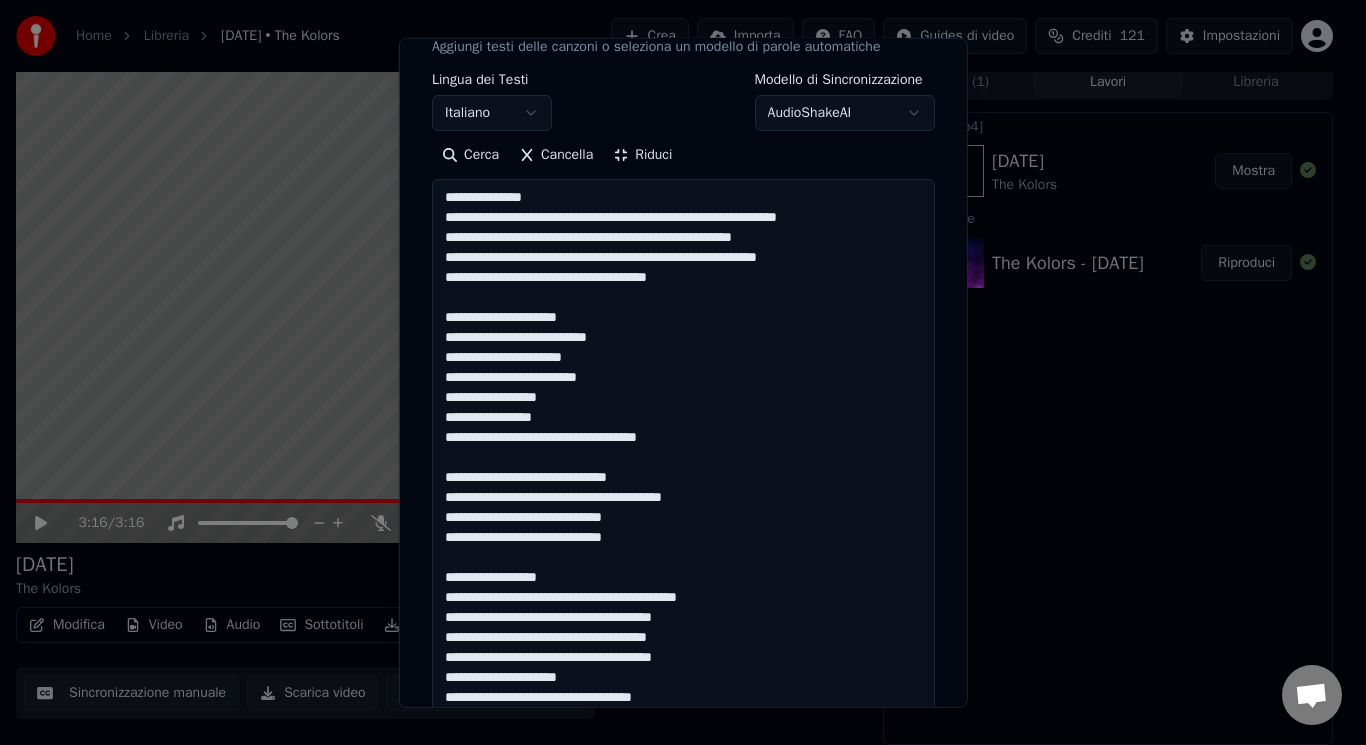 scroll, scrollTop: 375, scrollLeft: 0, axis: vertical 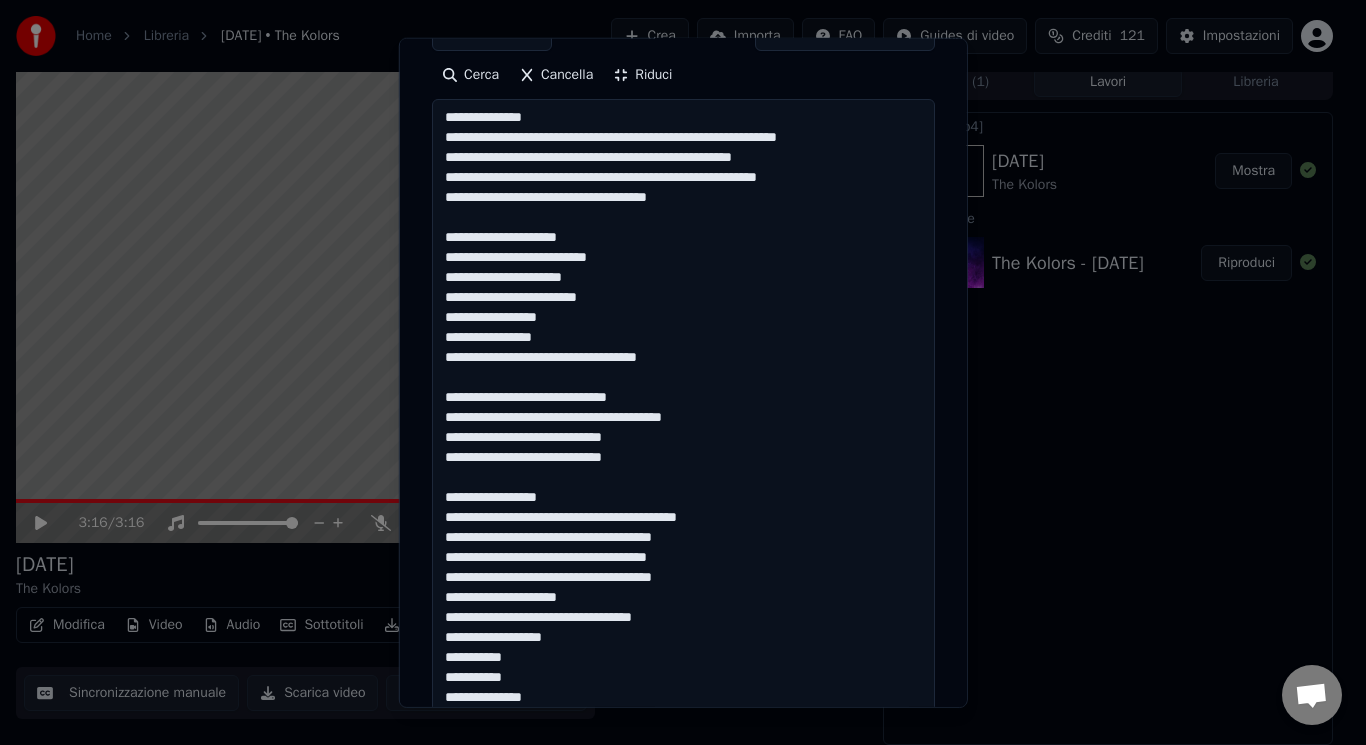 drag, startPoint x: 542, startPoint y: 498, endPoint x: 486, endPoint y: 472, distance: 61.741398 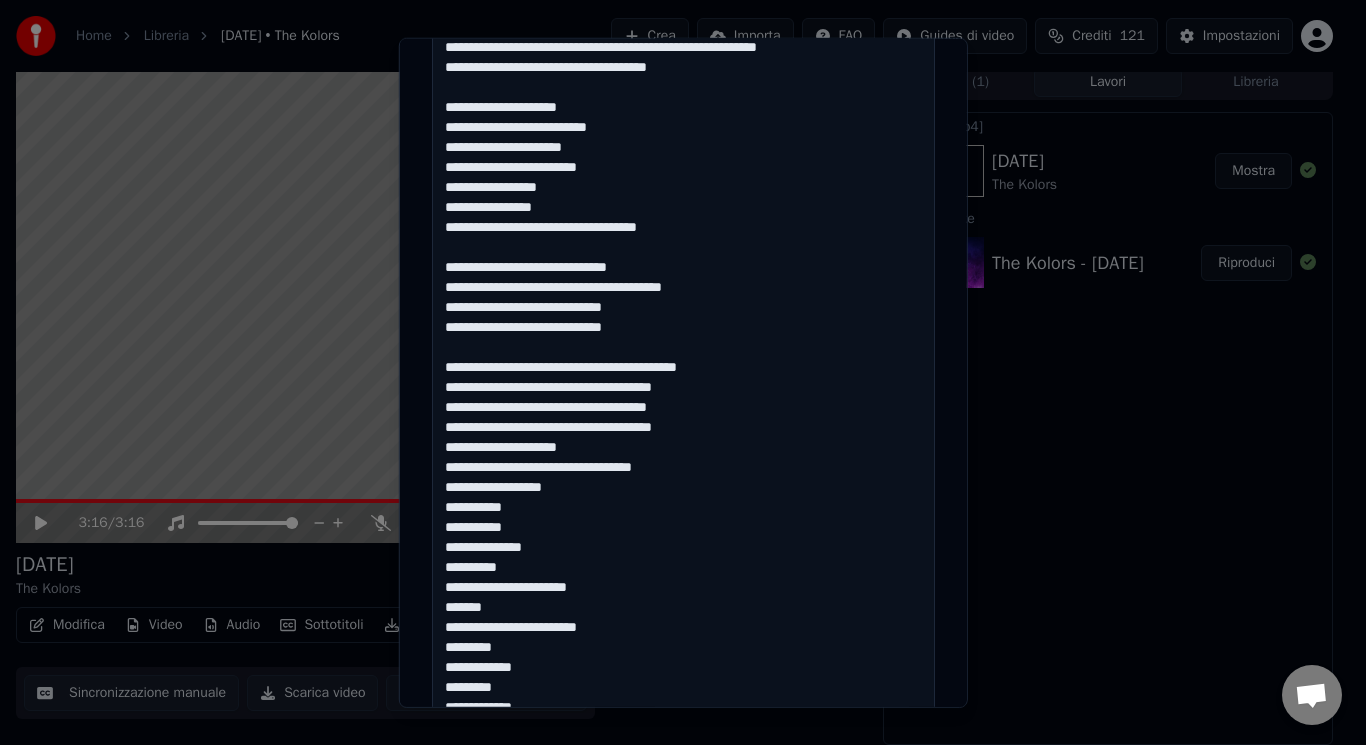 scroll, scrollTop: 670, scrollLeft: 0, axis: vertical 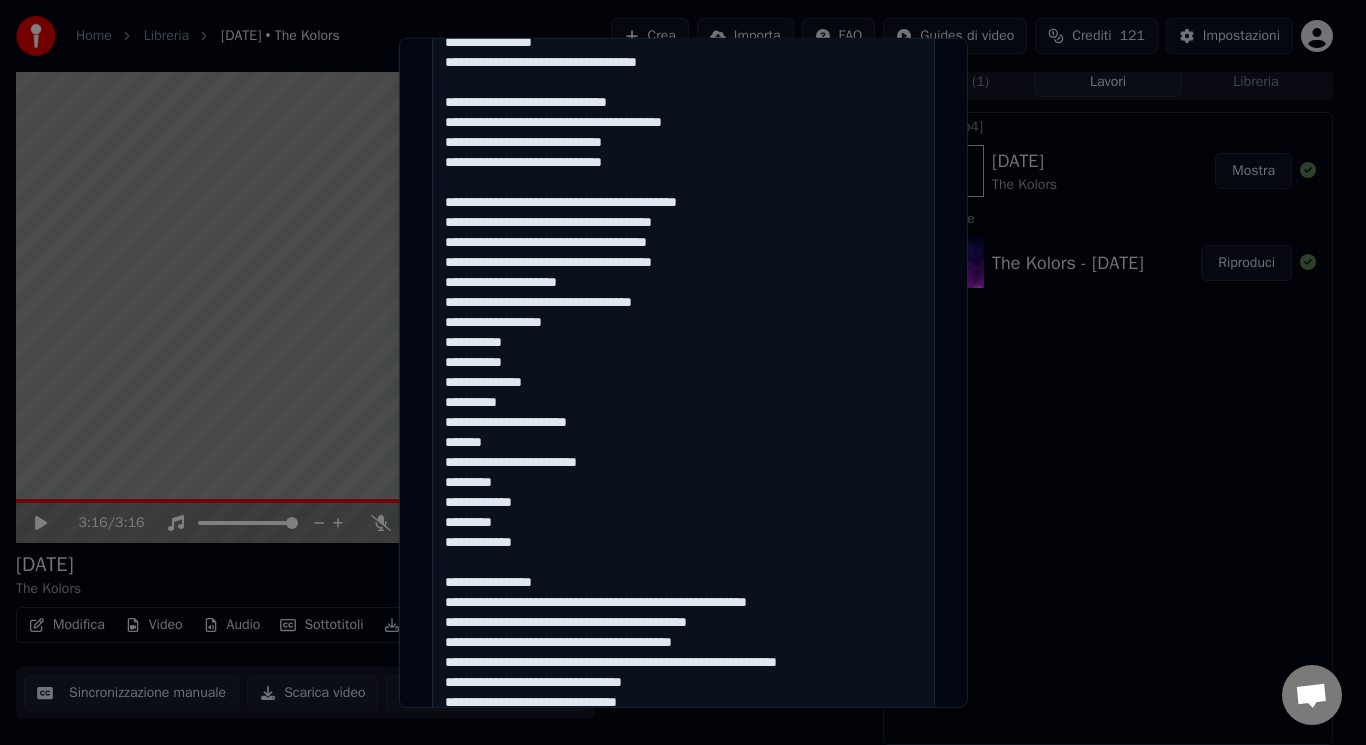 drag, startPoint x: 432, startPoint y: 581, endPoint x: 637, endPoint y: 461, distance: 237.53947 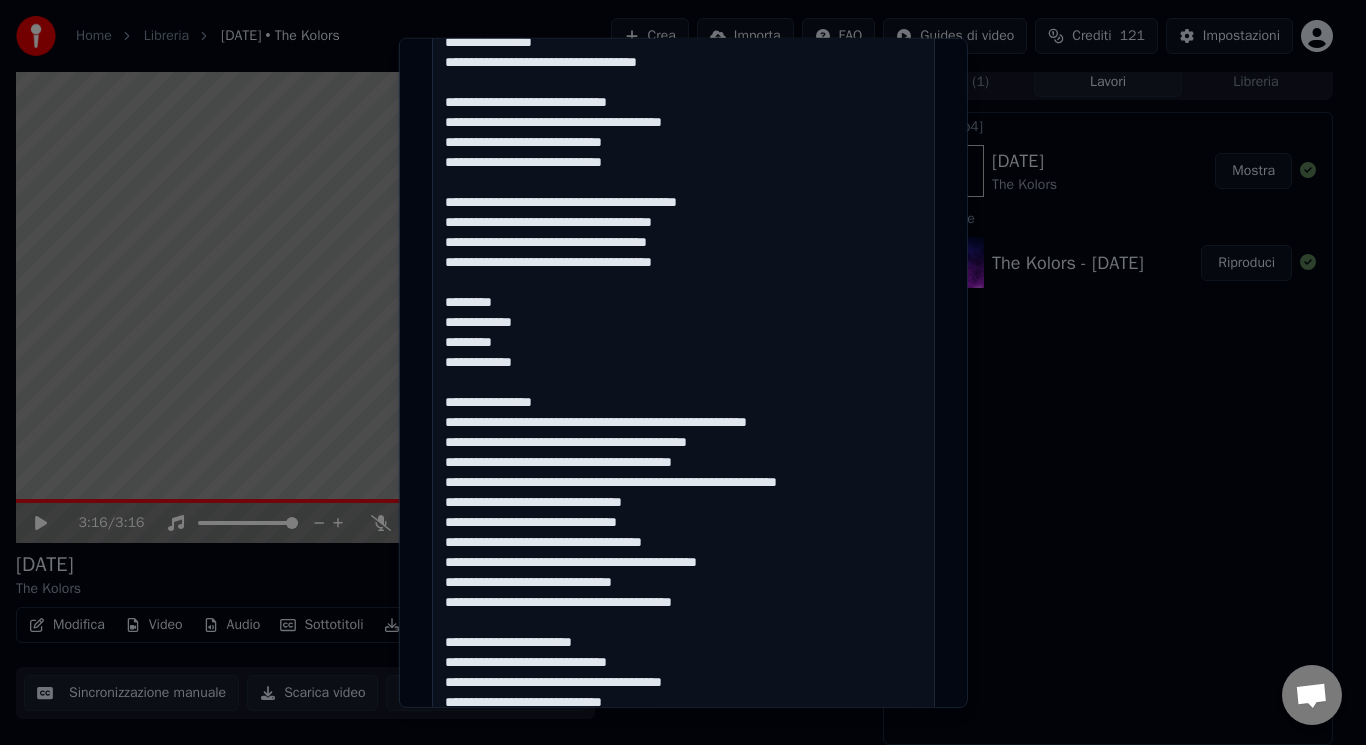drag, startPoint x: 547, startPoint y: 402, endPoint x: 506, endPoint y: 386, distance: 44.011364 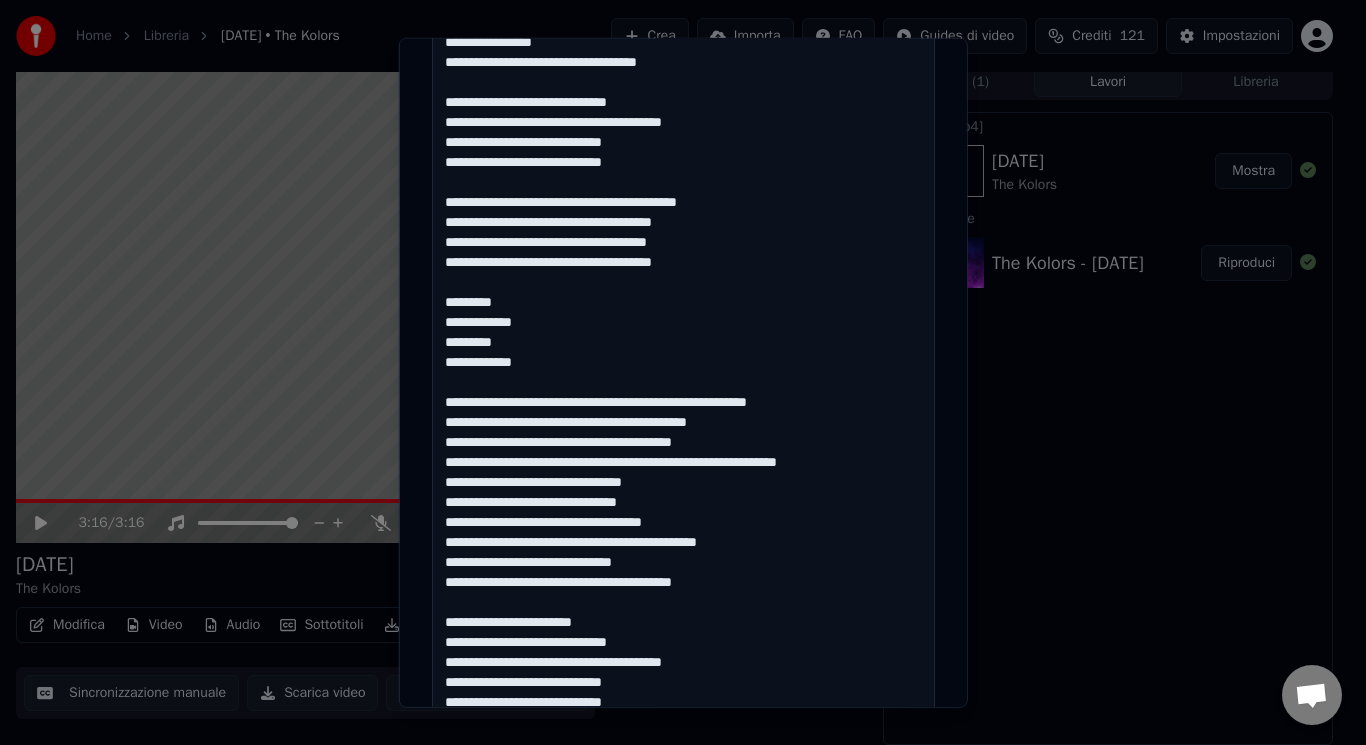 drag, startPoint x: 603, startPoint y: 613, endPoint x: 560, endPoint y: 606, distance: 43.56604 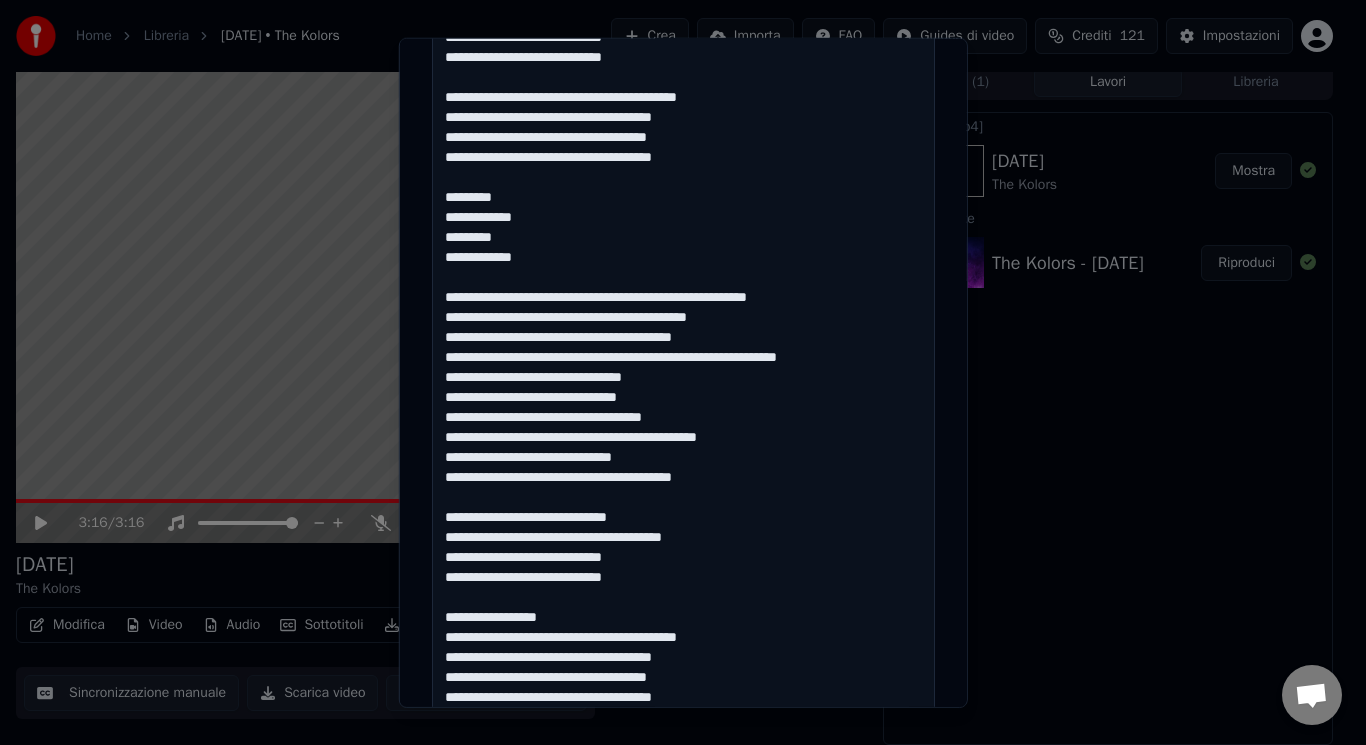 scroll, scrollTop: 875, scrollLeft: 0, axis: vertical 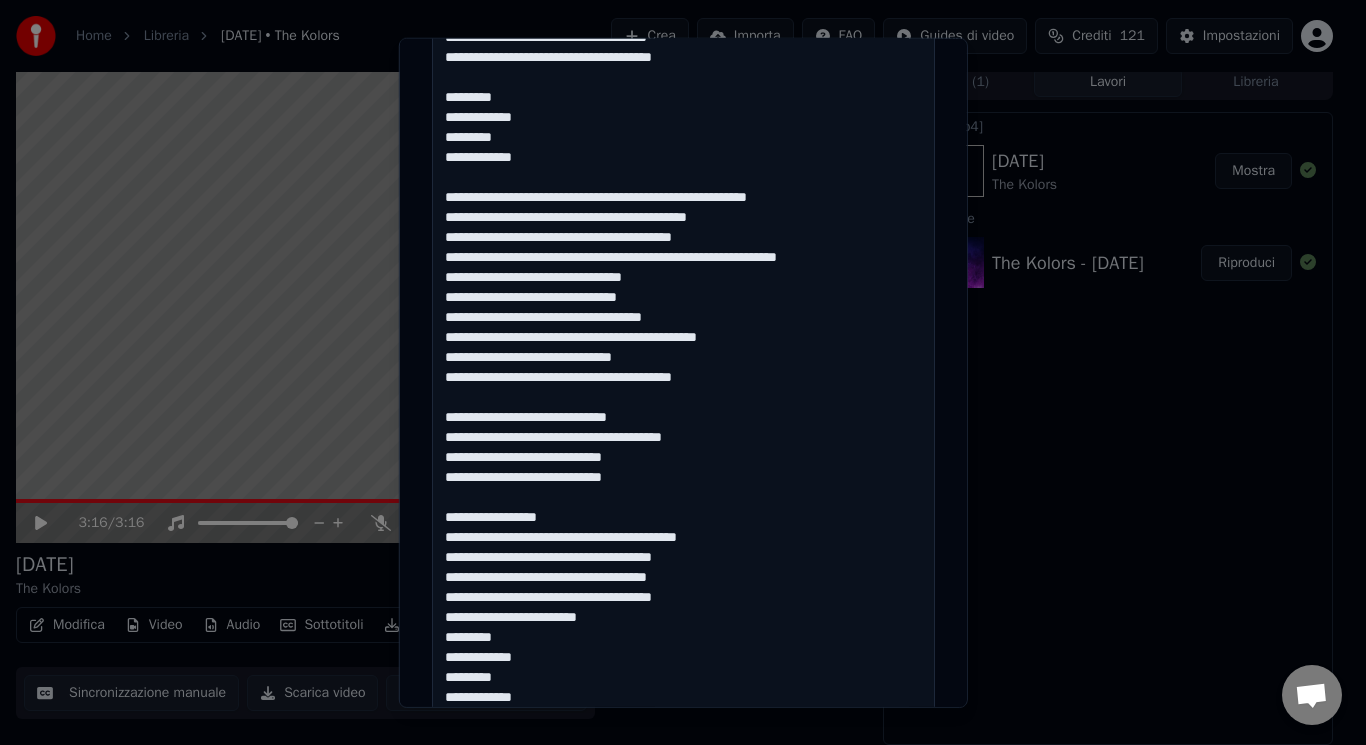 drag, startPoint x: 531, startPoint y: 514, endPoint x: 466, endPoint y: 491, distance: 68.94926 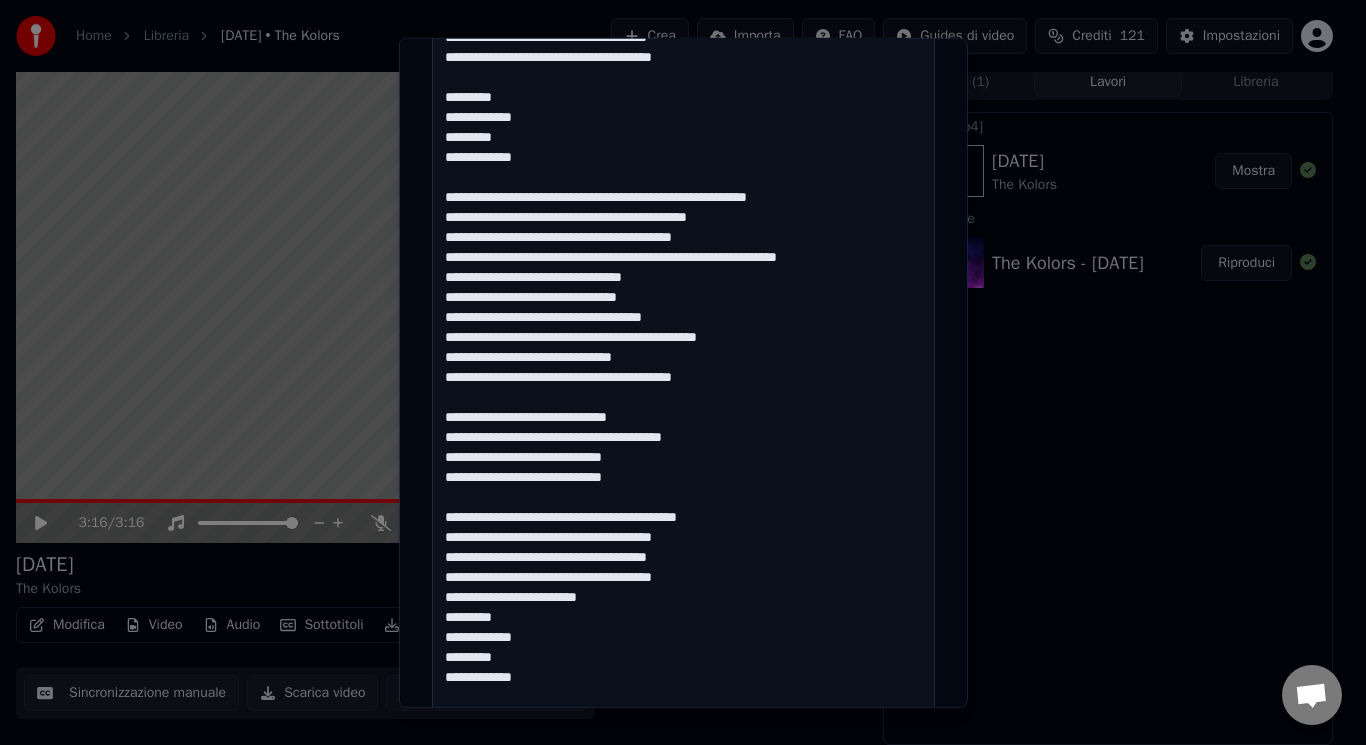 drag, startPoint x: 597, startPoint y: 600, endPoint x: 436, endPoint y: 597, distance: 161.02795 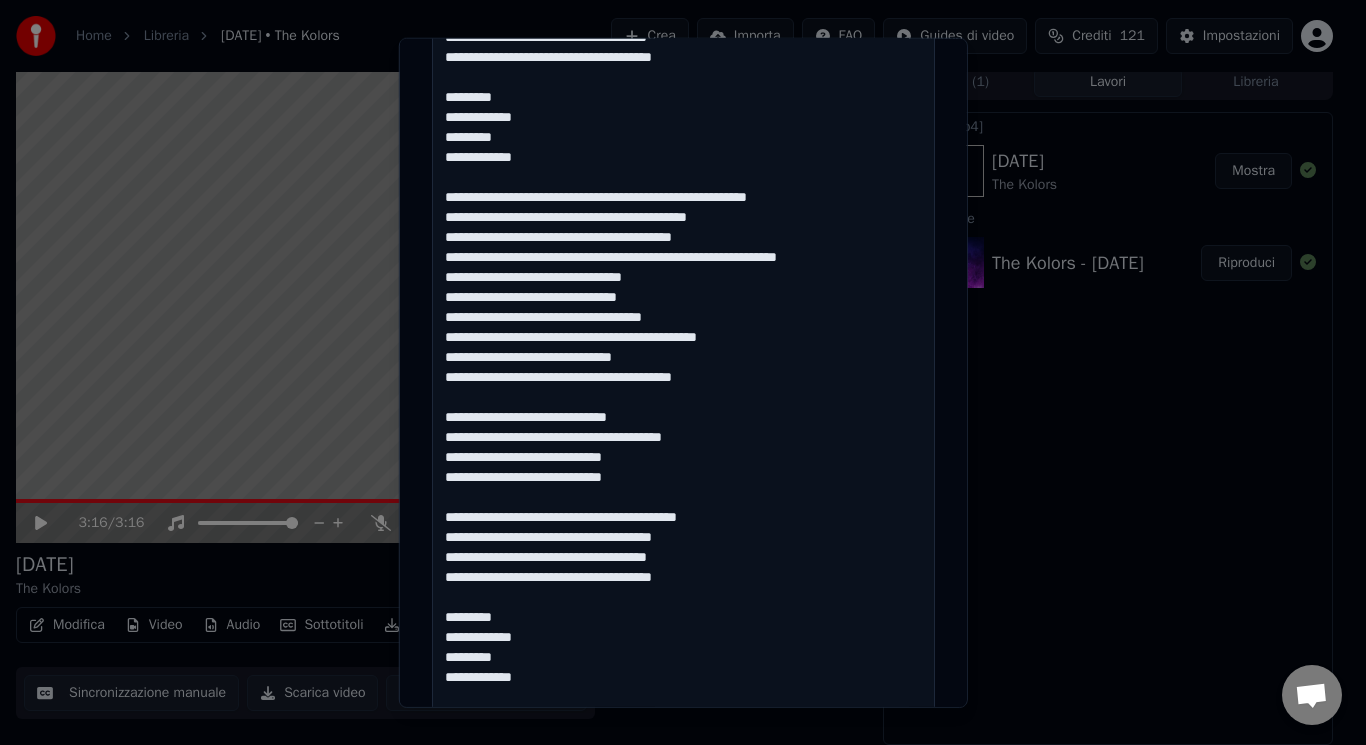 type on "**********" 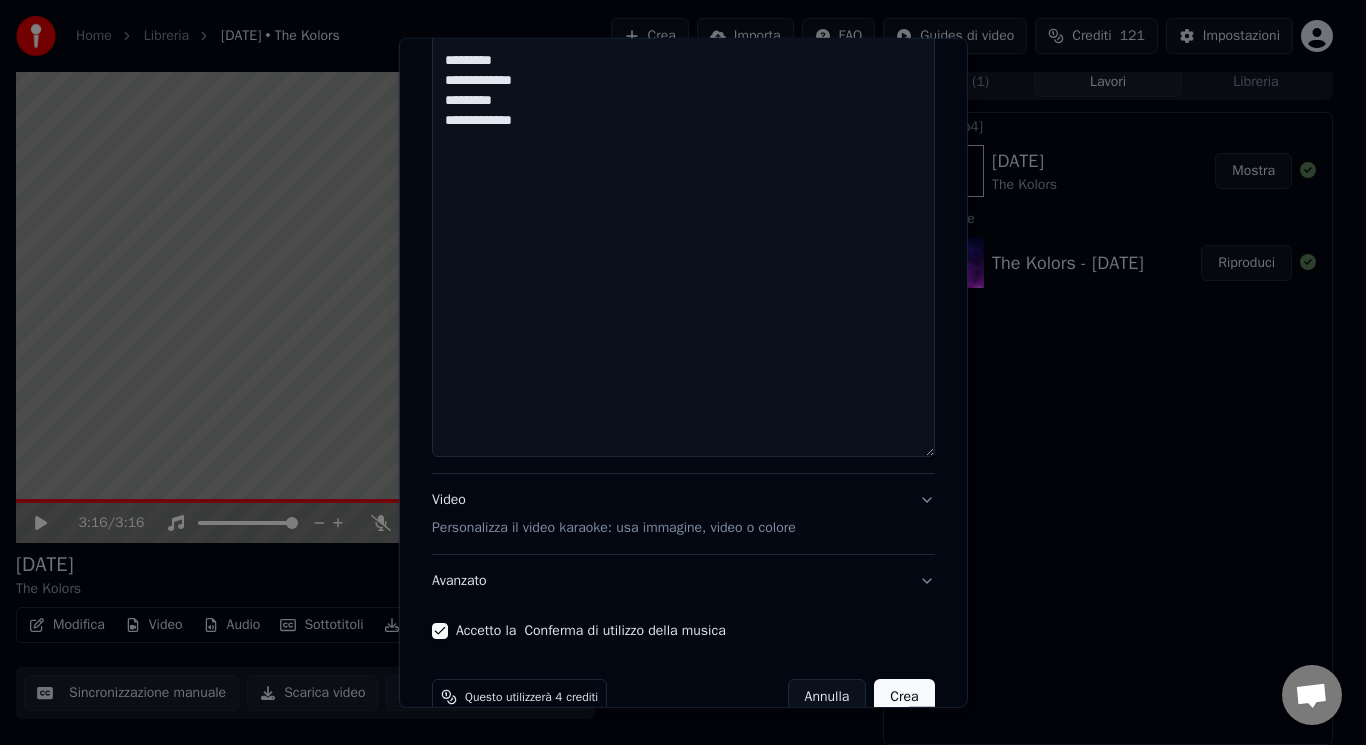 scroll, scrollTop: 1412, scrollLeft: 0, axis: vertical 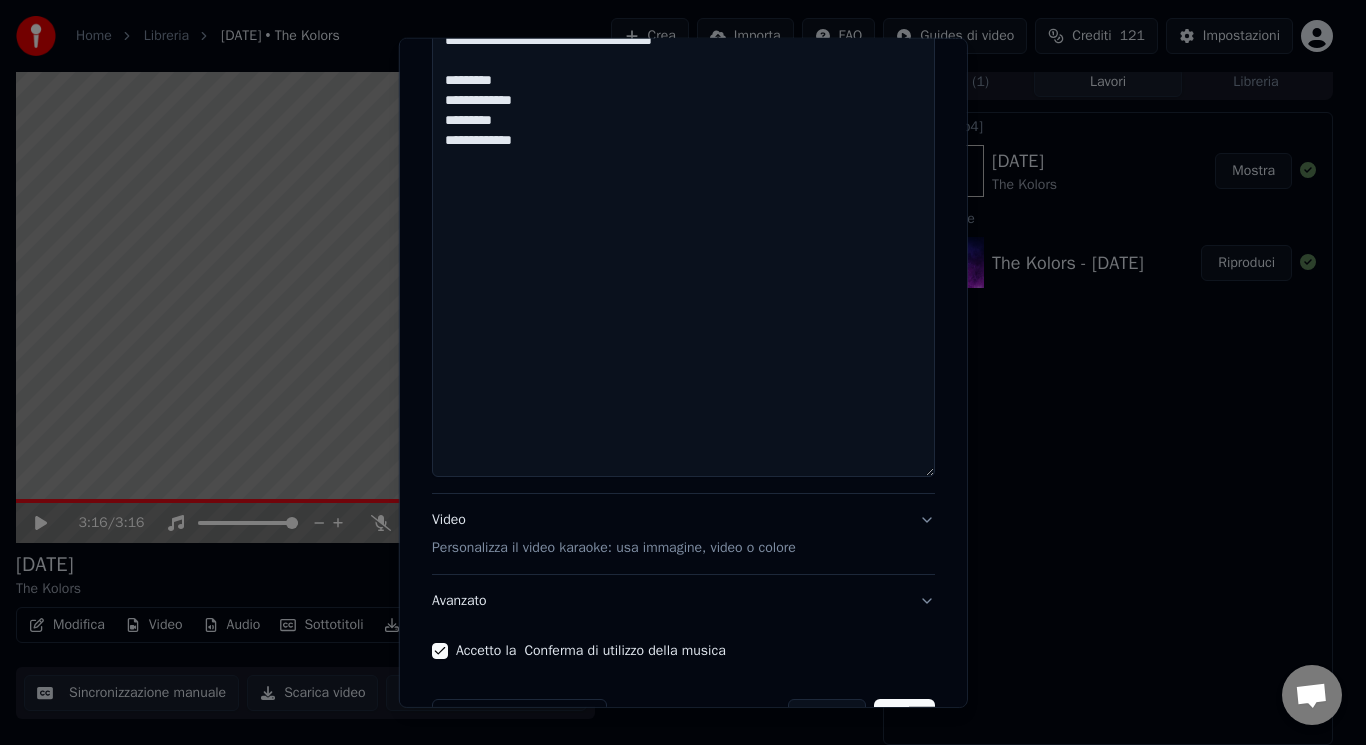 click on "Personalizza il video karaoke: usa immagine, video o colore" at bounding box center [614, 548] 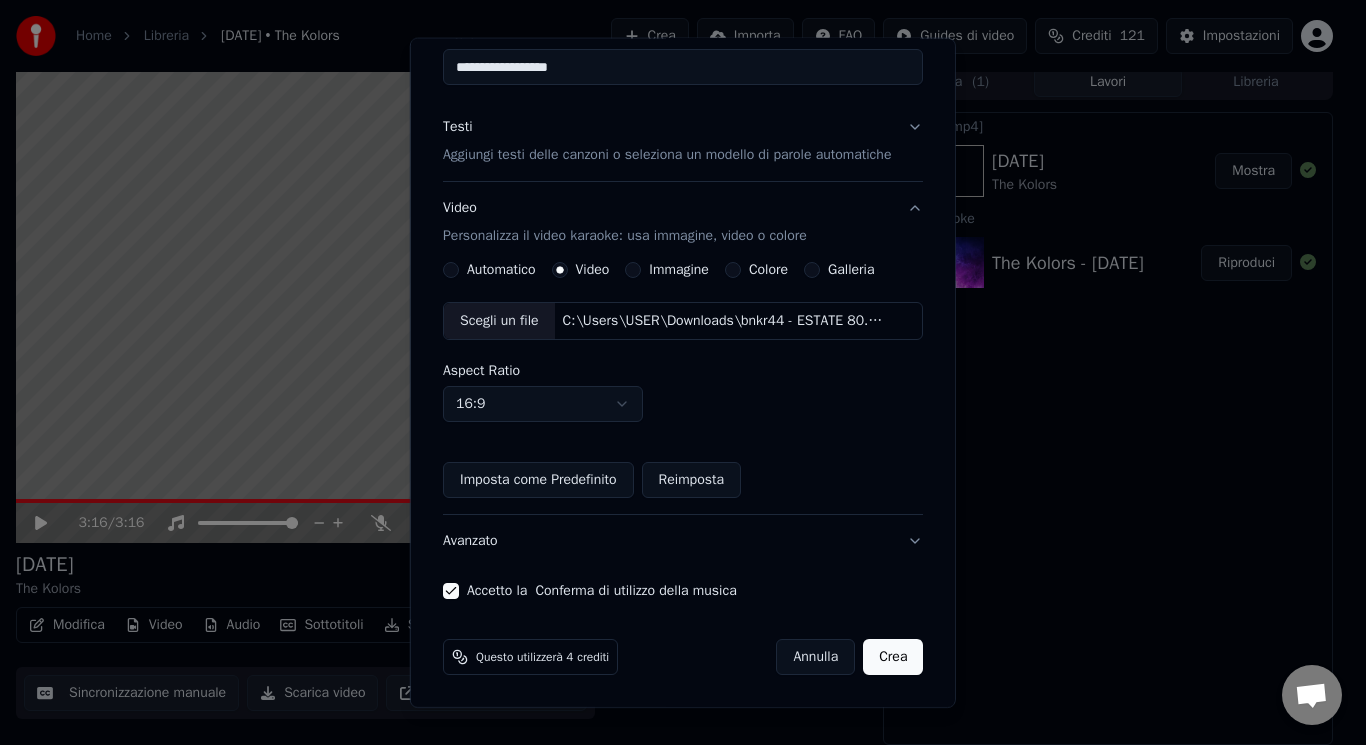 scroll, scrollTop: 187, scrollLeft: 0, axis: vertical 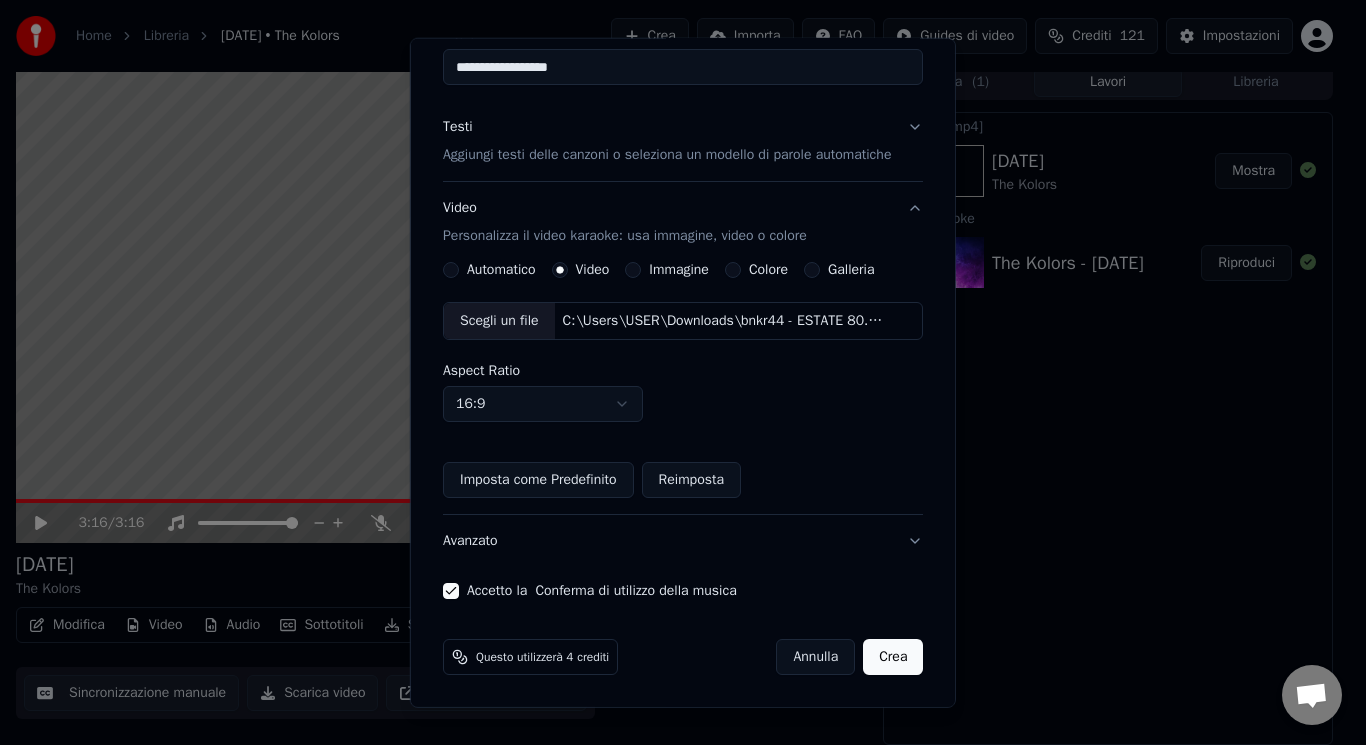 click on "Crea" at bounding box center [893, 657] 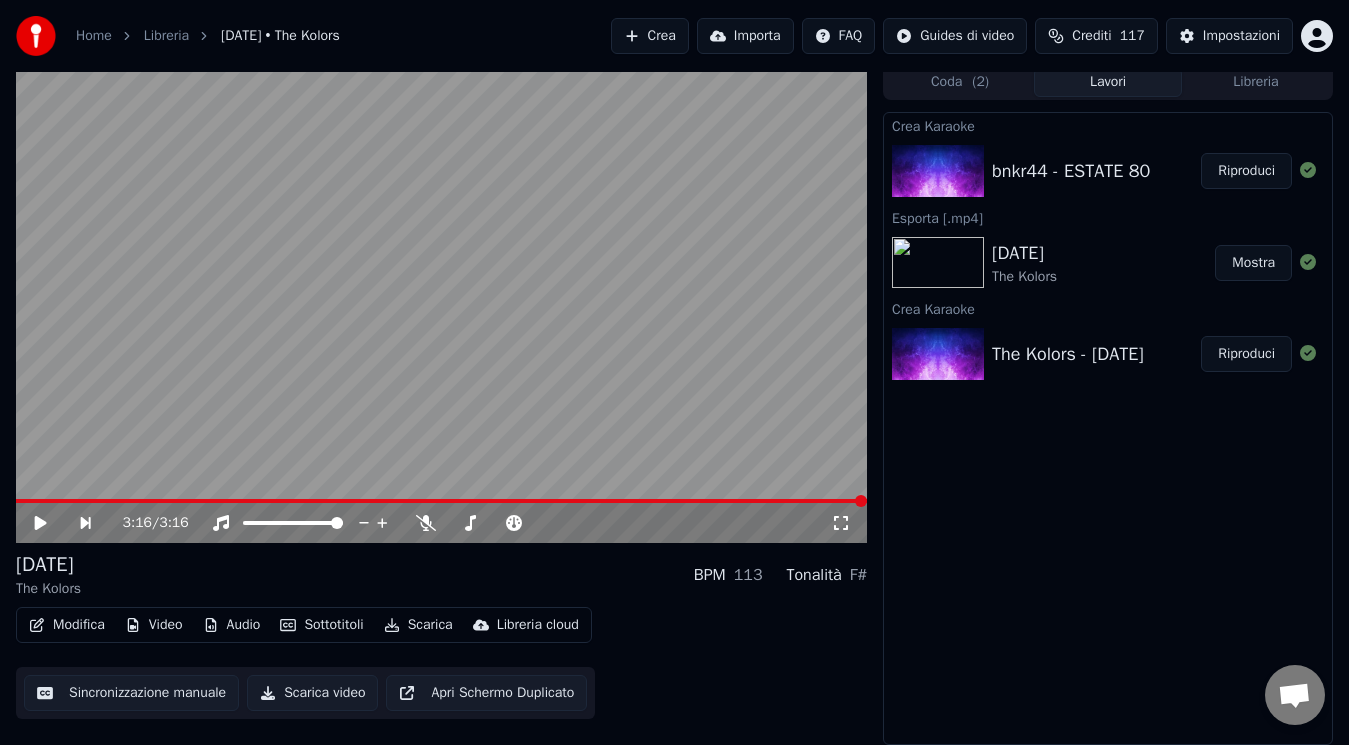 click on "Riproduci" at bounding box center (1246, 171) 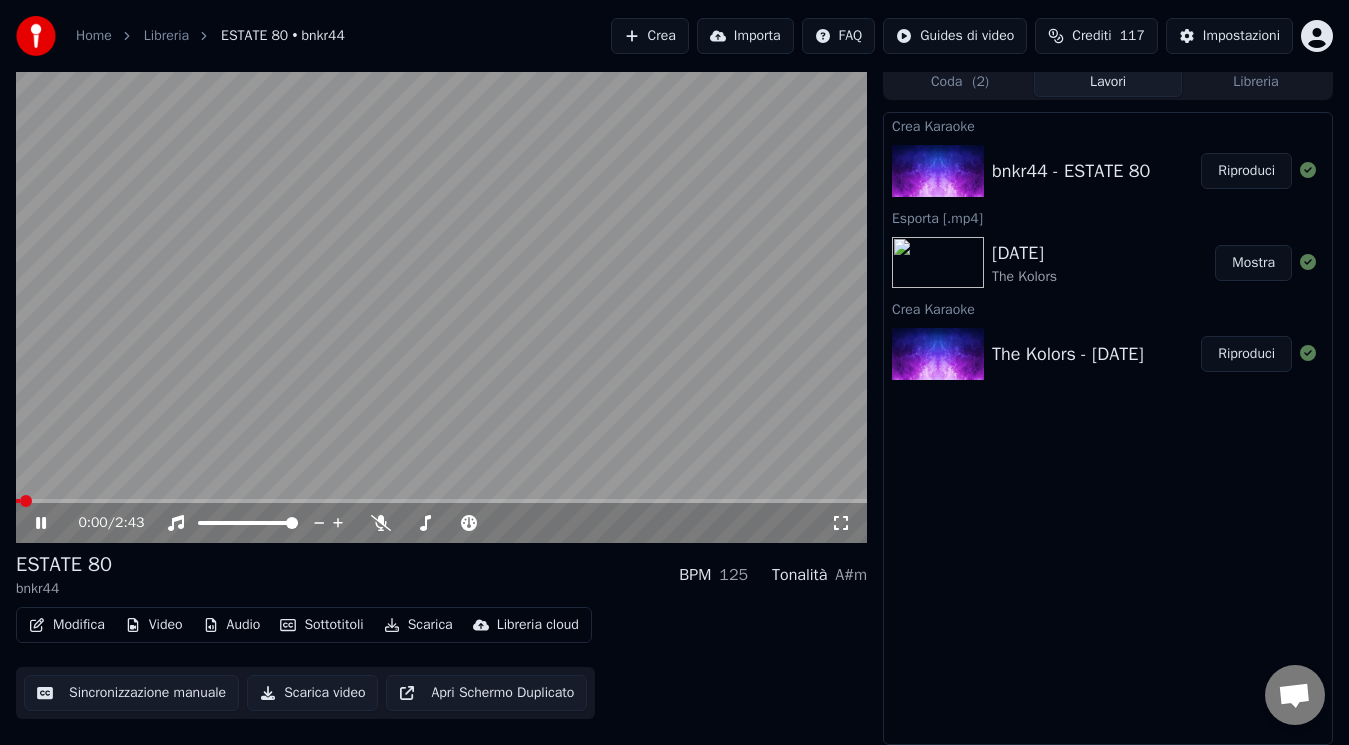 click 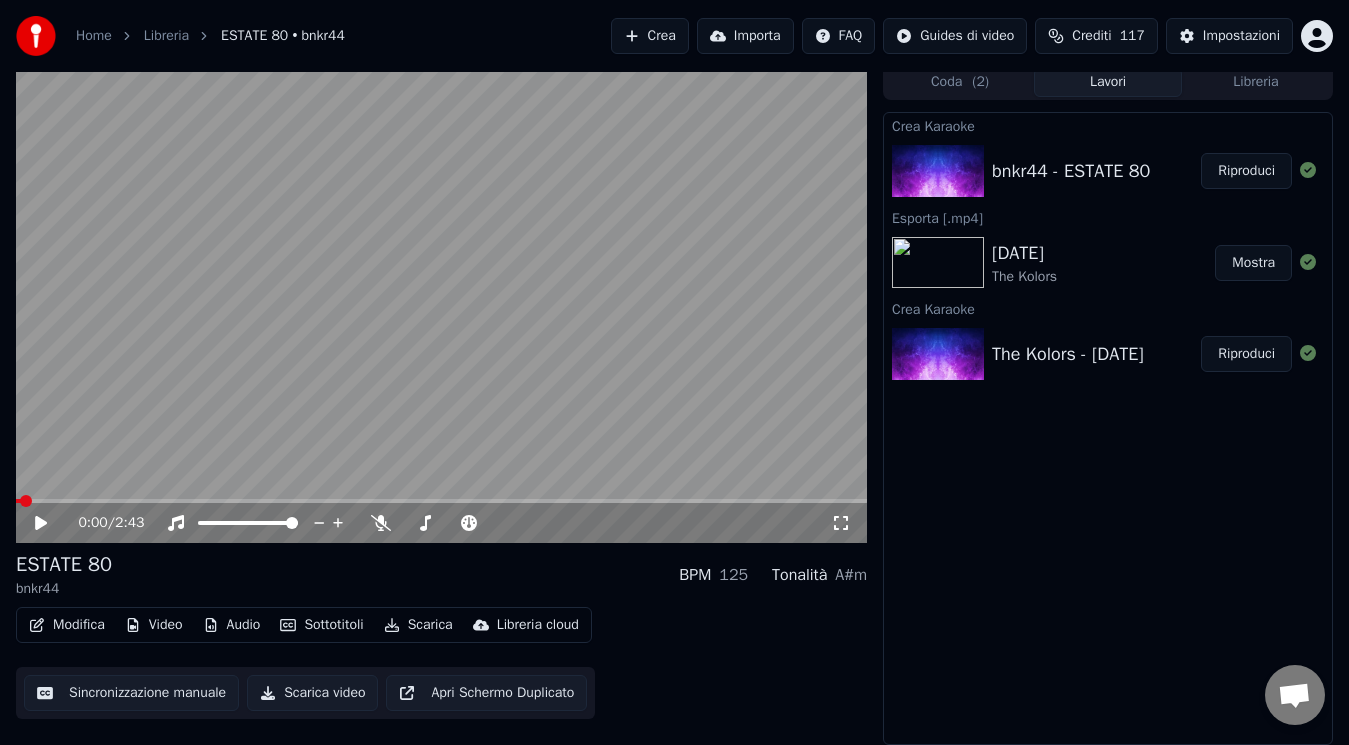 drag, startPoint x: 29, startPoint y: 508, endPoint x: 0, endPoint y: 506, distance: 29.068884 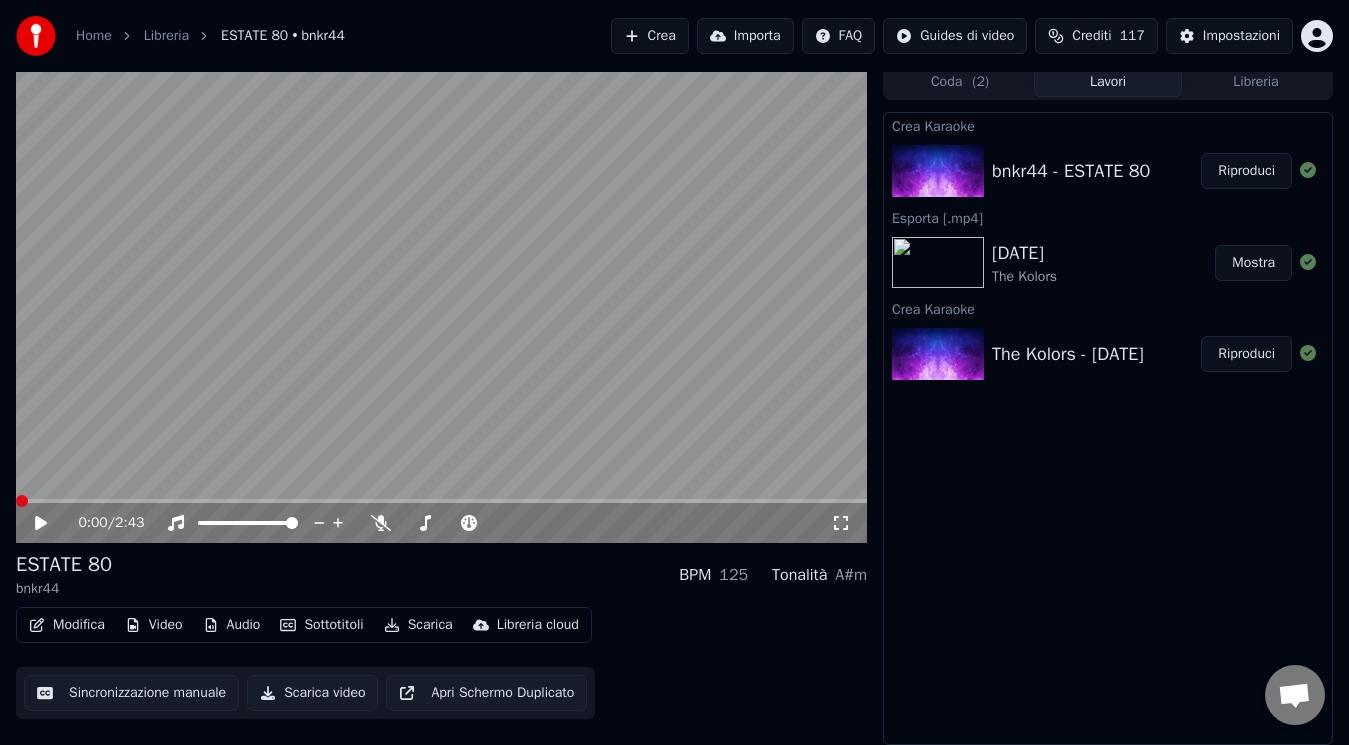 click on "0:00  /  2:43" at bounding box center [441, 523] 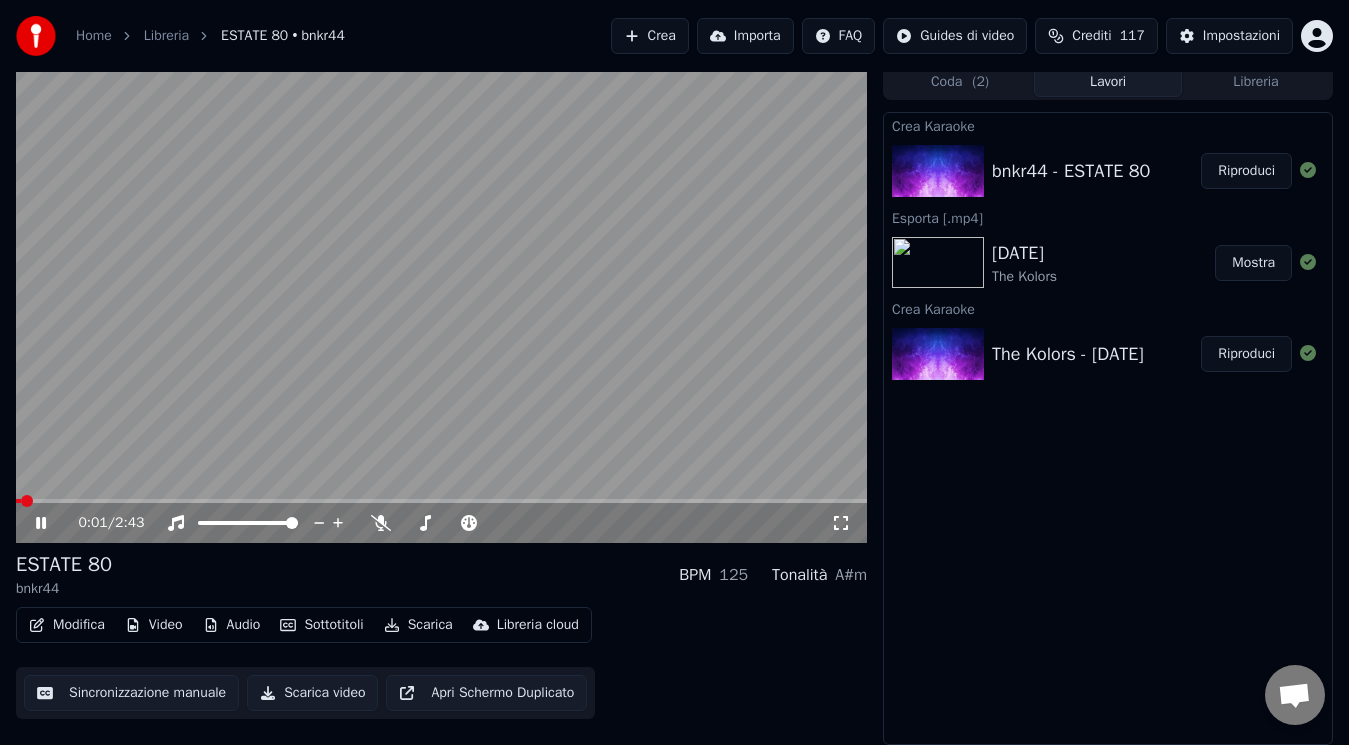 click on "Scarica video" at bounding box center (312, 693) 